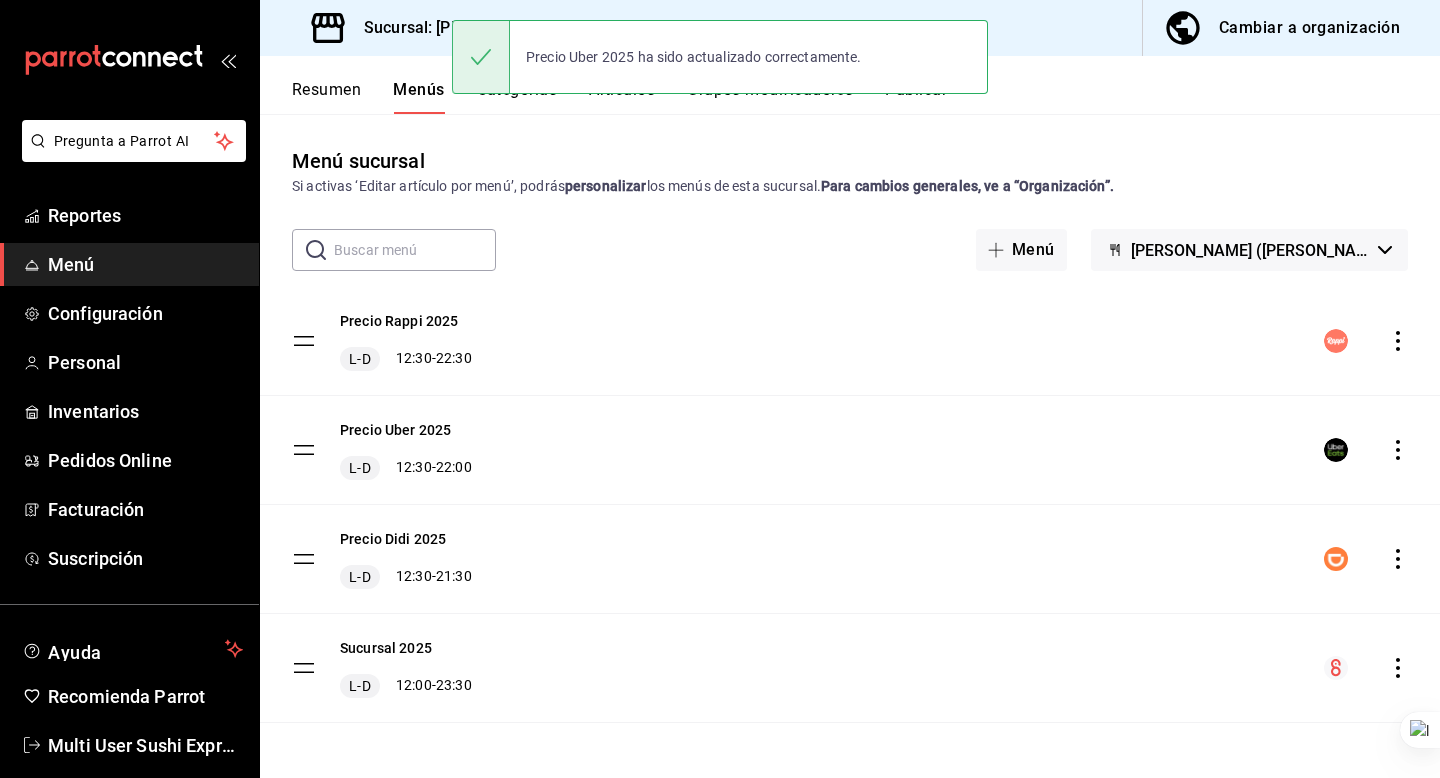 scroll, scrollTop: 0, scrollLeft: 0, axis: both 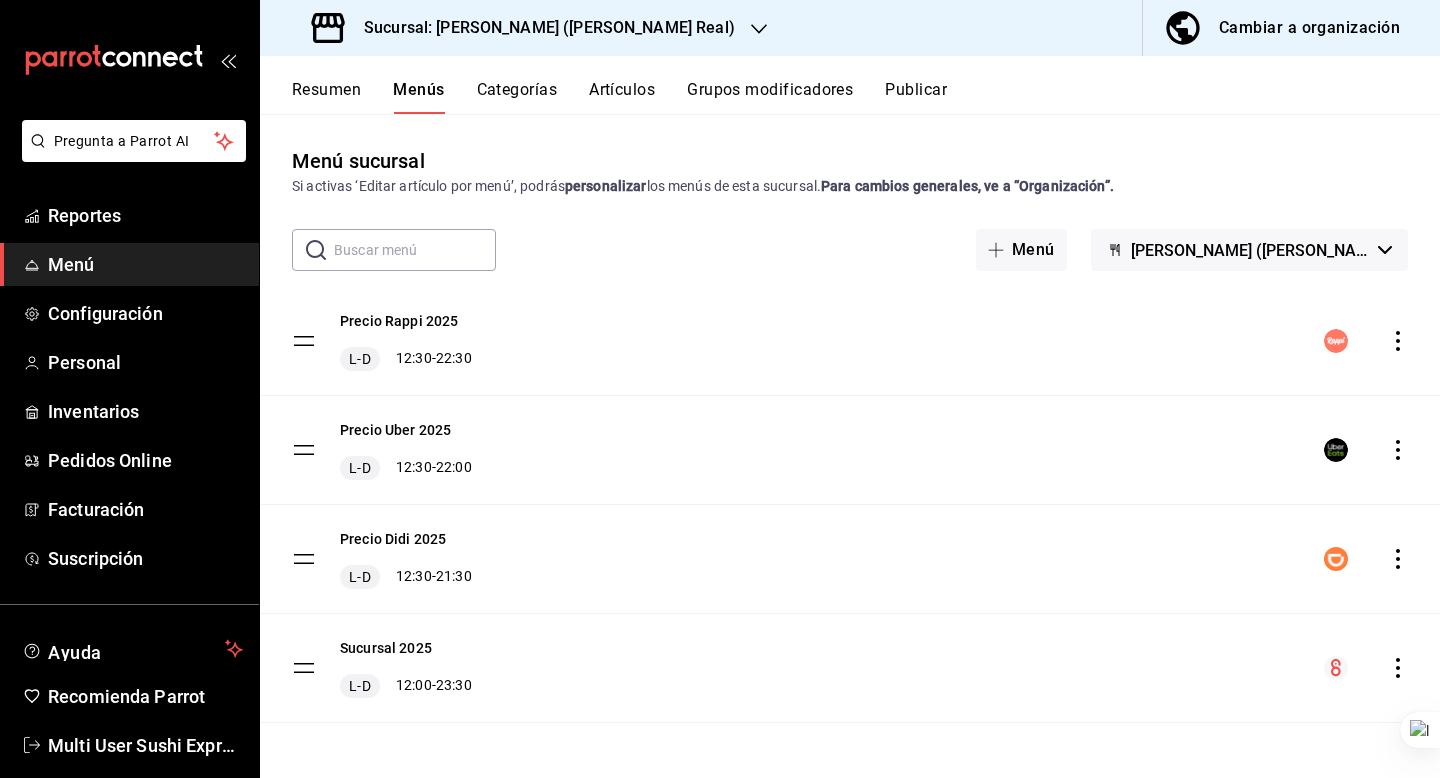 click on "​ ​ Menú [PERSON_NAME] ([PERSON_NAME] Real)" at bounding box center [850, 250] 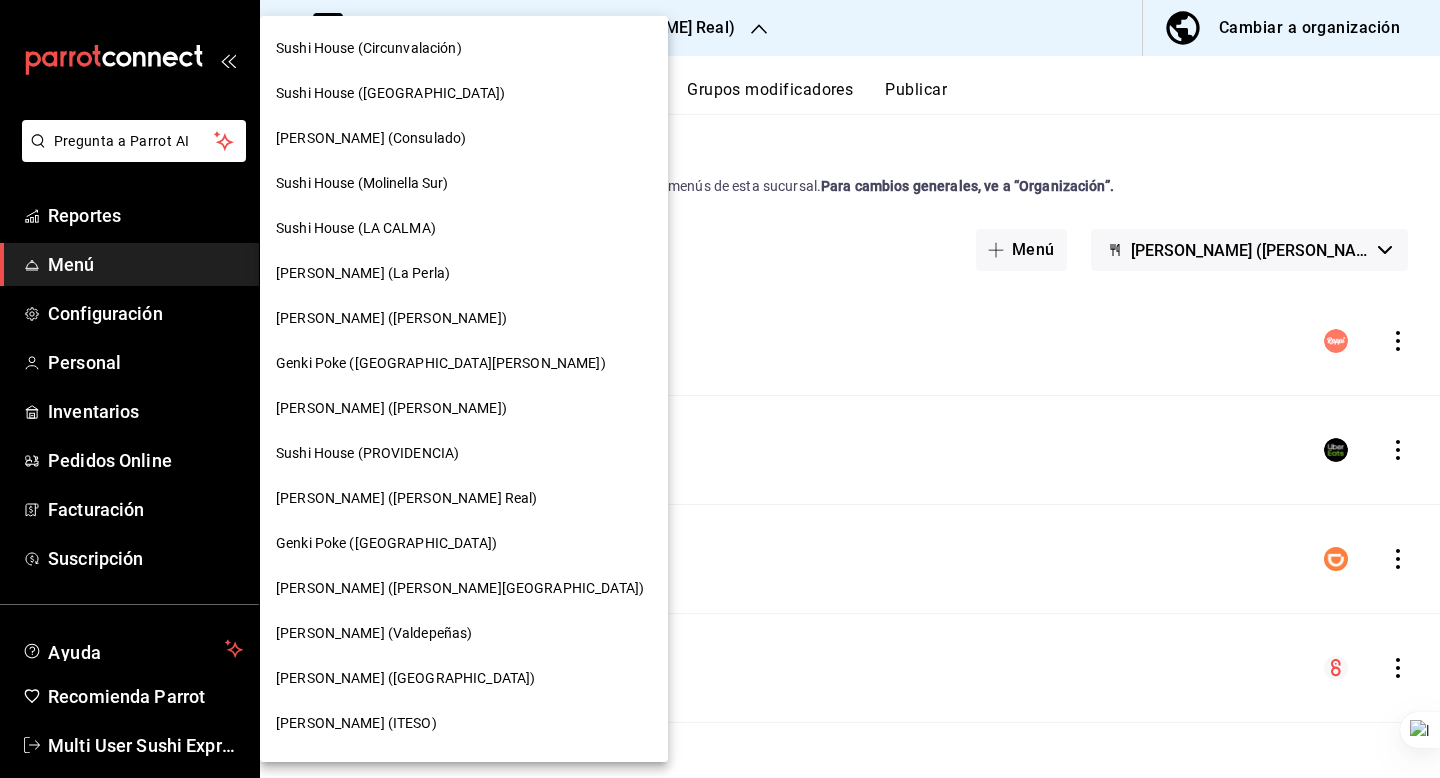 scroll, scrollTop: 80, scrollLeft: 0, axis: vertical 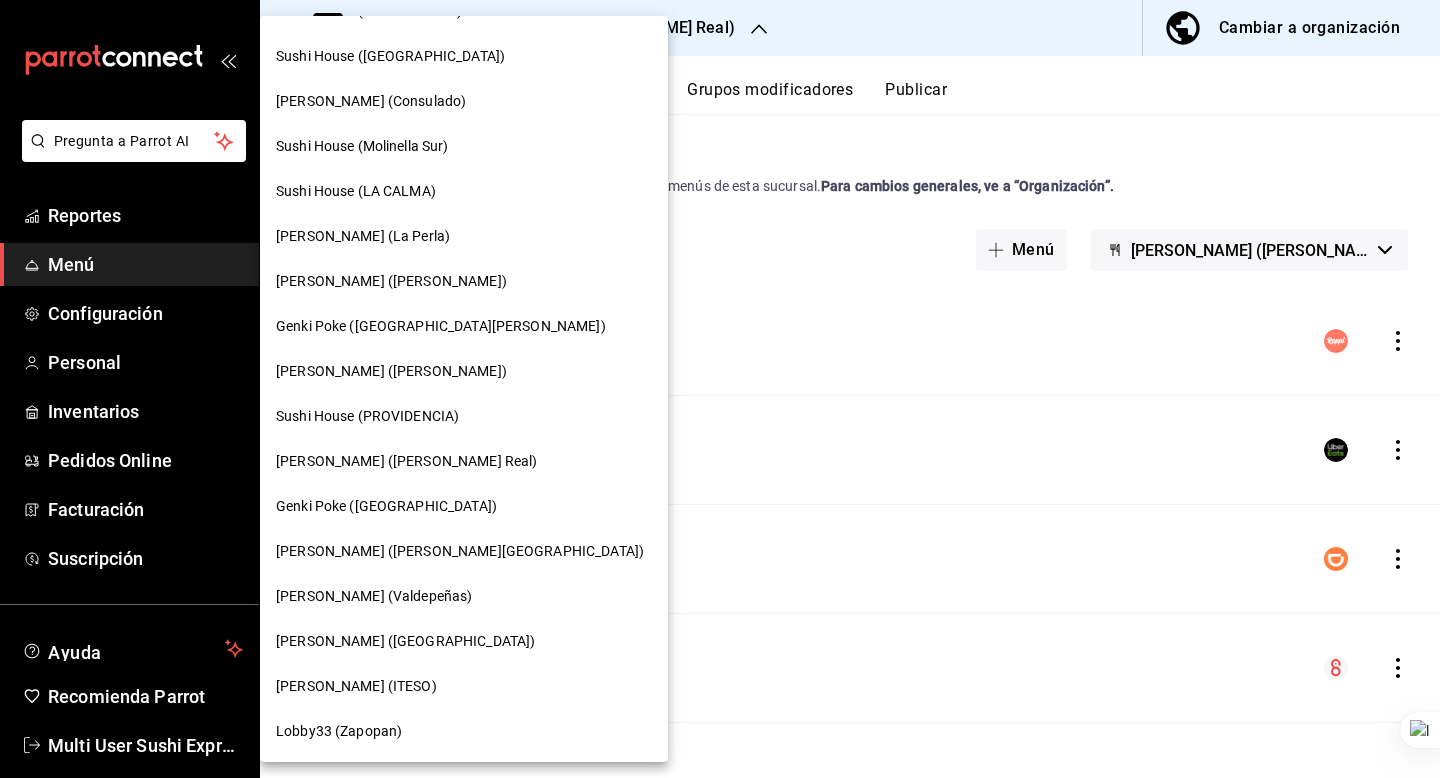click on "Genki Poke ([GEOGRAPHIC_DATA])" at bounding box center [464, 506] 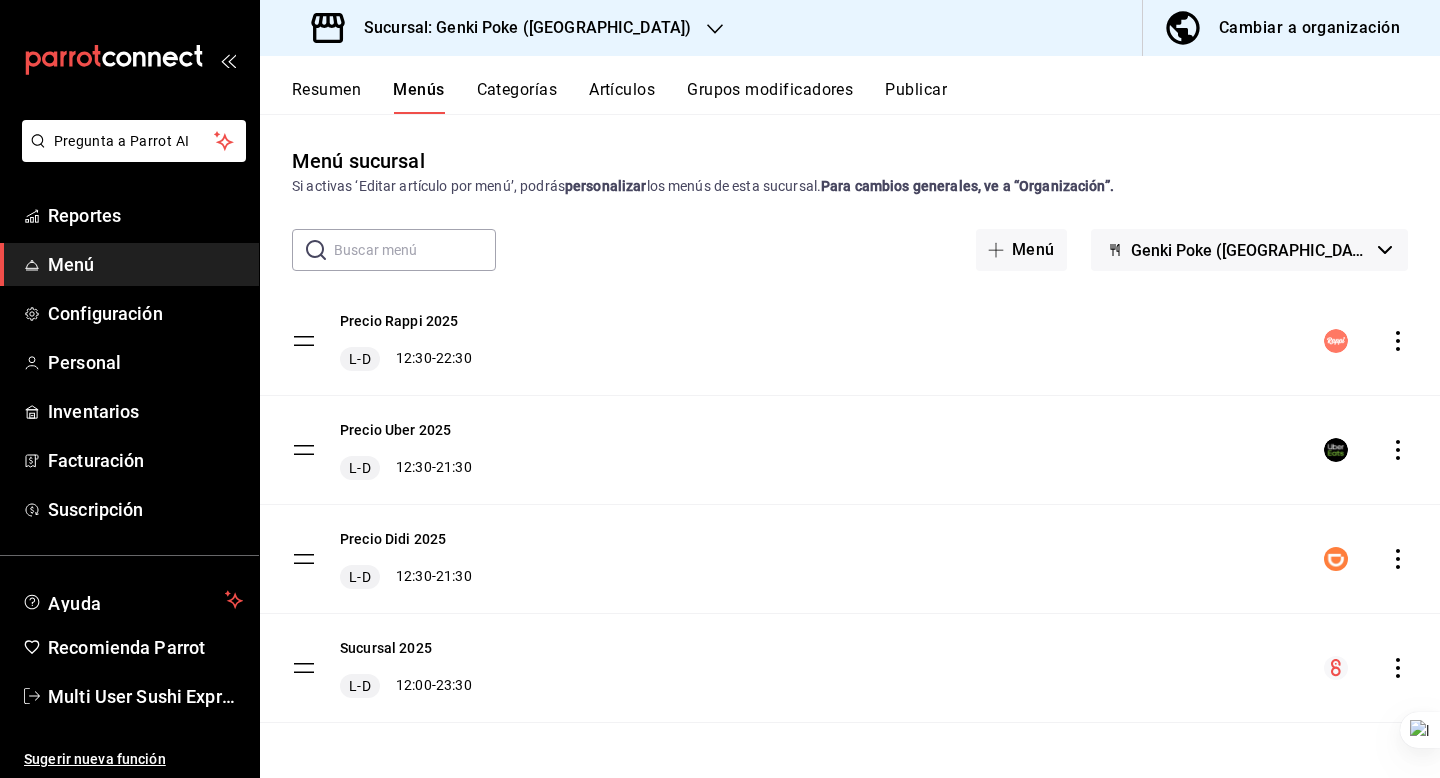 click on "Sucursal: Genki Poke (Roma Norte)" at bounding box center (519, 28) 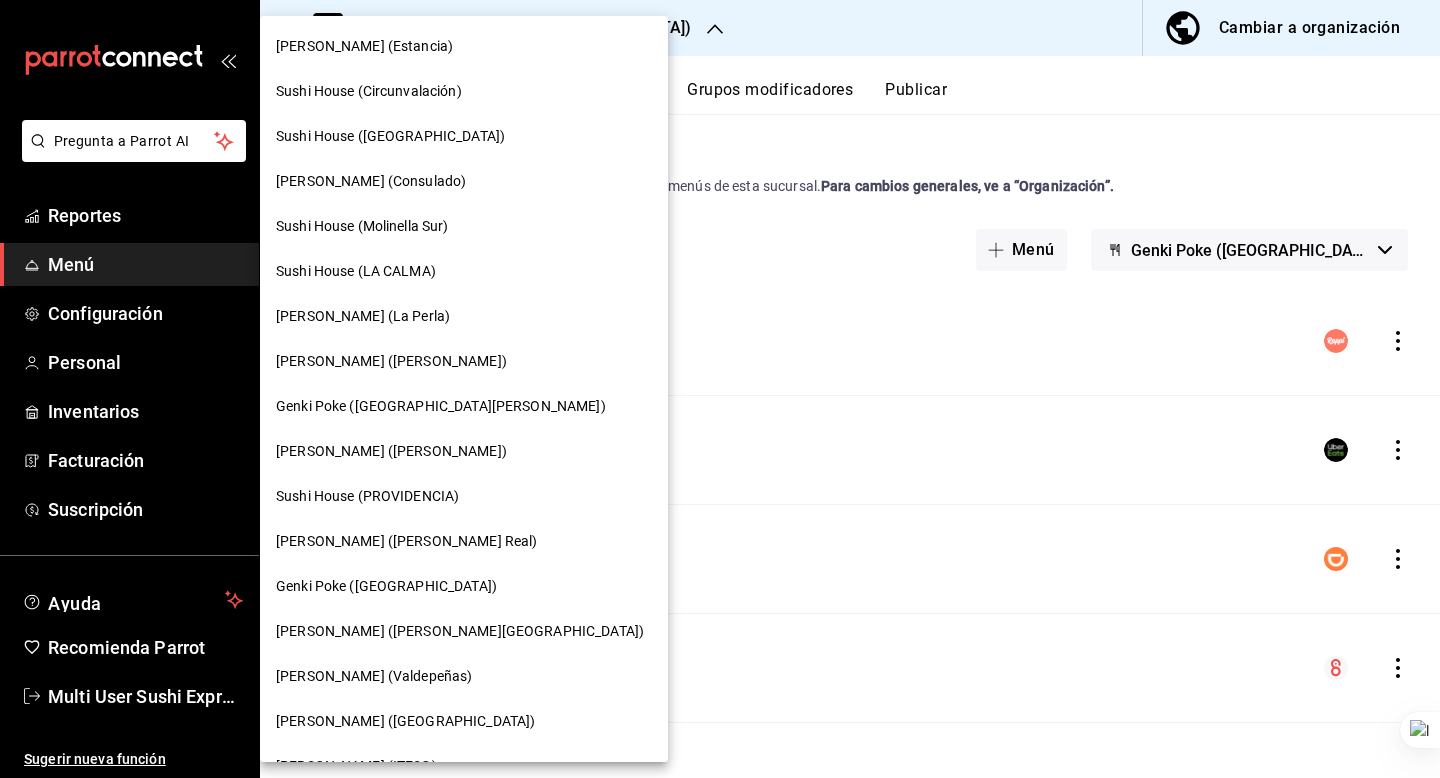 click on "Genki Poke (Jardinez de la Paz)" at bounding box center [464, 631] 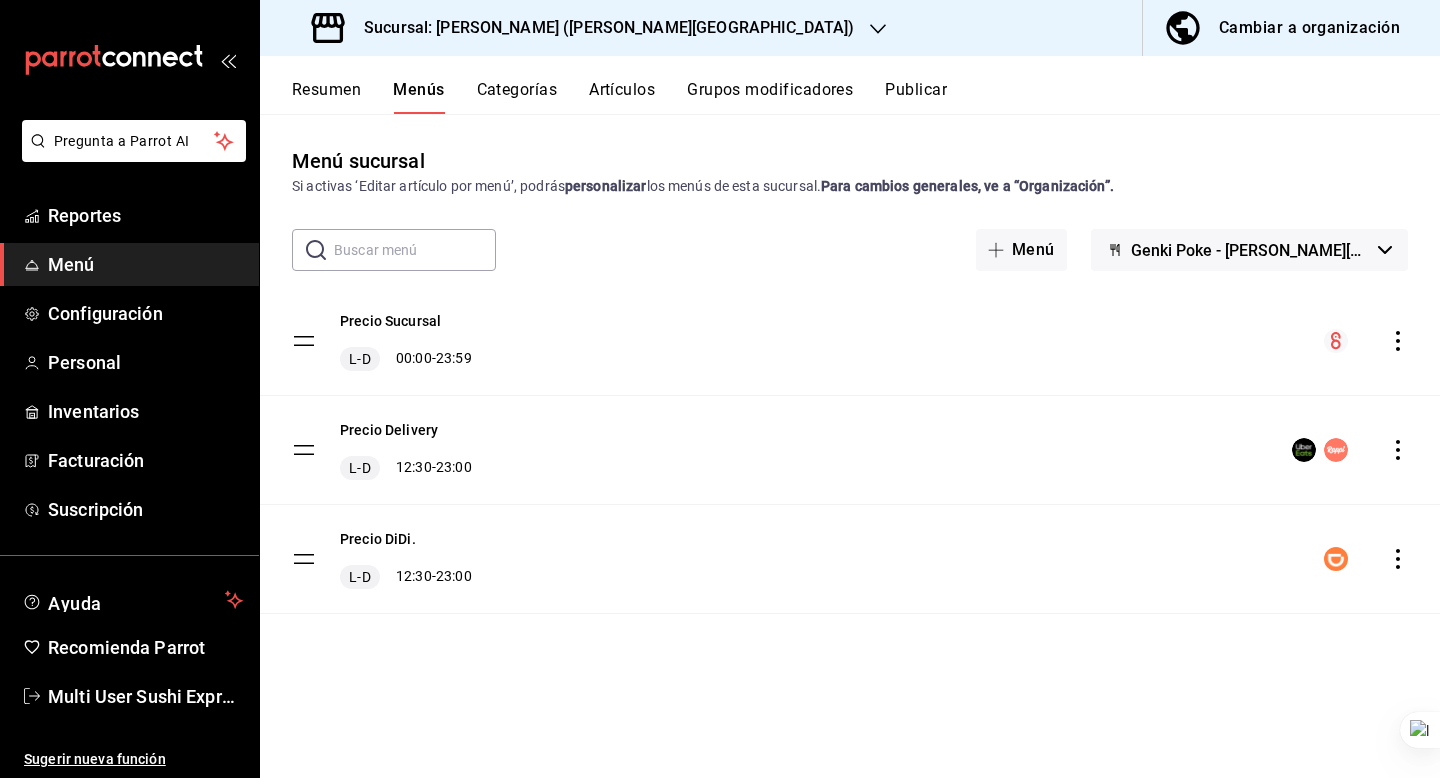 click on "Precio Delivery L-D 12:30  -  23:00" at bounding box center (406, 450) 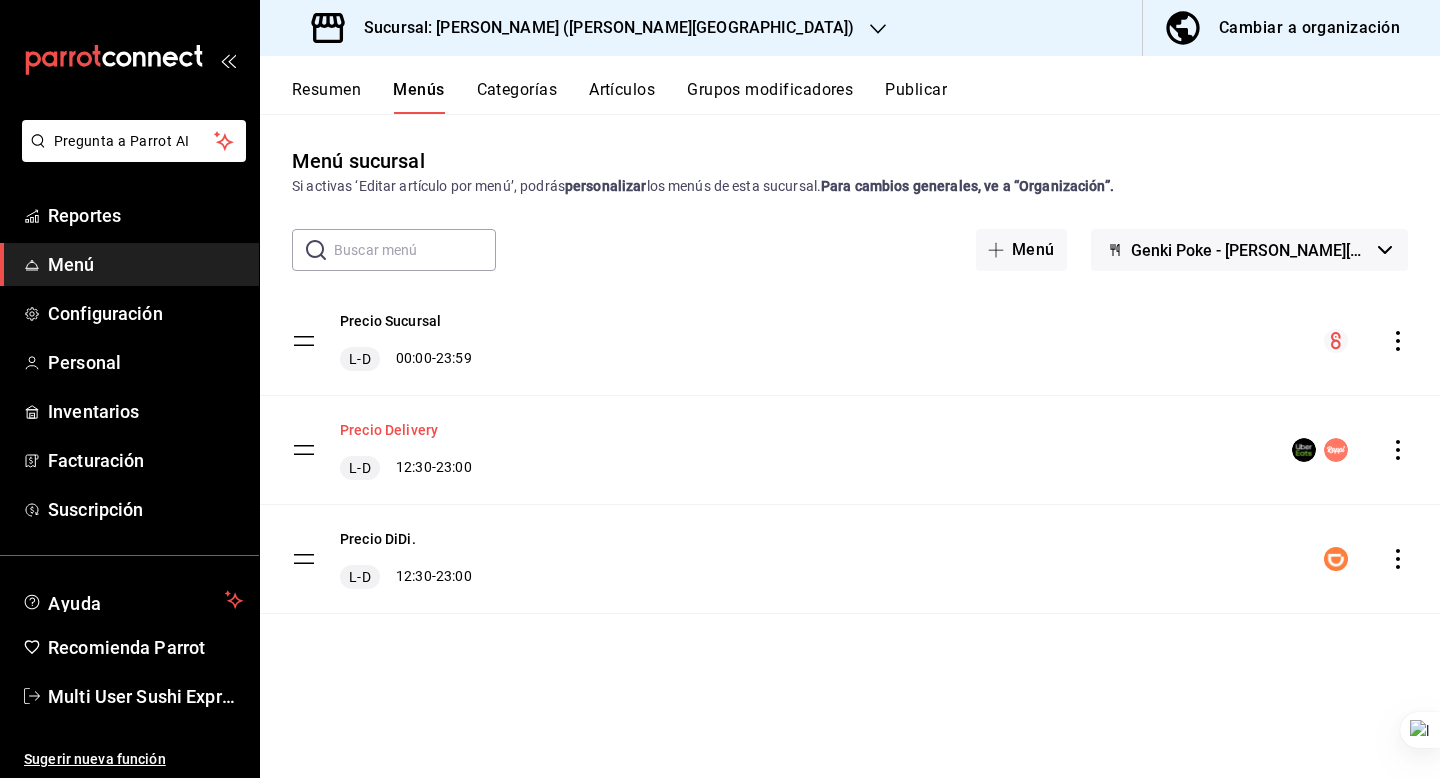 click on "Precio Delivery" at bounding box center (389, 430) 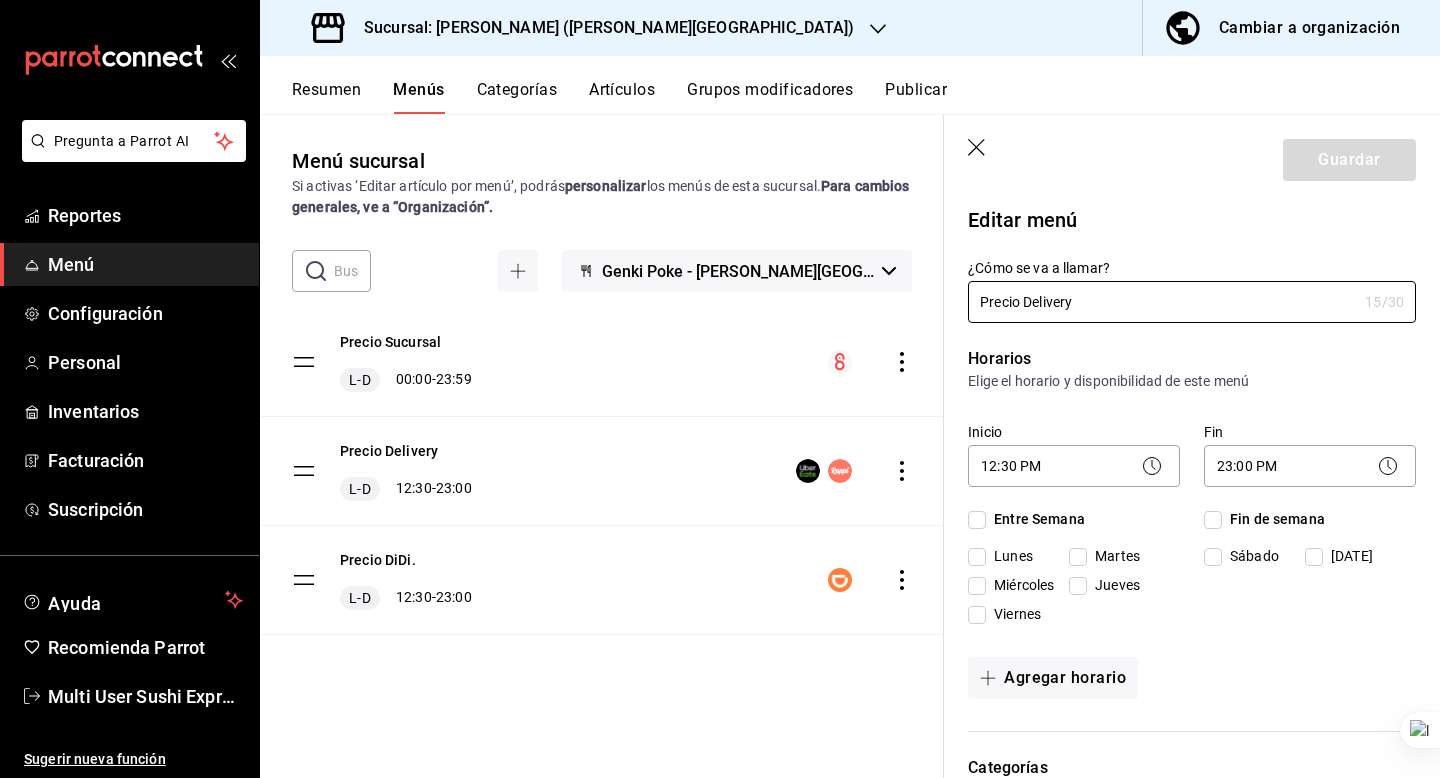 checkbox on "true" 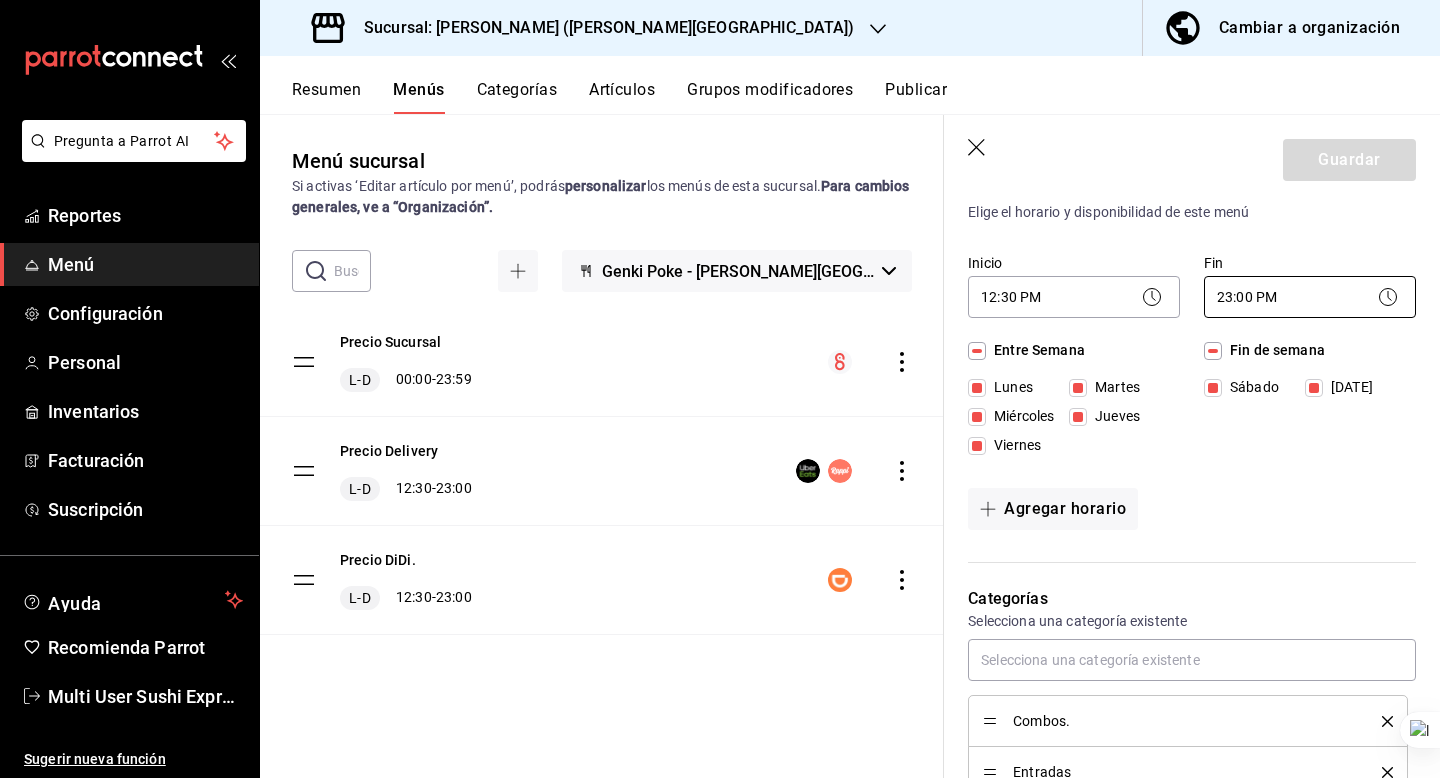 scroll, scrollTop: 159, scrollLeft: 0, axis: vertical 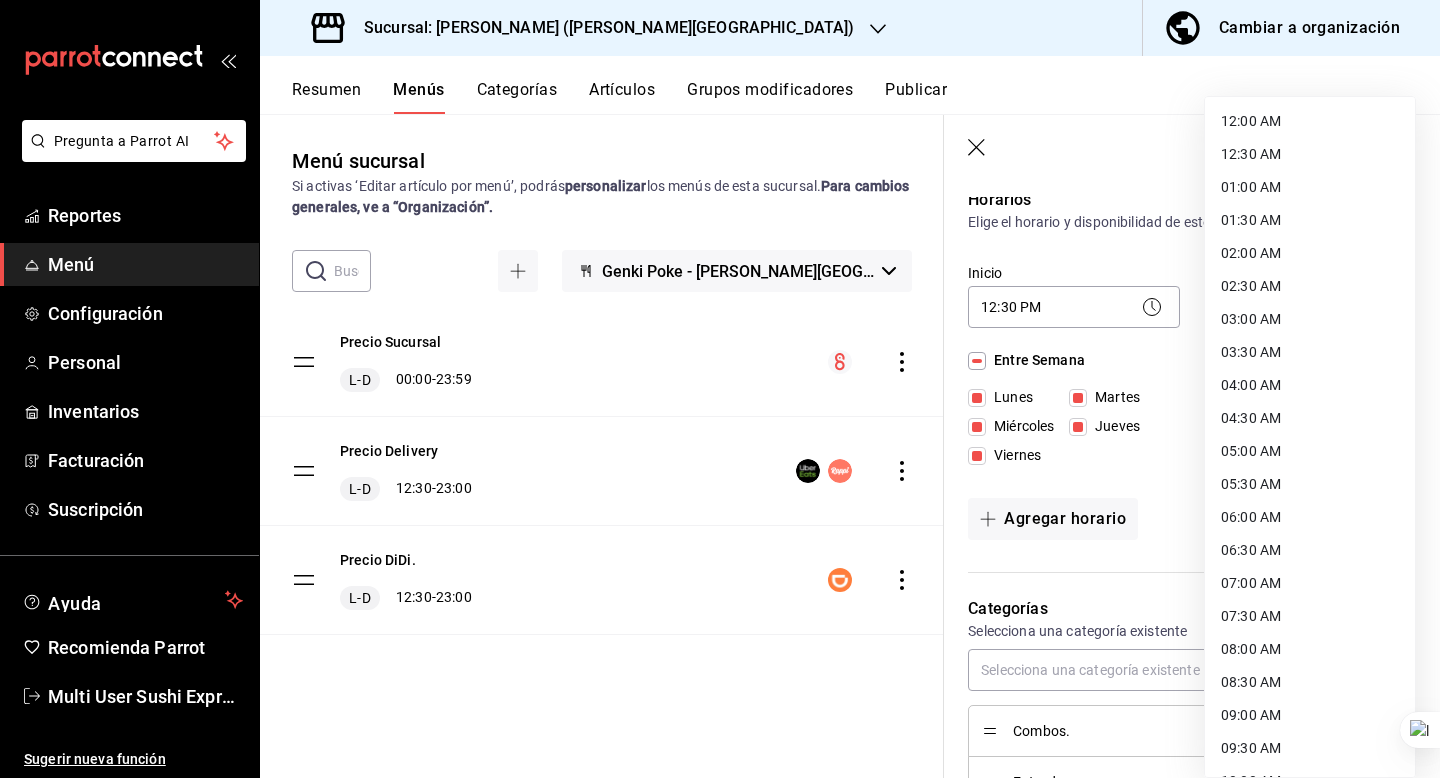 click on "Pregunta a Parrot AI Reportes   Menú   Configuración   Personal   Inventarios   Facturación   Suscripción   Ayuda Recomienda Parrot   Multi User Sushi Express   Sugerir nueva función   Sucursal: Genki Poke (Jardinez de la Paz) Cambiar a organización Resumen Menús Categorías Artículos Grupos modificadores Publicar Menú sucursal Si activas ‘Editar artículo por menú’, podrás  personalizar  los menús de esta sucursal.  Para cambios generales, ve a “Organización”. ​ ​ Genki Poke - Jardinez de la Paz Precio Sucursal L-D 00:00  -  23:59 Precio Delivery L-D 12:30  -  23:00 Precio DiDi. L-D 12:30  -  23:00 Guardar Editar menú ¿Cómo se va a llamar? Precio Delivery 15 /30 ¿Cómo se va a llamar? Horarios Elige el horario y disponibilidad de este menú Inicio 12:30 PM 12:30 Fin 23:00 PM 23:00 Entre Semana Lunes Martes Miércoles Jueves Viernes Fin de semana Sábado Domingo Agregar horario Categorías Selecciona una categoría existente Combos. Entradas PLATILLOS Bebidass POSTRES. Uber Eats 6" at bounding box center (720, 389) 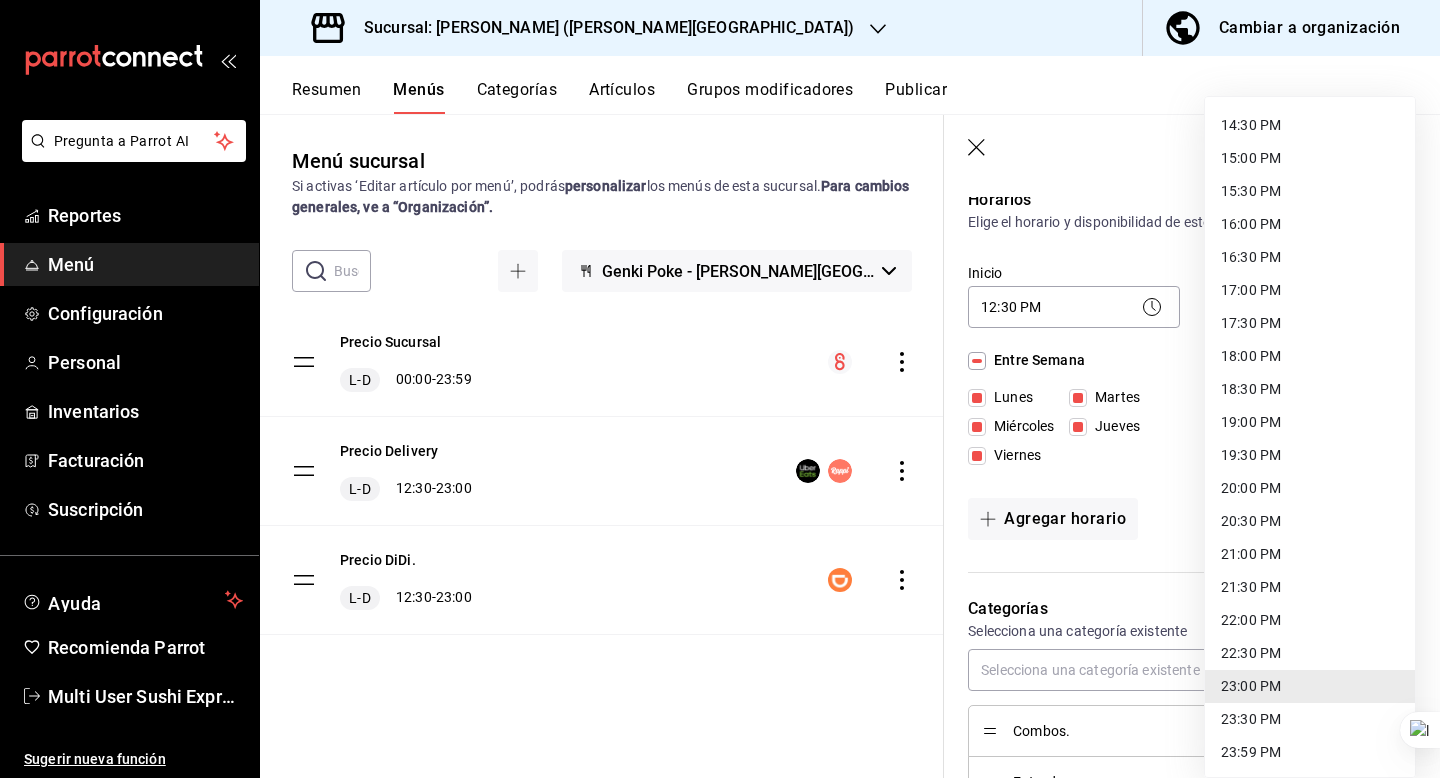 click on "22:00 PM" at bounding box center (1310, 620) 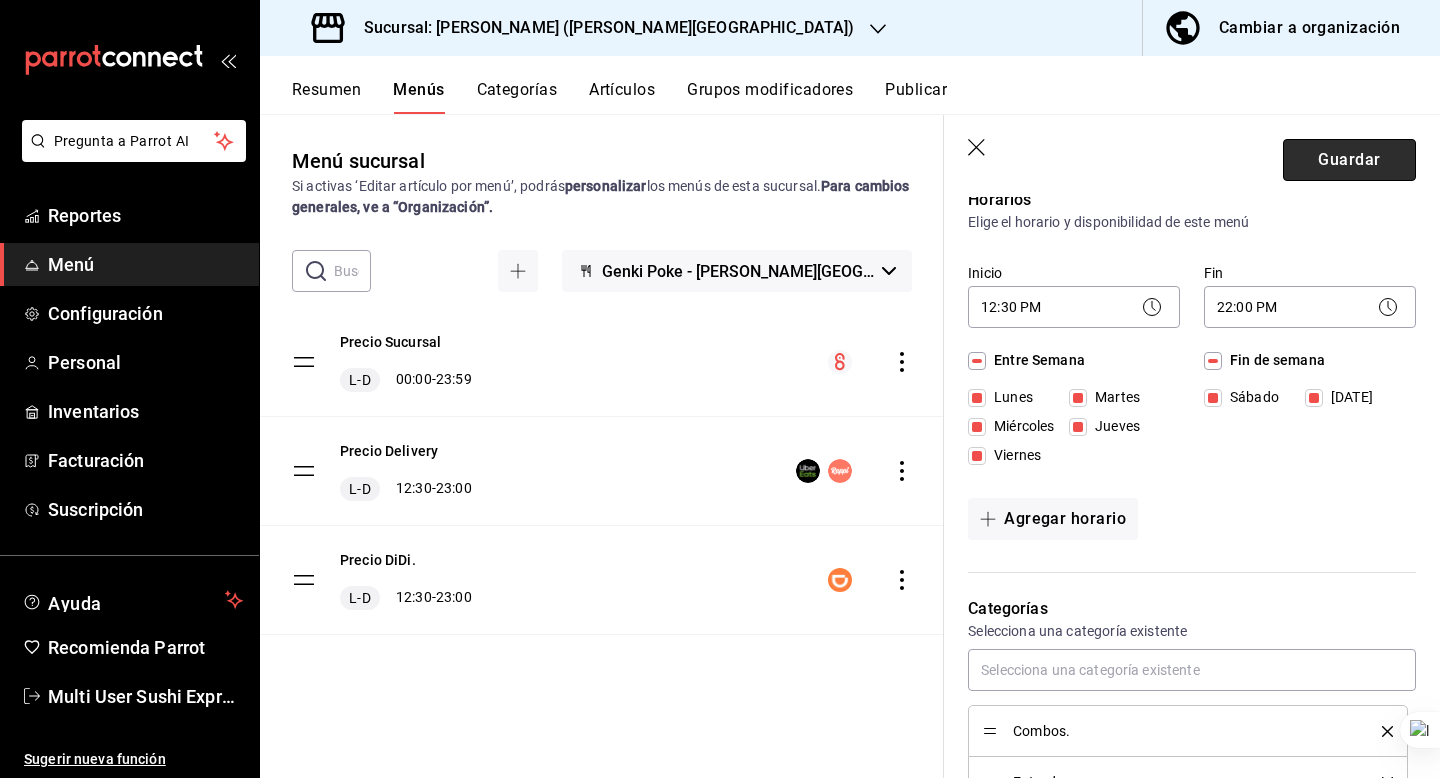 click on "Guardar" at bounding box center [1349, 160] 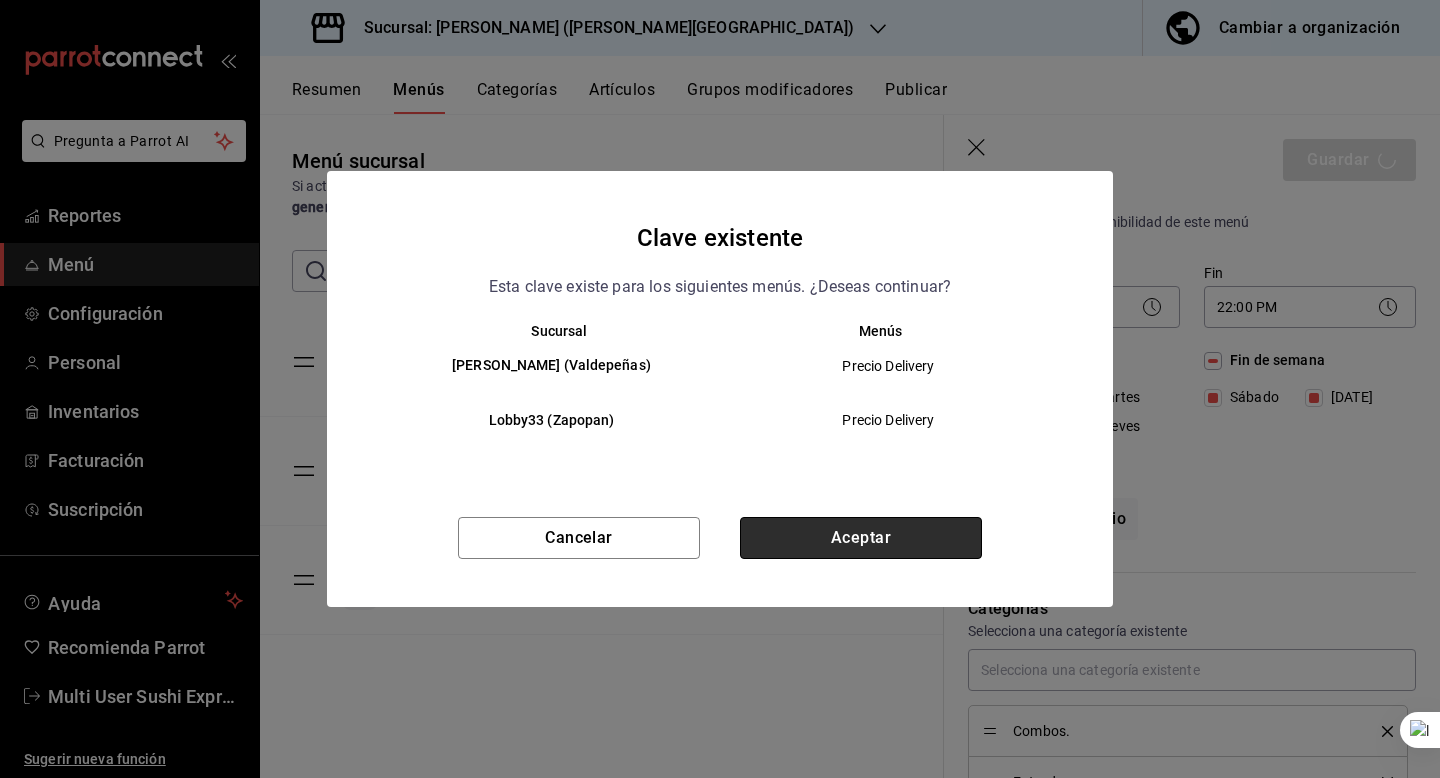 click on "Aceptar" at bounding box center [861, 538] 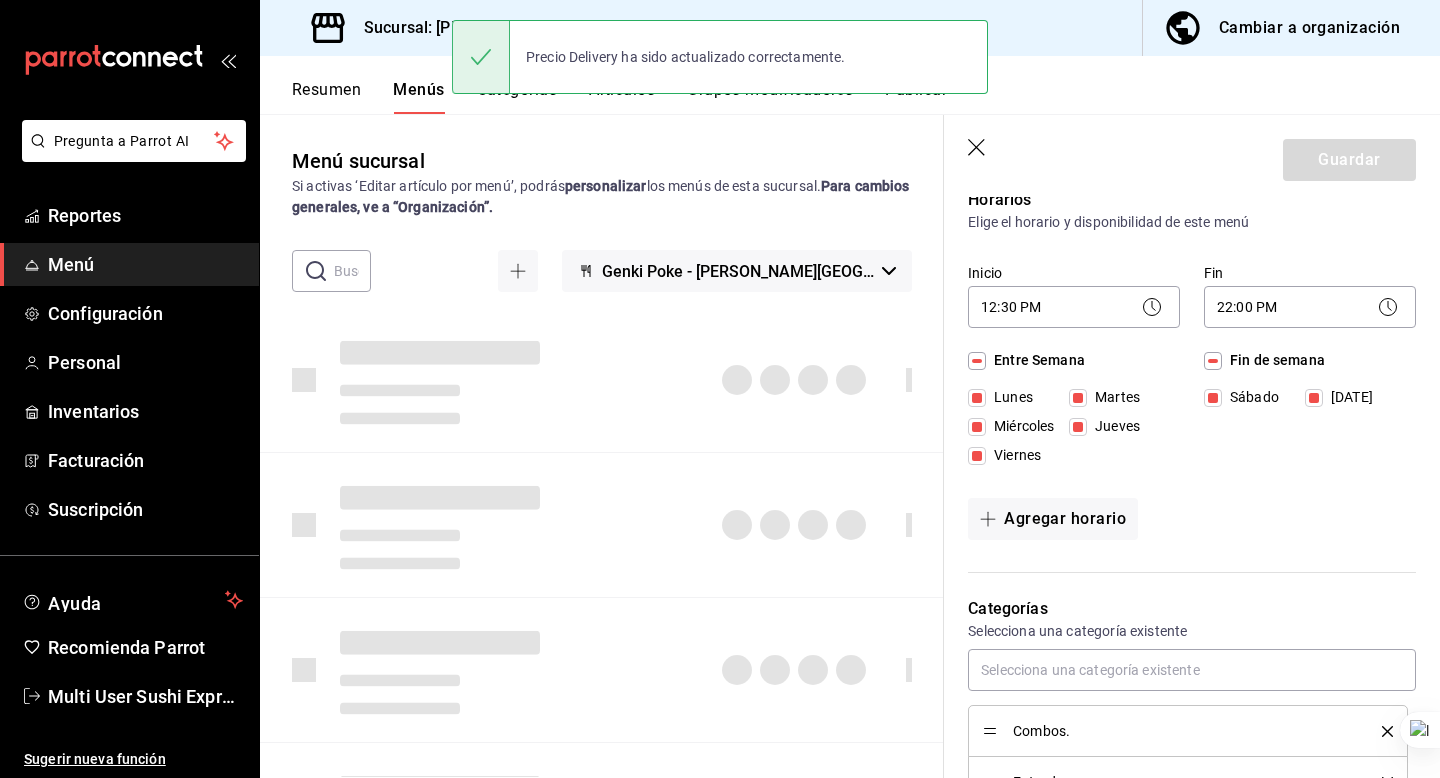 type 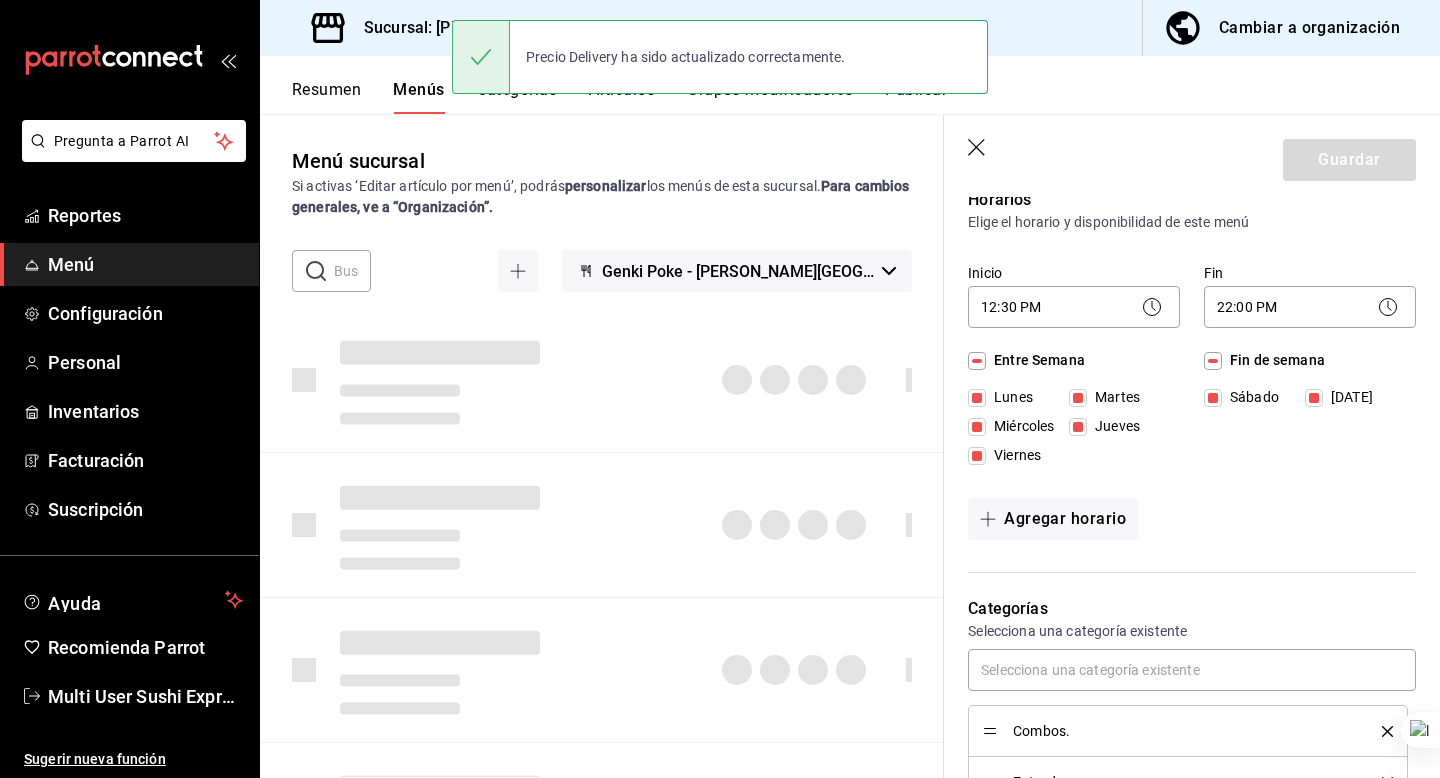 checkbox on "false" 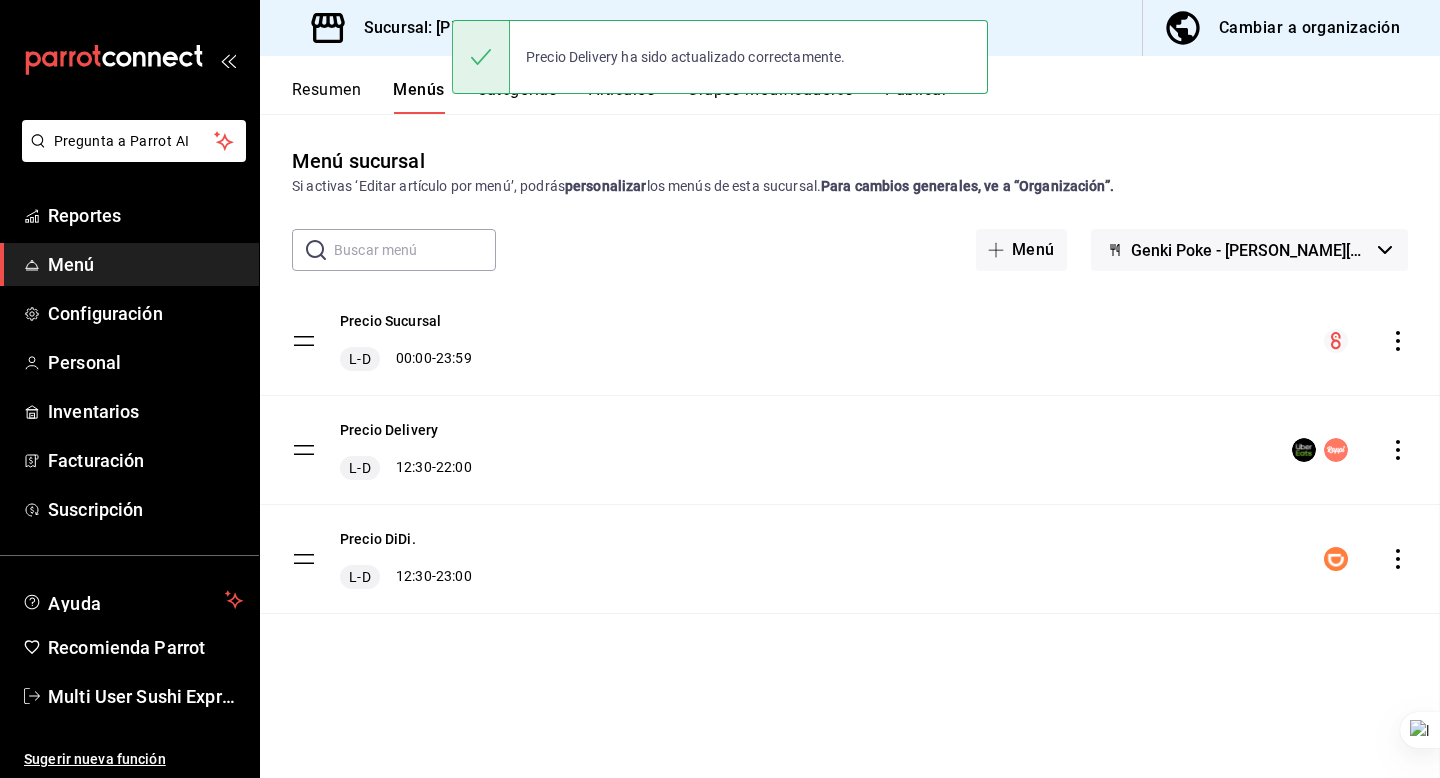 scroll, scrollTop: 0, scrollLeft: 0, axis: both 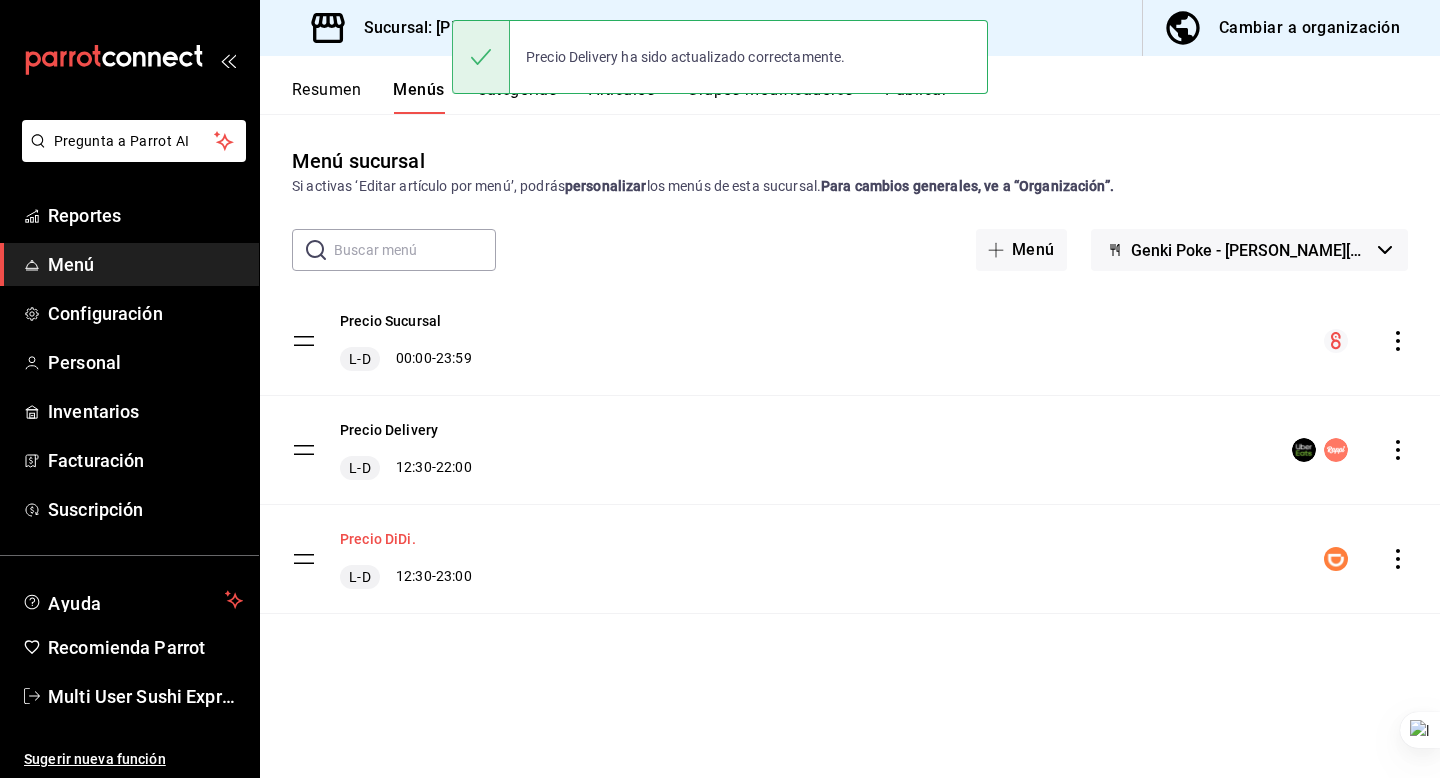 click on "Precio DiDi." at bounding box center (378, 539) 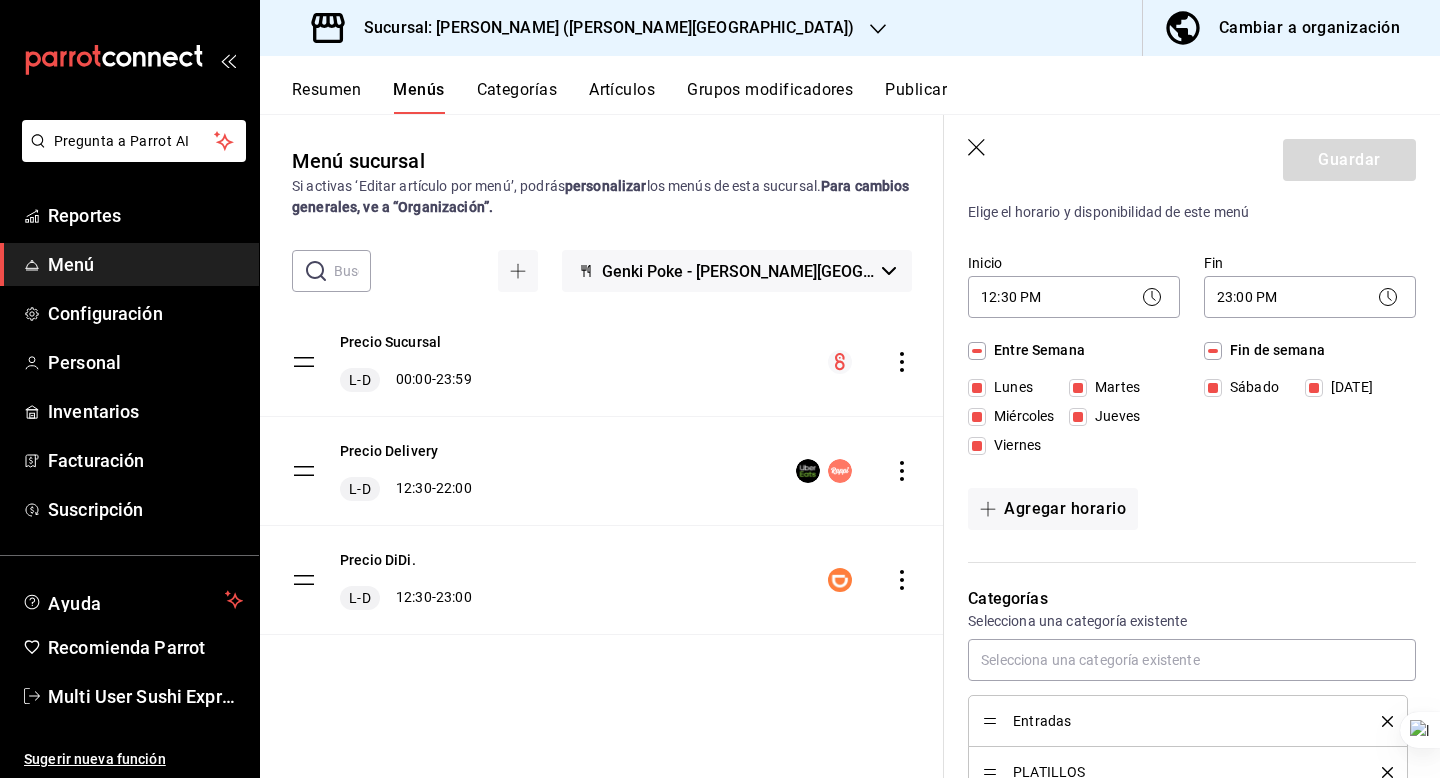 scroll, scrollTop: 161, scrollLeft: 0, axis: vertical 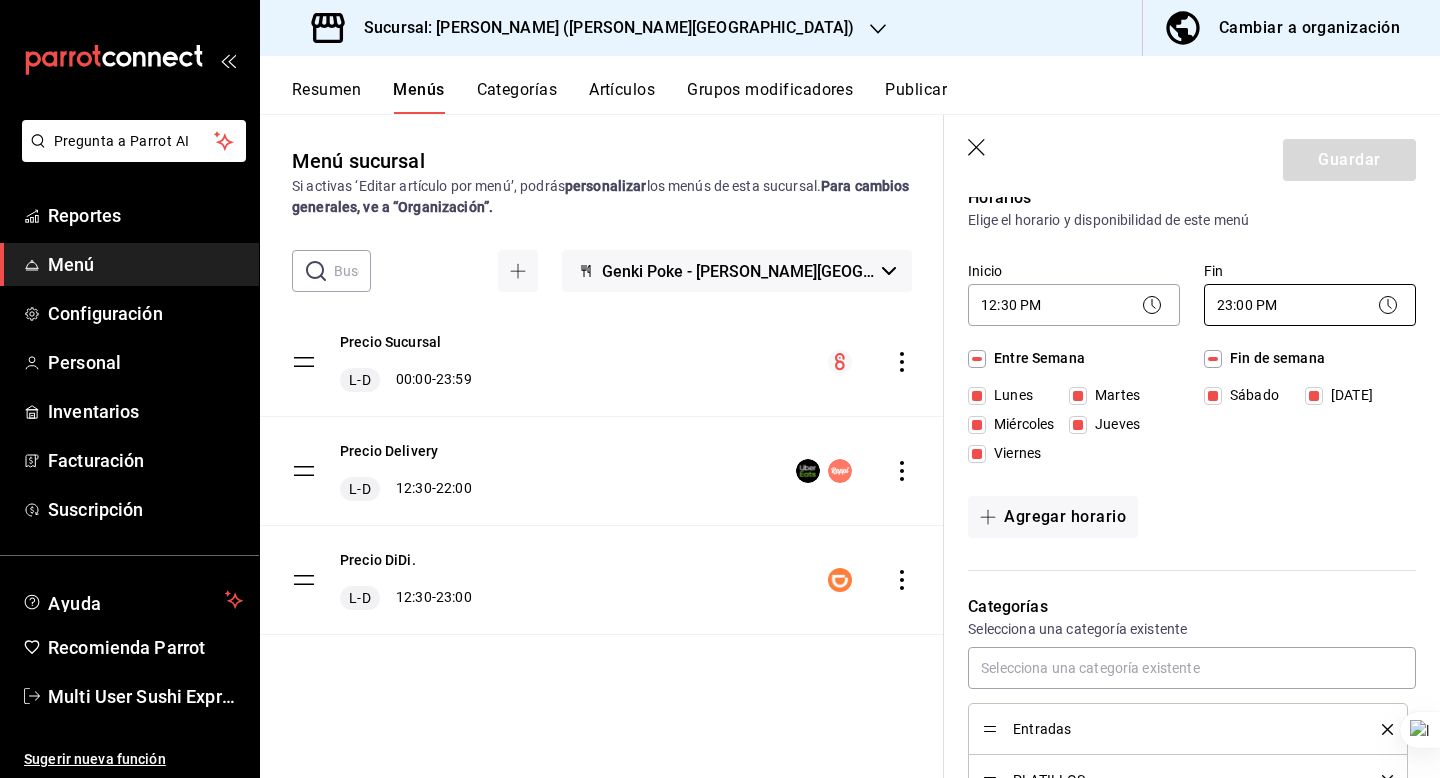 click on "Pregunta a Parrot AI Reportes   Menú   Configuración   Personal   Inventarios   Facturación   Suscripción   Ayuda Recomienda Parrot   Multi User Sushi Express   Sugerir nueva función   Sucursal: Genki Poke (Jardinez de la Paz) Cambiar a organización Resumen Menús Categorías Artículos Grupos modificadores Publicar Menú sucursal Si activas ‘Editar artículo por menú’, podrás  personalizar  los menús de esta sucursal.  Para cambios generales, ve a “Organización”. ​ ​ Genki Poke - Jardinez de la Paz Precio Sucursal L-D 00:00  -  23:59 Precio Delivery L-D 12:30  -  22:00 Precio DiDi. L-D 12:30  -  23:00 Guardar Editar menú ¿Cómo se va a llamar? Precio DiDi. 12 /30 ¿Cómo se va a llamar? Horarios Elige el horario y disponibilidad de este menú Inicio 12:30 PM 12:30 Fin 23:00 PM 23:00 Entre Semana Lunes Martes Miércoles Jueves Viernes Fin de semana Sábado Domingo Agregar horario Categorías Selecciona una categoría existente Entradas PLATILLOS Bebidass POSTRES. Punto de venta Rappi 6" at bounding box center (720, 389) 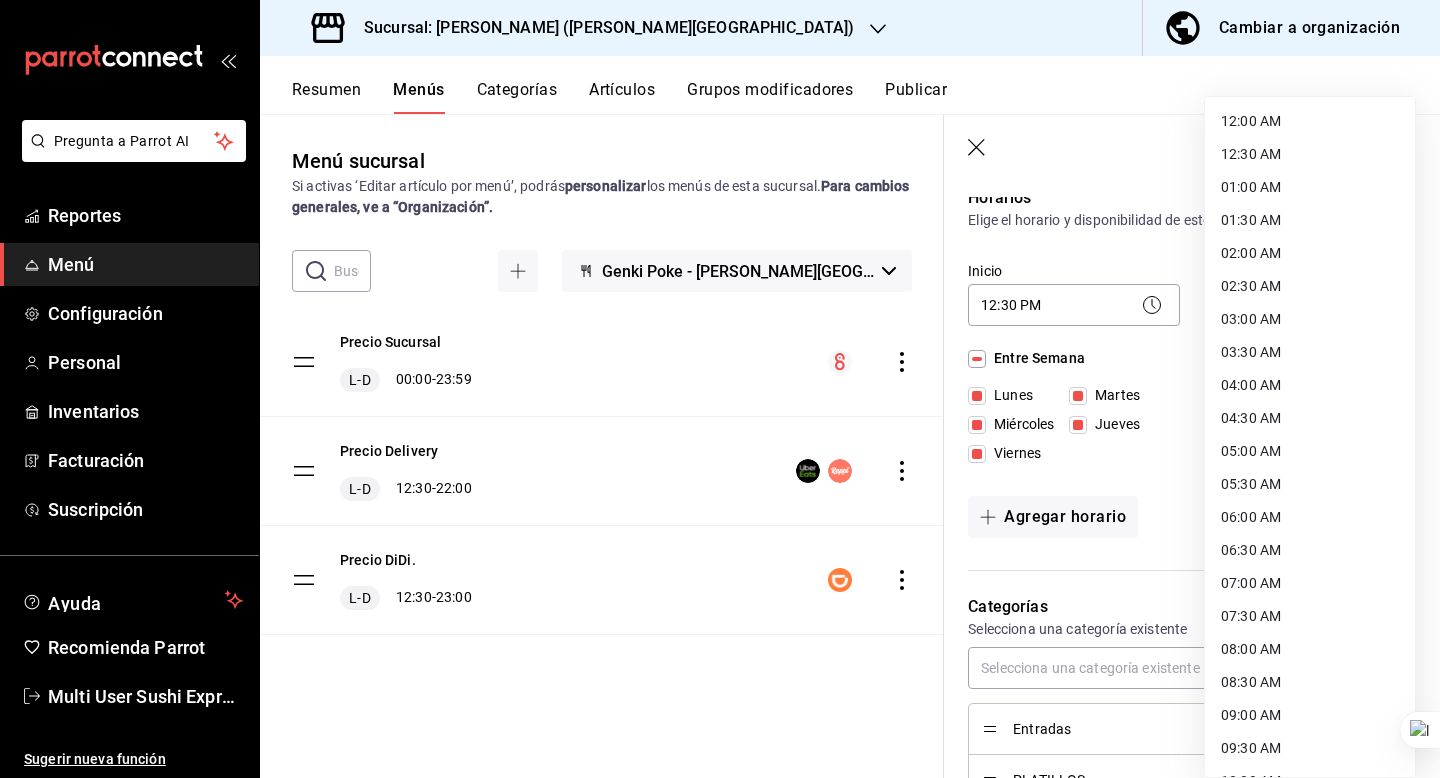 scroll, scrollTop: 953, scrollLeft: 0, axis: vertical 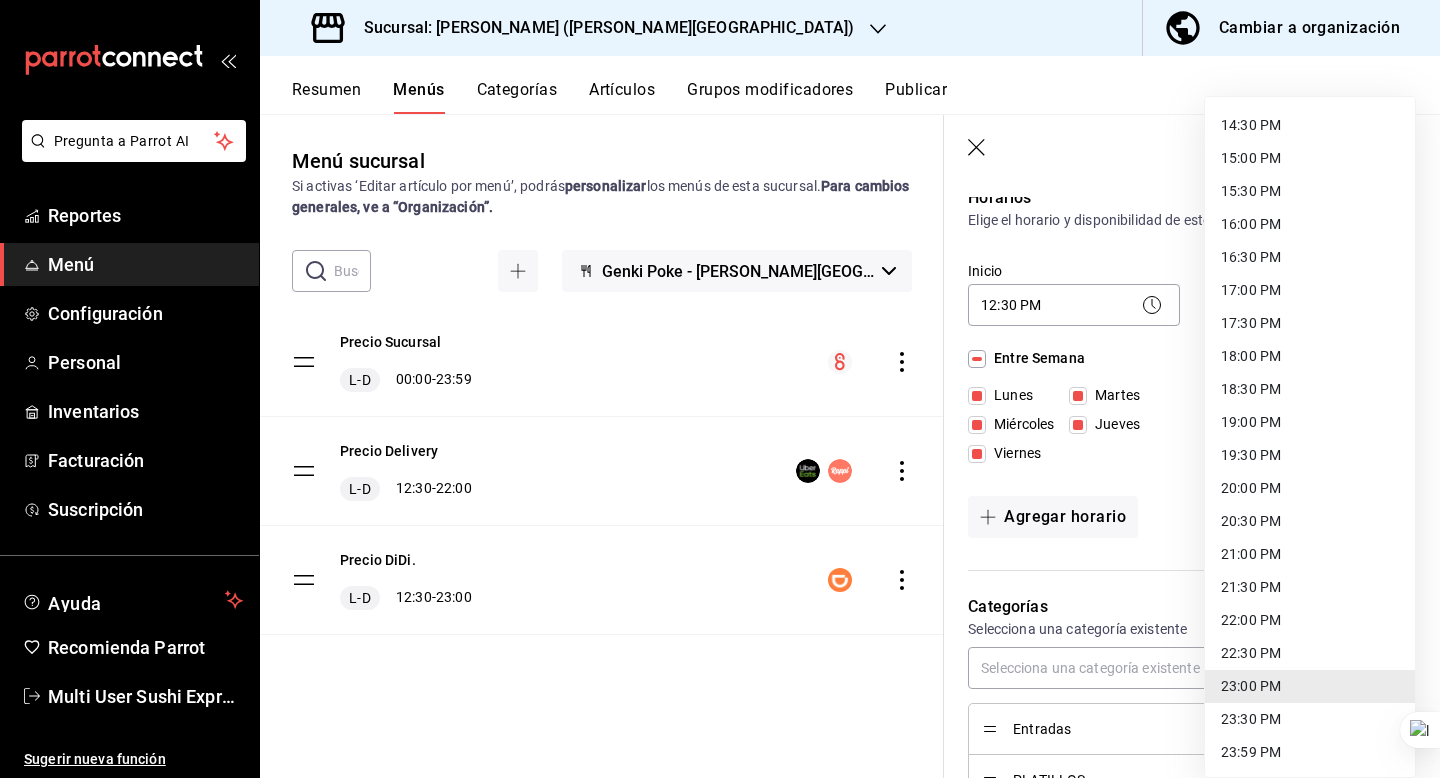 click on "22:00 PM" at bounding box center (1310, 620) 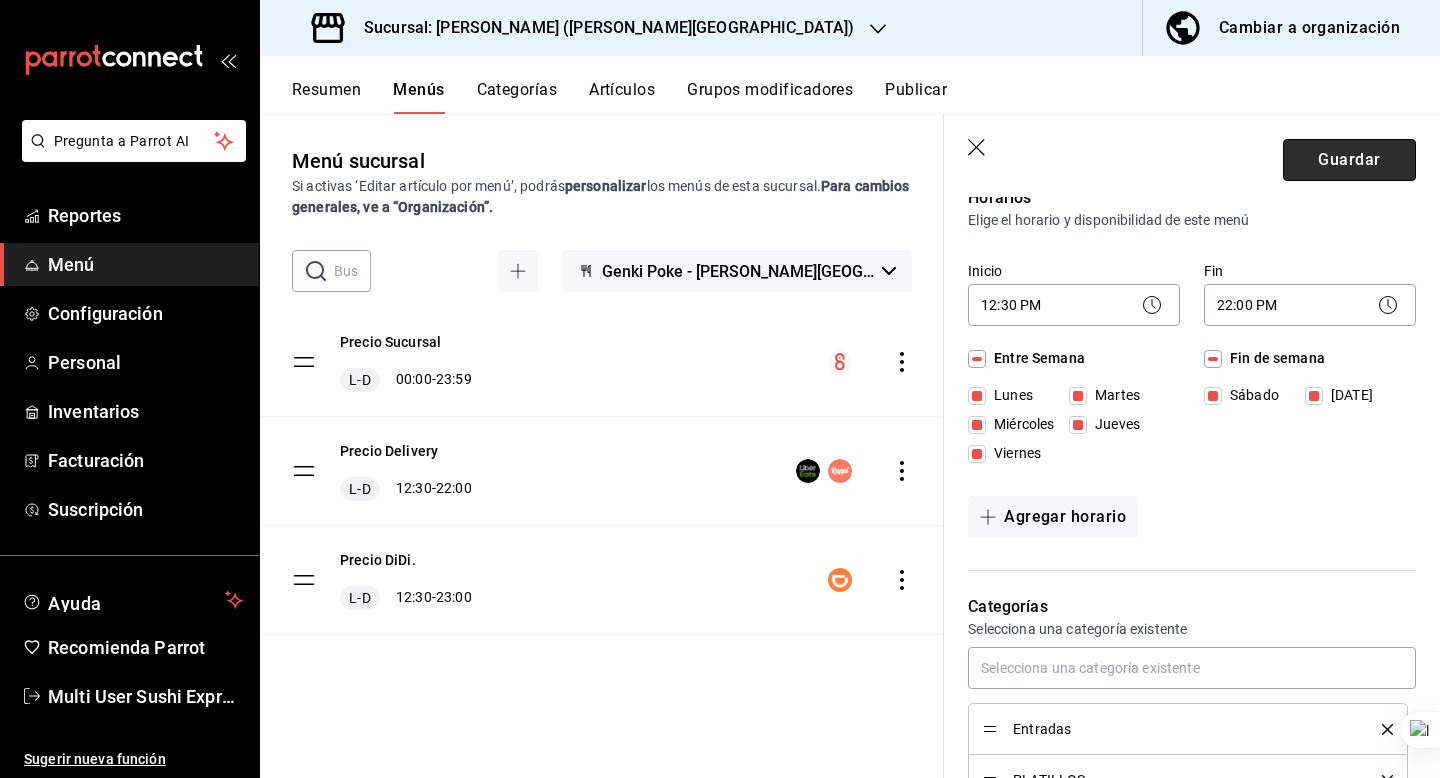click on "Guardar" at bounding box center (1349, 160) 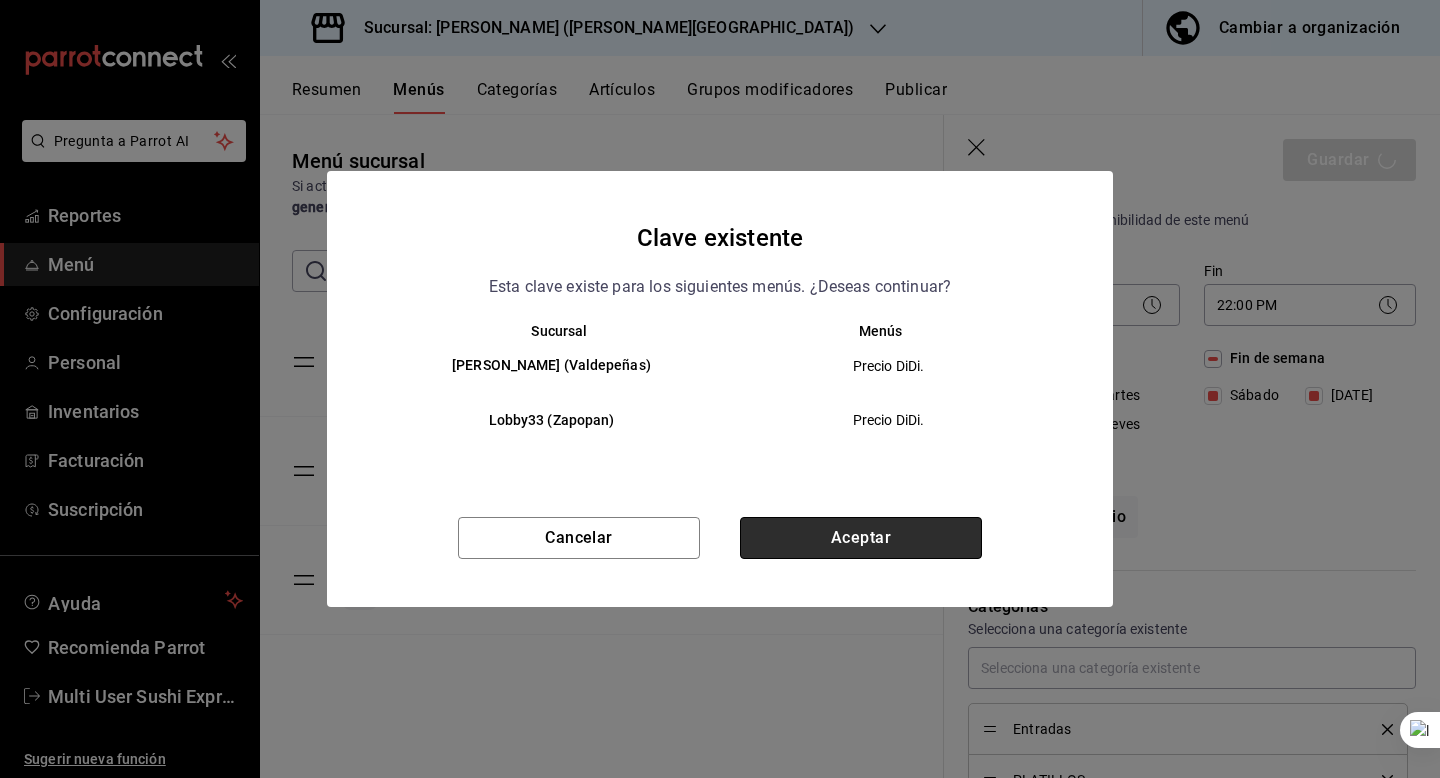 click on "Aceptar" at bounding box center (861, 538) 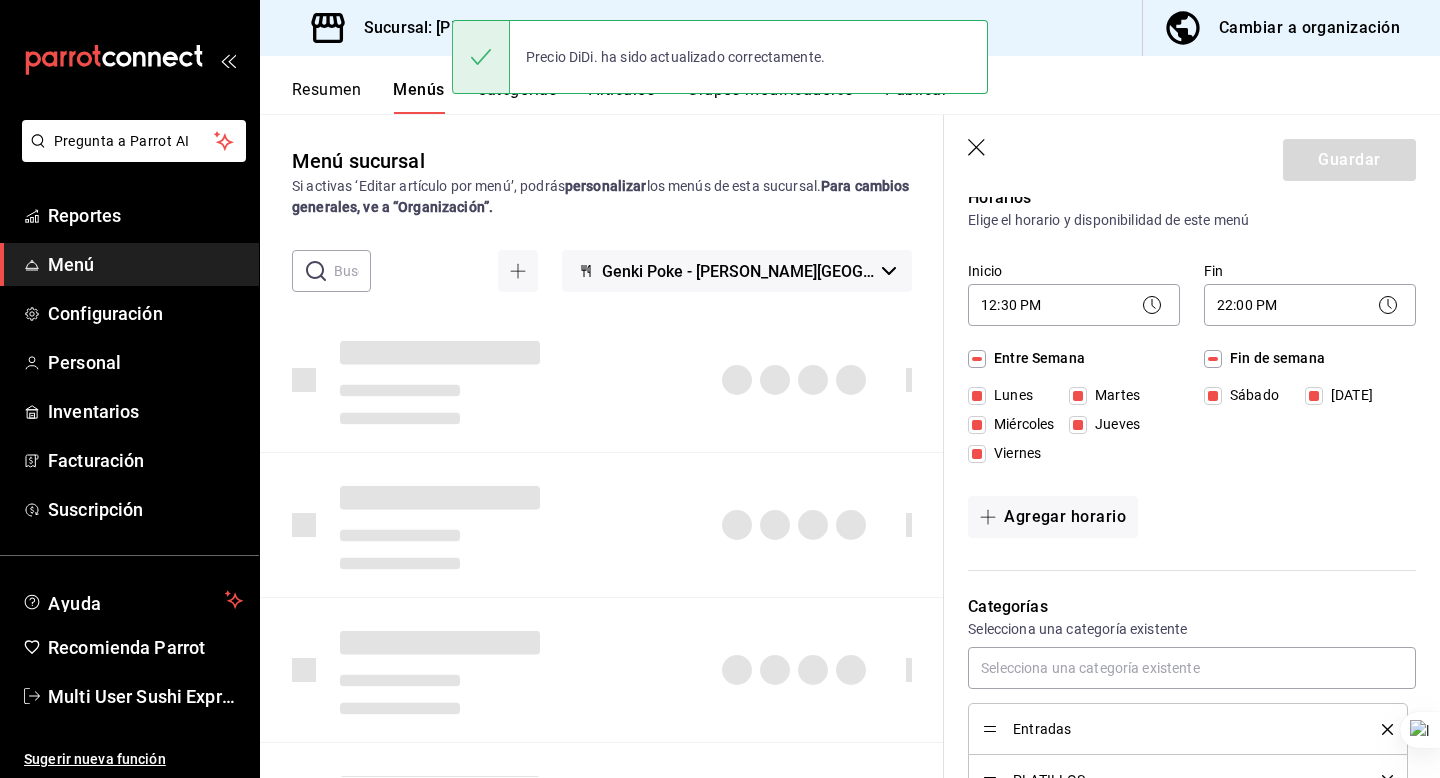 type 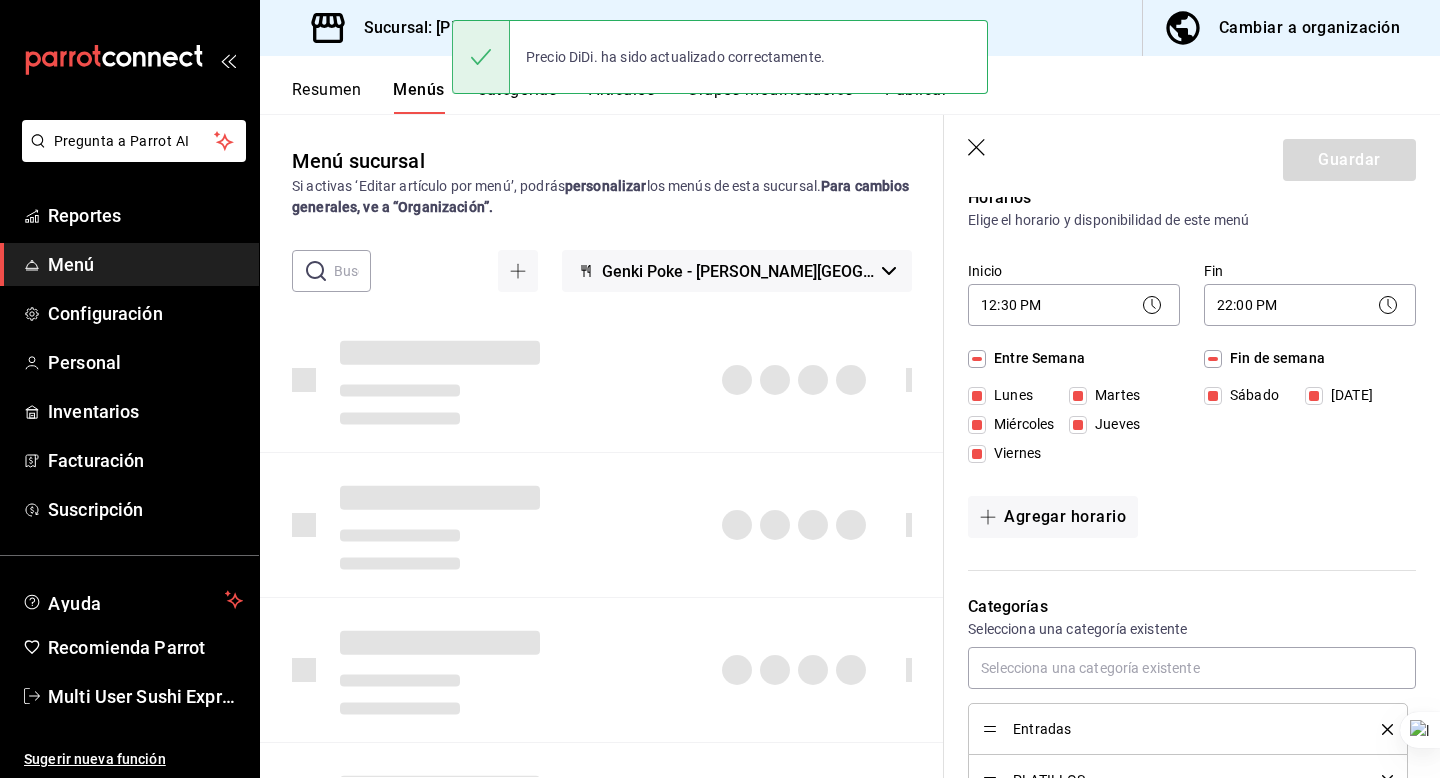checkbox on "false" 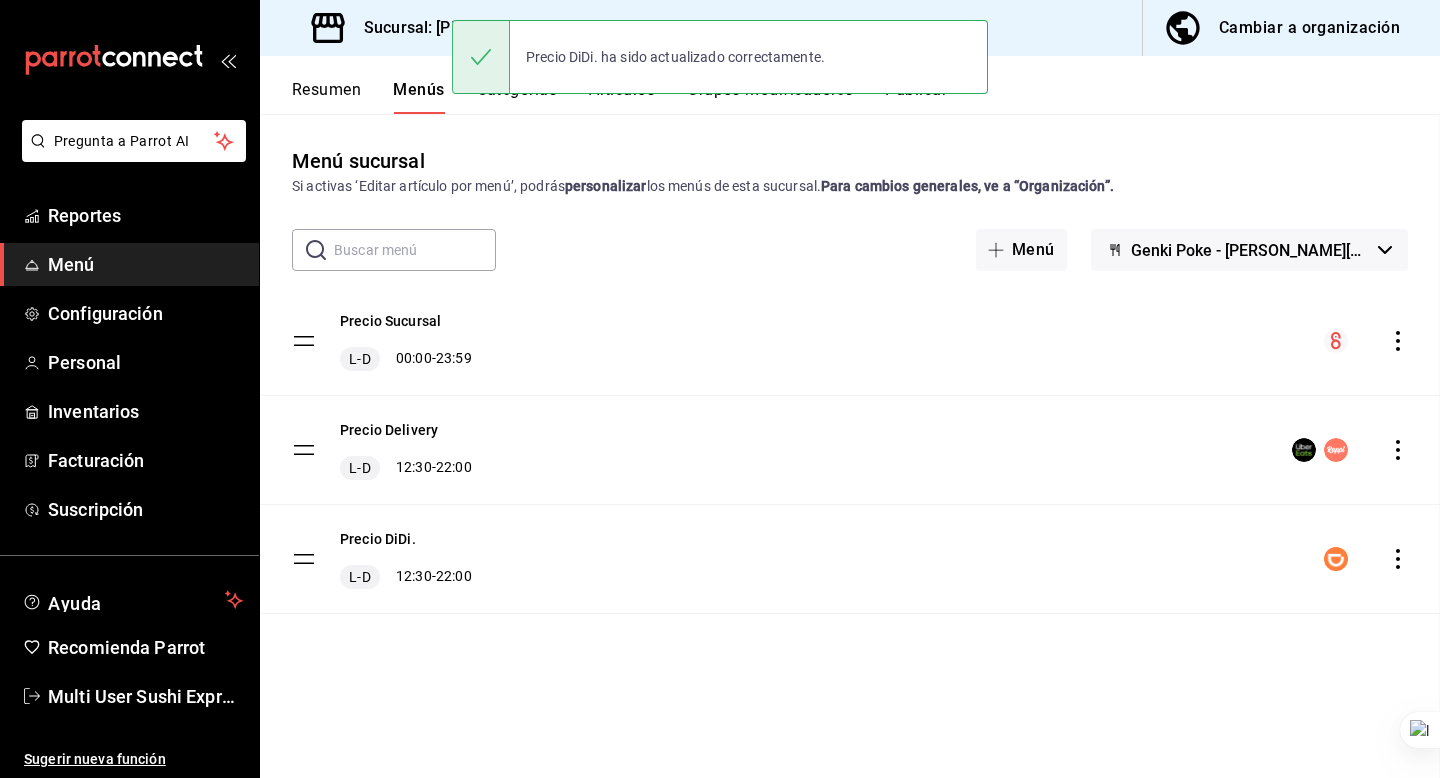 scroll, scrollTop: 0, scrollLeft: 0, axis: both 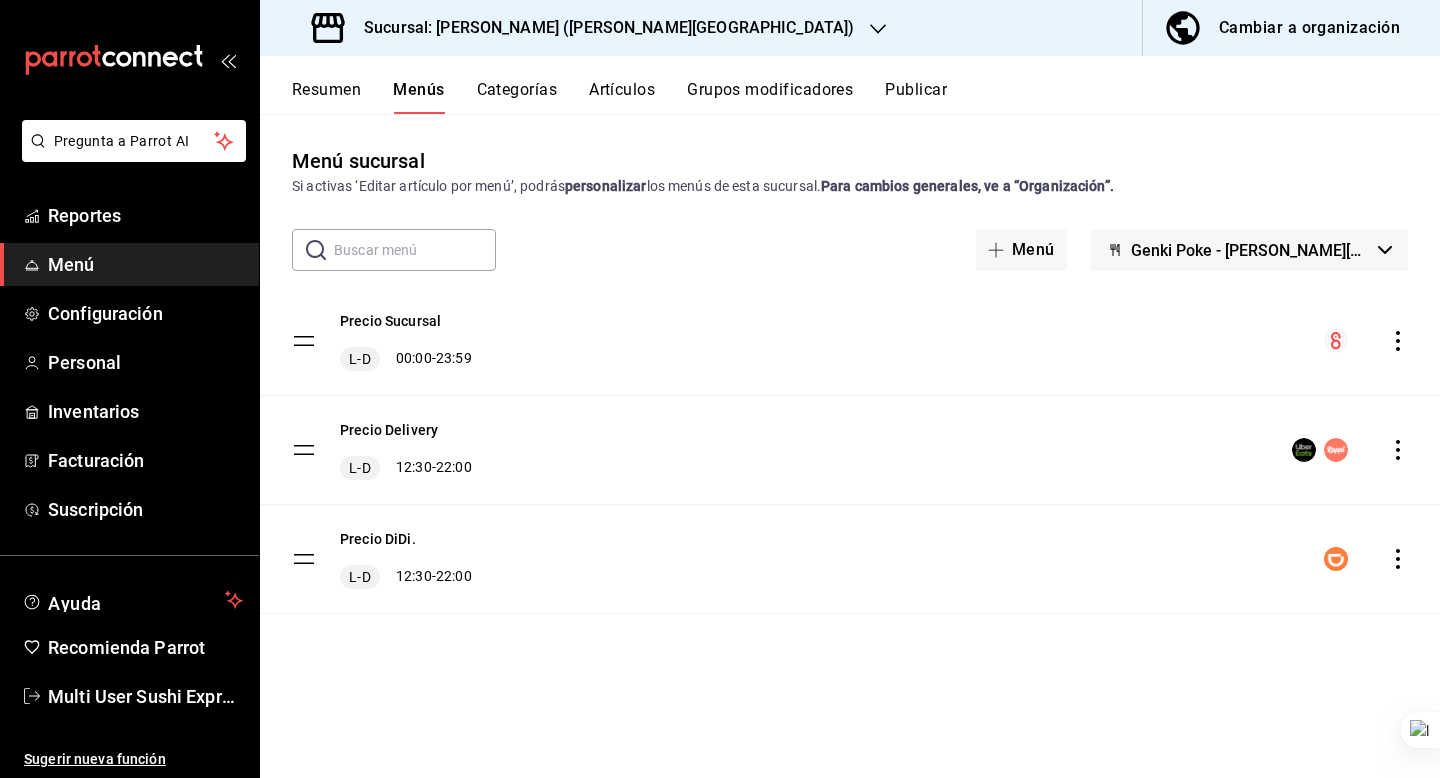 click on "Sucursal: Genki Poke (Jardinez de la Paz)" at bounding box center (601, 28) 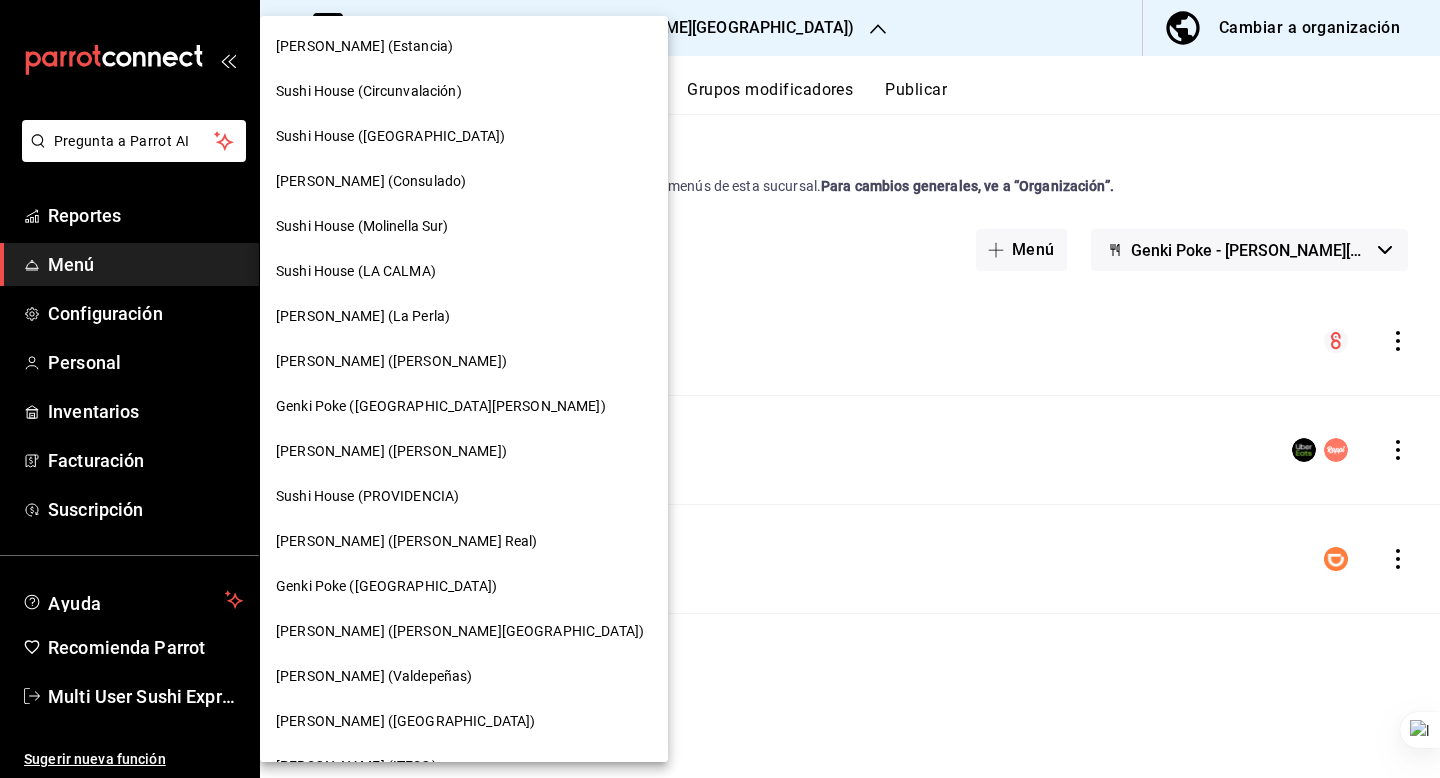 scroll, scrollTop: 80, scrollLeft: 0, axis: vertical 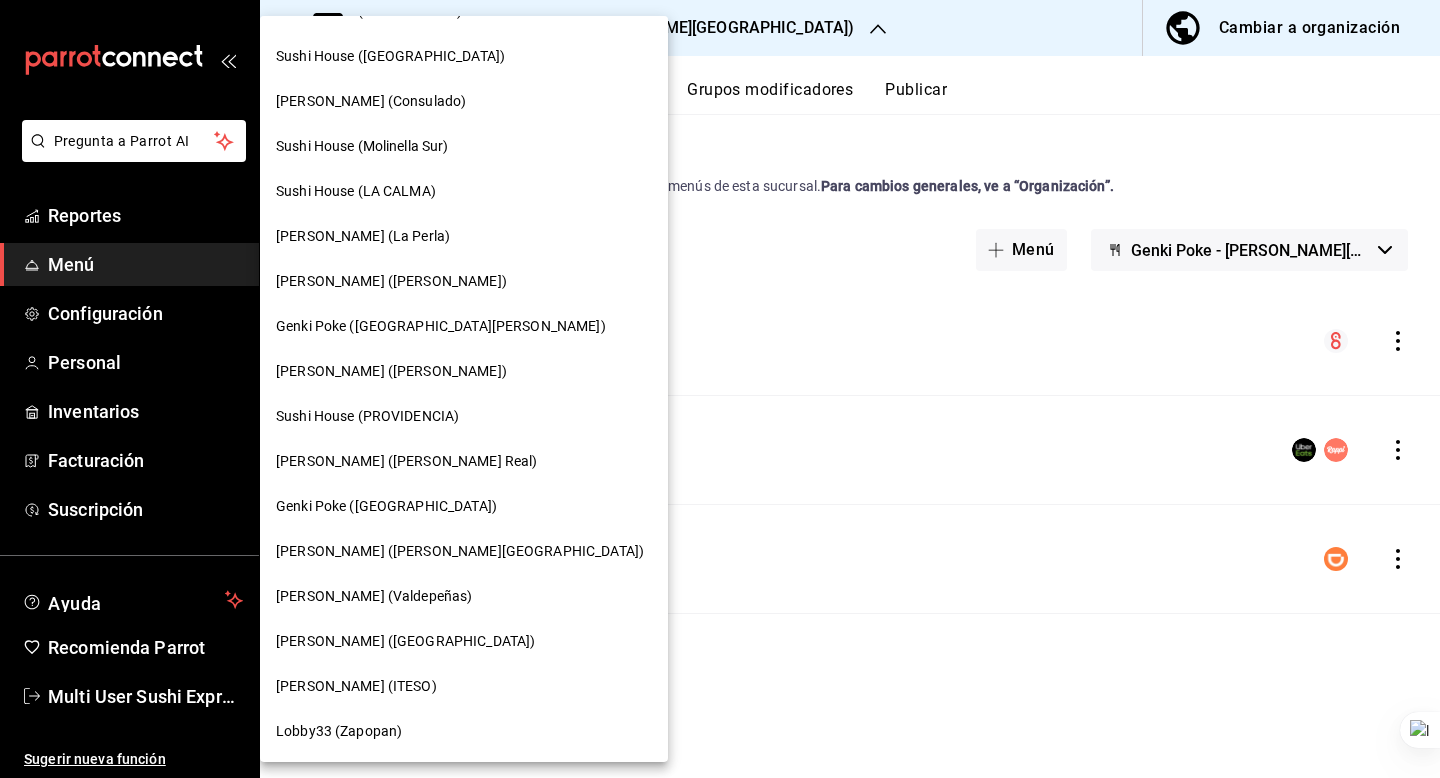 click on "Genki Poke (Valdepeñas)" at bounding box center (374, 596) 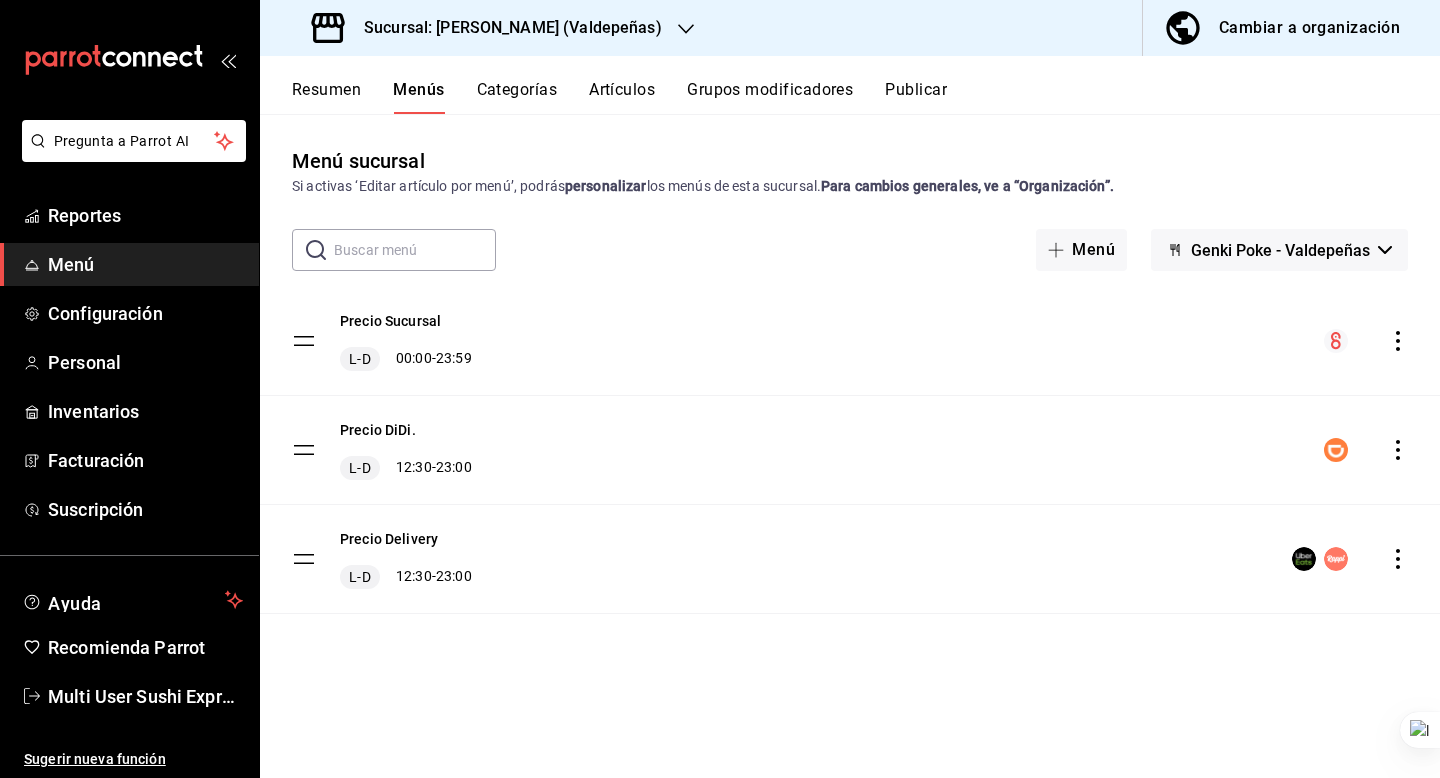 click on "Precio Delivery L-D 12:30  -  23:00" at bounding box center (406, 559) 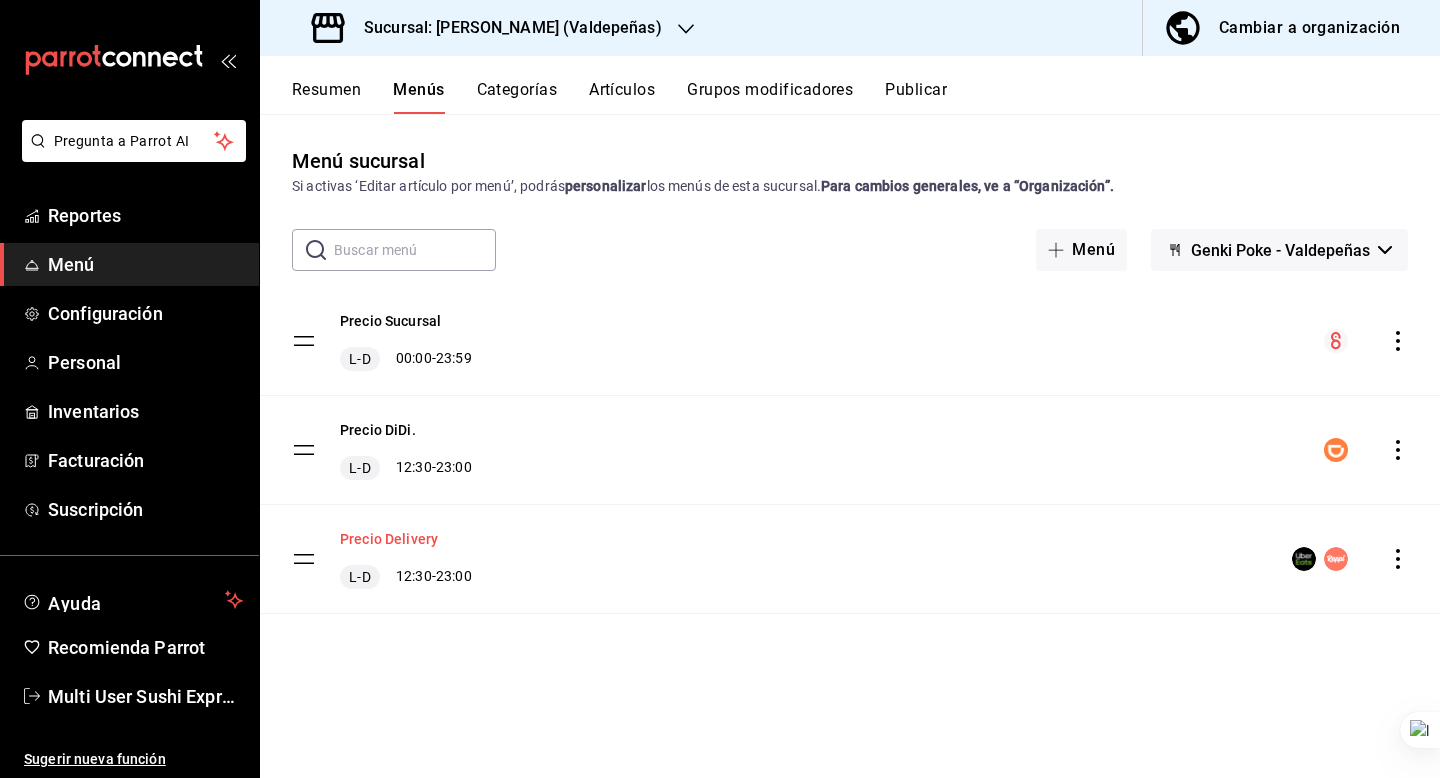 click on "Precio Delivery" at bounding box center [389, 539] 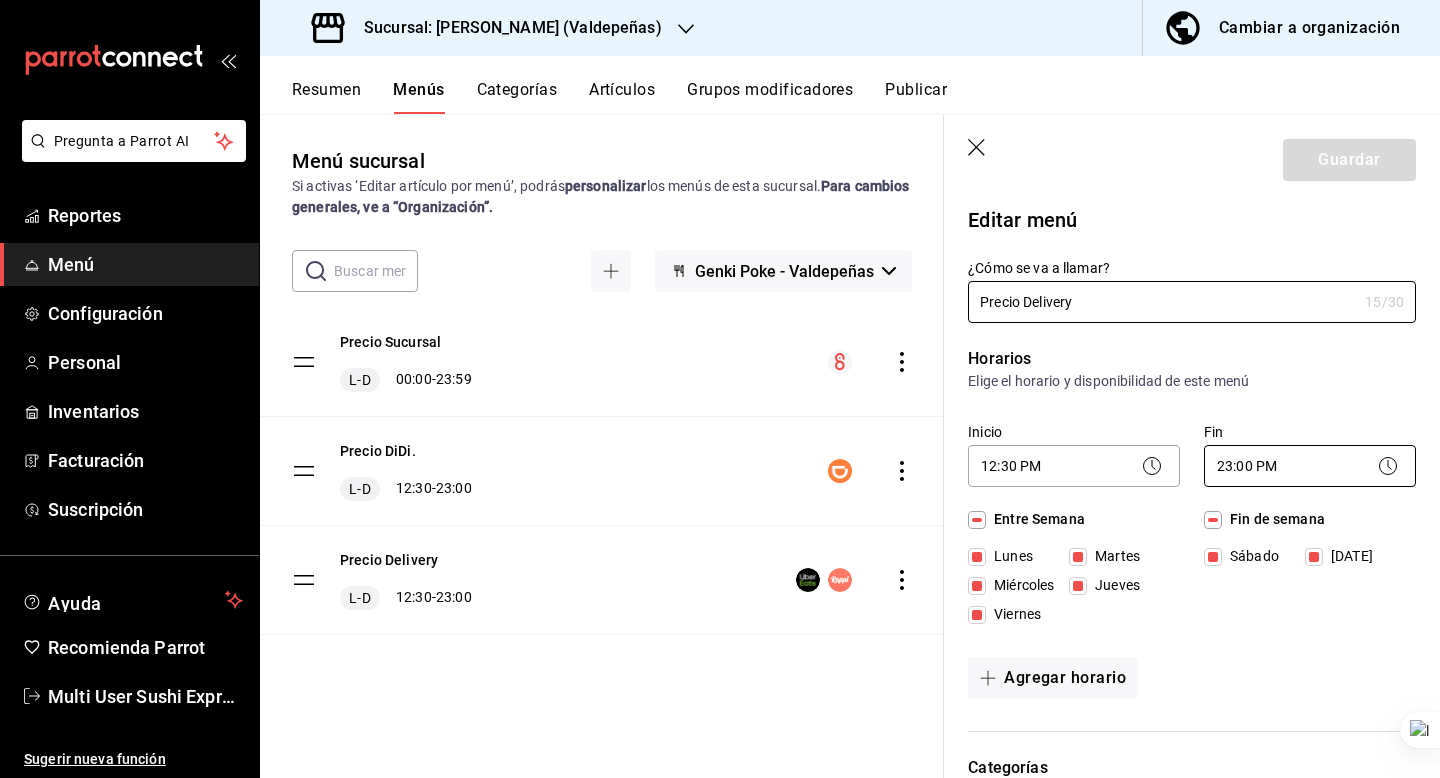 click on "Pregunta a Parrot AI Reportes   Menú   Configuración   Personal   Inventarios   Facturación   Suscripción   Ayuda Recomienda Parrot   Multi User Sushi Express   Sugerir nueva función   Sucursal: Genki Poke (Valdepeñas) Cambiar a organización Resumen Menús Categorías Artículos Grupos modificadores Publicar Menú sucursal Si activas ‘Editar artículo por menú’, podrás  personalizar  los menús de esta sucursal.  Para cambios generales, ve a “Organización”. ​ ​ Genki Poke - Valdepeñas Precio Sucursal L-D 00:00  -  23:59 Precio DiDi. L-D 12:30  -  23:00 Precio Delivery L-D 12:30  -  23:00 Guardar Editar menú ¿Cómo se va a llamar? Precio Delivery 15 /30 ¿Cómo se va a llamar? Horarios Elige el horario y disponibilidad de este menú Inicio 12:30 PM 12:30 Fin 23:00 PM 23:00 Entre Semana Lunes Martes Miércoles Jueves Viernes Fin de semana Sábado Domingo Agregar horario Categorías Selecciona una categoría existente Combos. Entradas PLATILLOS Bebidass POSTRES. Punto de venta Uber Eats" at bounding box center (720, 389) 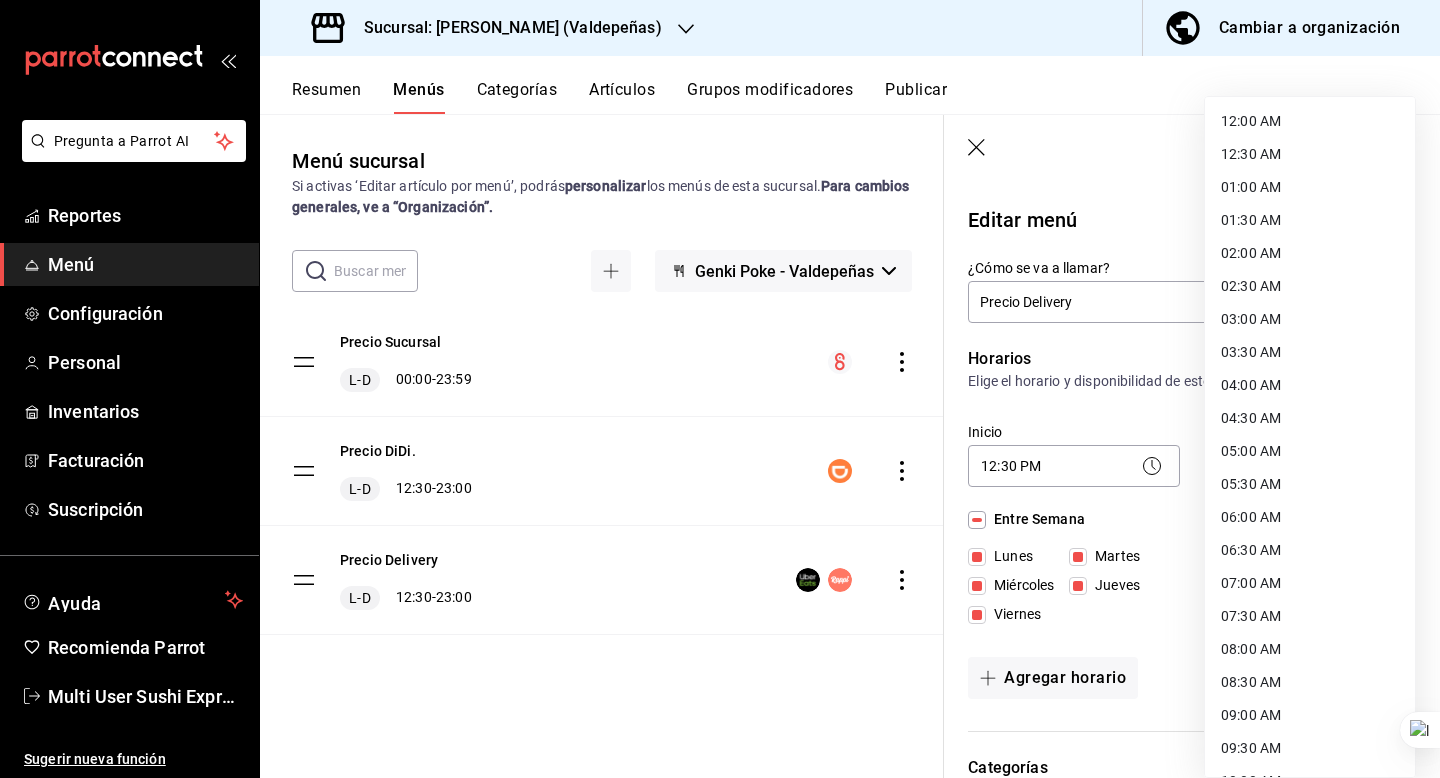scroll, scrollTop: 953, scrollLeft: 0, axis: vertical 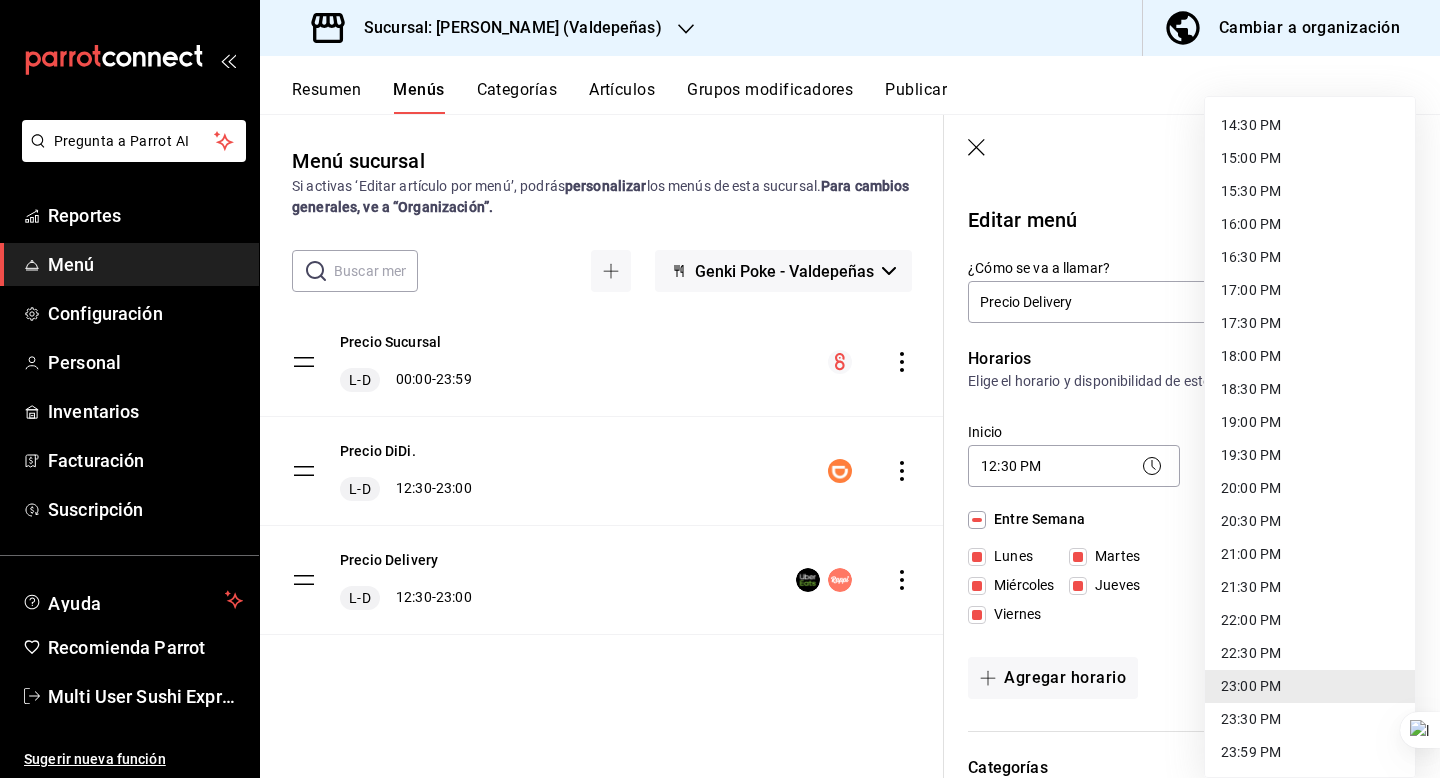 drag, startPoint x: 1257, startPoint y: 655, endPoint x: 1257, endPoint y: 628, distance: 27 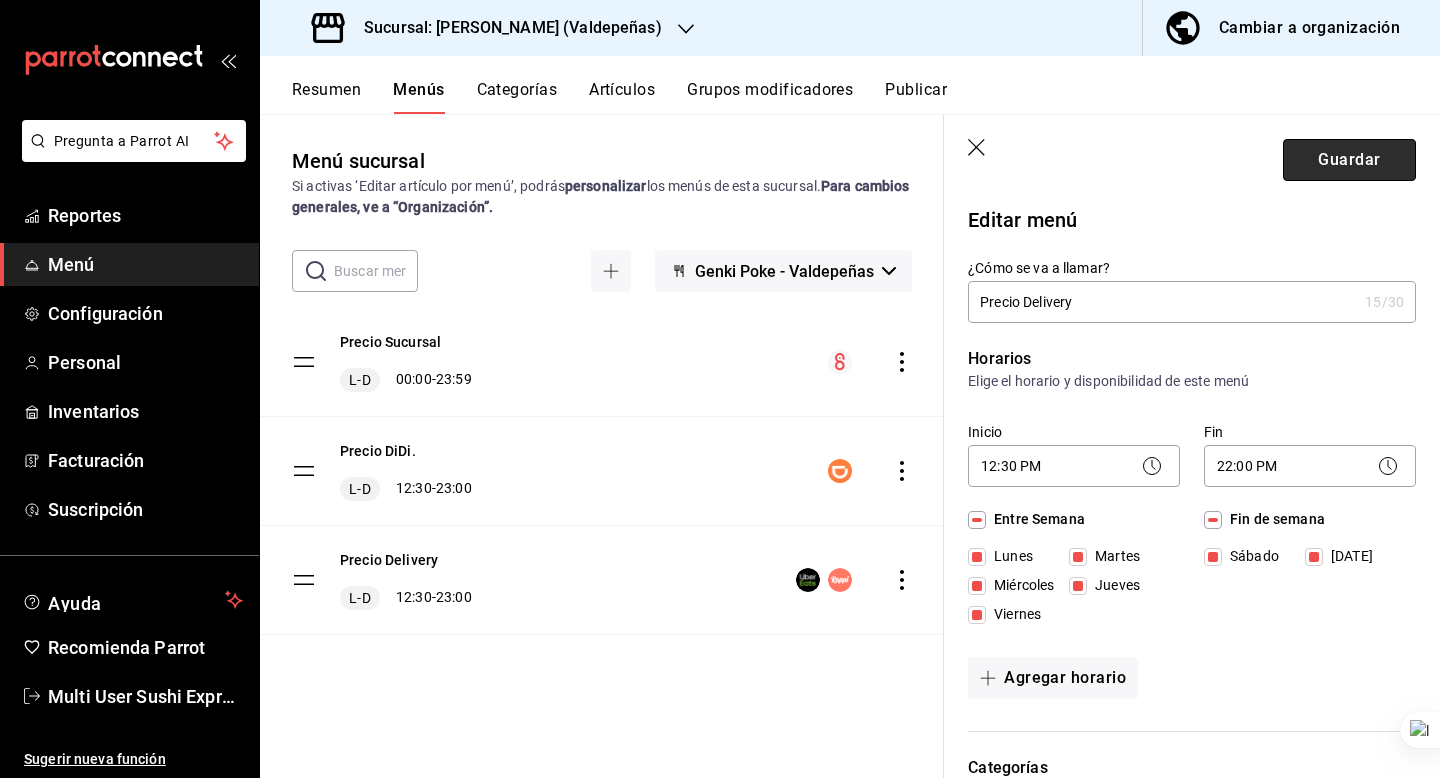 click on "Guardar" at bounding box center [1349, 160] 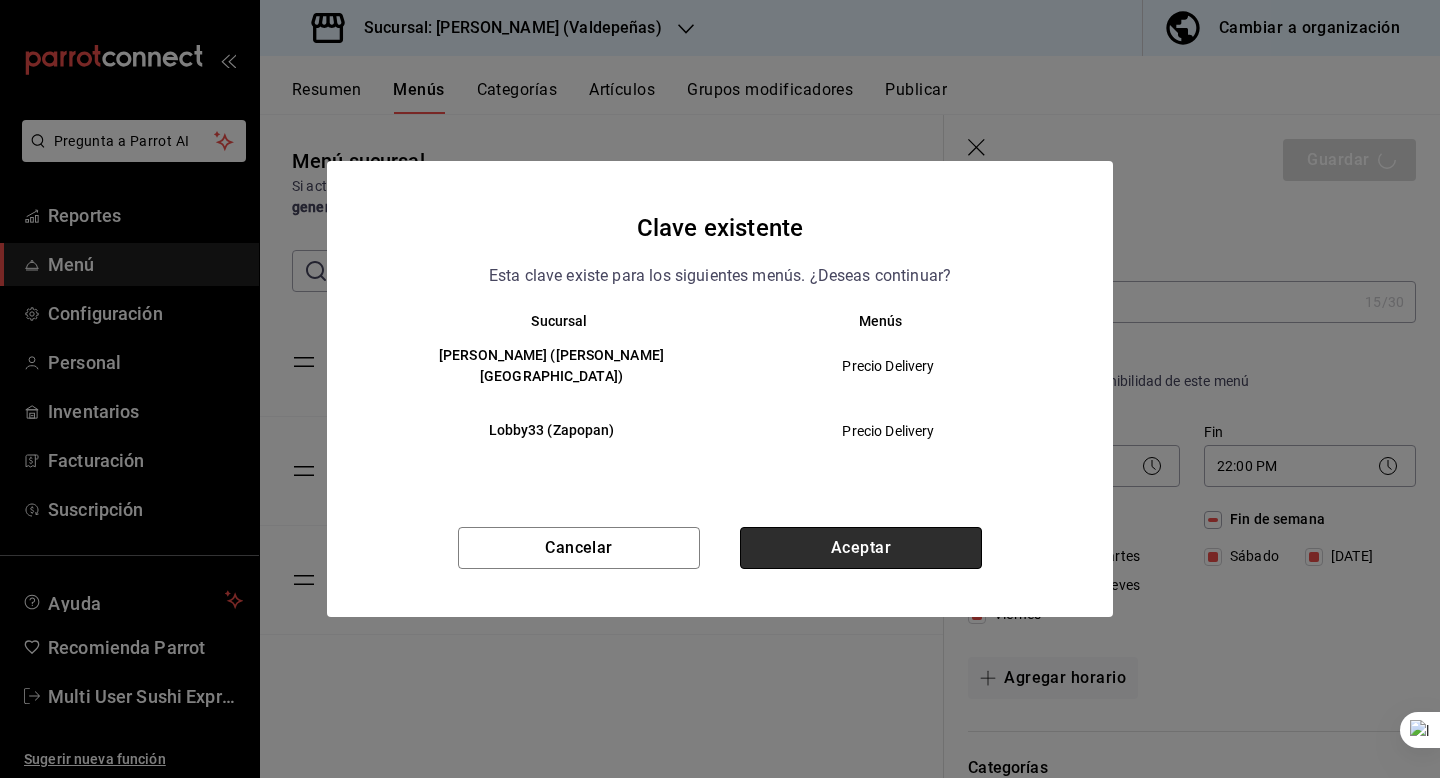 click on "Aceptar" at bounding box center (861, 548) 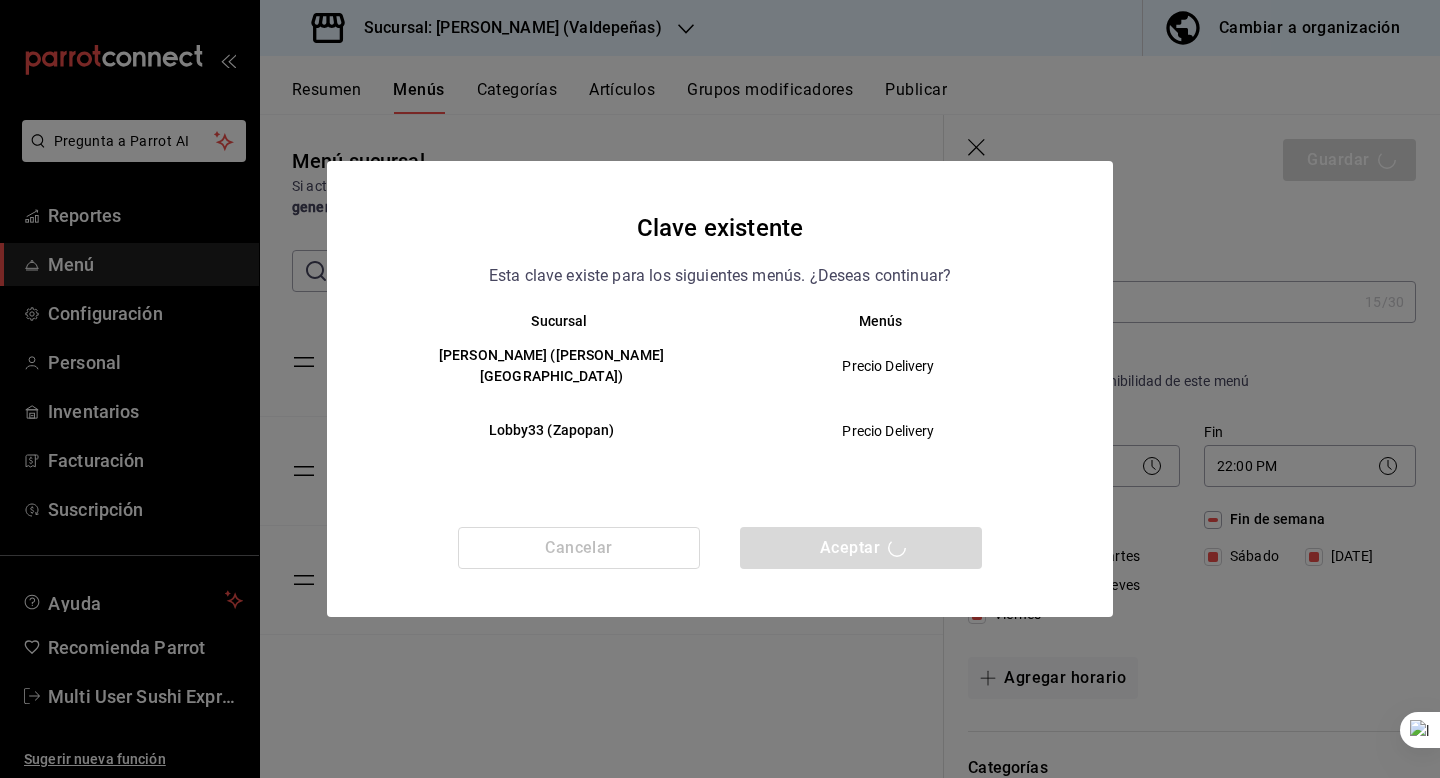 type 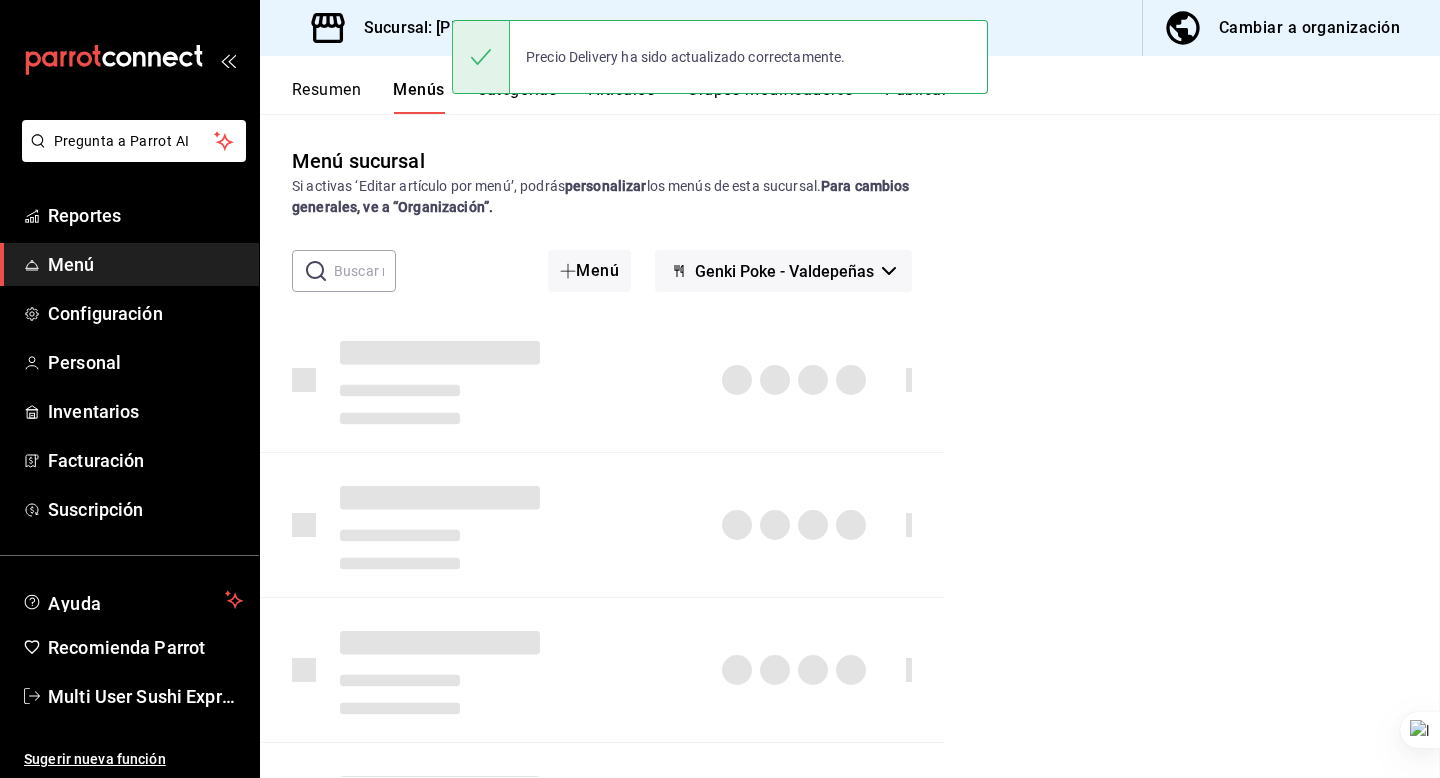 checkbox on "false" 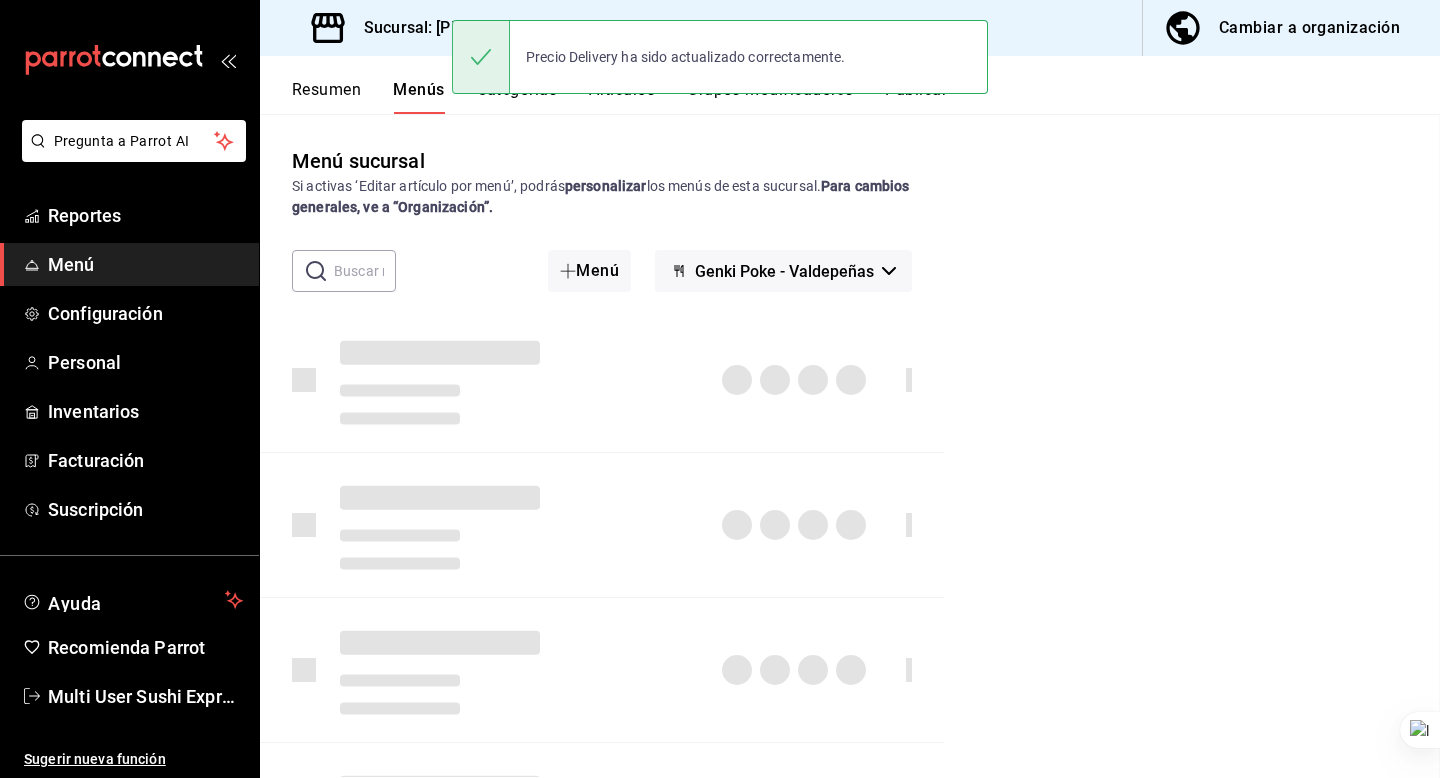 checkbox on "false" 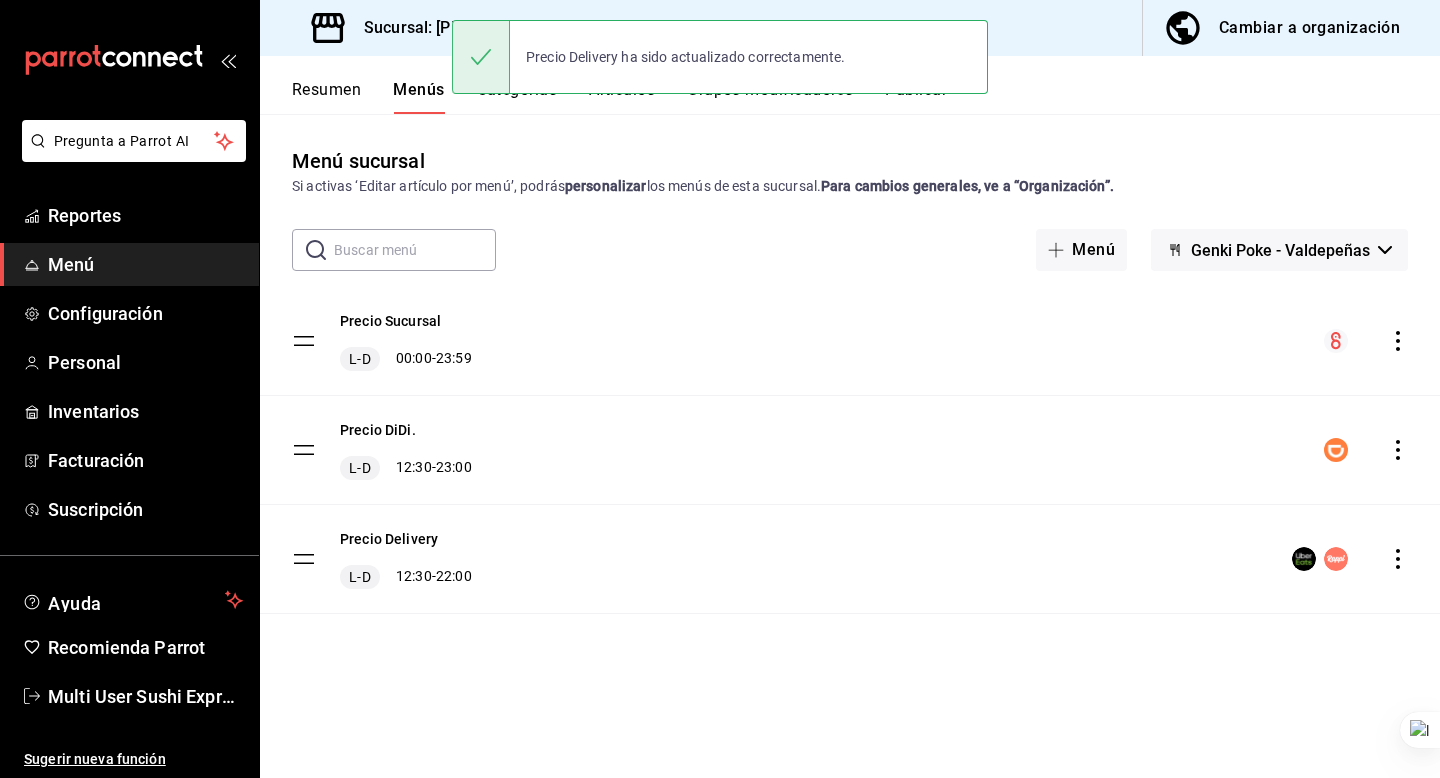 click on "Precio DiDi. L-D 12:30  -  23:00" at bounding box center [406, 450] 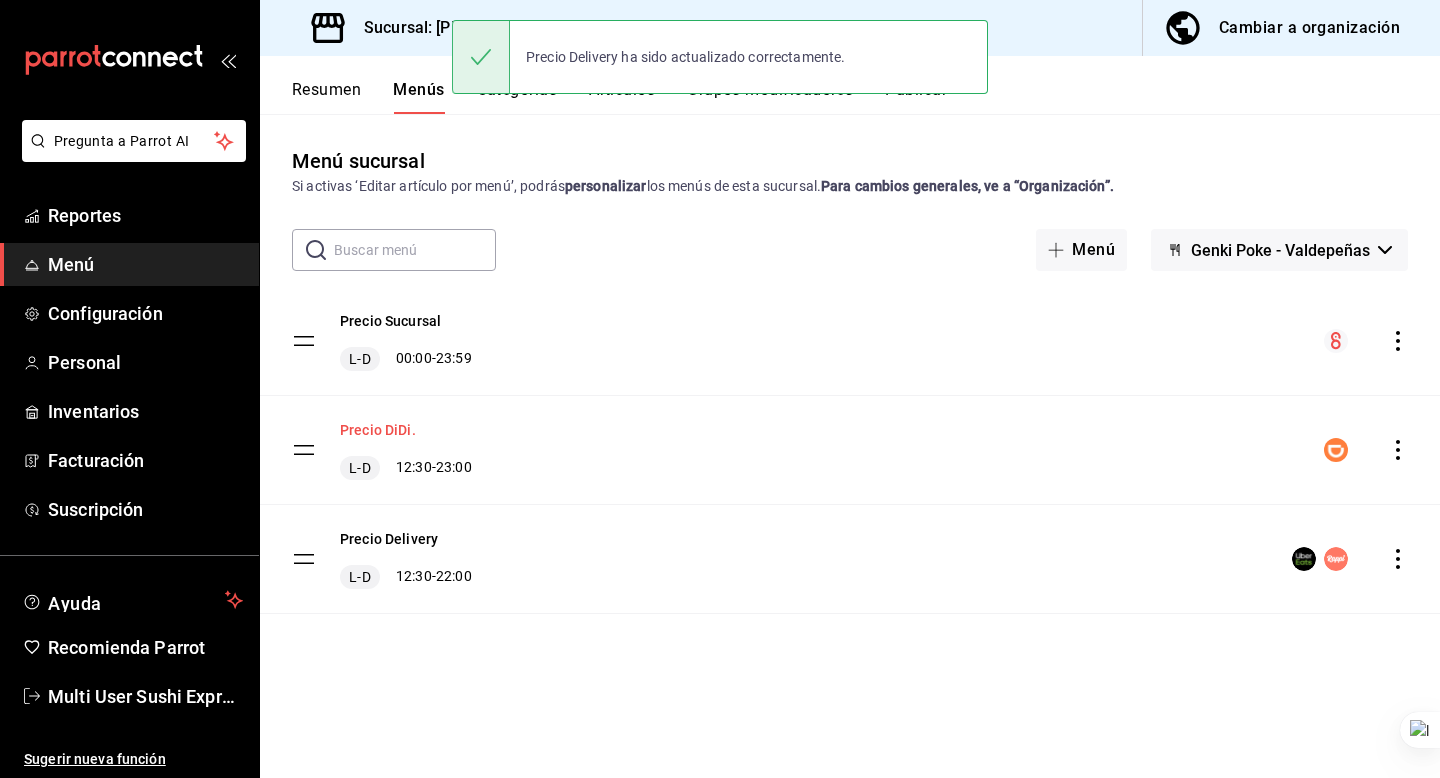 click on "Precio DiDi." at bounding box center (378, 430) 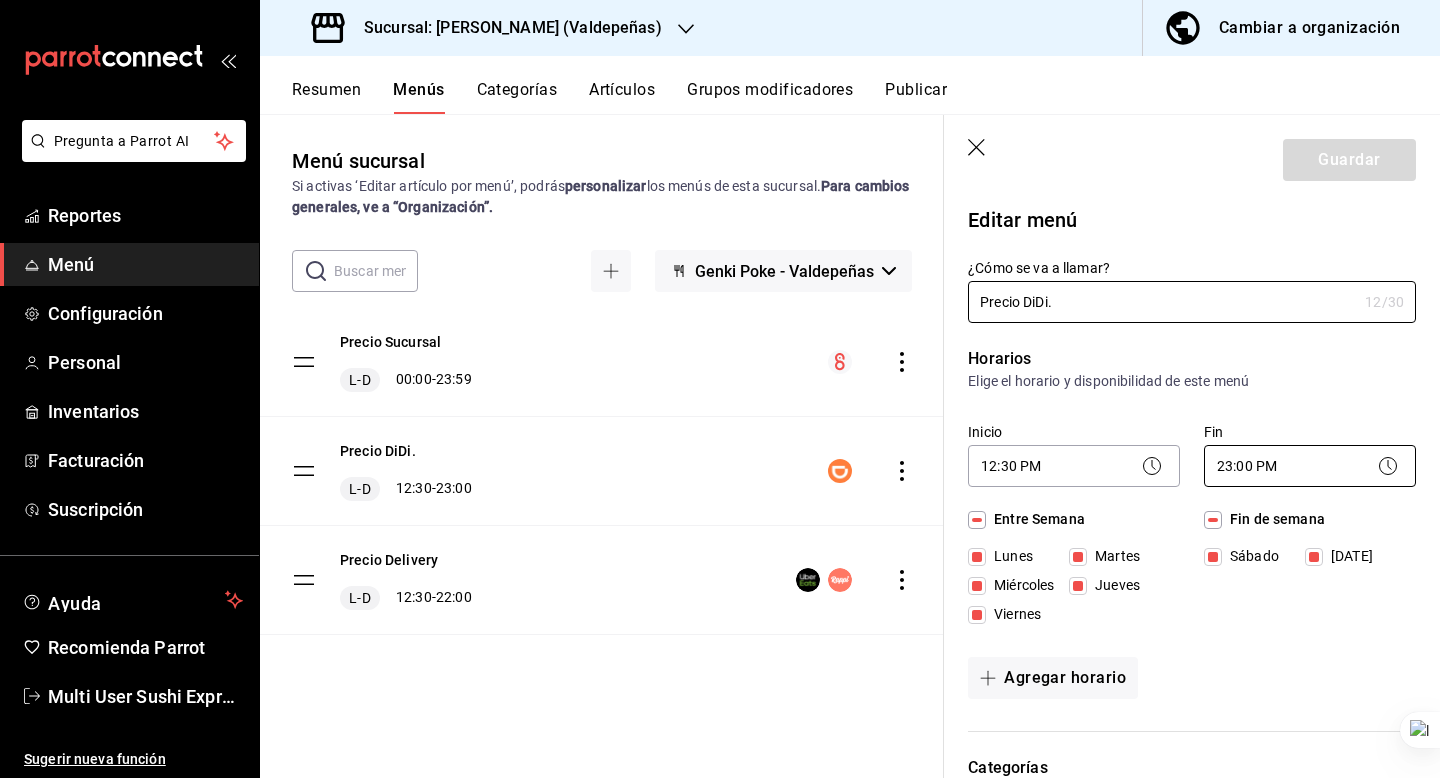 click on "Pregunta a Parrot AI Reportes   Menú   Configuración   Personal   Inventarios   Facturación   Suscripción   Ayuda Recomienda Parrot   Multi User Sushi Express   Sugerir nueva función   Sucursal: Genki Poke (Valdepeñas) Cambiar a organización Resumen Menús Categorías Artículos Grupos modificadores Publicar Menú sucursal Si activas ‘Editar artículo por menú’, podrás  personalizar  los menús de esta sucursal.  Para cambios generales, ve a “Organización”. ​ ​ Genki Poke - Valdepeñas Precio Sucursal L-D 00:00  -  23:59 Precio DiDi. L-D 12:30  -  23:00 Precio Delivery L-D 12:30  -  22:00 Guardar Editar menú ¿Cómo se va a llamar? Precio DiDi. 12 /30 ¿Cómo se va a llamar? Horarios Elige el horario y disponibilidad de este menú Inicio 12:30 PM 12:30 Fin 23:00 PM 23:00 Entre Semana Lunes Martes Miércoles Jueves Viernes Fin de semana Sábado Domingo Agregar horario Categorías Selecciona una categoría existente Entradas PLATILLOS Bebidass POSTRES. ¿Dónde se va a mostrar tu menú? 6" at bounding box center [720, 389] 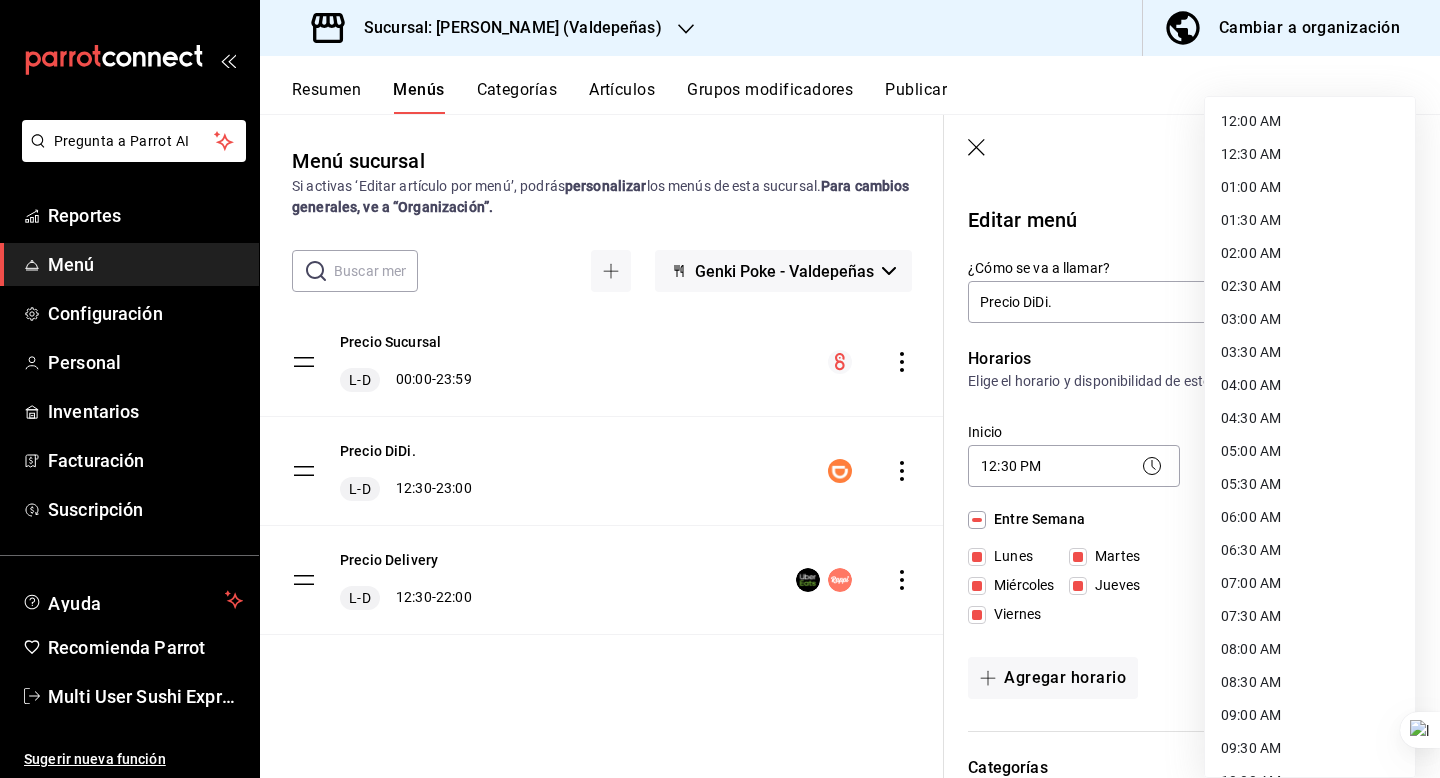 scroll, scrollTop: 953, scrollLeft: 0, axis: vertical 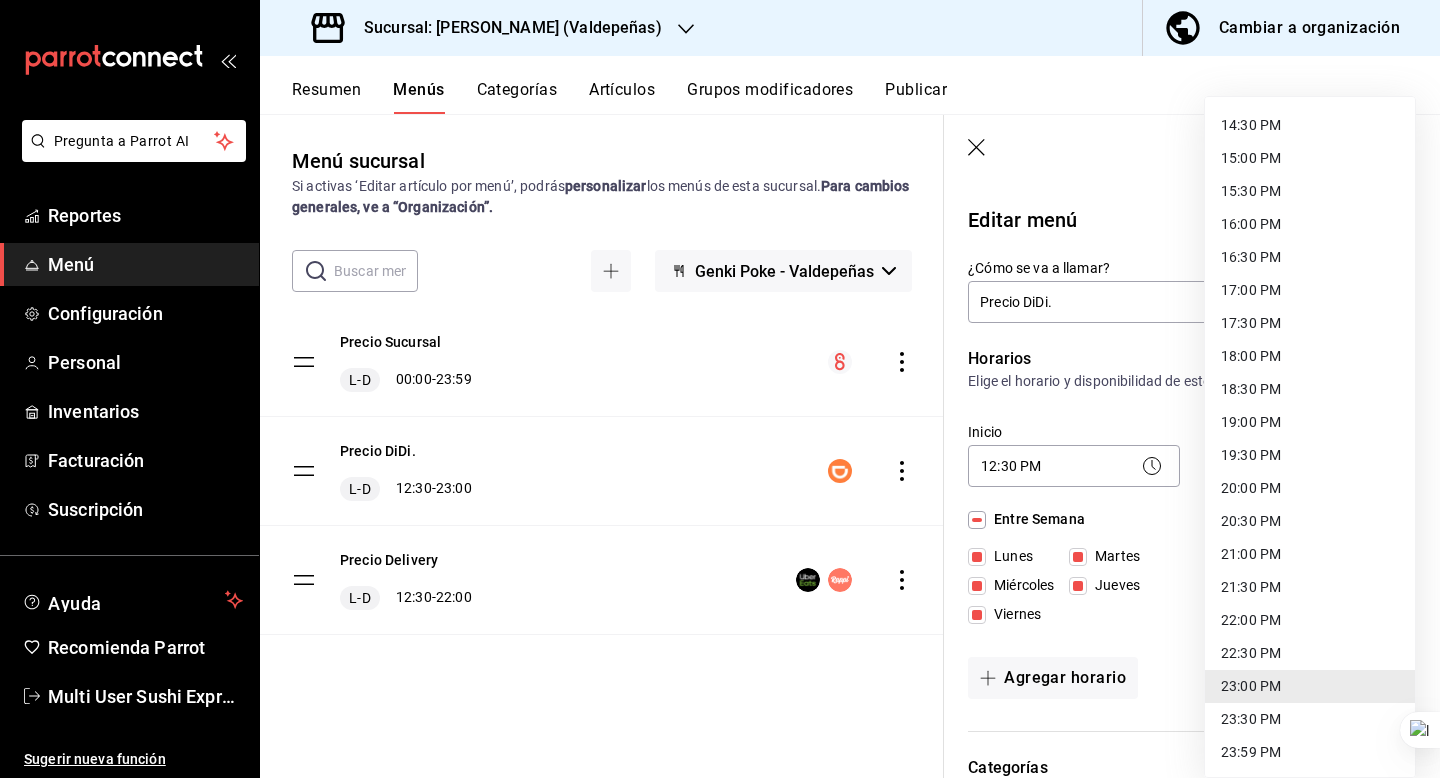 click on "22:00 PM" at bounding box center [1310, 620] 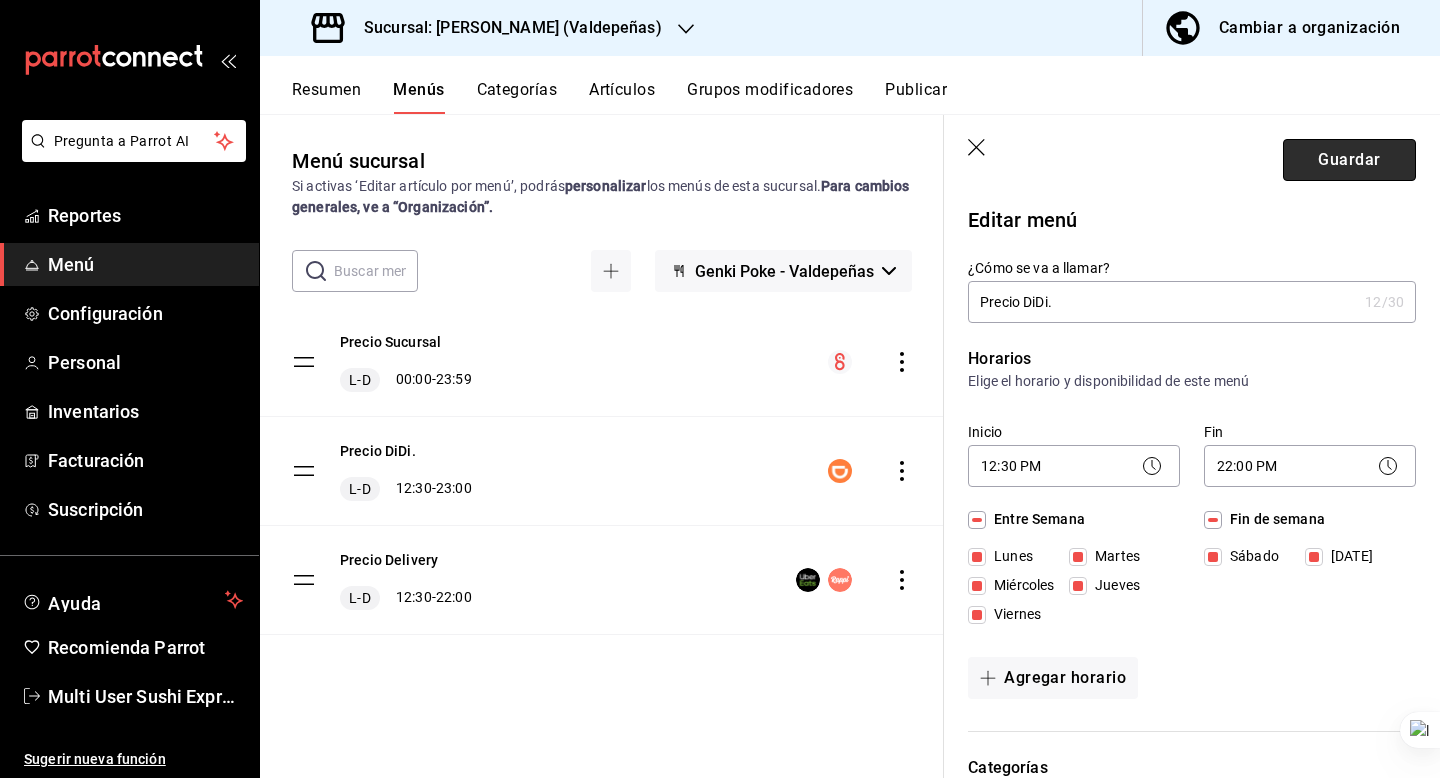 click on "Guardar" at bounding box center (1349, 160) 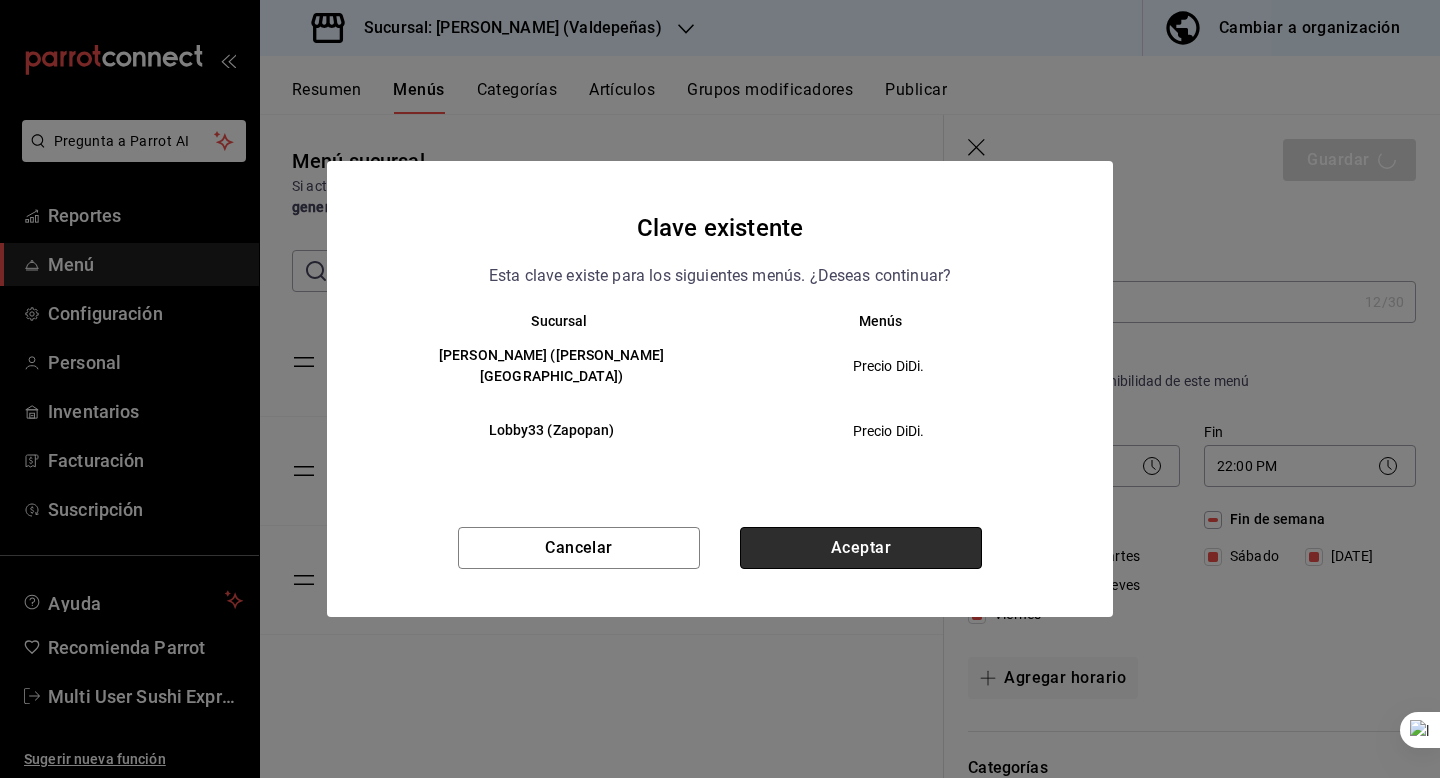 click on "Aceptar" at bounding box center (861, 548) 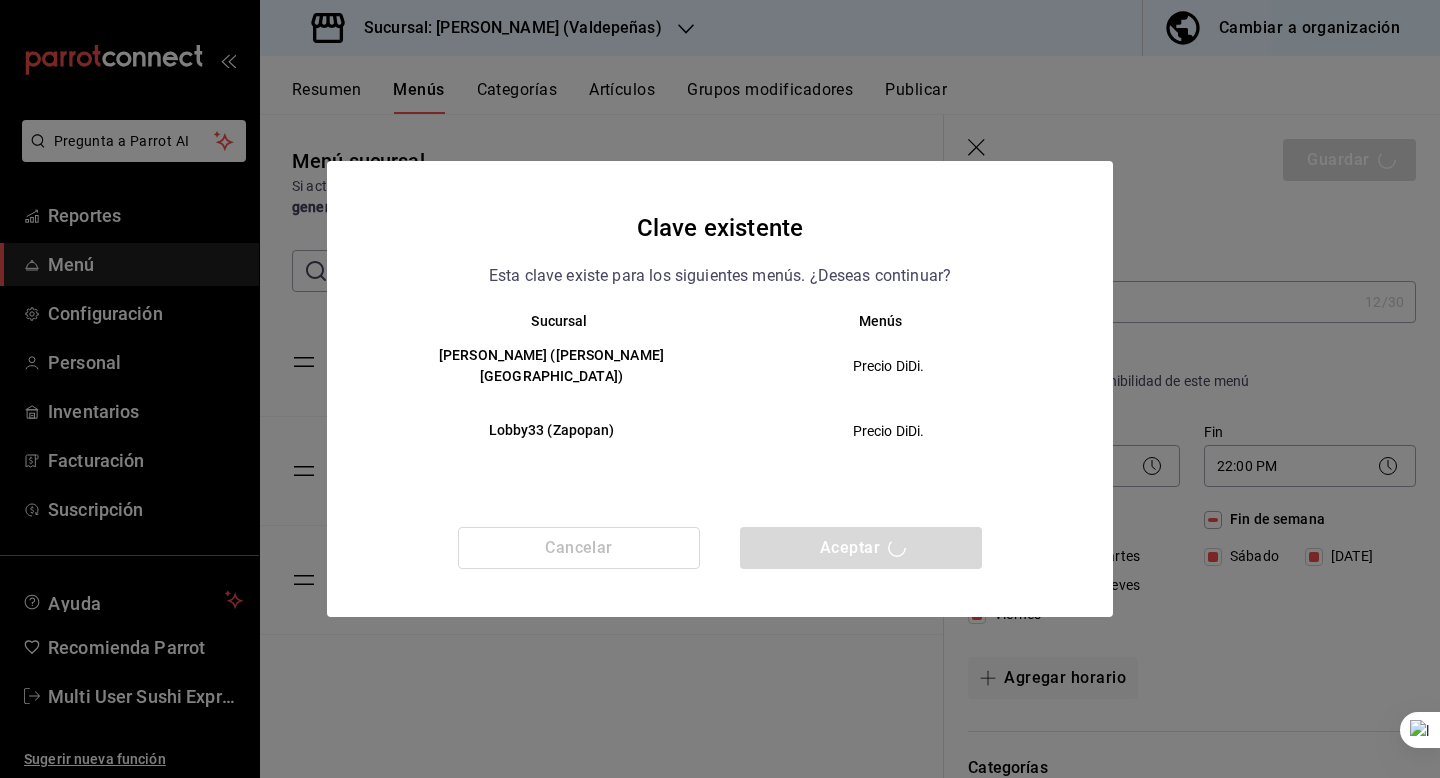 type 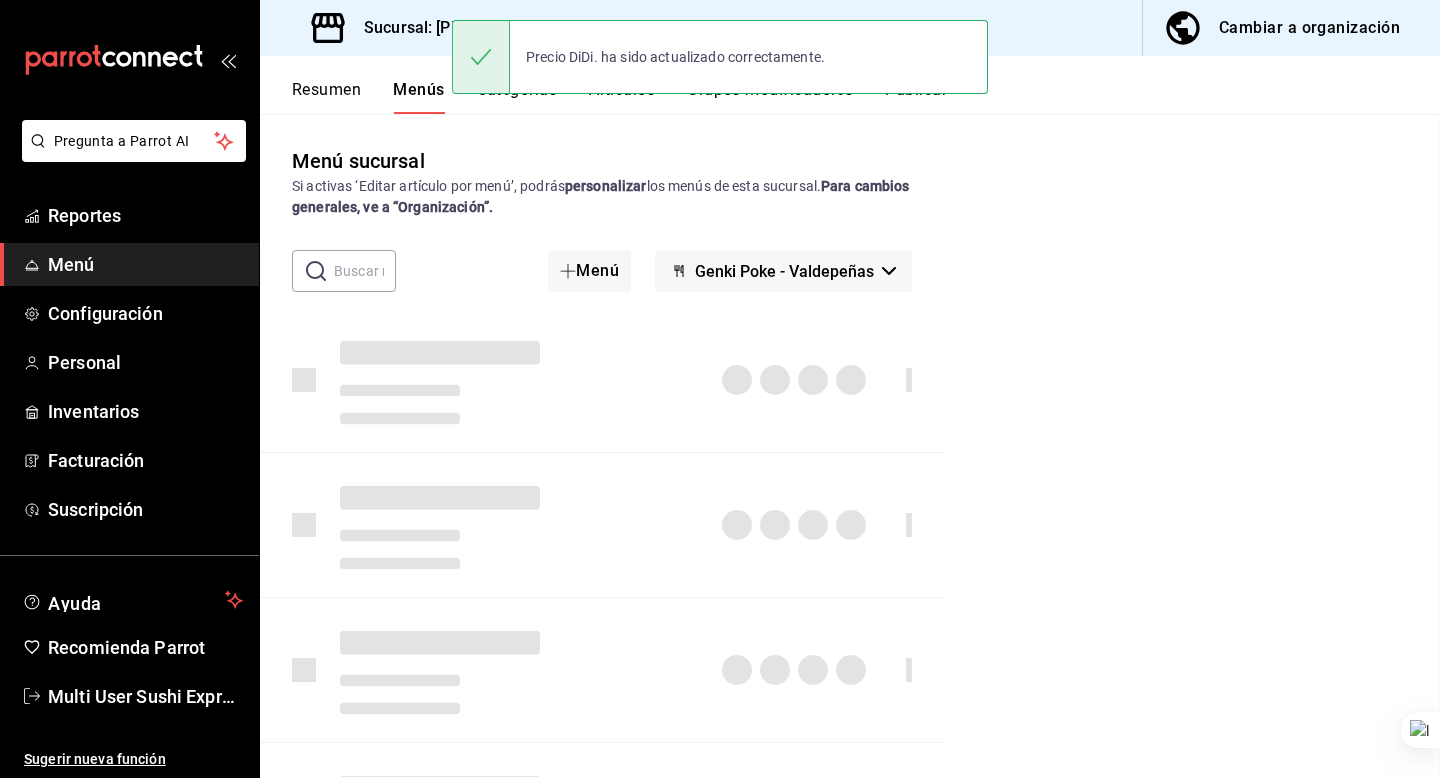 checkbox on "false" 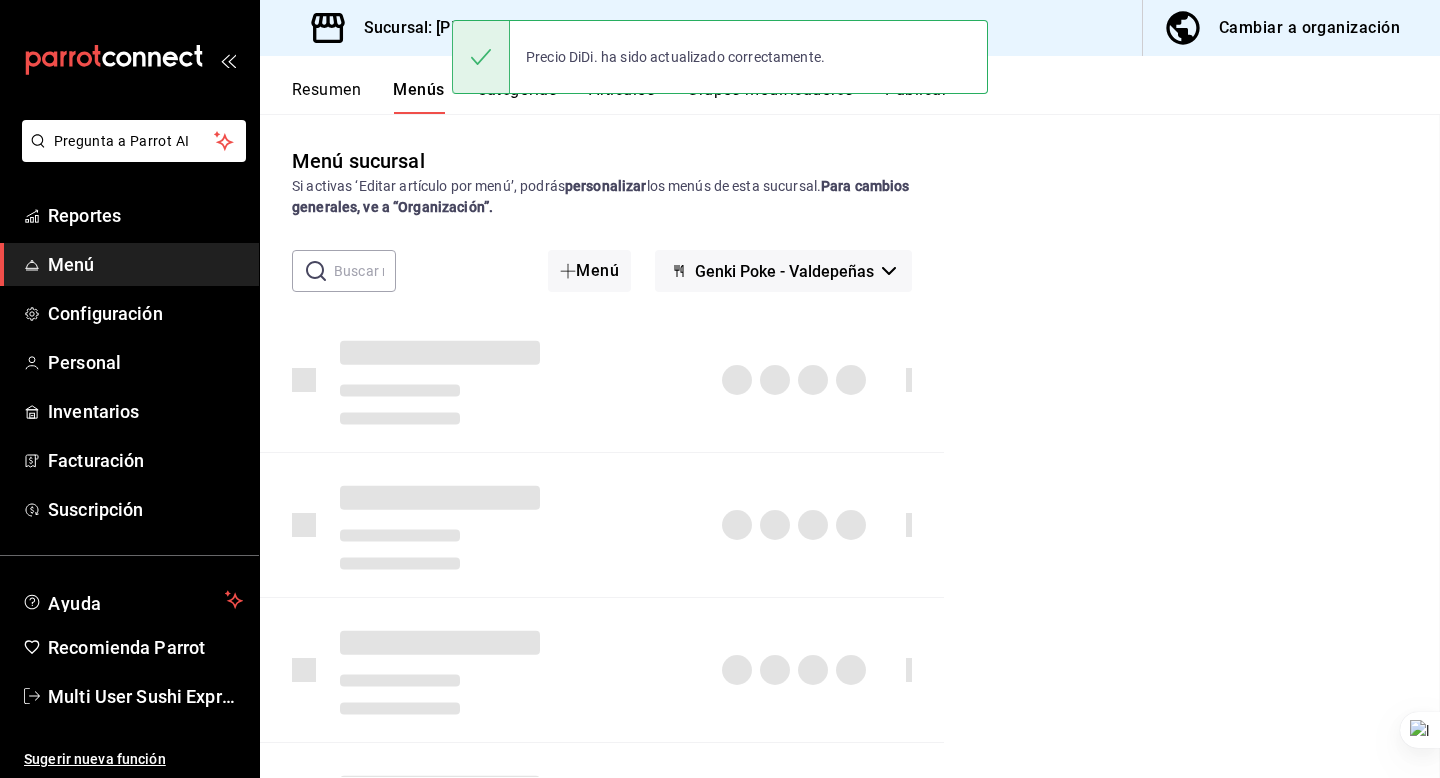 checkbox on "false" 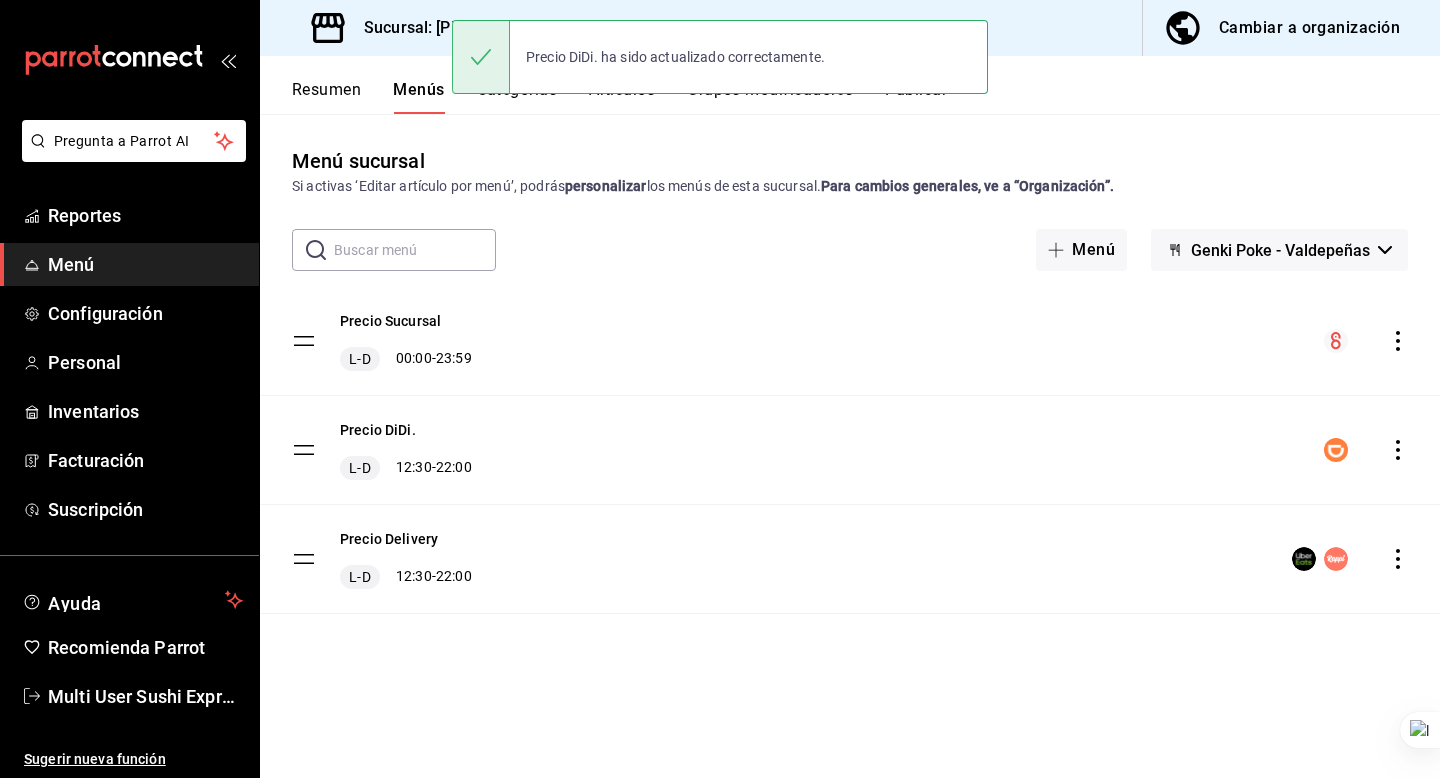 click on "Genki Poke - Valdepeñas" at bounding box center (1280, 250) 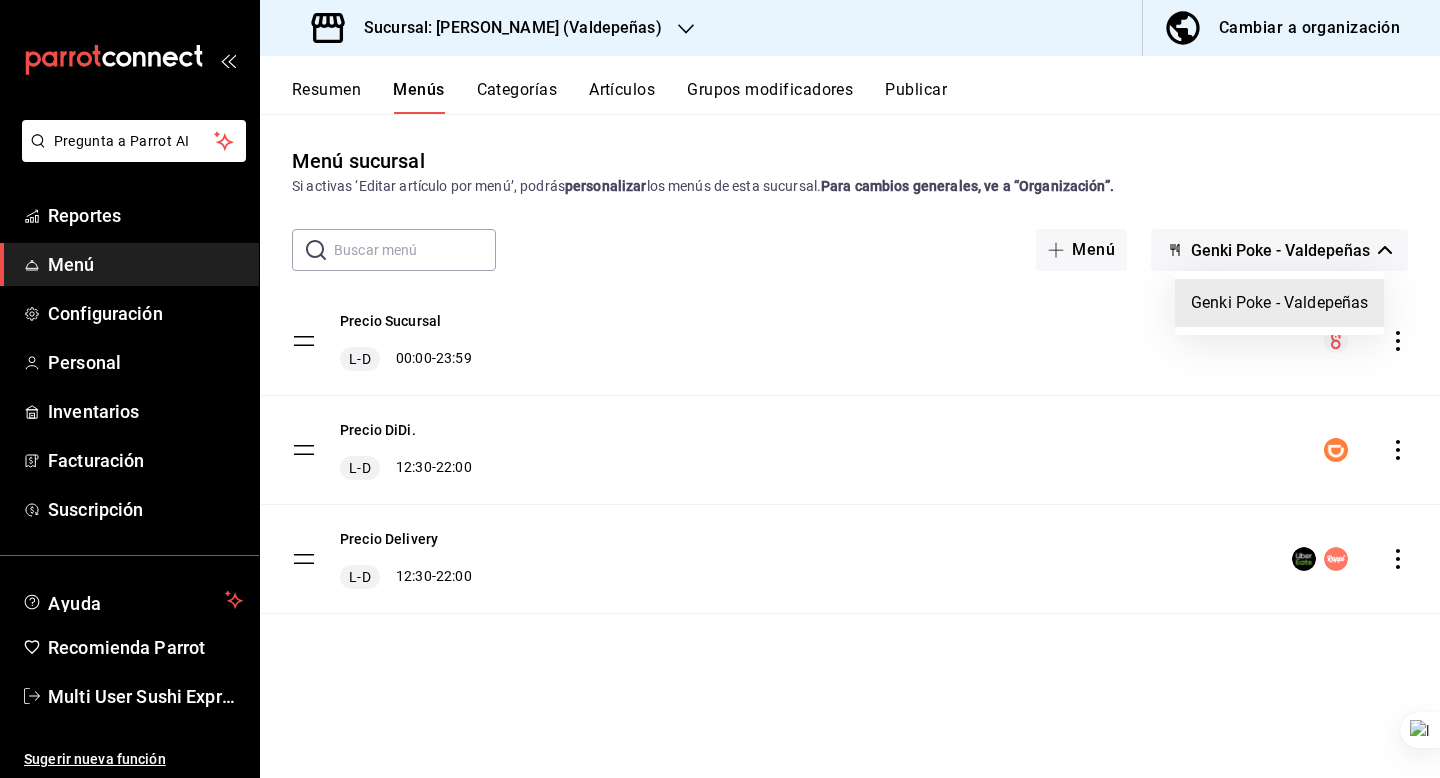 click at bounding box center [720, 389] 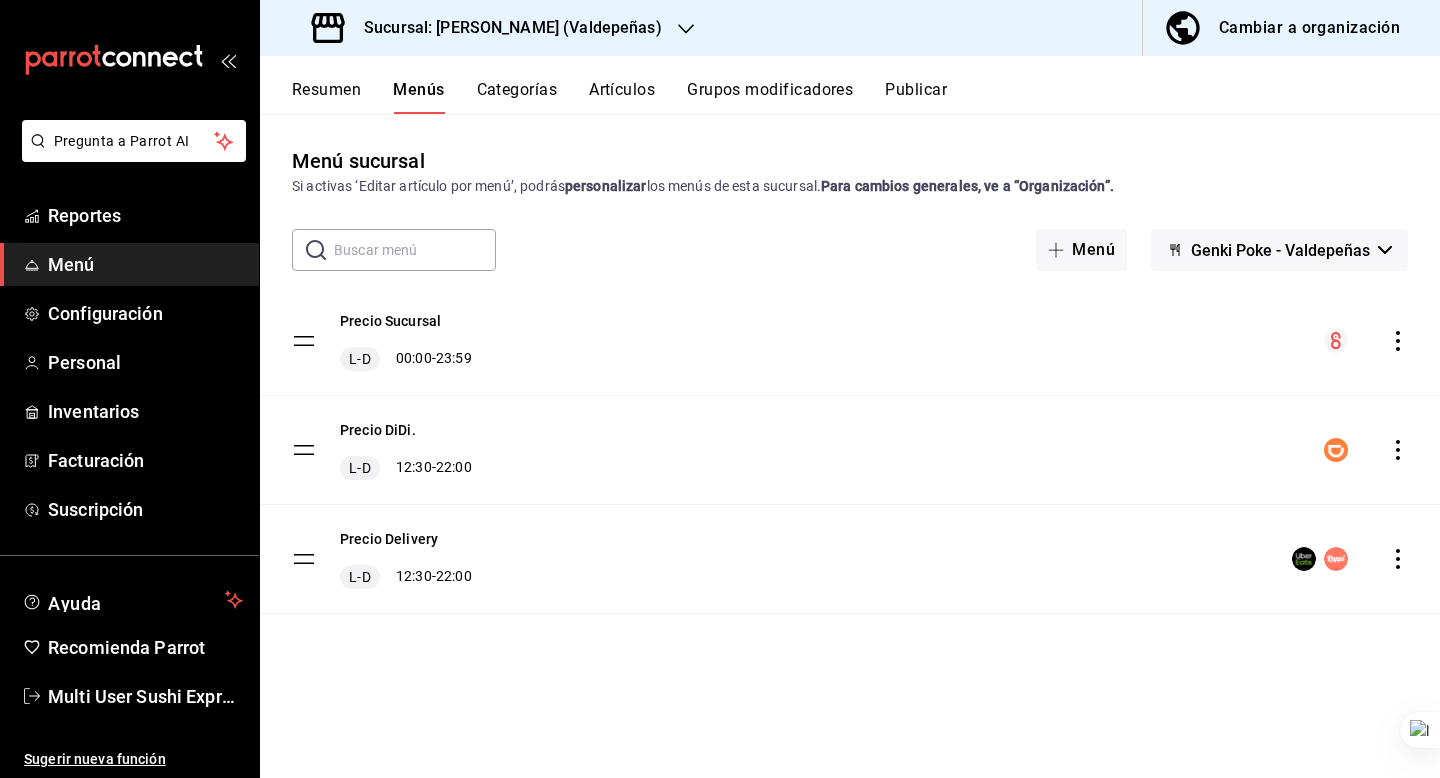 click on "Sucursal: Genki Poke (Valdepeñas)" at bounding box center [505, 28] 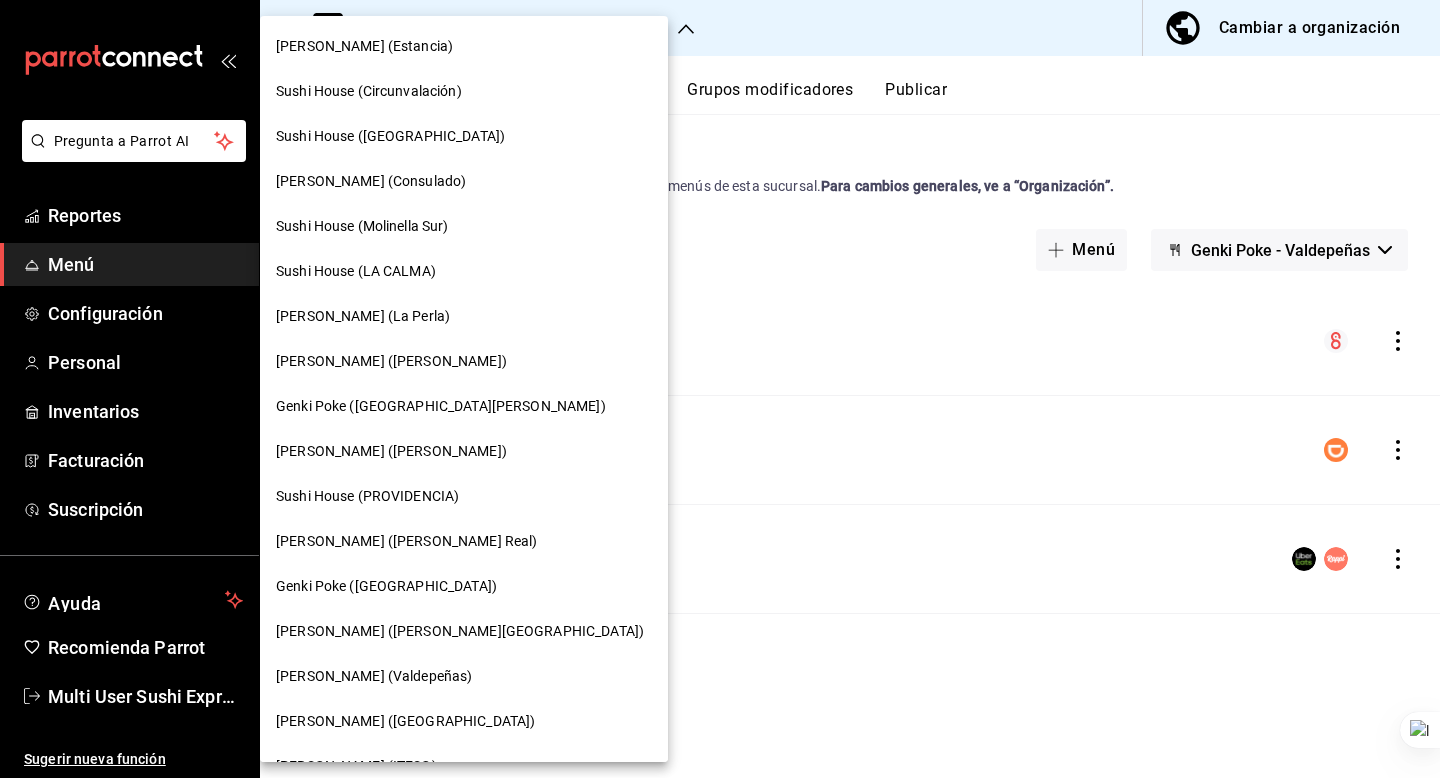 scroll, scrollTop: 80, scrollLeft: 0, axis: vertical 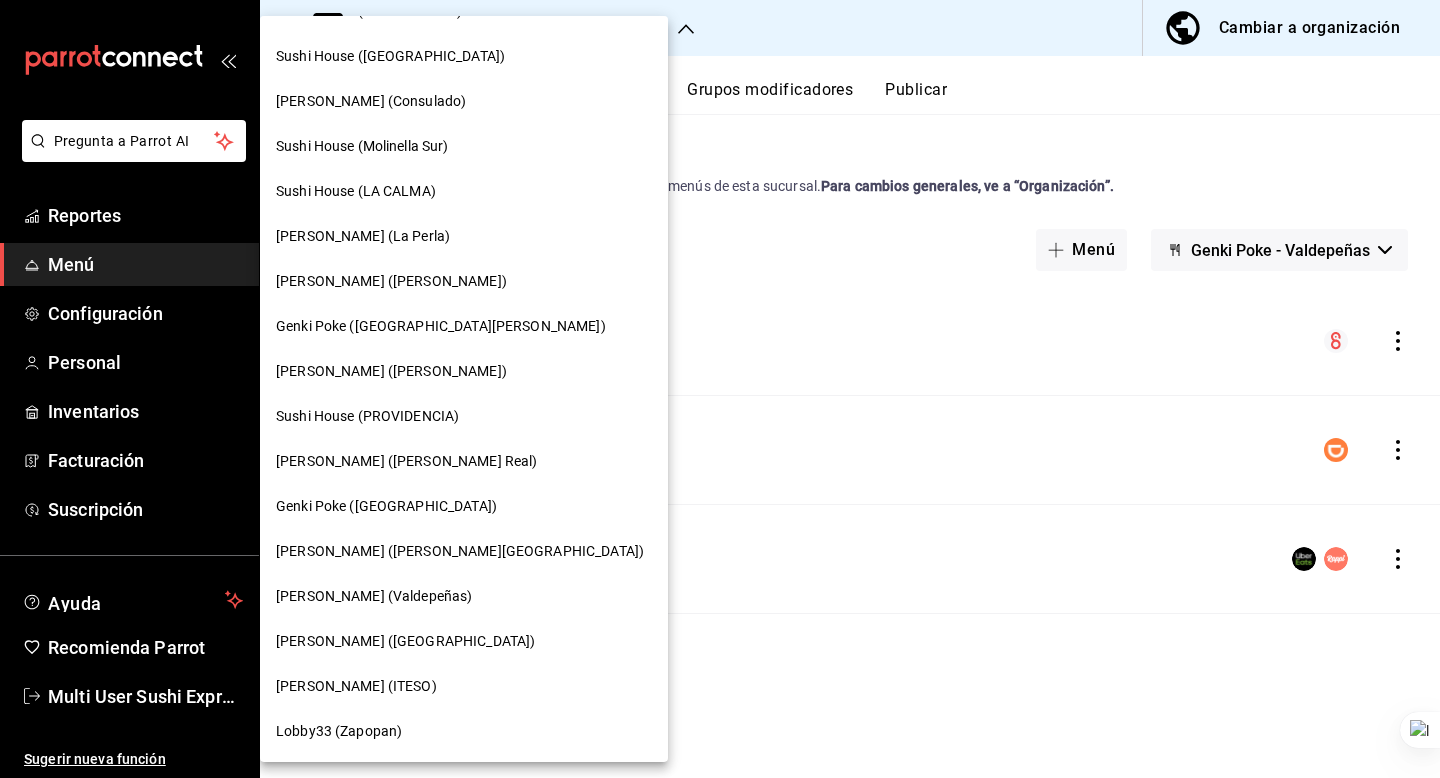 click on "Genki Poke (Chapultepec)" at bounding box center (405, 641) 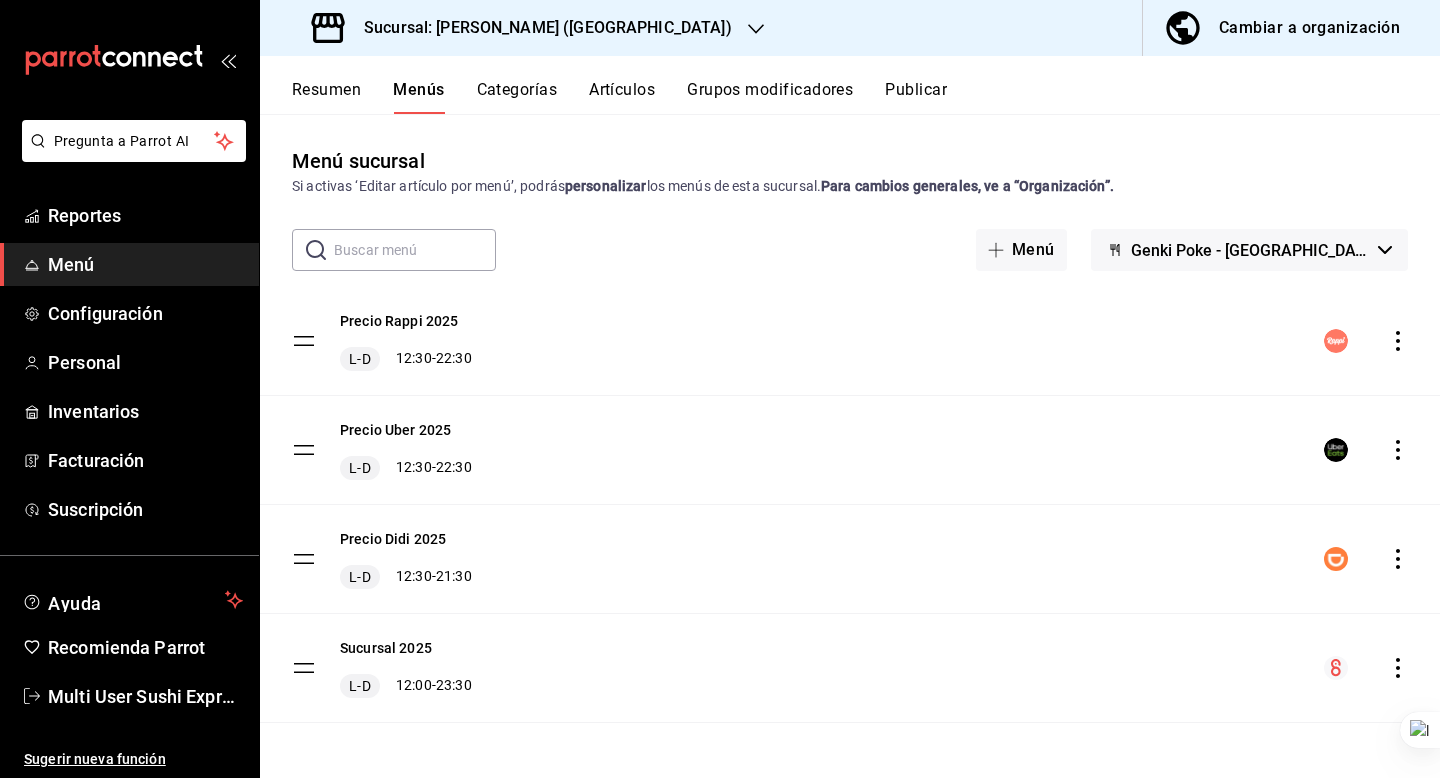 scroll, scrollTop: 2, scrollLeft: 0, axis: vertical 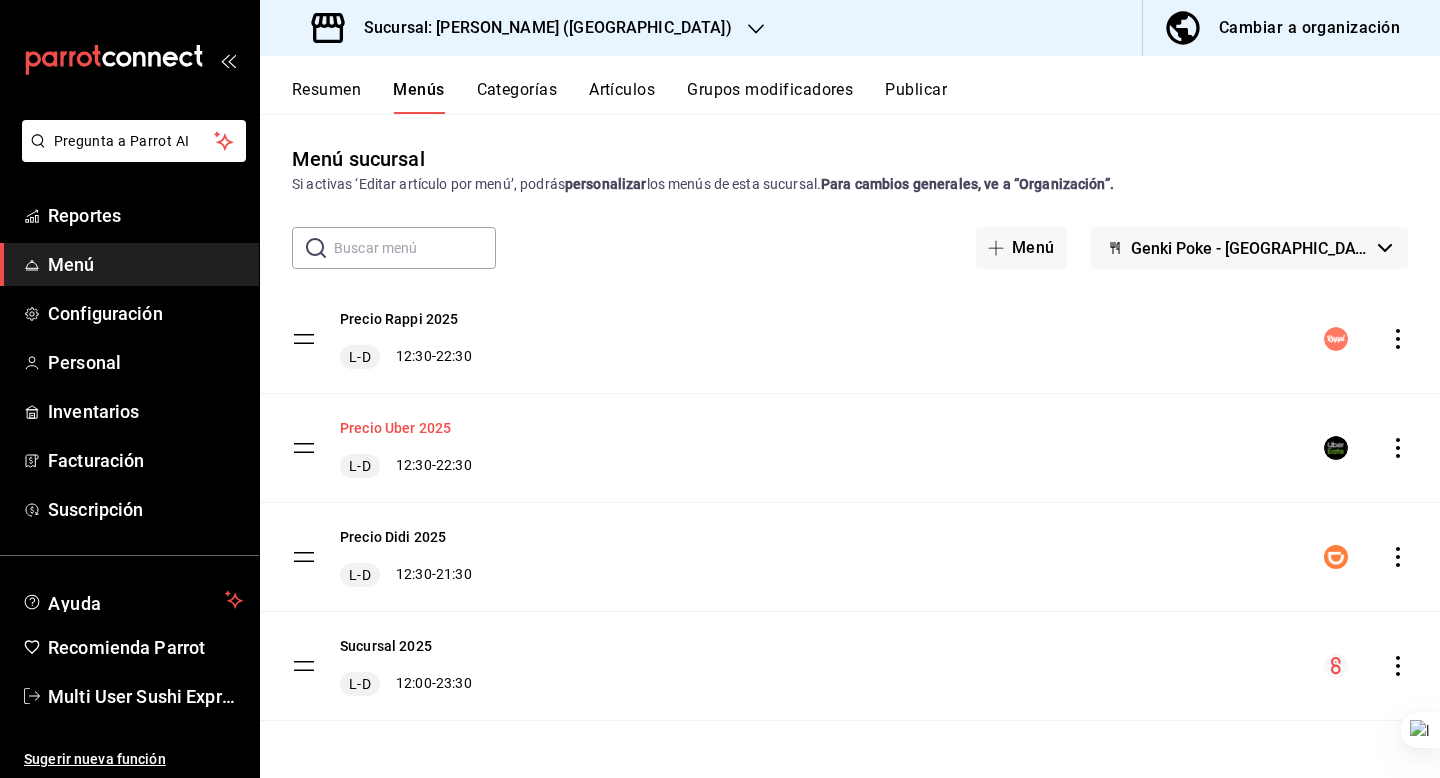 click on "Precio Uber 2025" at bounding box center [395, 428] 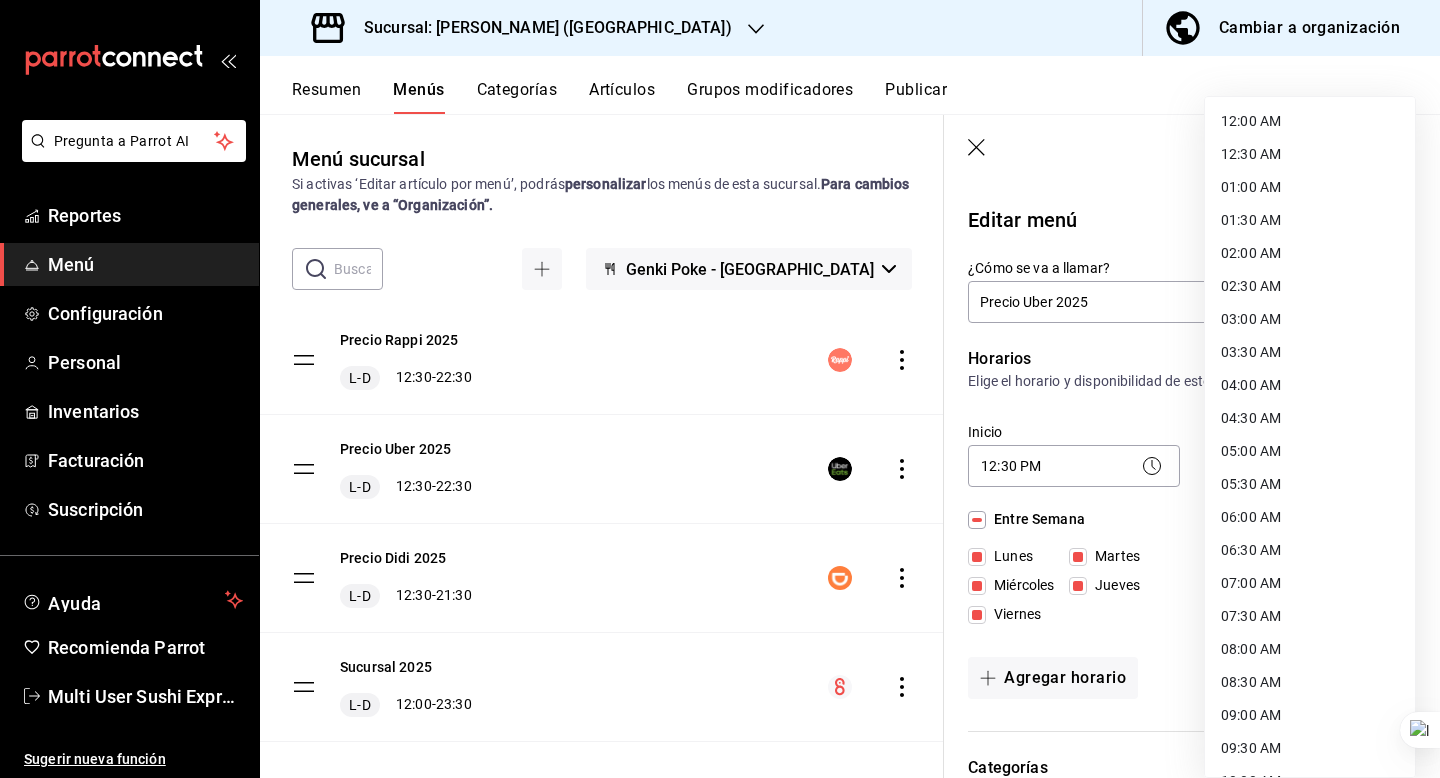 click on "Pregunta a Parrot AI Reportes   Menú   Configuración   Personal   Inventarios   Facturación   Suscripción   Ayuda Recomienda Parrot   Multi User Sushi Express   Sugerir nueva función   Sucursal: Genki Poke (Chapultepec) Cambiar a organización Resumen Menús Categorías Artículos Grupos modificadores Publicar Menú sucursal Si activas ‘Editar artículo por menú’, podrás  personalizar  los menús de esta sucursal.  Para cambios generales, ve a “Organización”. ​ ​ Genki Poke - Chapultepec Precio Rappi 2025 L-D 12:30  -  22:30 Precio Uber 2025 L-D 12:30  -  22:30 Precio Didi 2025 L-D 12:30  -  21:30 Sucursal 2025 L-D 12:00  -  23:30 Guardar Editar menú ¿Cómo se va a llamar? Precio Uber 2025 16 /30 ¿Cómo se va a llamar? Horarios Elige el horario y disponibilidad de este menú Inicio 12:30 PM 12:30 Fin 22:30 PM 22:30 Entre Semana Lunes Martes Miércoles Jueves Viernes Fin de semana Sábado Domingo Agregar horario Categorías Selecciona una categoría existente ¡Combos! ¡Entradas! Rappi" at bounding box center [720, 389] 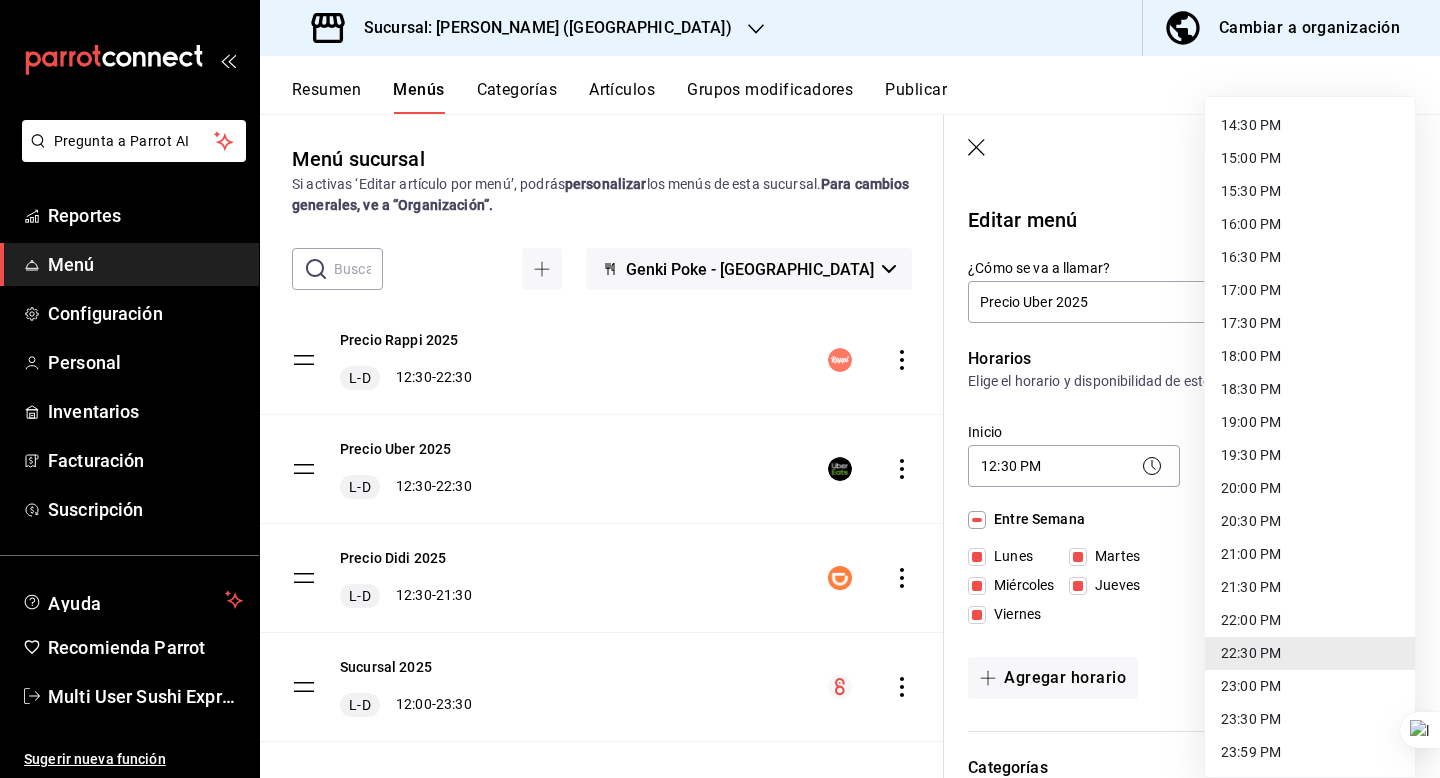 click on "22:00 PM" at bounding box center [1310, 620] 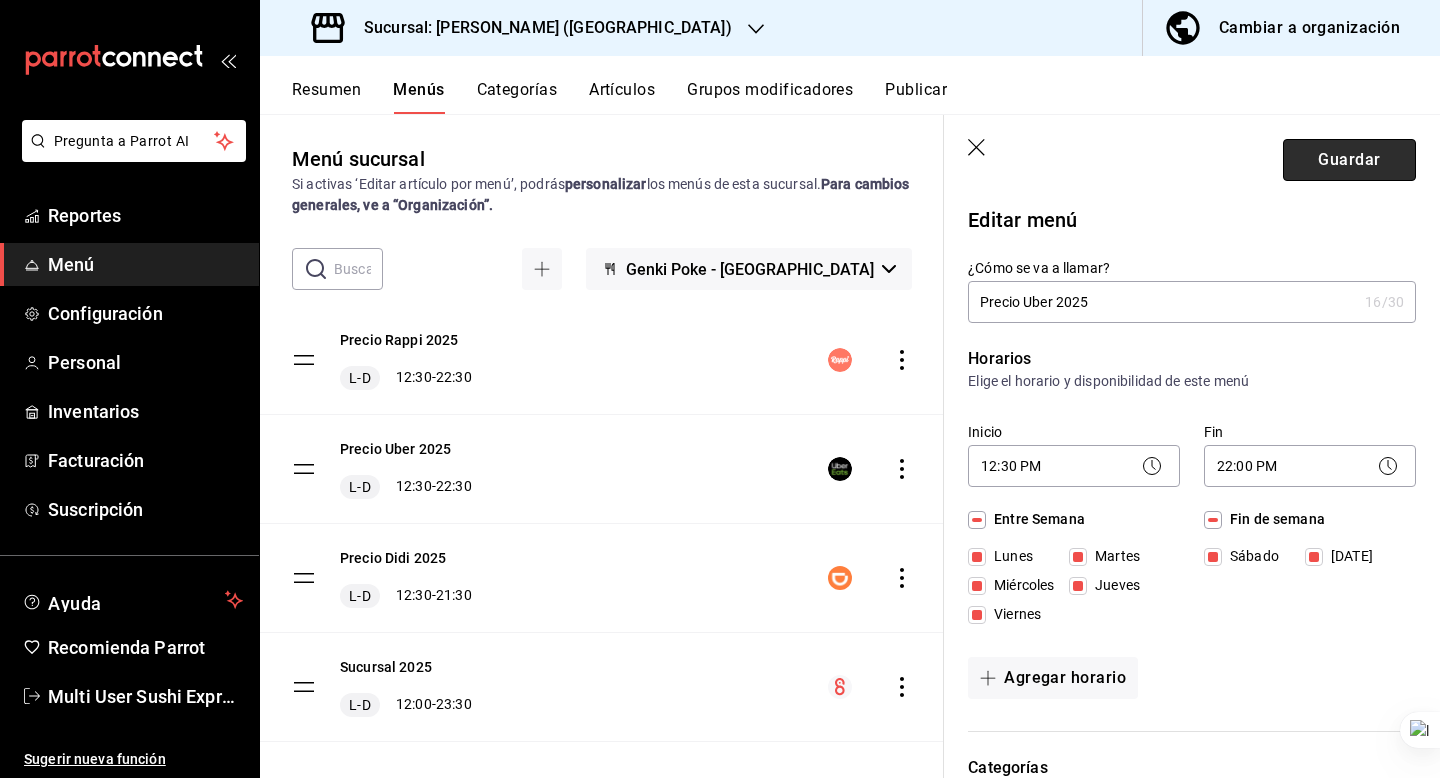 click on "Guardar" at bounding box center (1349, 160) 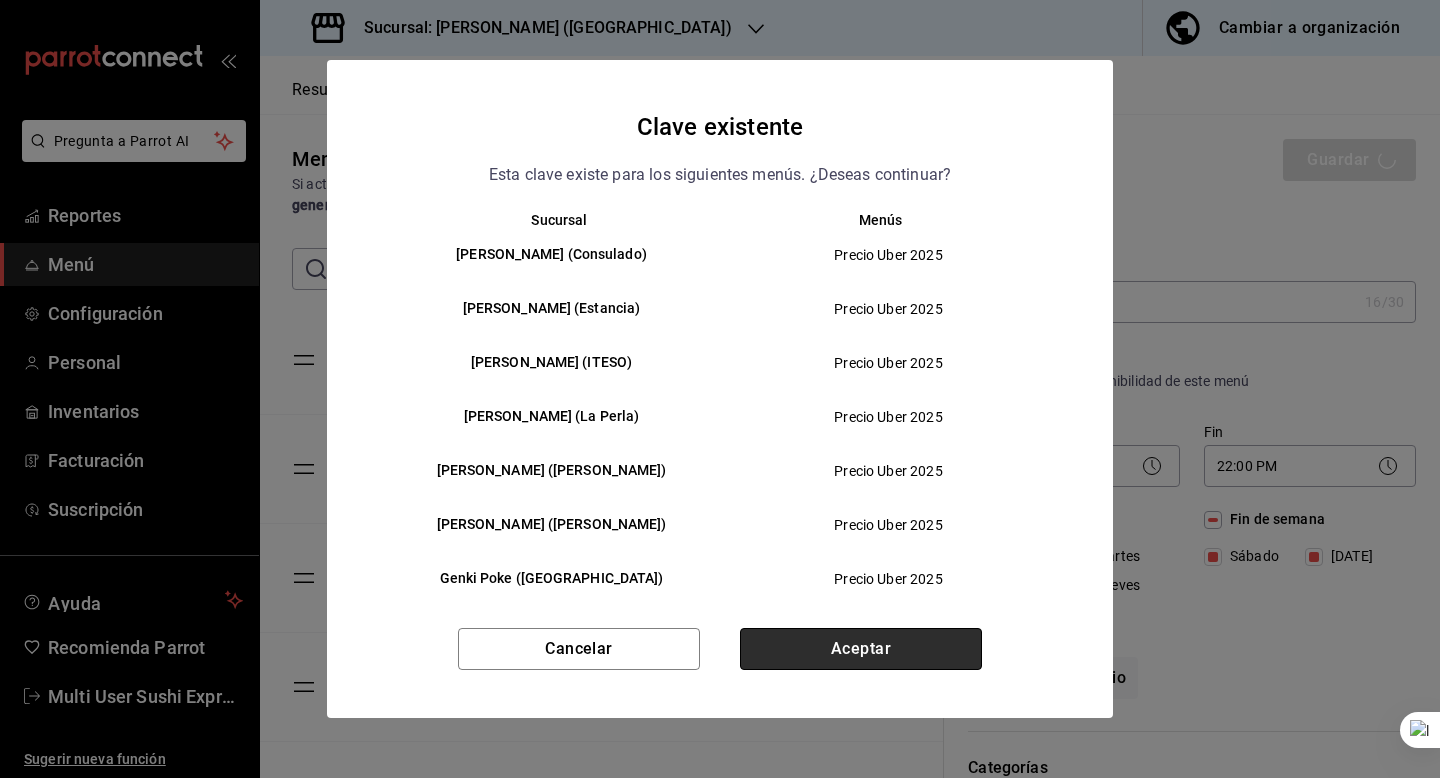 click on "Aceptar" at bounding box center [861, 649] 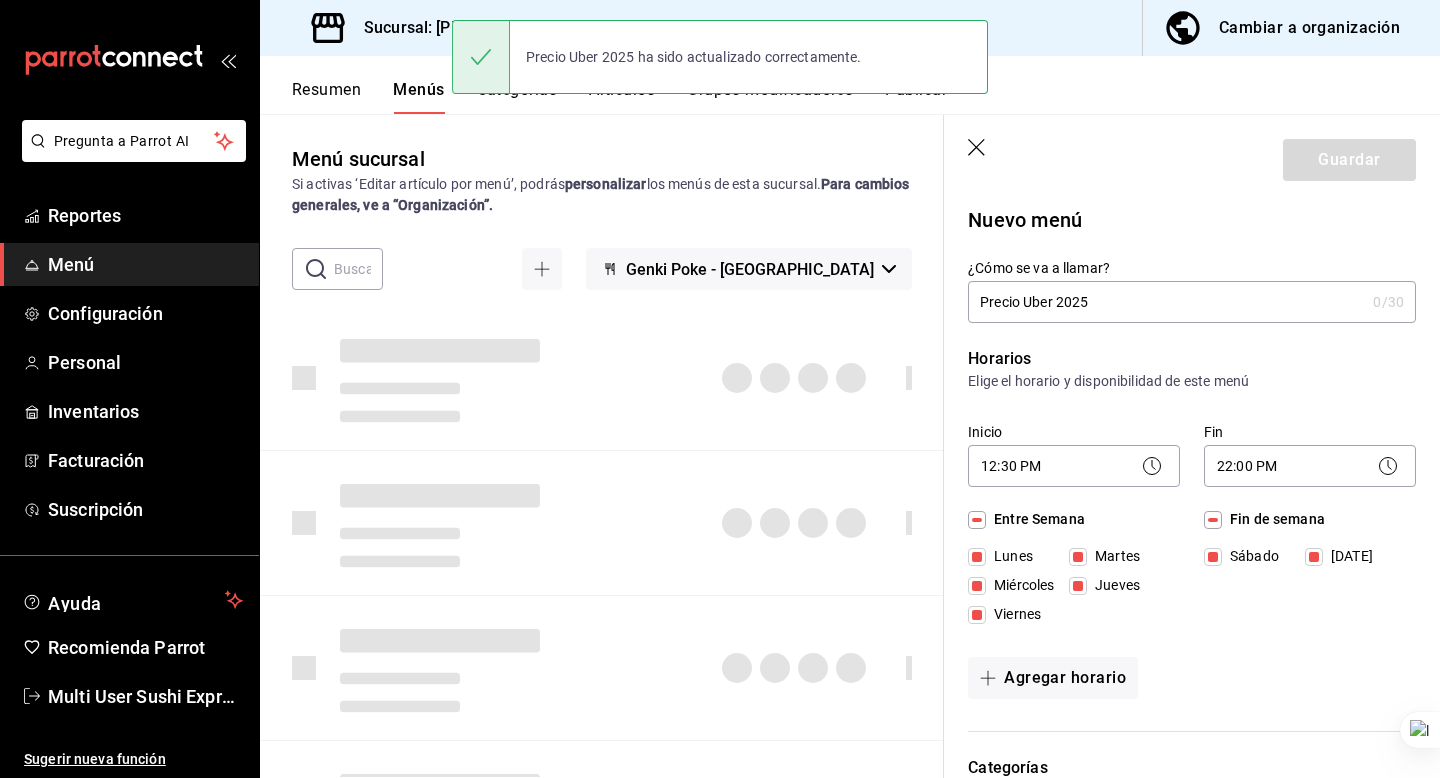type 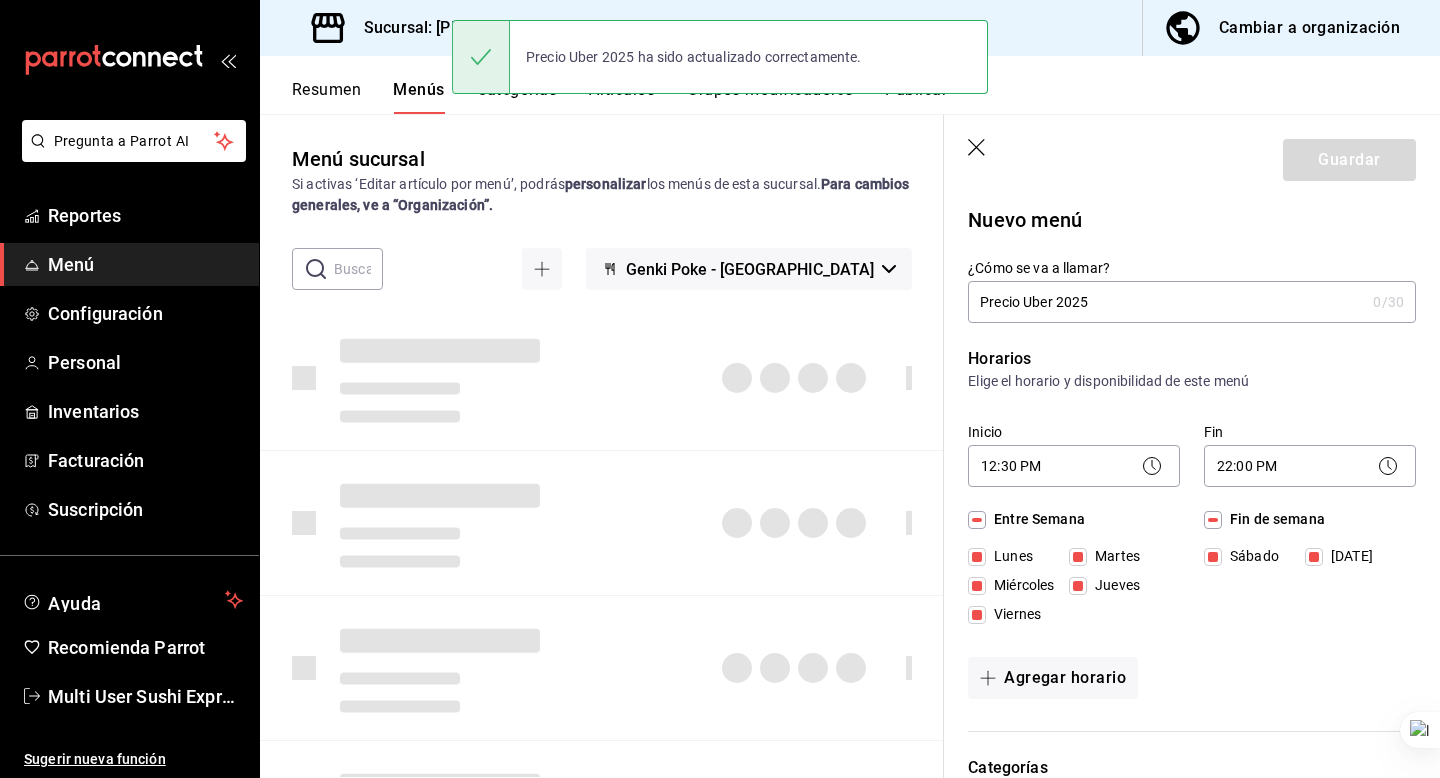 checkbox on "false" 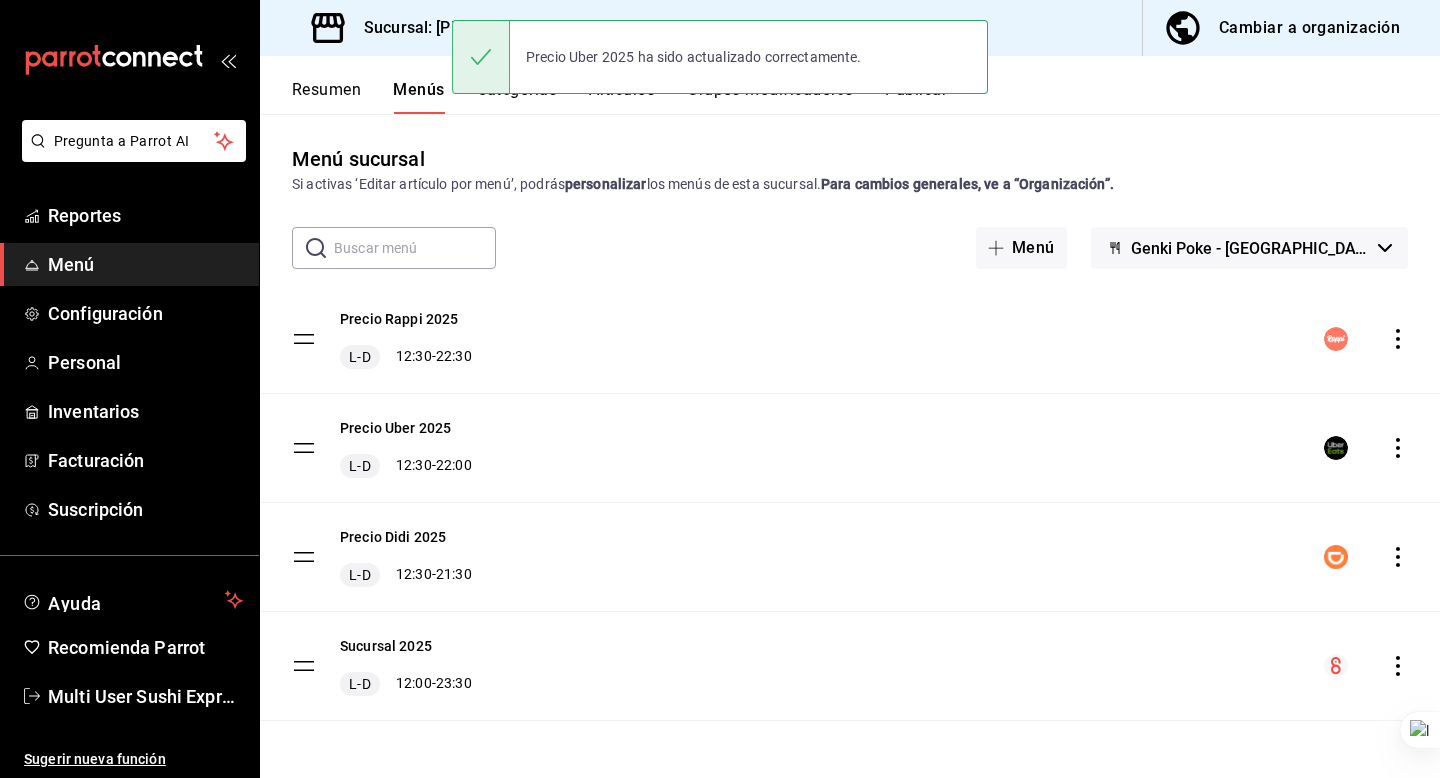 click on "Sucursal: Genki Poke (Chapultepec)" at bounding box center (540, 28) 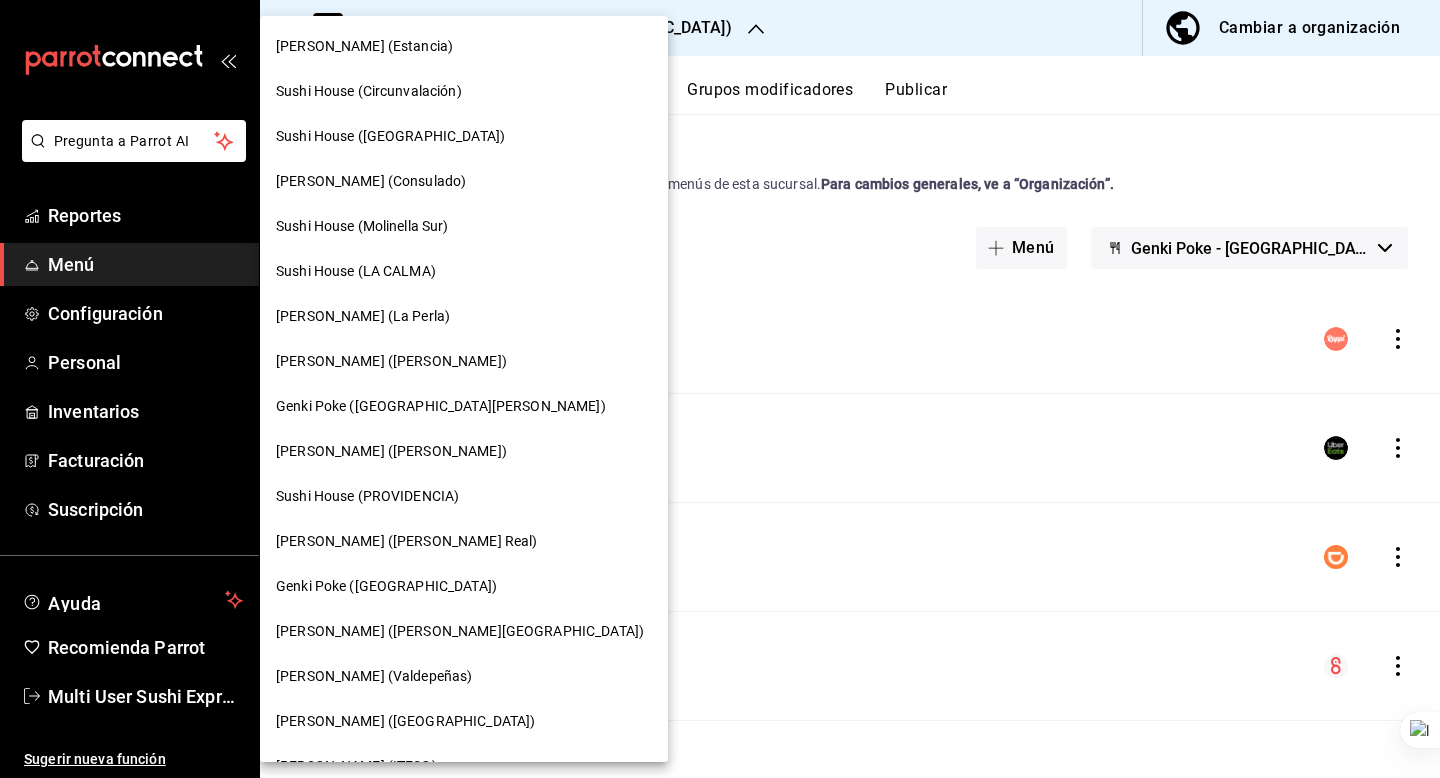 scroll, scrollTop: 80, scrollLeft: 0, axis: vertical 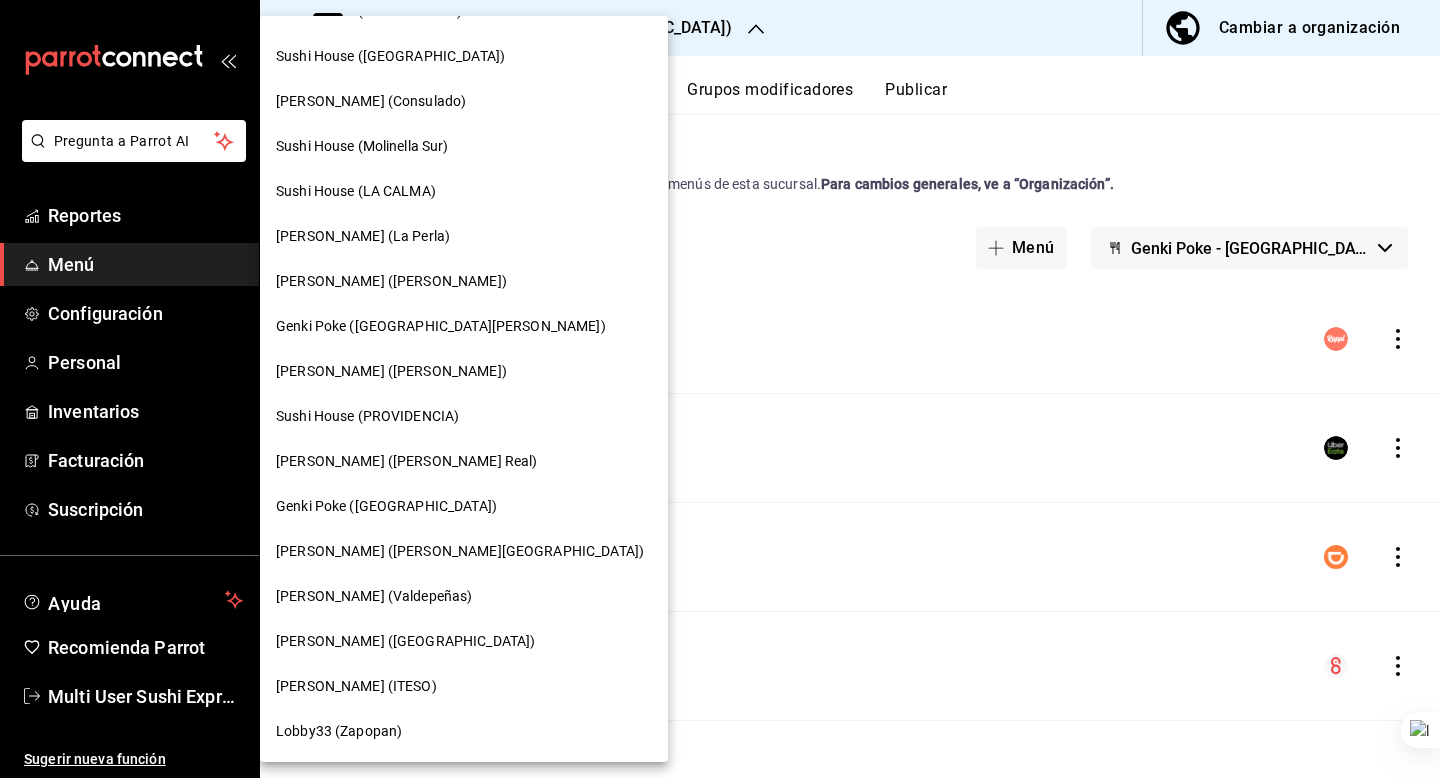 click on "Genki Poke (ITESO)" at bounding box center (464, 686) 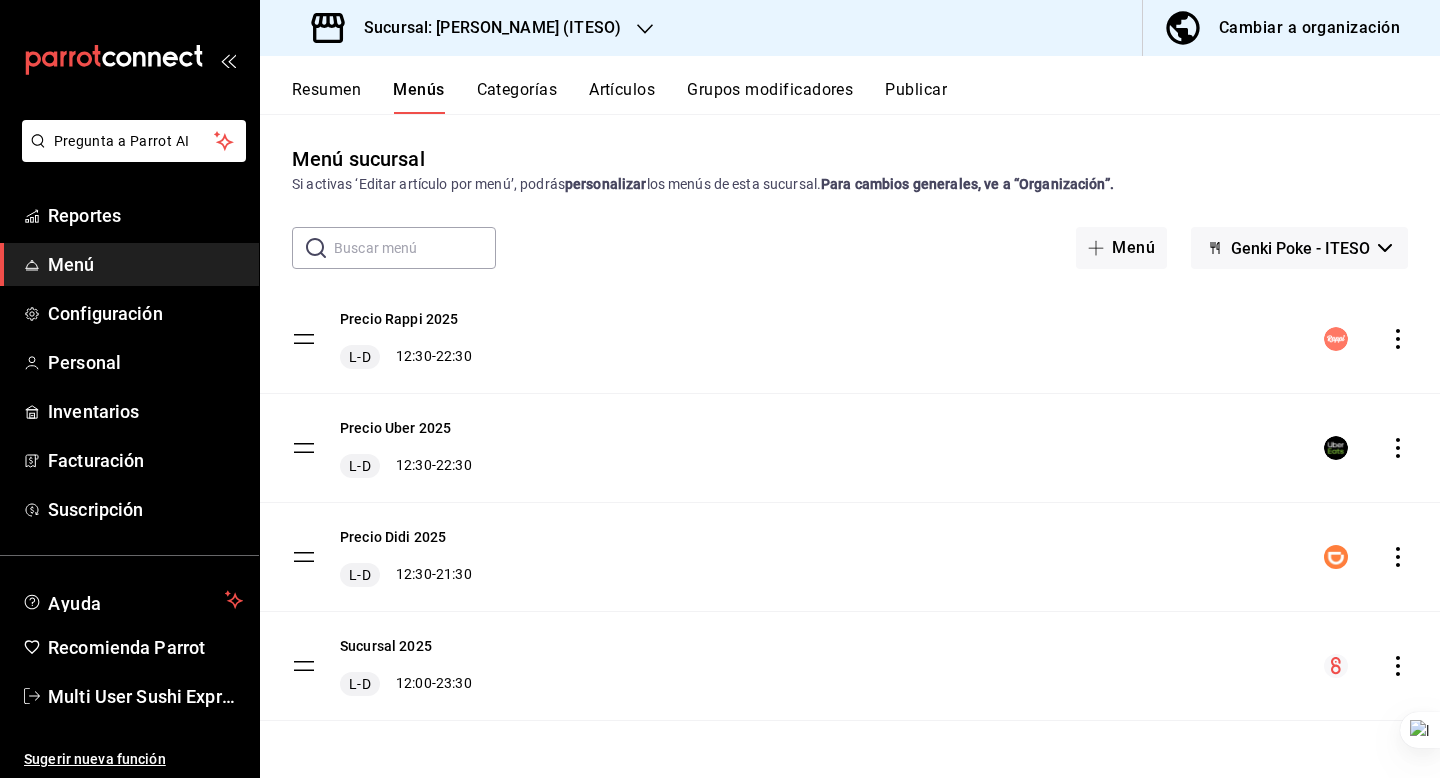 scroll, scrollTop: 0, scrollLeft: 0, axis: both 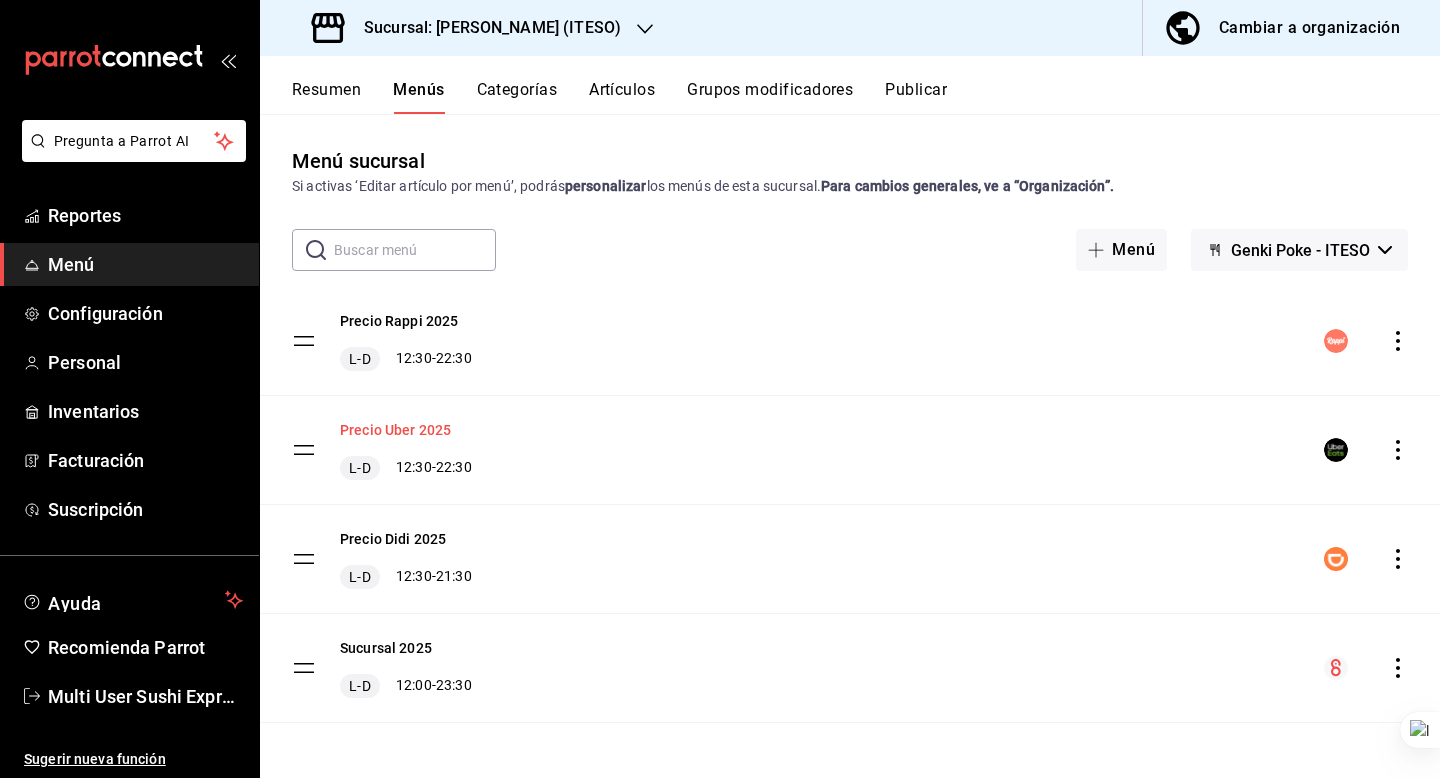 click on "Precio Uber 2025" at bounding box center [395, 430] 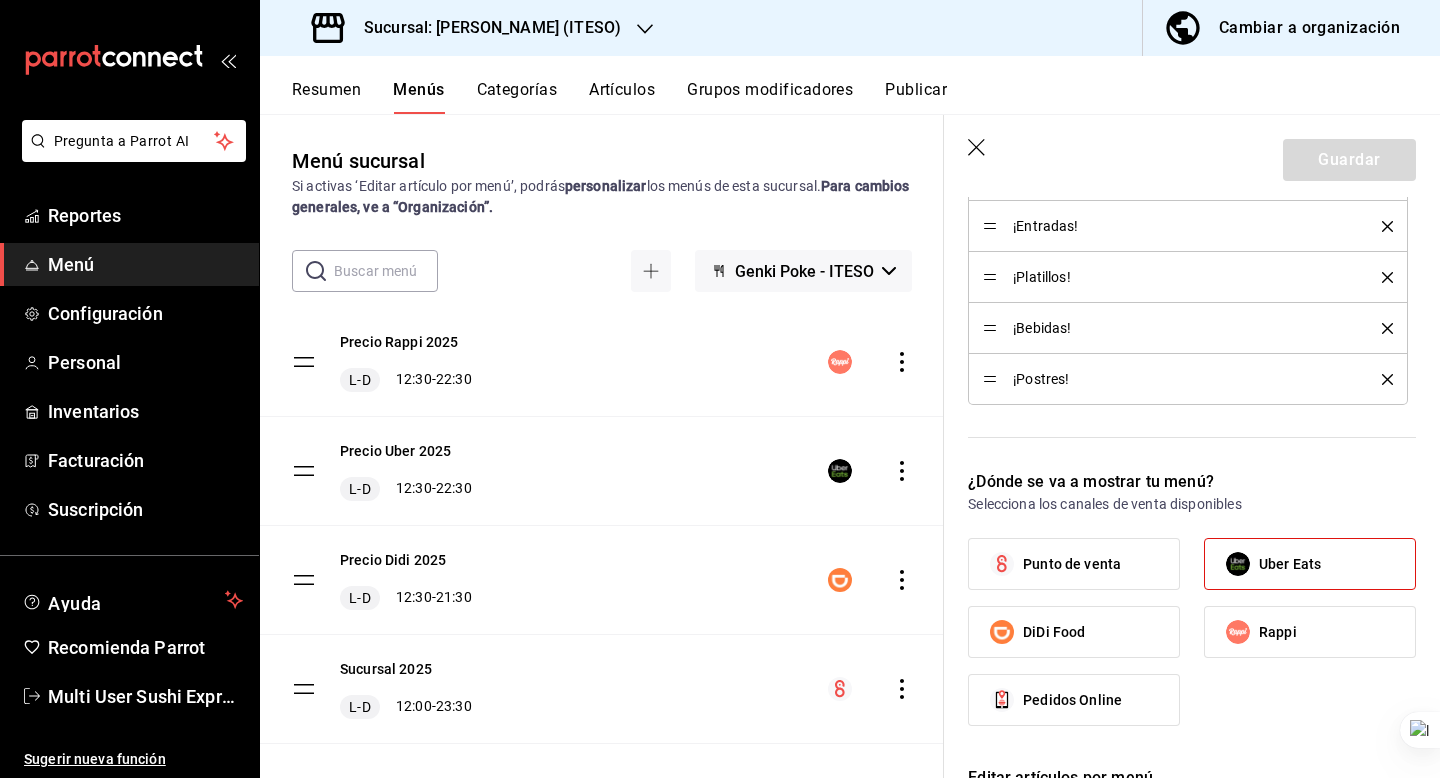scroll, scrollTop: 0, scrollLeft: 0, axis: both 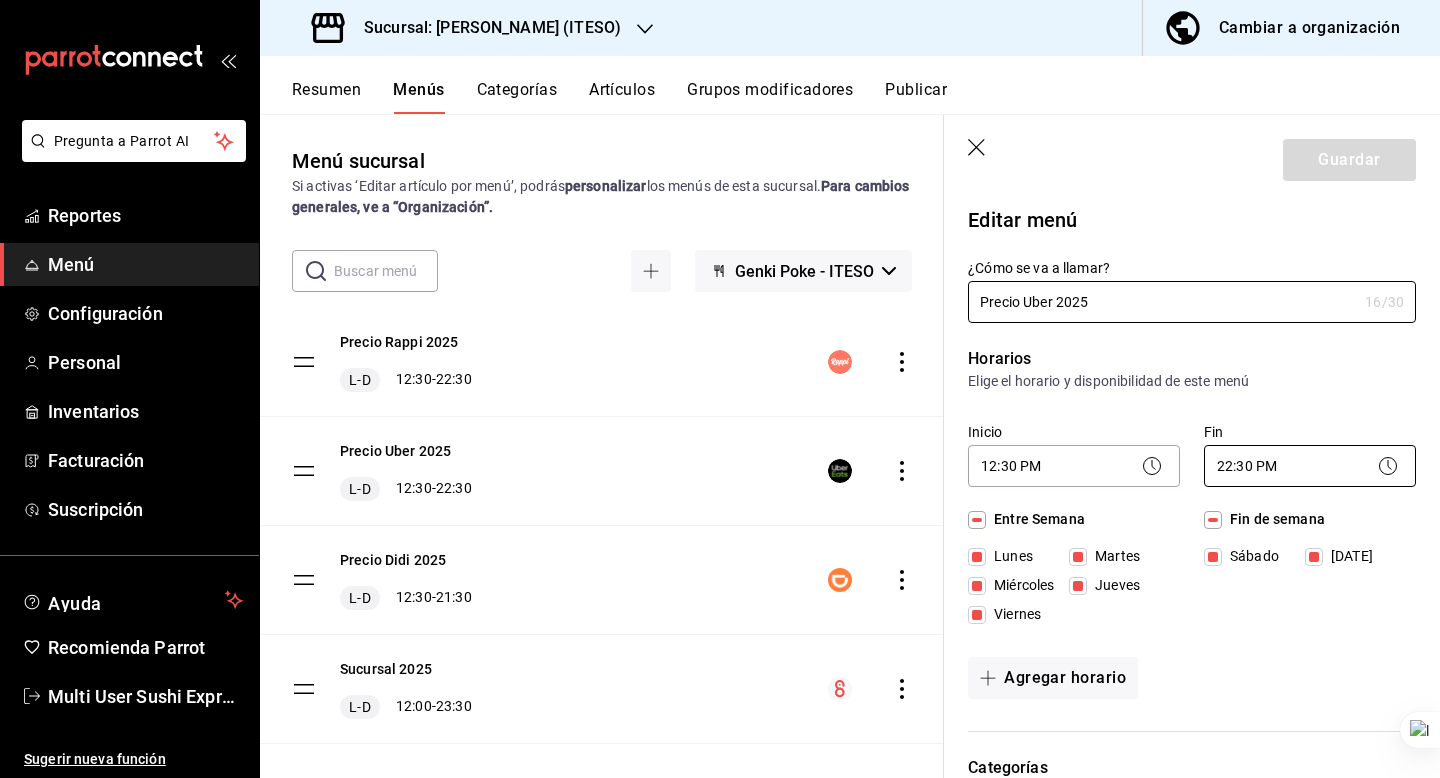 click on "Pregunta a Parrot AI Reportes   Menú   Configuración   Personal   Inventarios   Facturación   Suscripción   Ayuda Recomienda Parrot   Multi User Sushi Express   Sugerir nueva función   Sucursal: Genki Poke (ITESO) Cambiar a organización Resumen Menús Categorías Artículos Grupos modificadores Publicar Menú sucursal Si activas ‘Editar artículo por menú’, podrás  personalizar  los menús de esta sucursal.  Para cambios generales, ve a “Organización”. ​ ​ Genki Poke - ITESO Precio Rappi 2025 L-D 12:30  -  22:30 Precio Uber 2025 L-D 12:30  -  22:30 Precio Didi 2025 L-D 12:30  -  21:30 Sucursal 2025 L-D 12:00  -  23:30 Guardar Editar menú ¿Cómo se va a llamar? Precio Uber 2025 16 /30 ¿Cómo se va a llamar? Horarios Elige el horario y disponibilidad de este menú Inicio 12:30 PM 12:30 Fin 22:30 PM 22:30 Entre Semana Lunes Martes Miércoles Jueves Viernes Fin de semana Sábado Domingo Agregar horario Categorías Selecciona una categoría existente ¡Combos! ¡Entradas! ¡Platillos! Rappi" at bounding box center (720, 389) 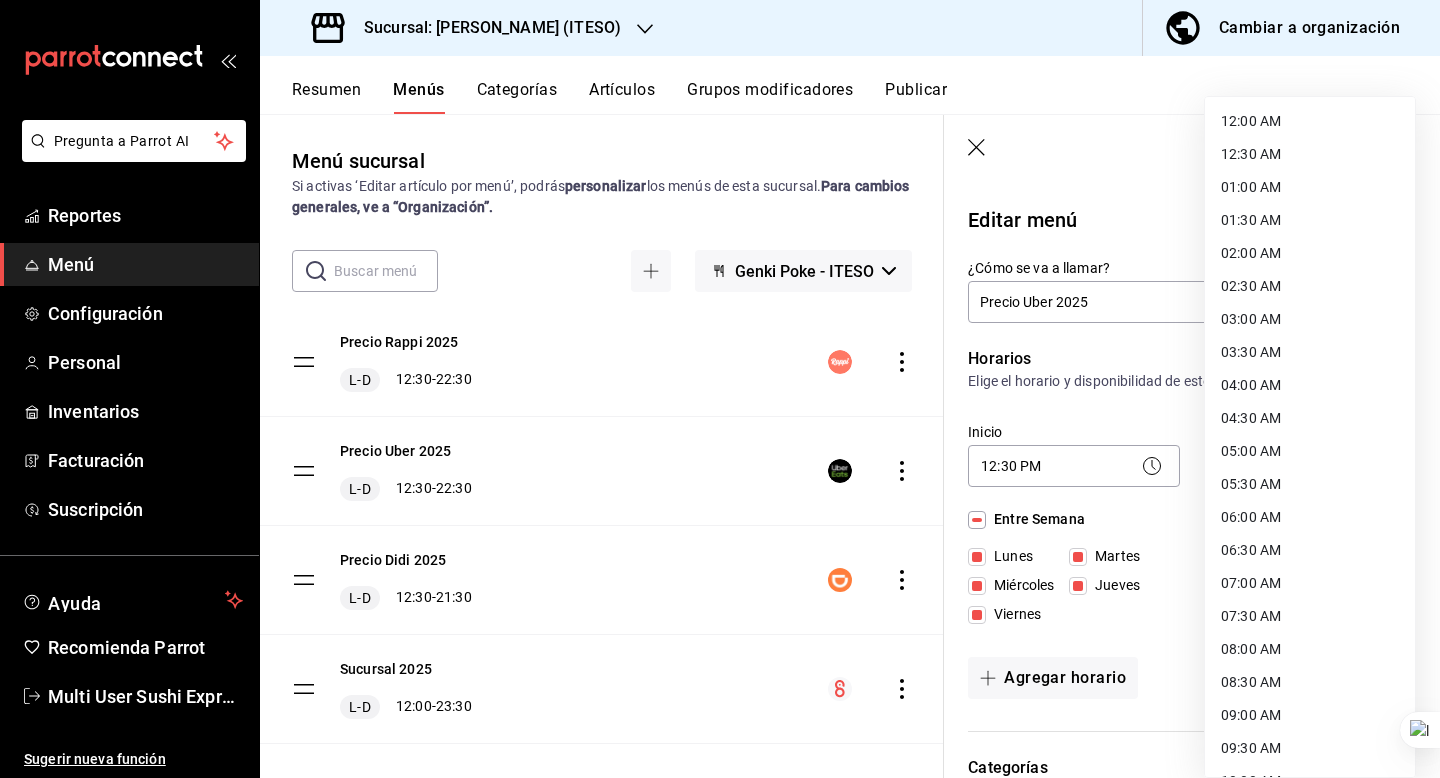 scroll, scrollTop: 953, scrollLeft: 0, axis: vertical 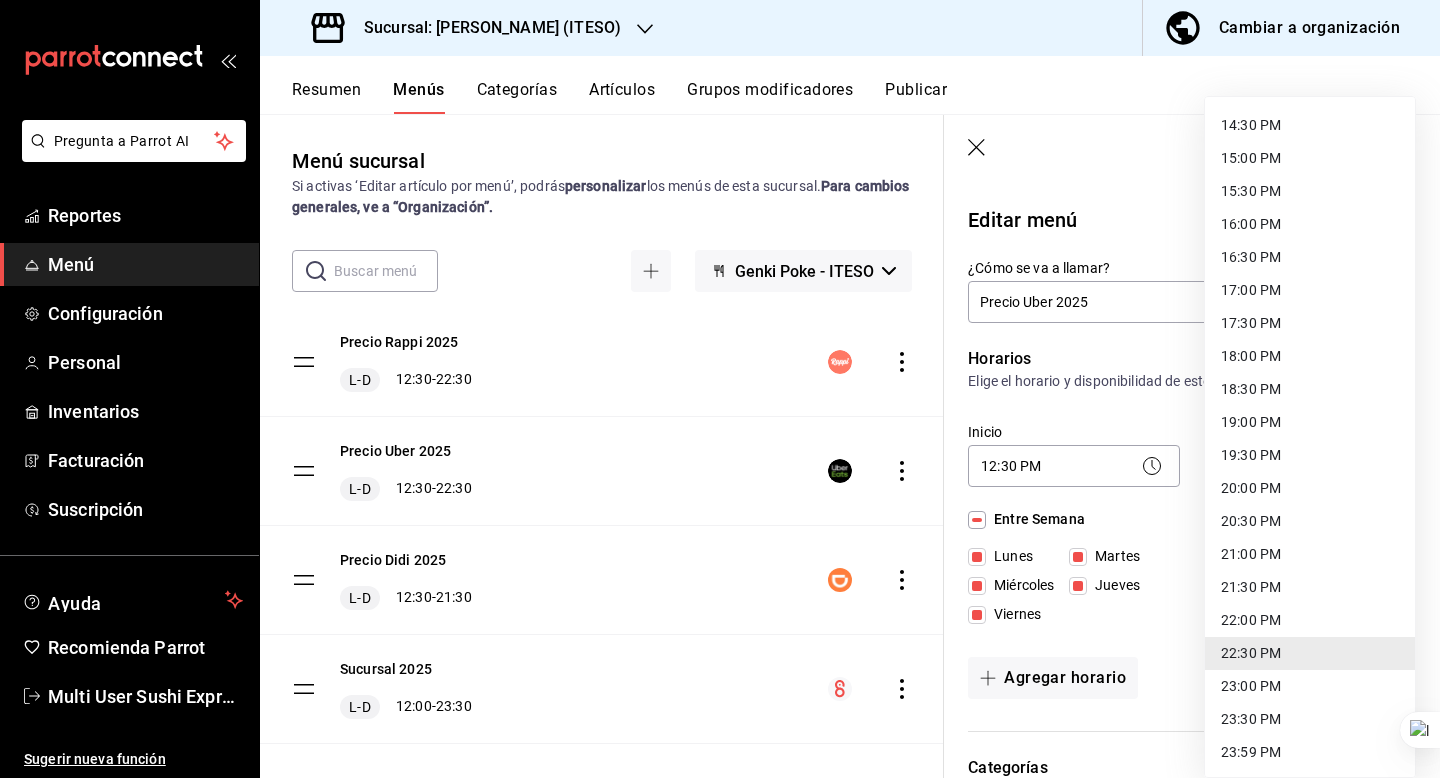click on "22:00 PM" at bounding box center (1310, 620) 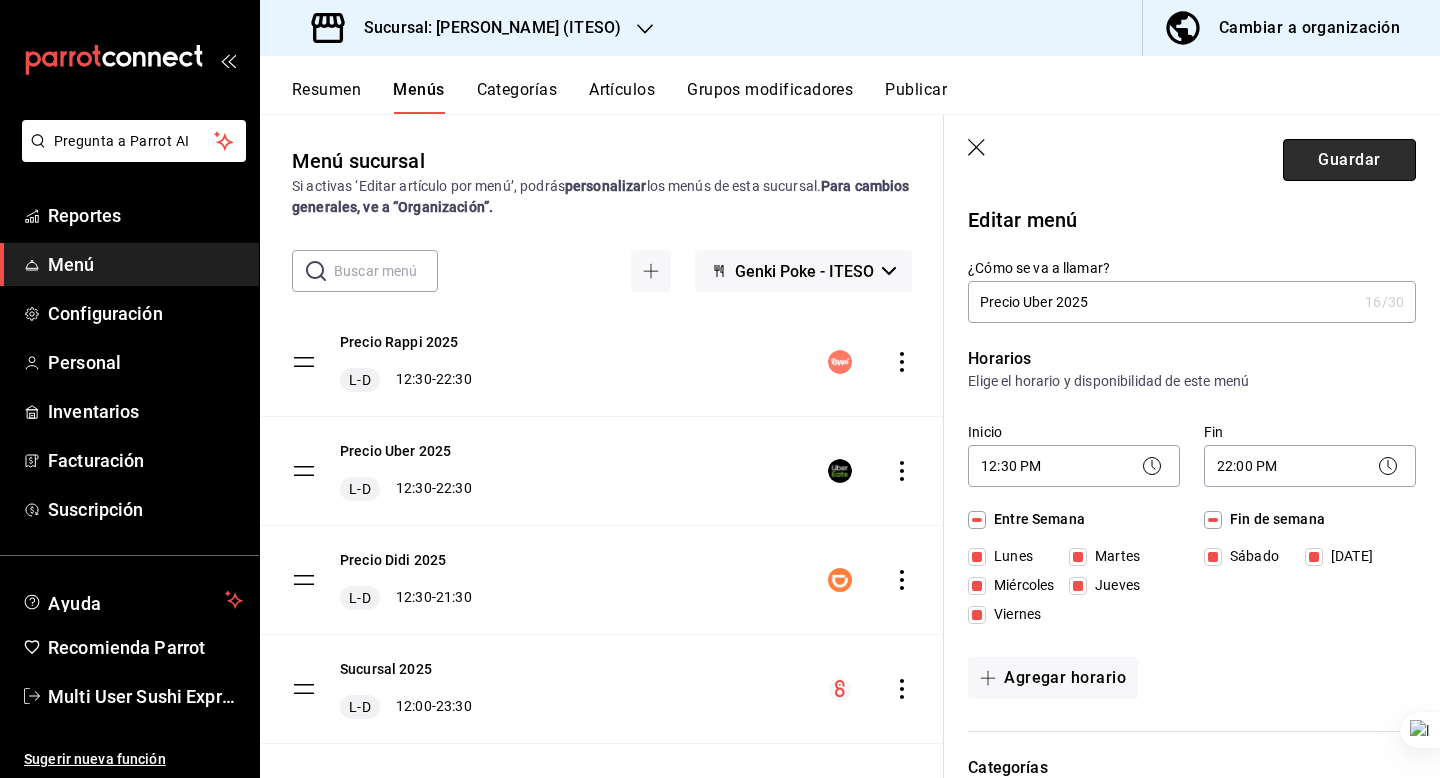 click on "Guardar" at bounding box center (1349, 160) 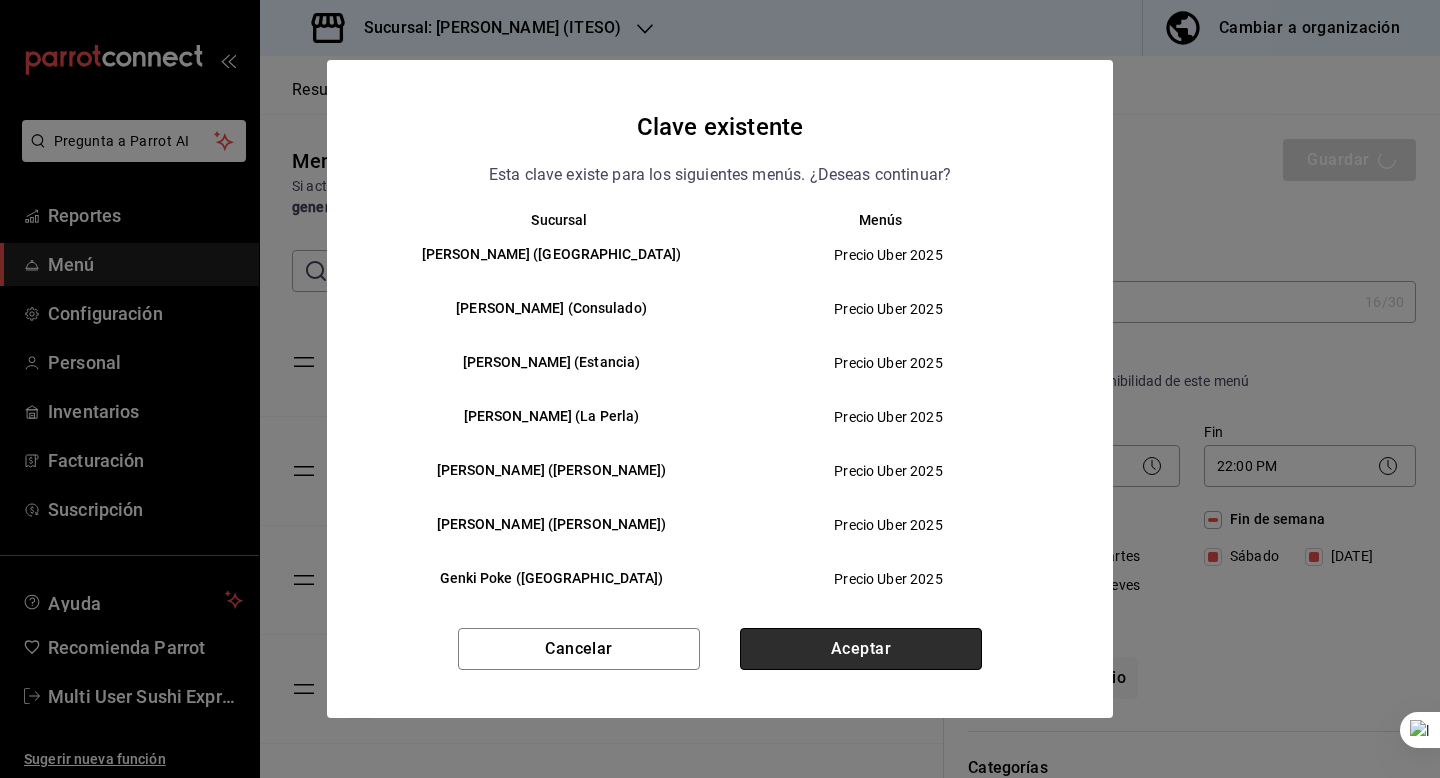 click on "Aceptar" at bounding box center [861, 649] 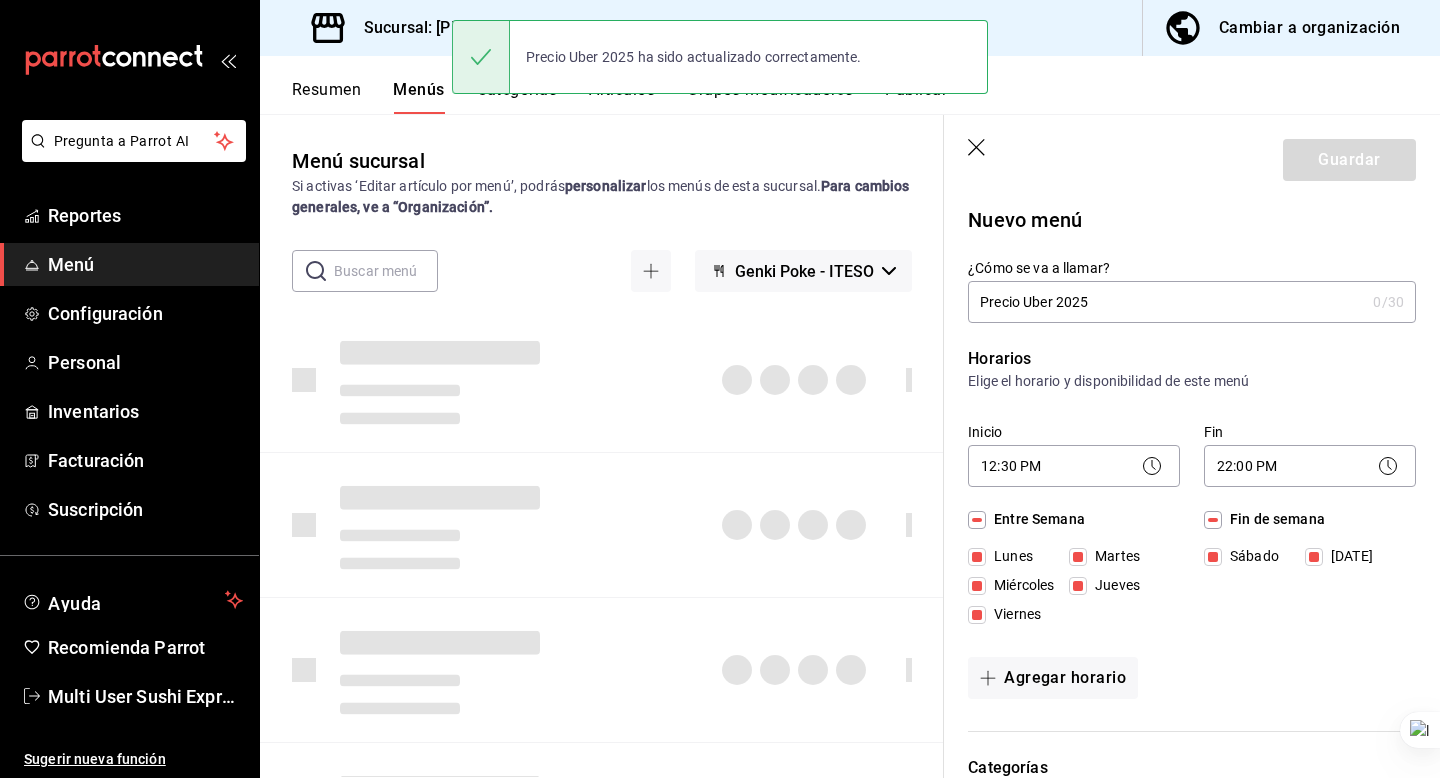 type 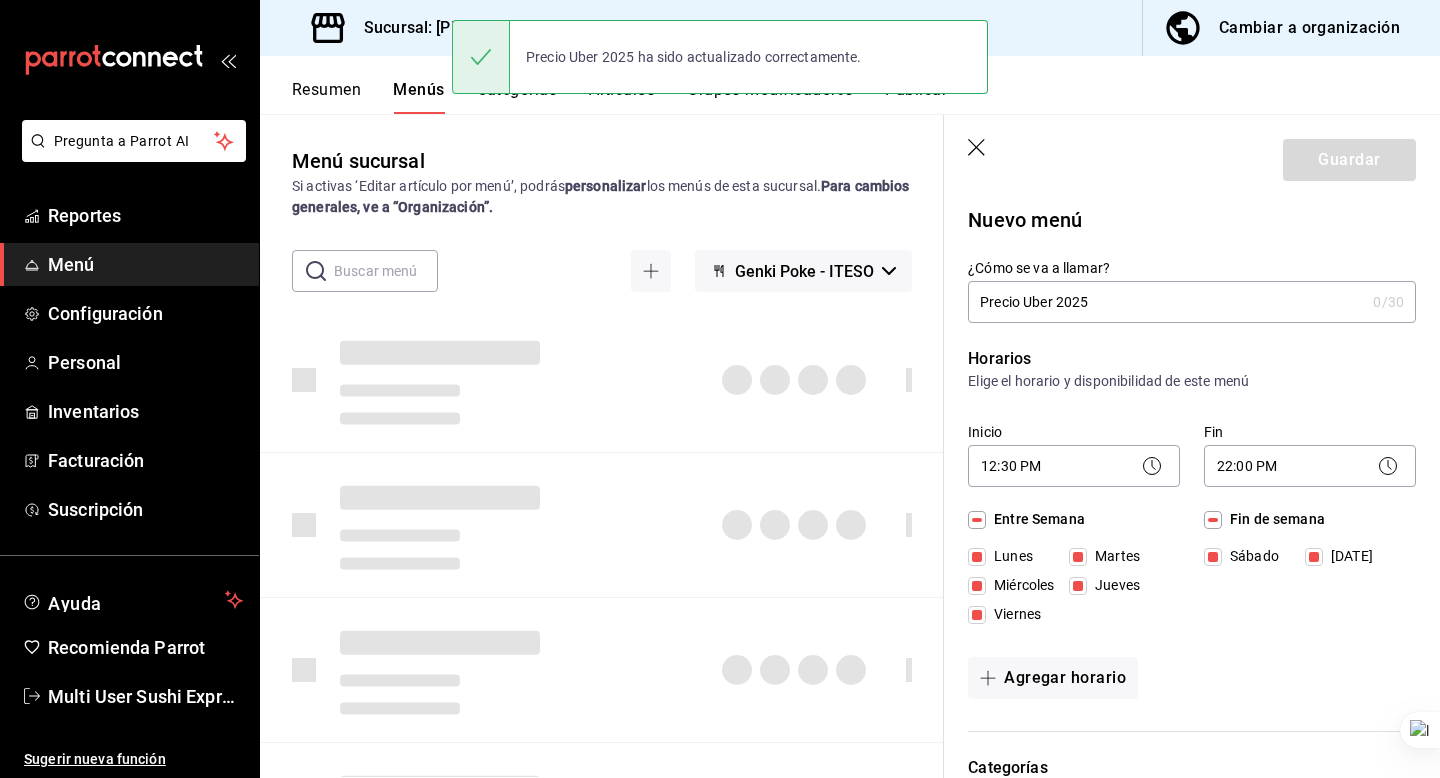 checkbox on "false" 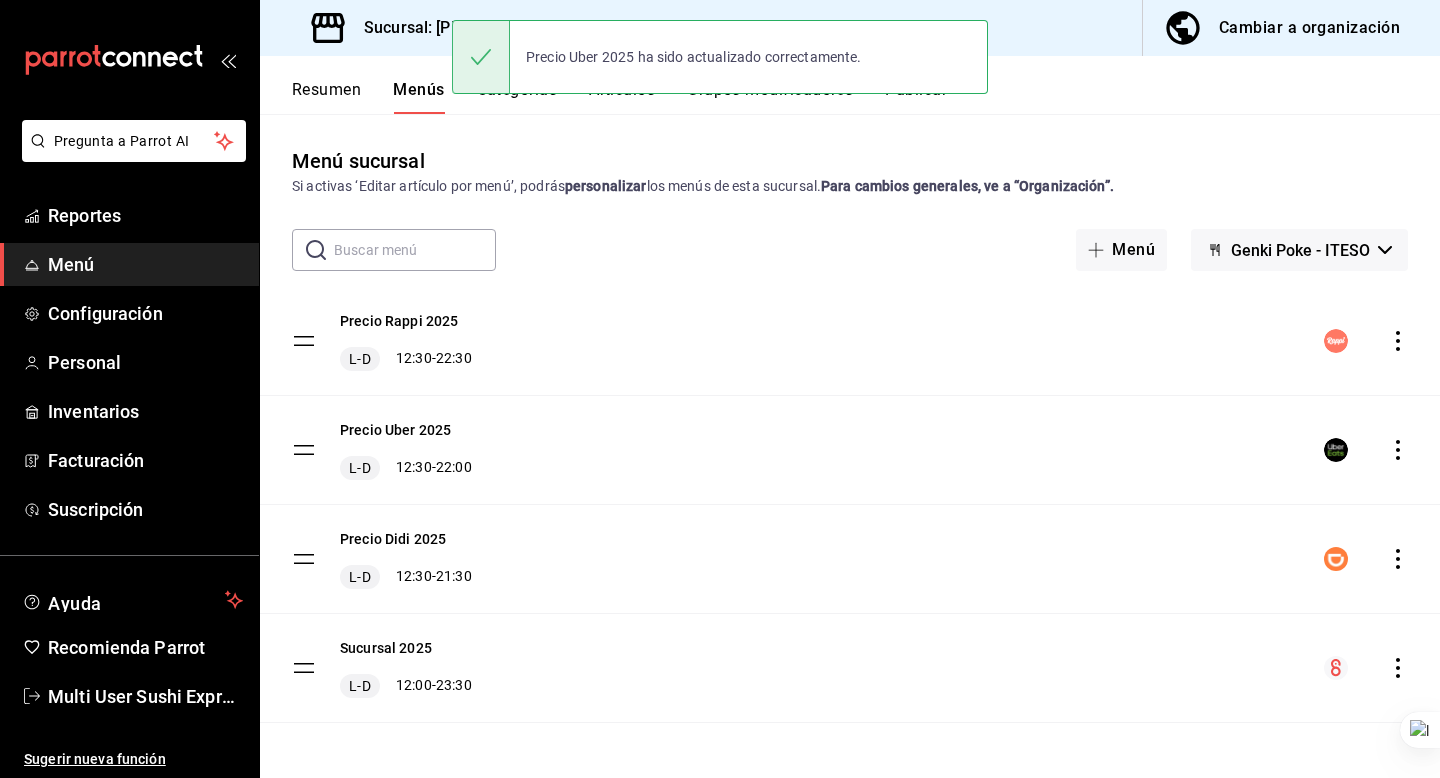 click on "Sucursal: Genki Poke (ITESO)" at bounding box center (468, 28) 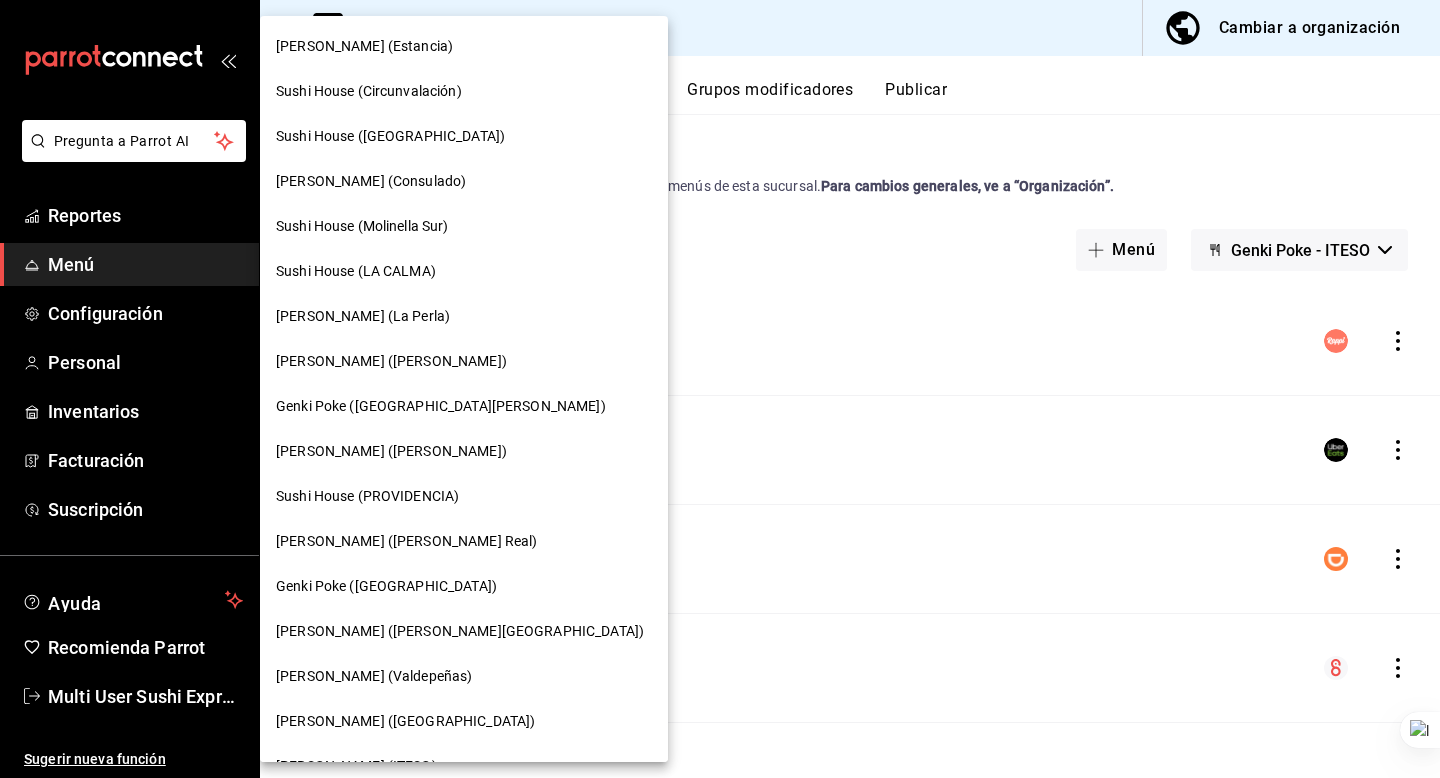 scroll, scrollTop: 80, scrollLeft: 0, axis: vertical 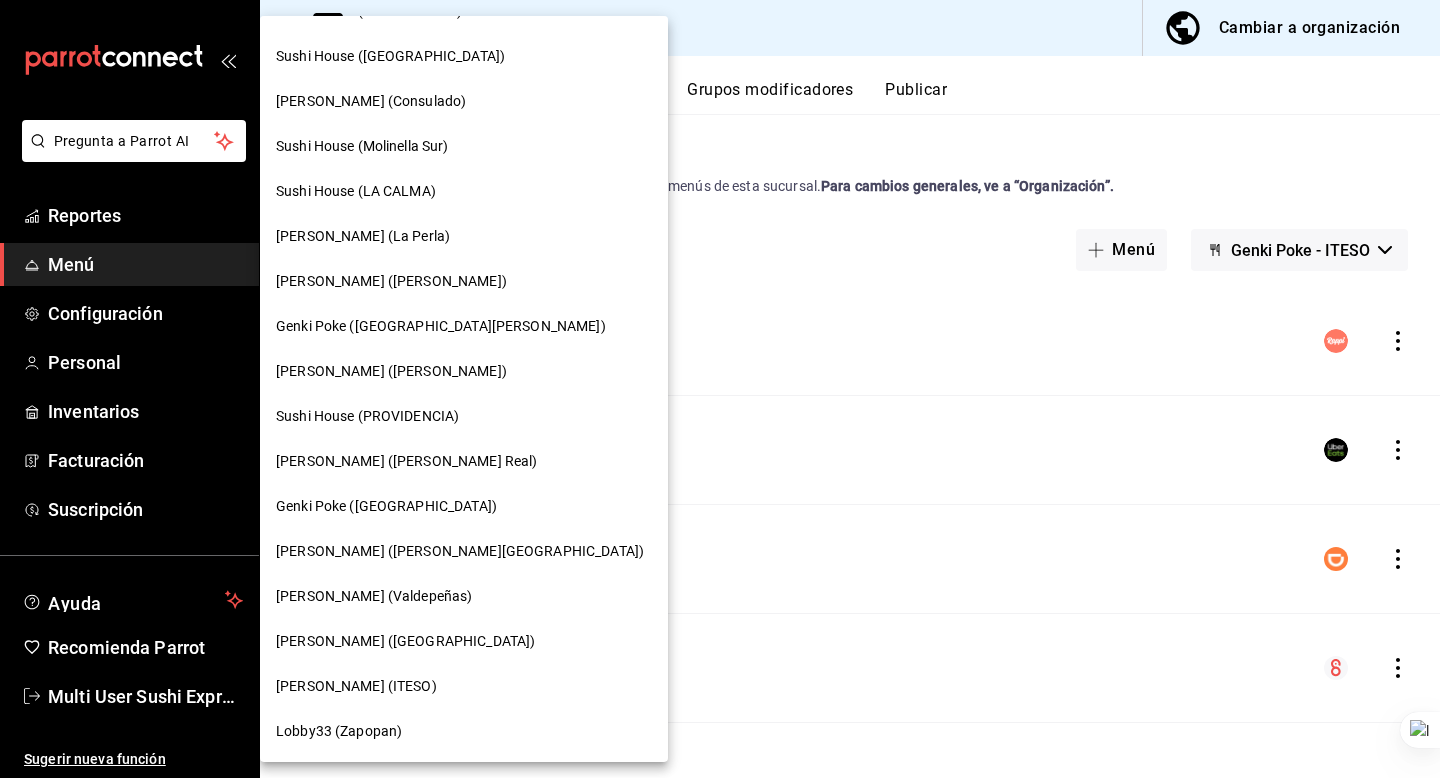 click on "Lobby33 (Zapopan)" at bounding box center (339, 731) 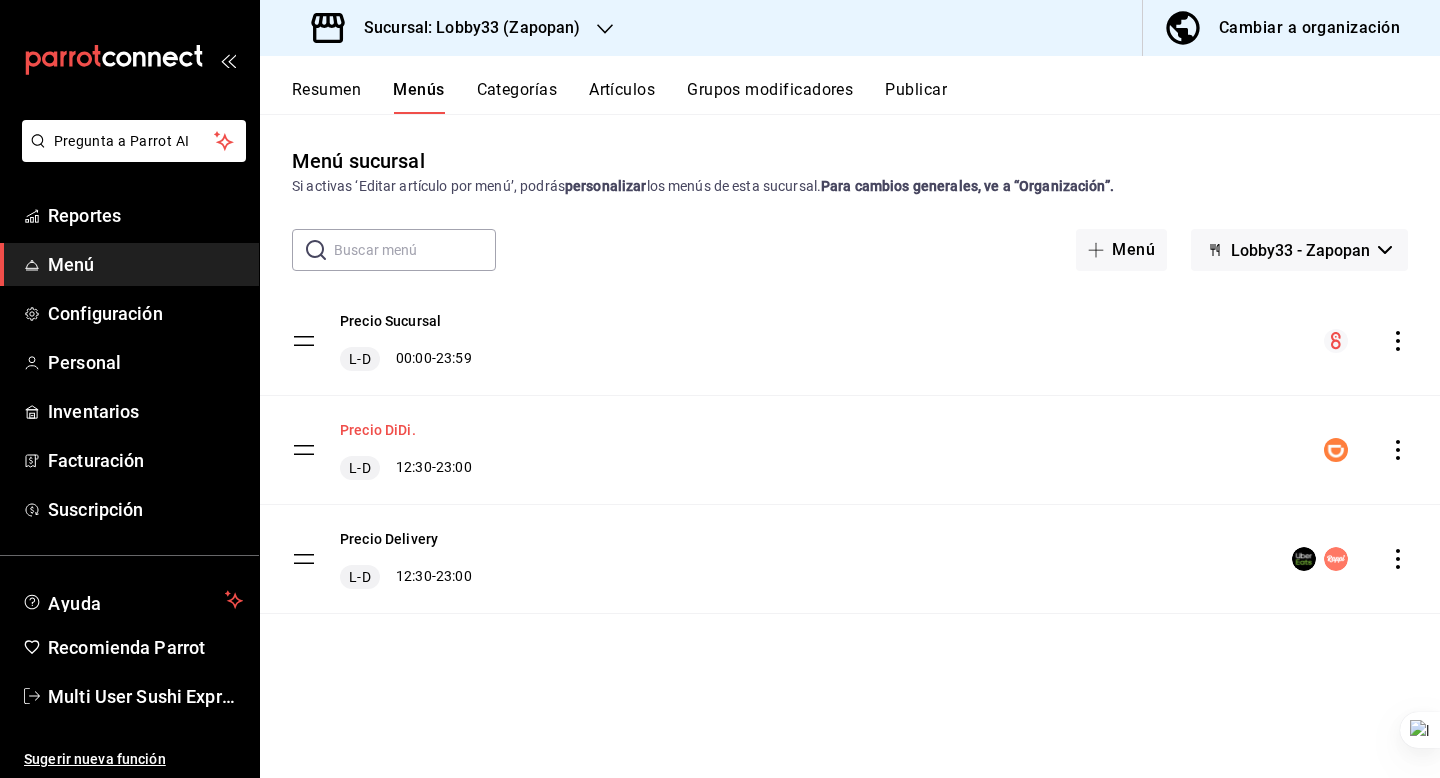 click on "Precio DiDi." at bounding box center (378, 430) 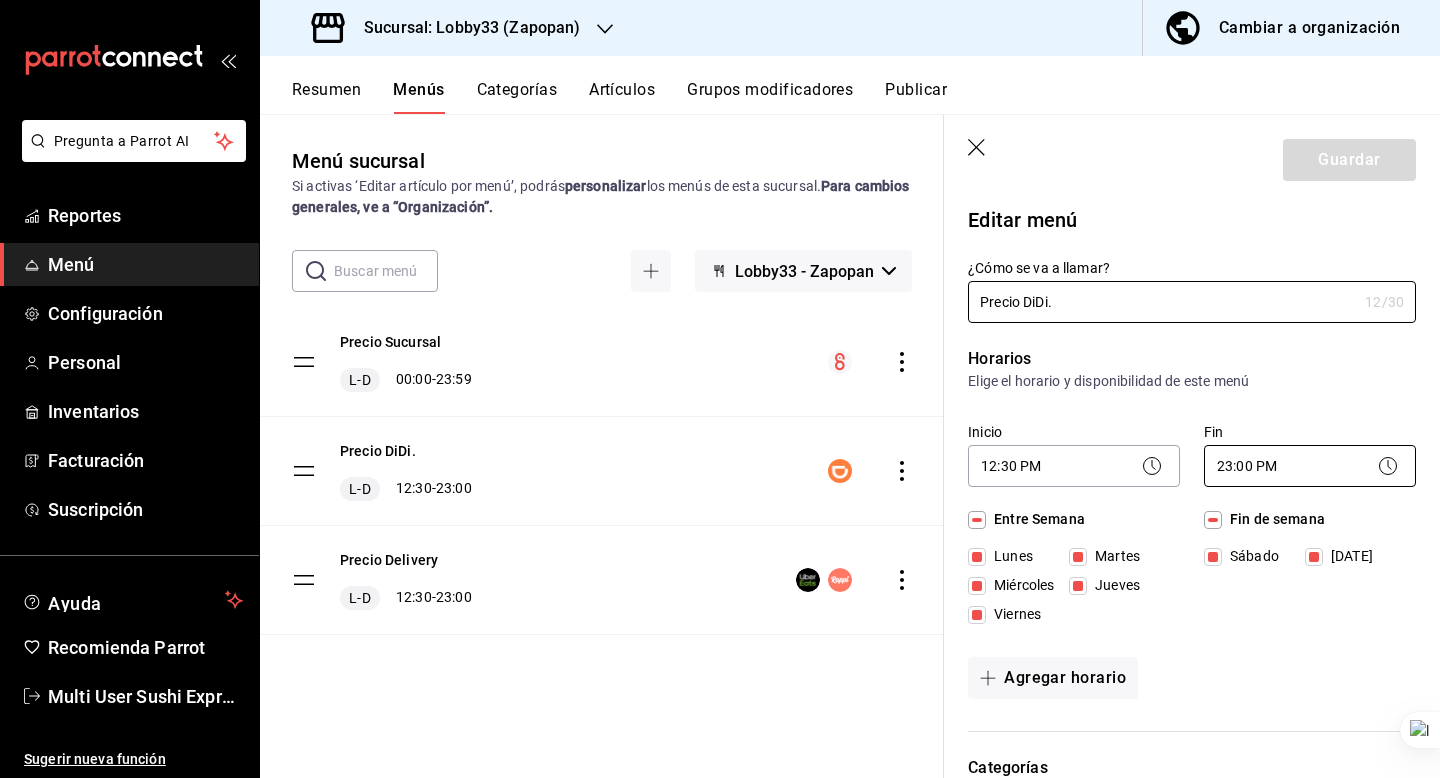 click on "Pregunta a Parrot AI Reportes   Menú   Configuración   Personal   Inventarios   Facturación   Suscripción   Ayuda Recomienda Parrot   Multi User Sushi Express   Sugerir nueva función   Sucursal: Lobby33 (Zapopan) Cambiar a organización Resumen Menús Categorías Artículos Grupos modificadores Publicar Menú sucursal Si activas ‘Editar artículo por menú’, podrás  personalizar  los menús de esta sucursal.  Para cambios generales, ve a “Organización”. ​ ​ Lobby33 - Zapopan Precio Sucursal L-D 00:00  -  23:59 Precio DiDi. L-D 12:30  -  23:00 Precio Delivery L-D 12:30  -  23:00 Guardar Editar menú ¿Cómo se va a llamar? Precio DiDi. 12 /30 ¿Cómo se va a llamar? Horarios Elige el horario y disponibilidad de este menú Inicio 12:30 PM 12:30 Fin 23:00 PM 23:00 Entre Semana Lunes Martes Miércoles Jueves Viernes Fin de semana Sábado Domingo Agregar horario Categorías Selecciona una categoría existente Entradas PLATILLOS Bebidass POSTRES. ¿Dónde se va a mostrar tu menú? Punto de venta" at bounding box center (720, 389) 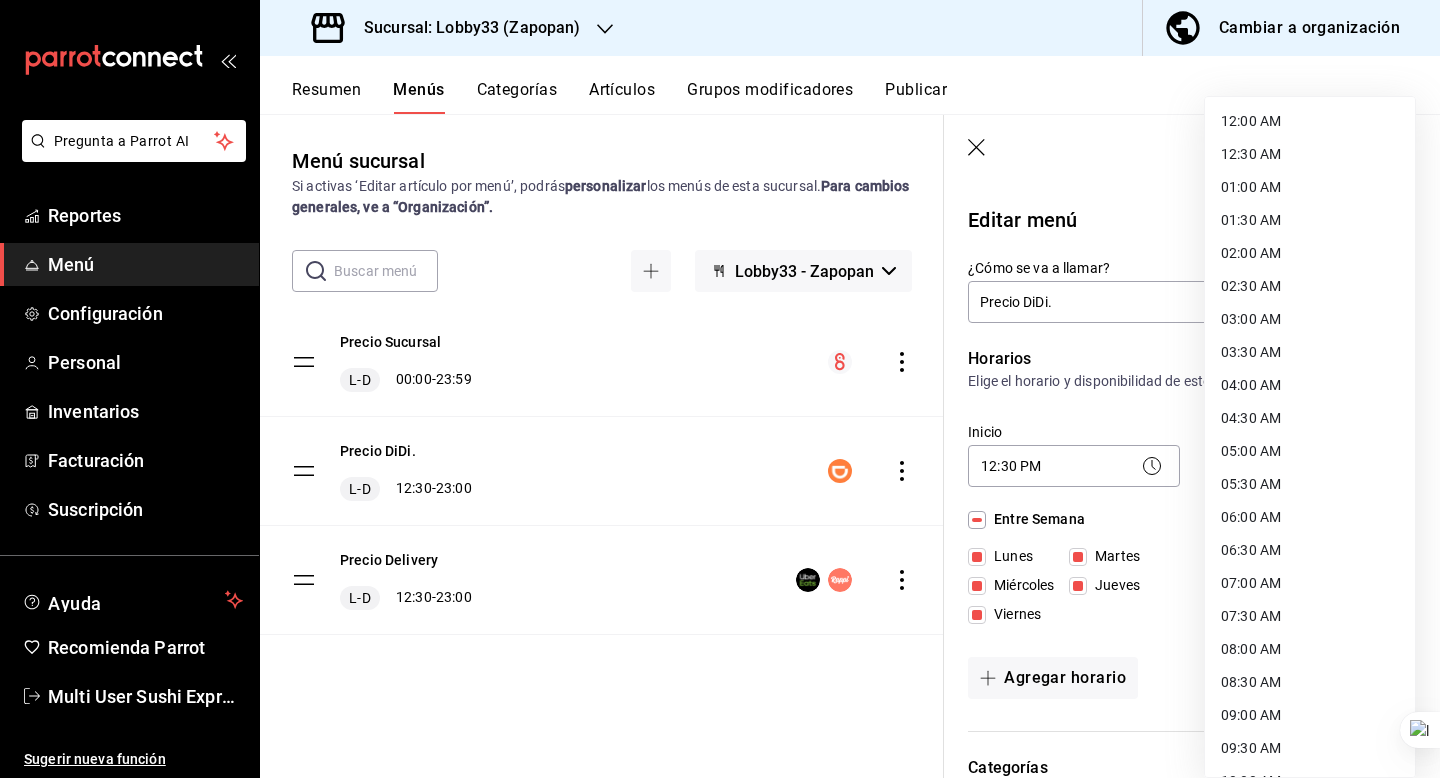 scroll, scrollTop: 953, scrollLeft: 0, axis: vertical 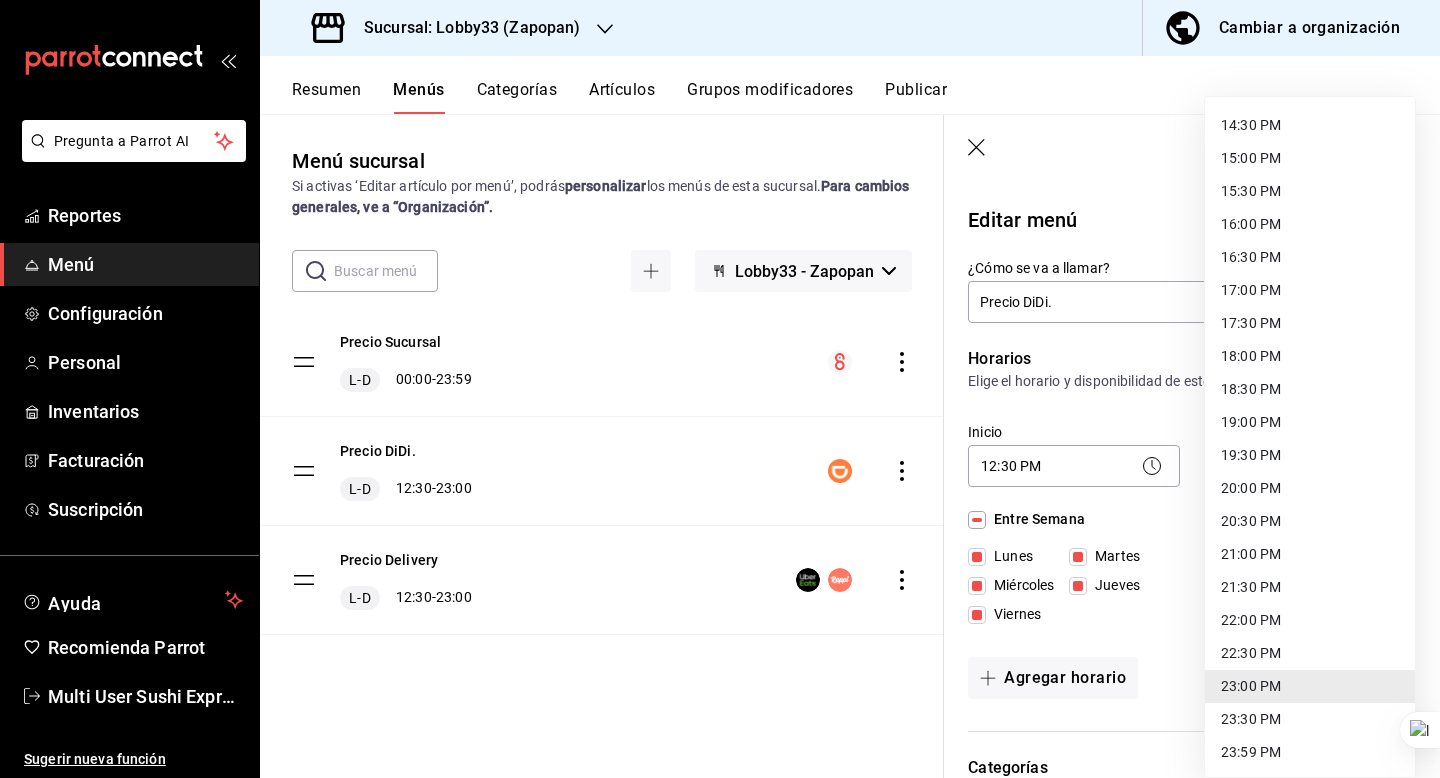 click on "22:00 PM" at bounding box center (1310, 620) 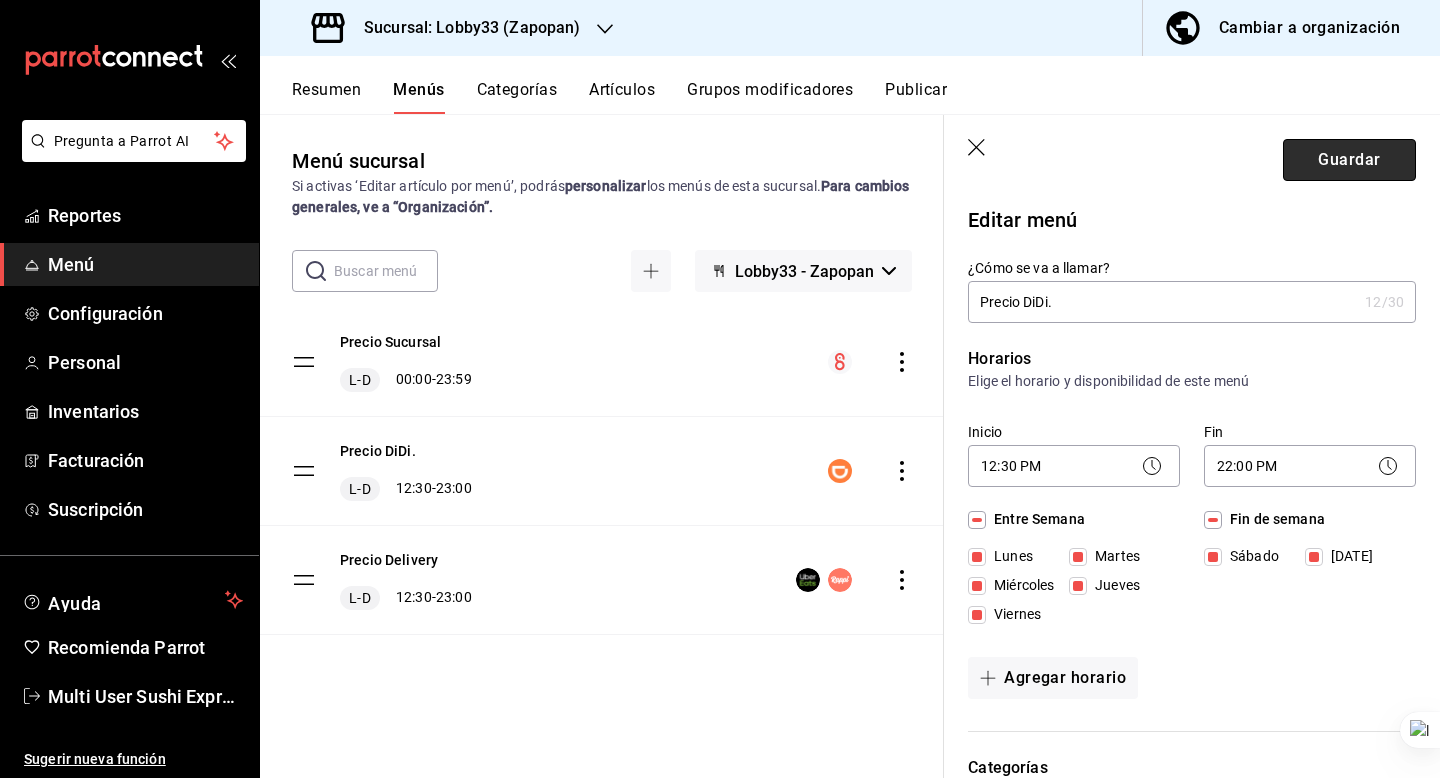 click on "Guardar" at bounding box center (1349, 160) 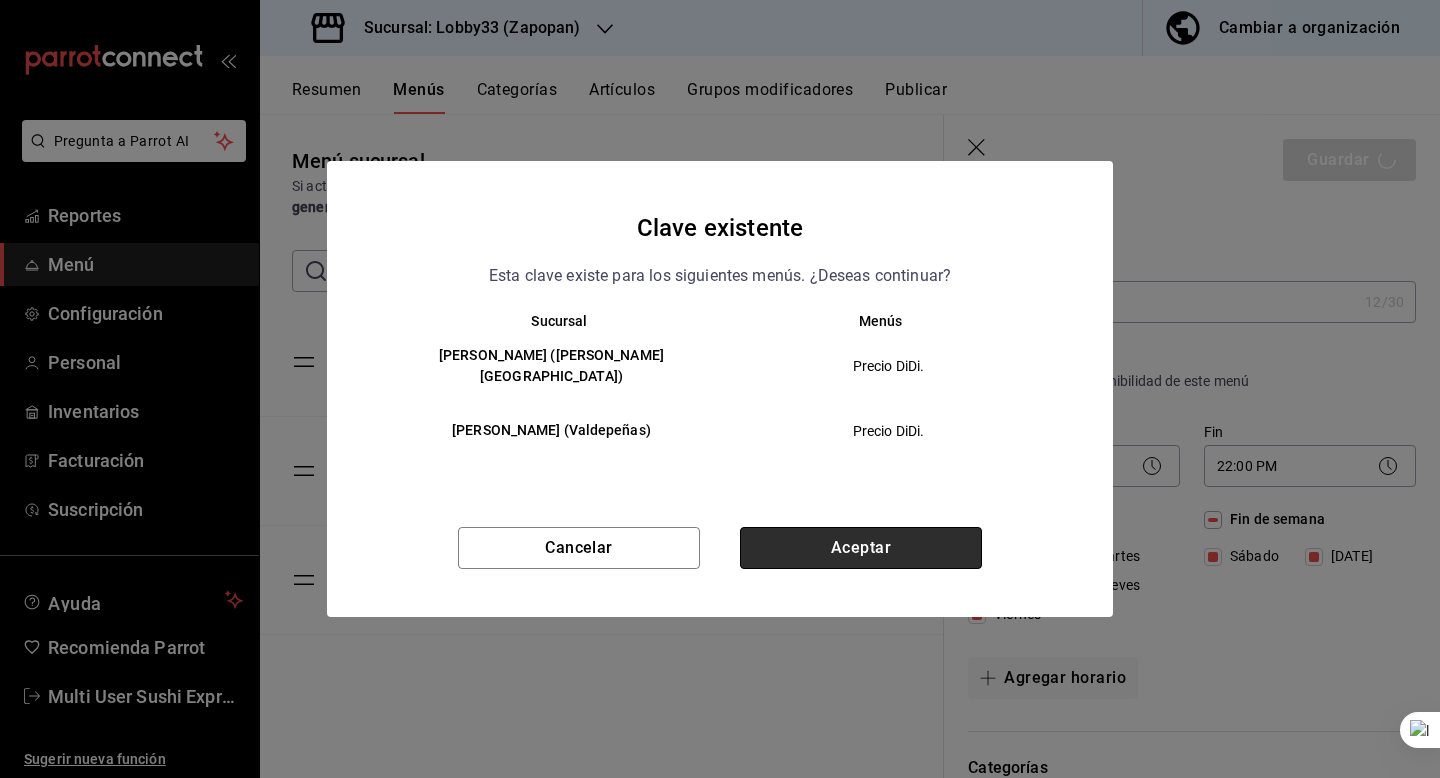 click on "Aceptar" at bounding box center (861, 548) 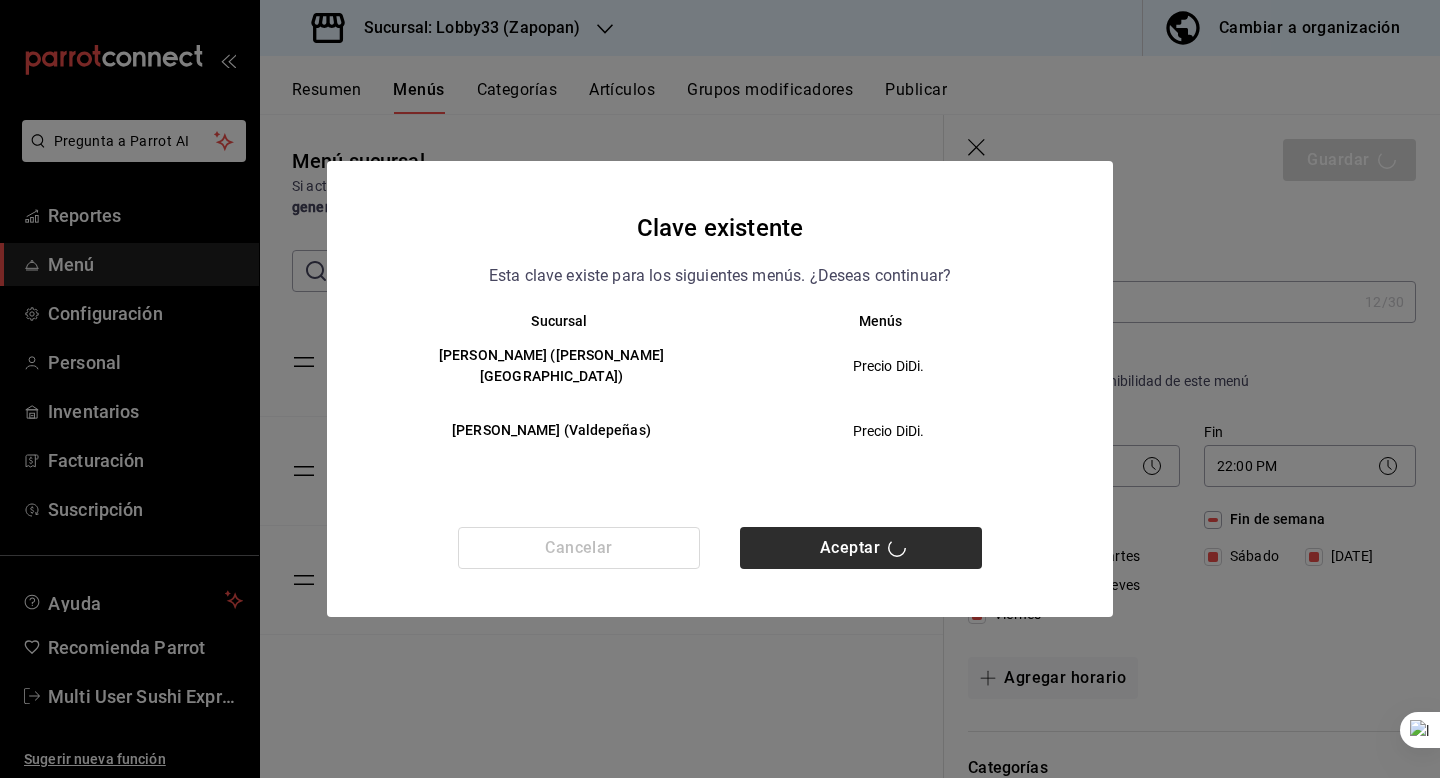 type 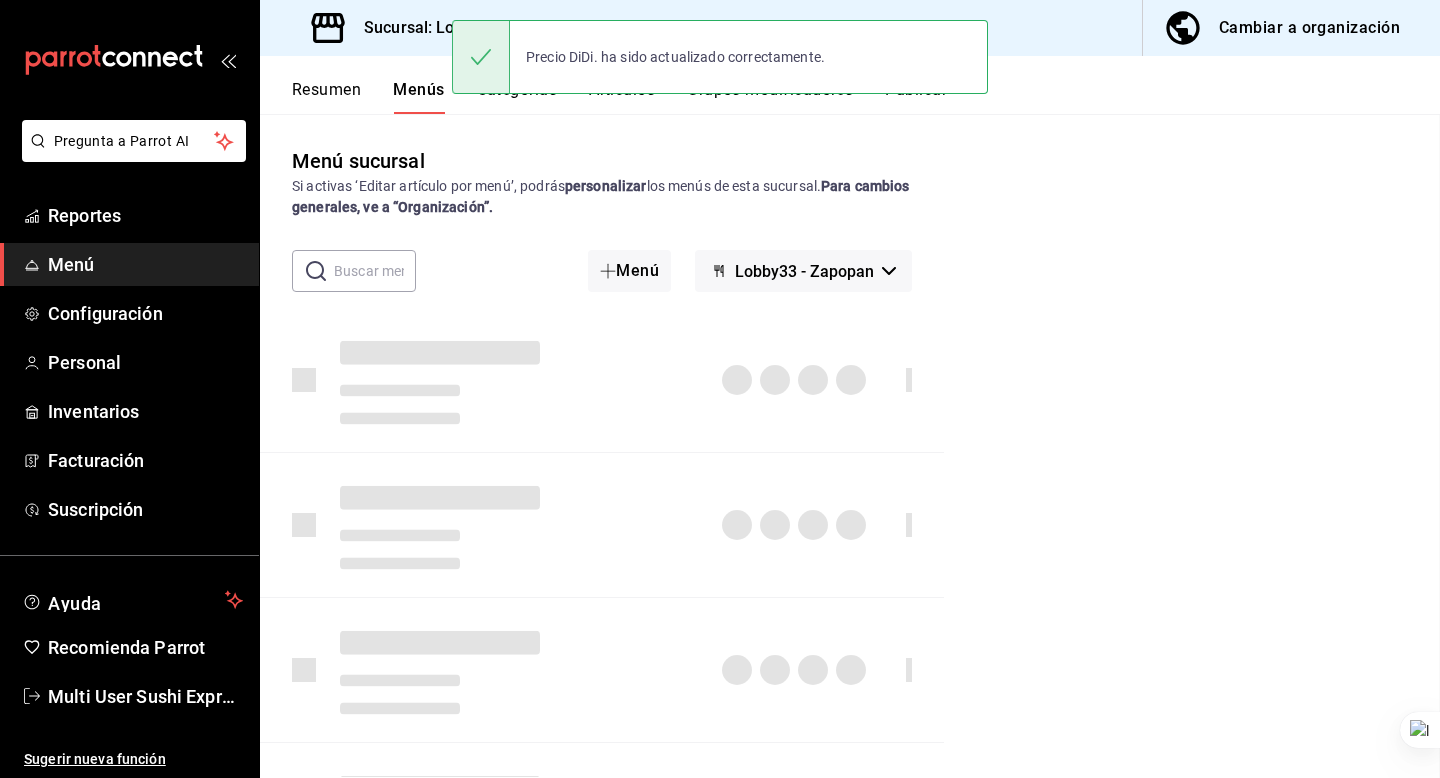 checkbox on "false" 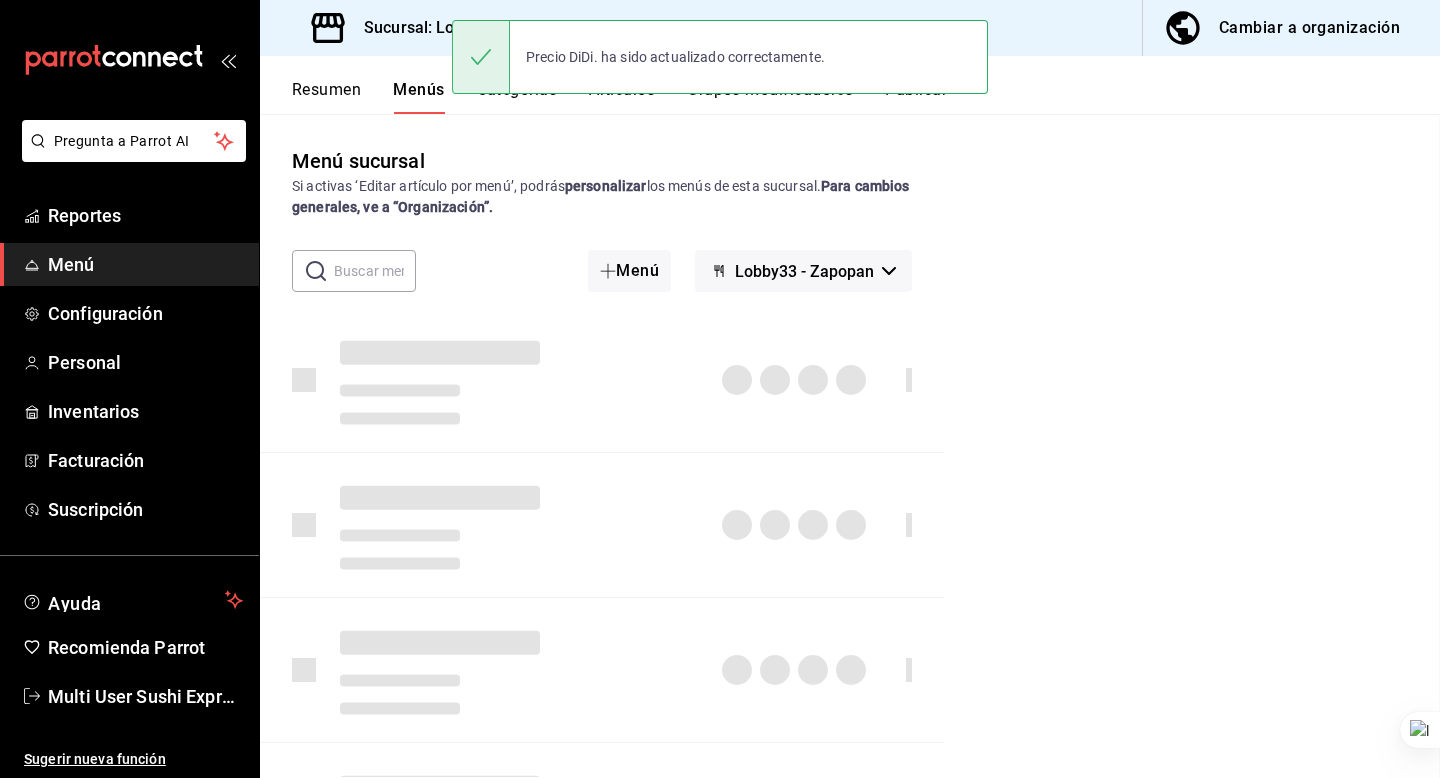 checkbox on "false" 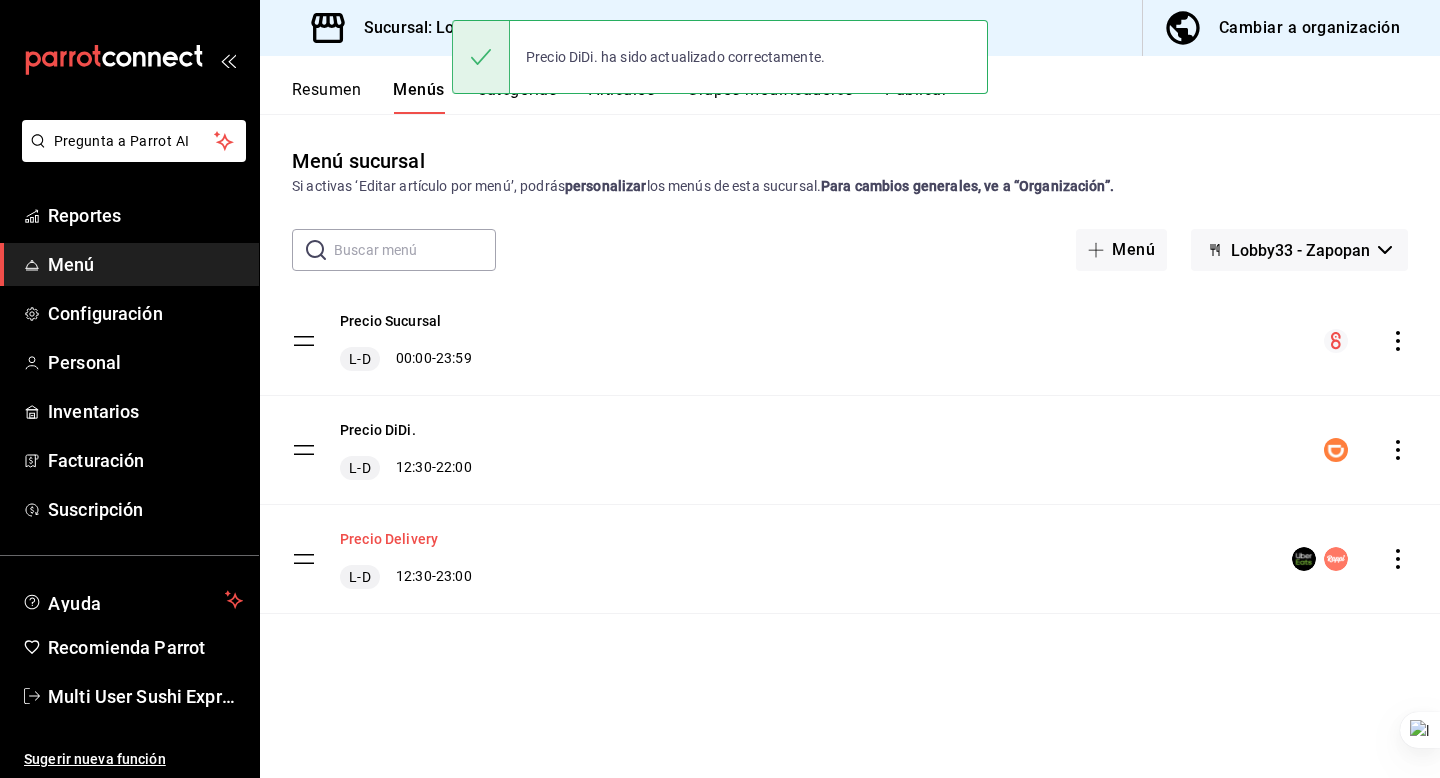 click on "Precio Delivery" at bounding box center [389, 539] 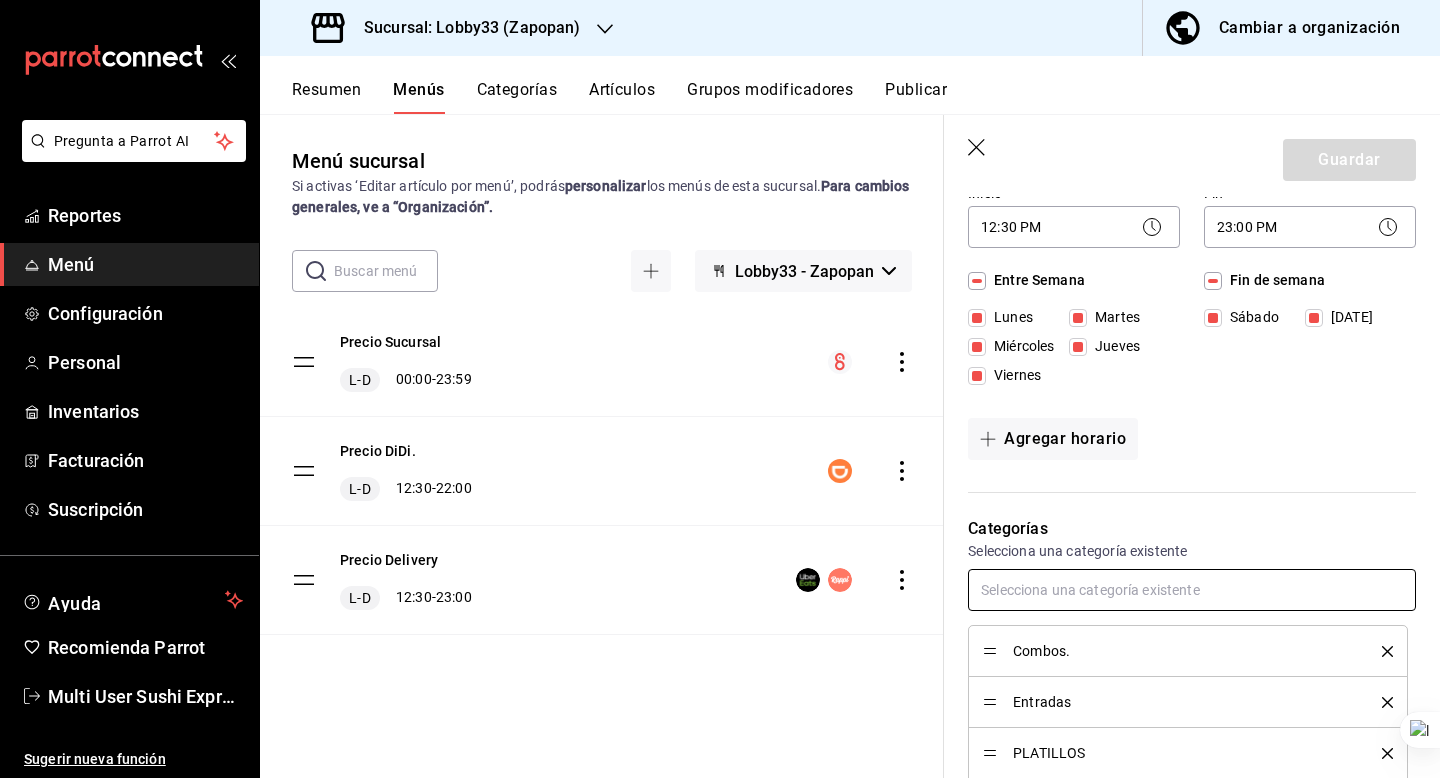 scroll, scrollTop: 223, scrollLeft: 0, axis: vertical 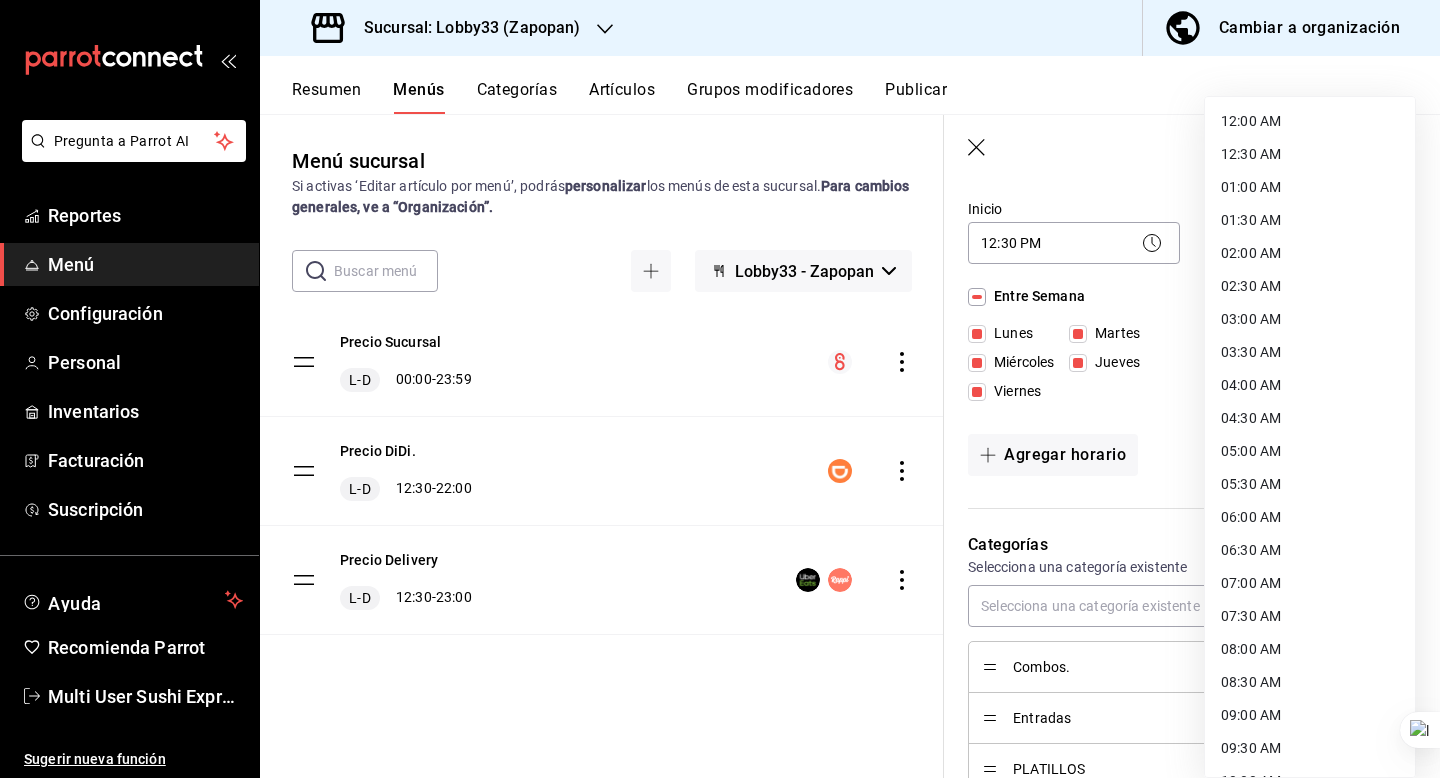 click on "Pregunta a Parrot AI Reportes   Menú   Configuración   Personal   Inventarios   Facturación   Suscripción   Ayuda Recomienda Parrot   Multi User Sushi Express   Sugerir nueva función   Sucursal: Lobby33 (Zapopan) Cambiar a organización Resumen Menús Categorías Artículos Grupos modificadores Publicar Menú sucursal Si activas ‘Editar artículo por menú’, podrás  personalizar  los menús de esta sucursal.  Para cambios generales, ve a “Organización”. ​ ​ Lobby33 - Zapopan Precio Sucursal L-D 00:00  -  23:59 Precio DiDi. L-D 12:30  -  22:00 Precio Delivery L-D 12:30  -  23:00 Guardar Editar menú ¿Cómo se va a llamar? Precio Delivery 15 /30 ¿Cómo se va a llamar? Horarios Elige el horario y disponibilidad de este menú Inicio 12:30 PM 12:30 Fin 23:00 PM 23:00 Entre Semana Lunes Martes Miércoles Jueves Viernes Fin de semana Sábado Domingo Agregar horario Categorías Selecciona una categoría existente Combos. Entradas PLATILLOS Bebidass POSTRES. ¿Dónde se va a mostrar tu menú? Si 6" at bounding box center (720, 389) 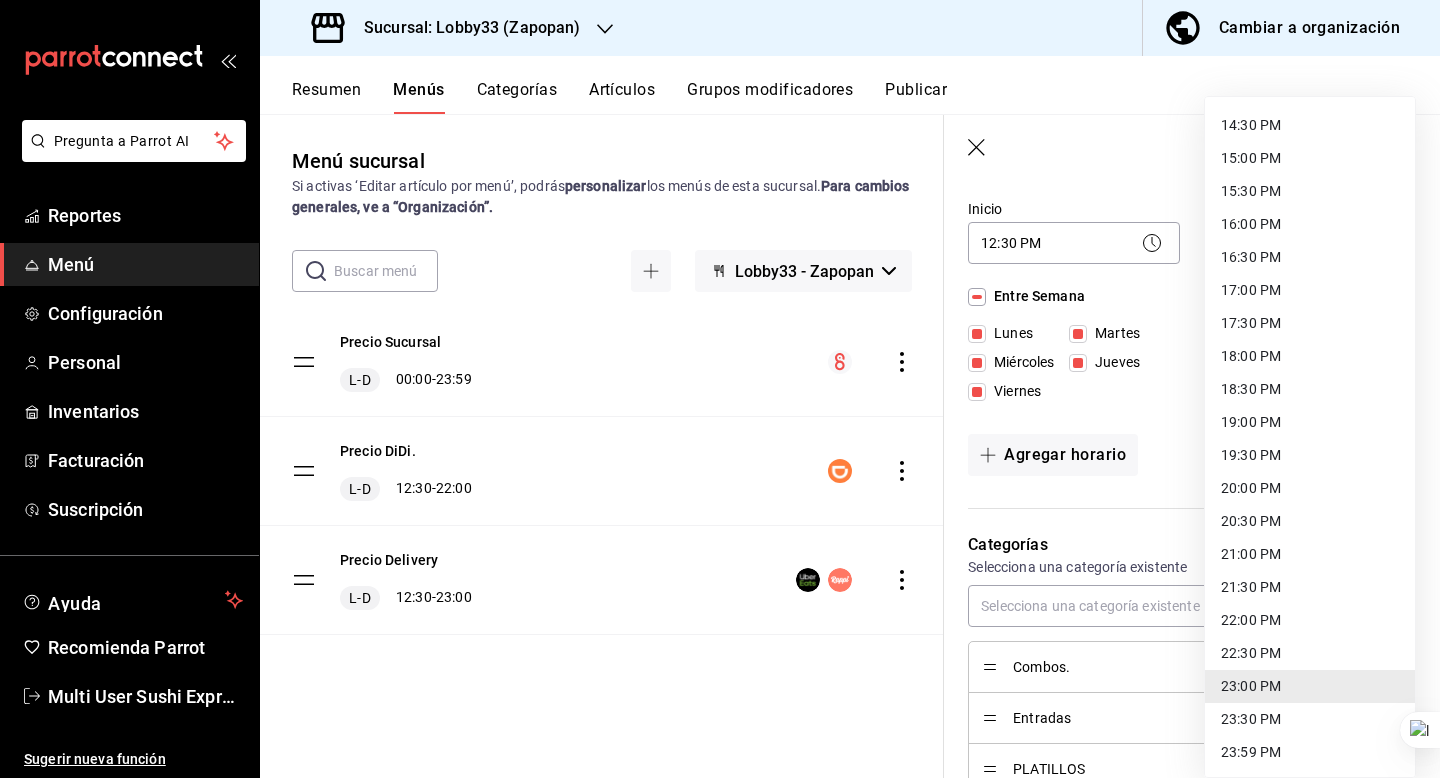 click on "22:00 PM" at bounding box center [1310, 620] 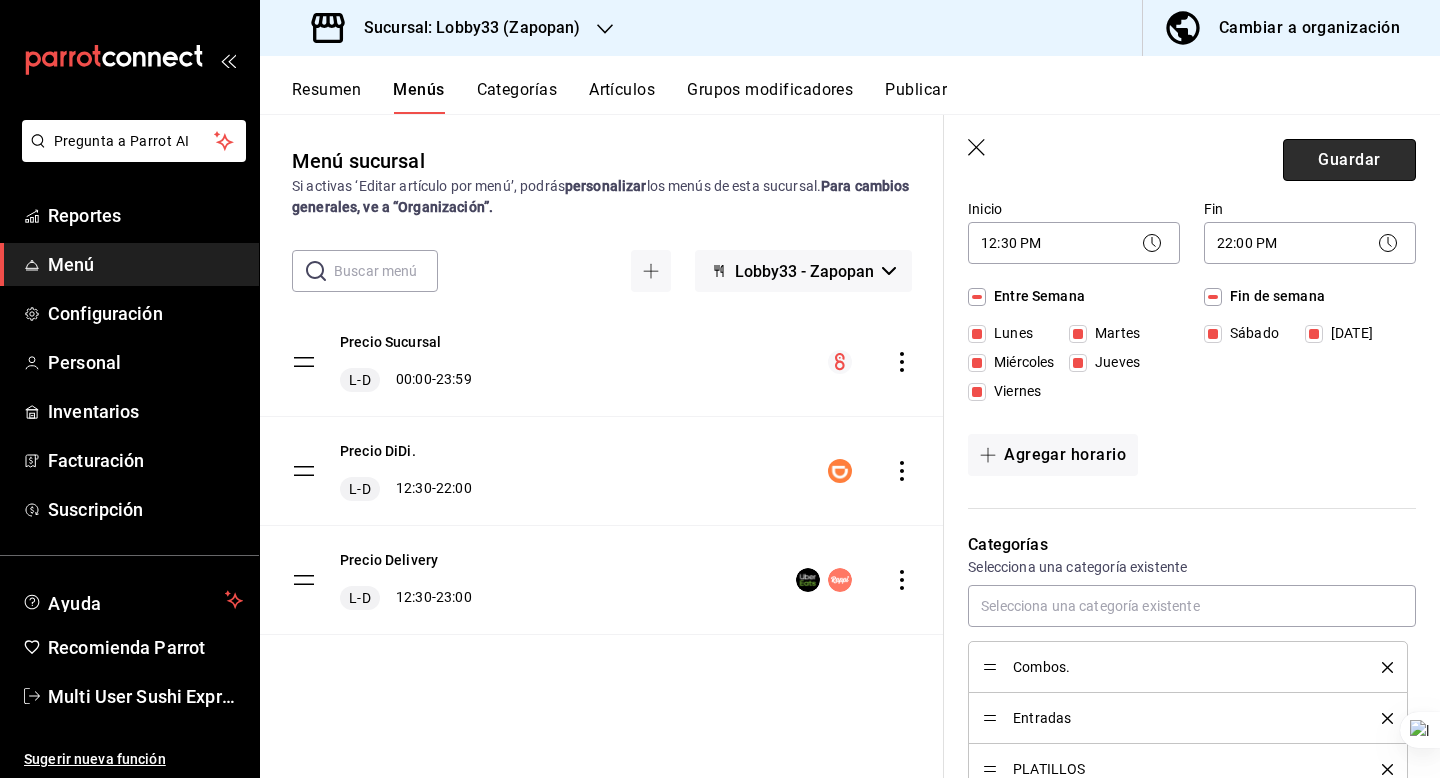 click on "Guardar" at bounding box center [1349, 160] 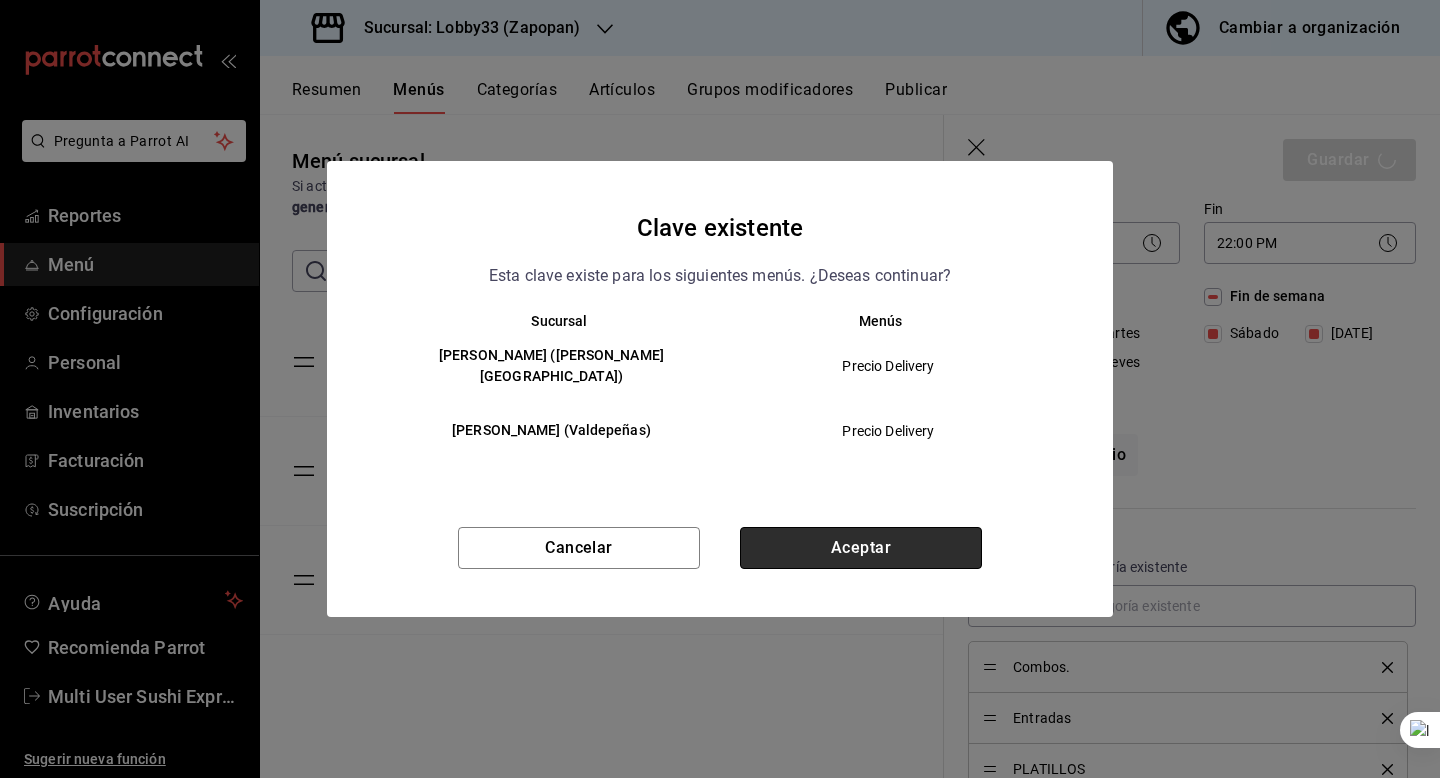 click on "Aceptar" at bounding box center [861, 548] 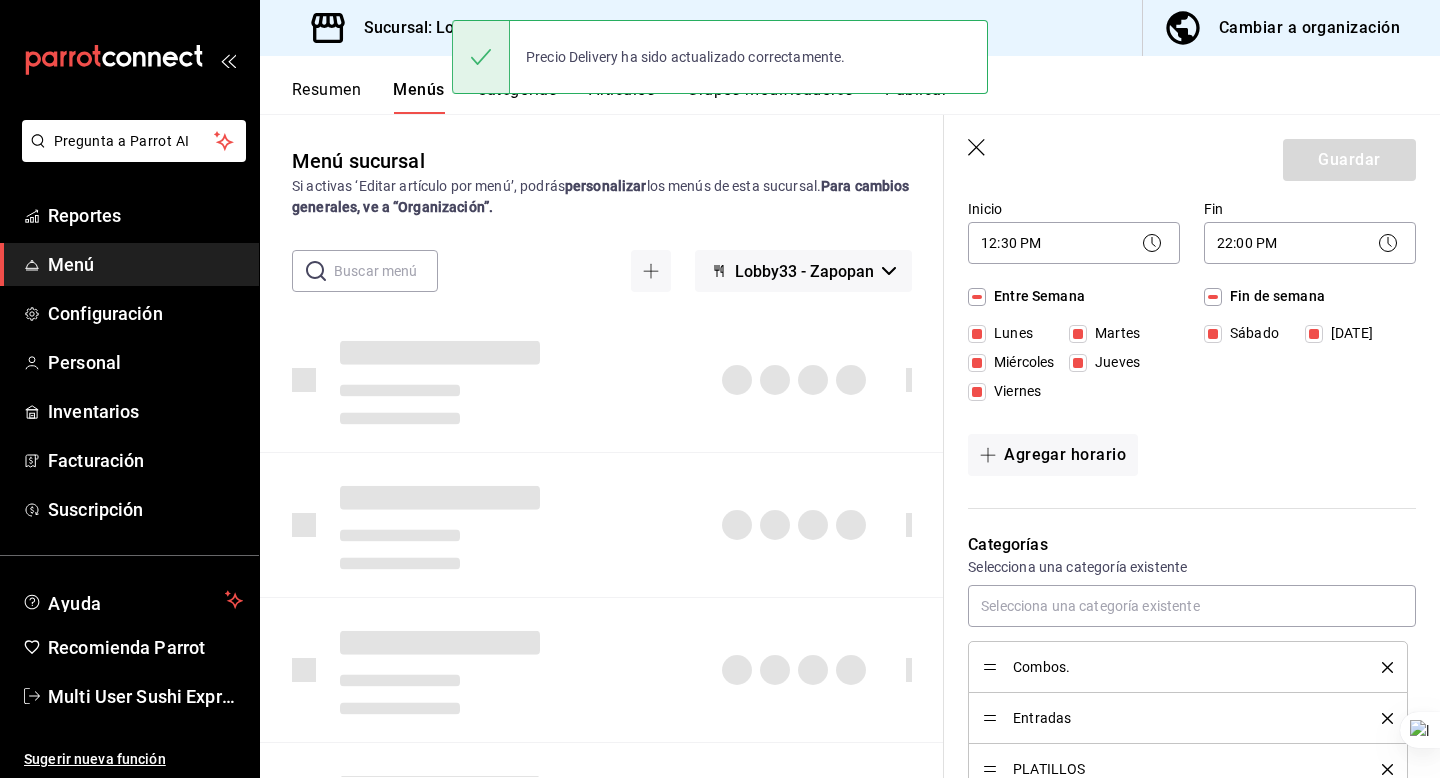 type 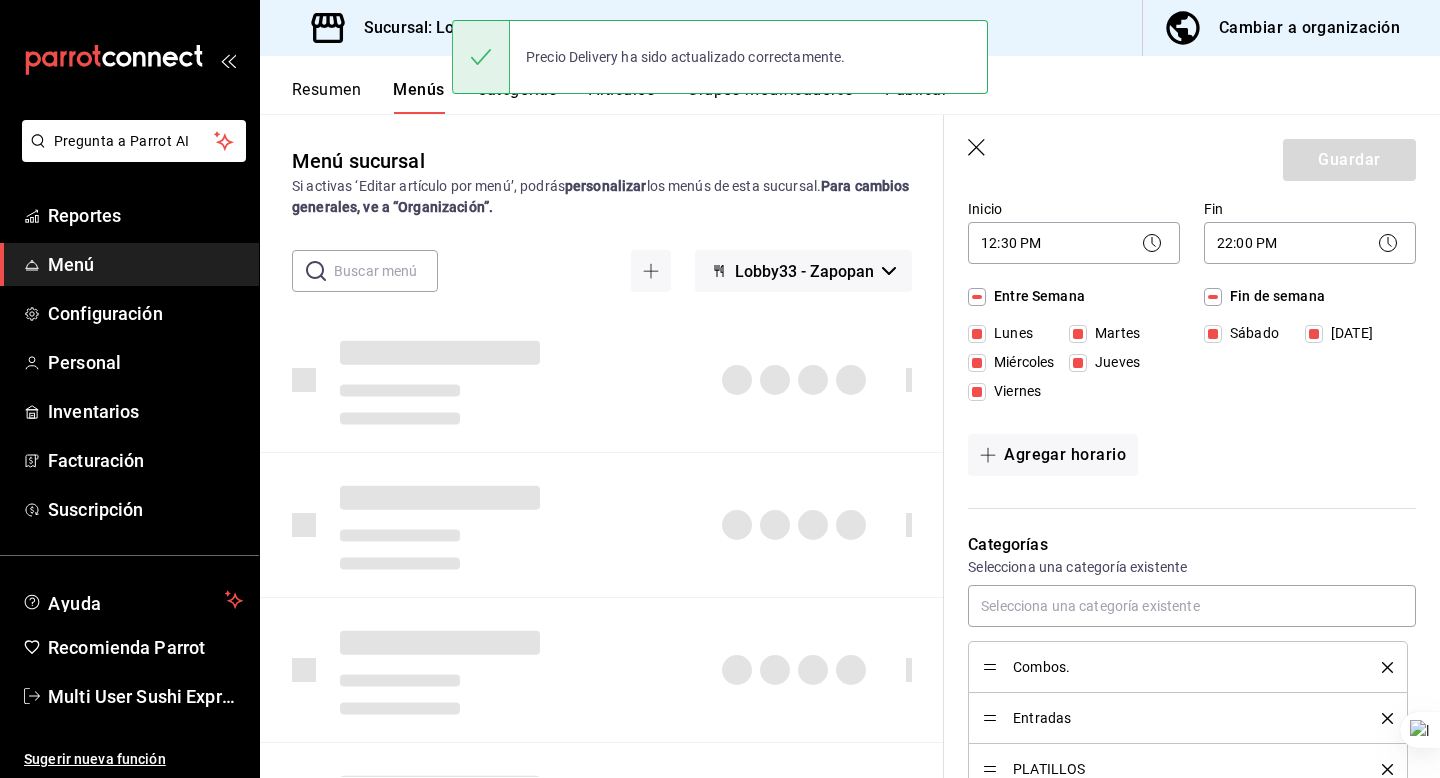 checkbox on "false" 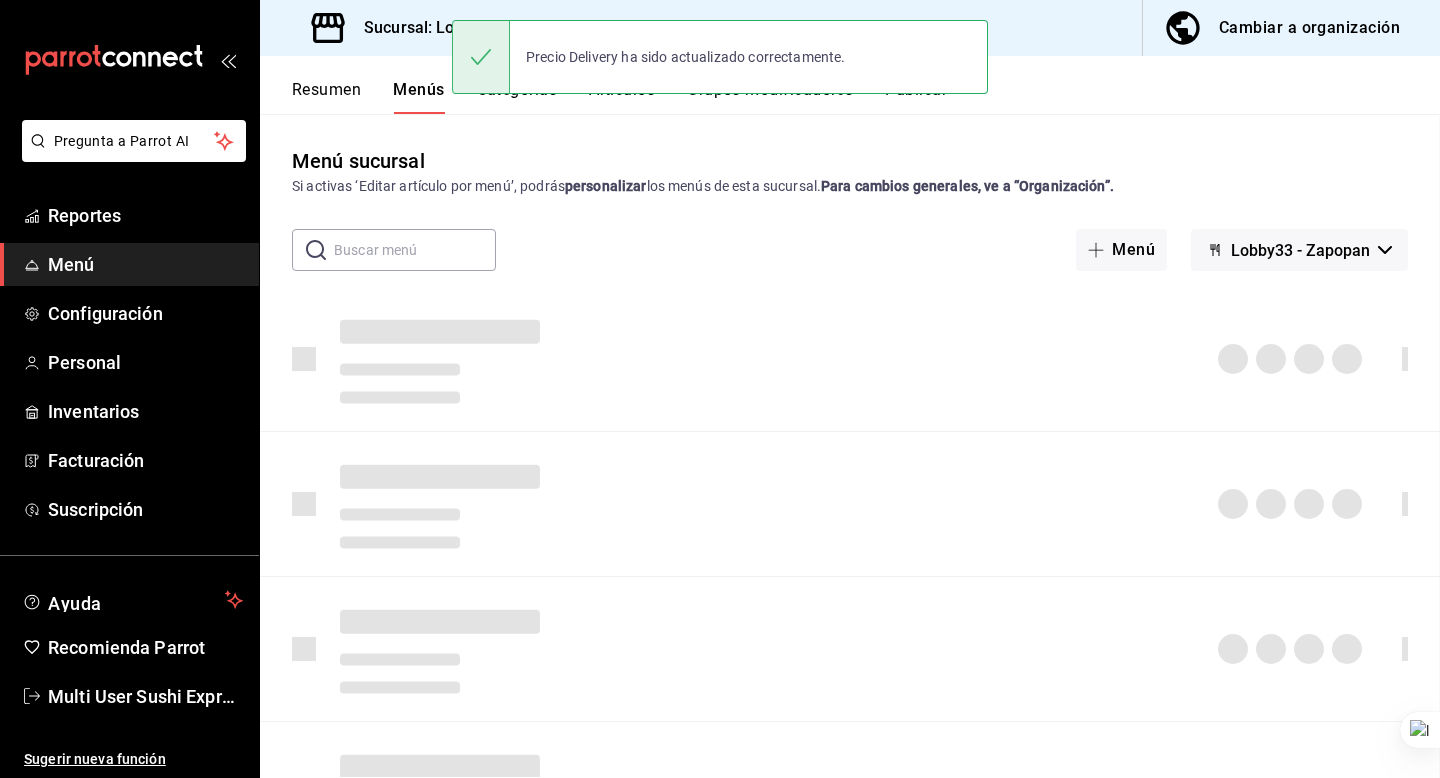 scroll, scrollTop: 0, scrollLeft: 0, axis: both 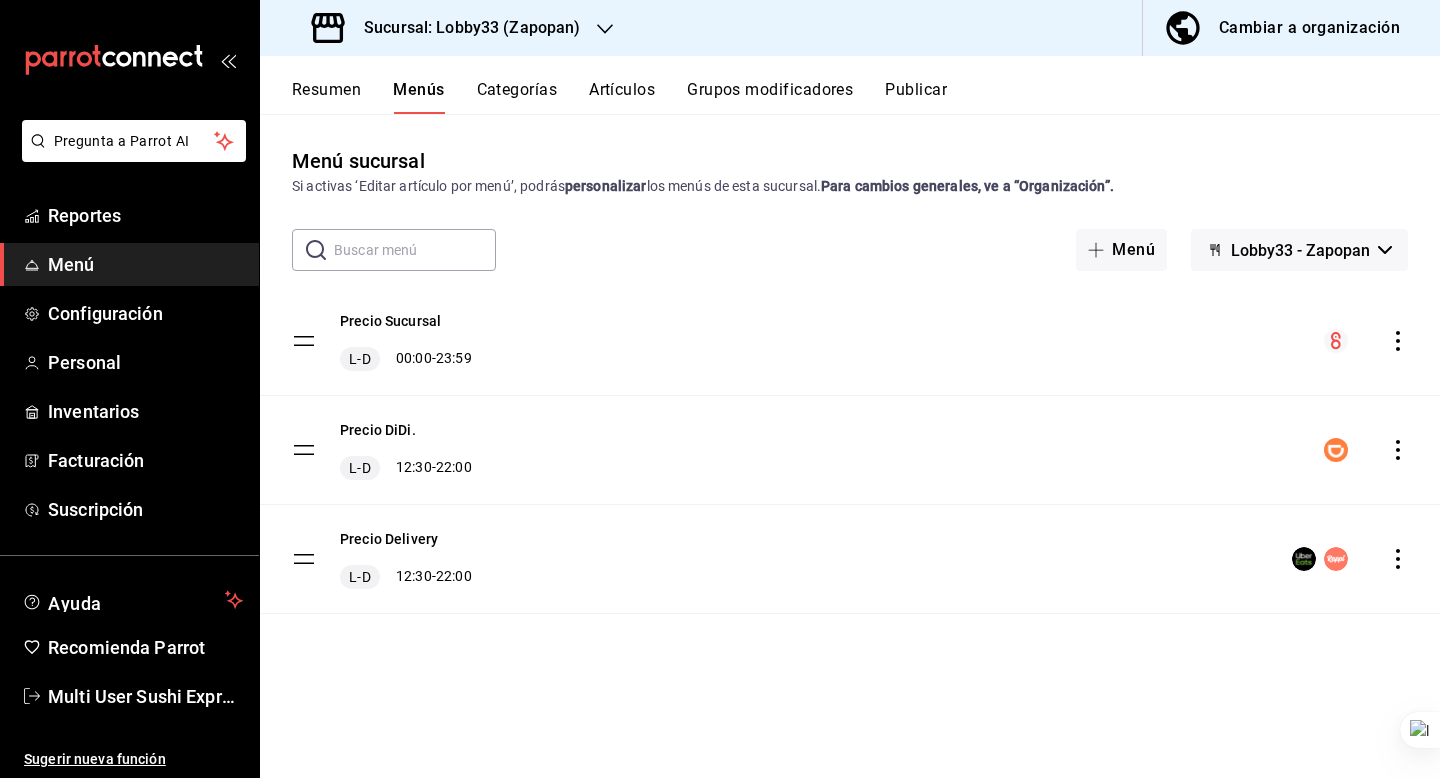 click on "Menú sucursal Si activas ‘Editar artículo por menú’, podrás  personalizar  los menús de esta sucursal.  Para cambios generales, ve a “Organización”. ​ ​ Menú Lobby33 - Zapopan Precio Sucursal L-D 00:00  -  23:59 Precio DiDi. L-D 12:30  -  22:00 Precio Delivery L-D 12:30  -  22:00" at bounding box center (850, 445) 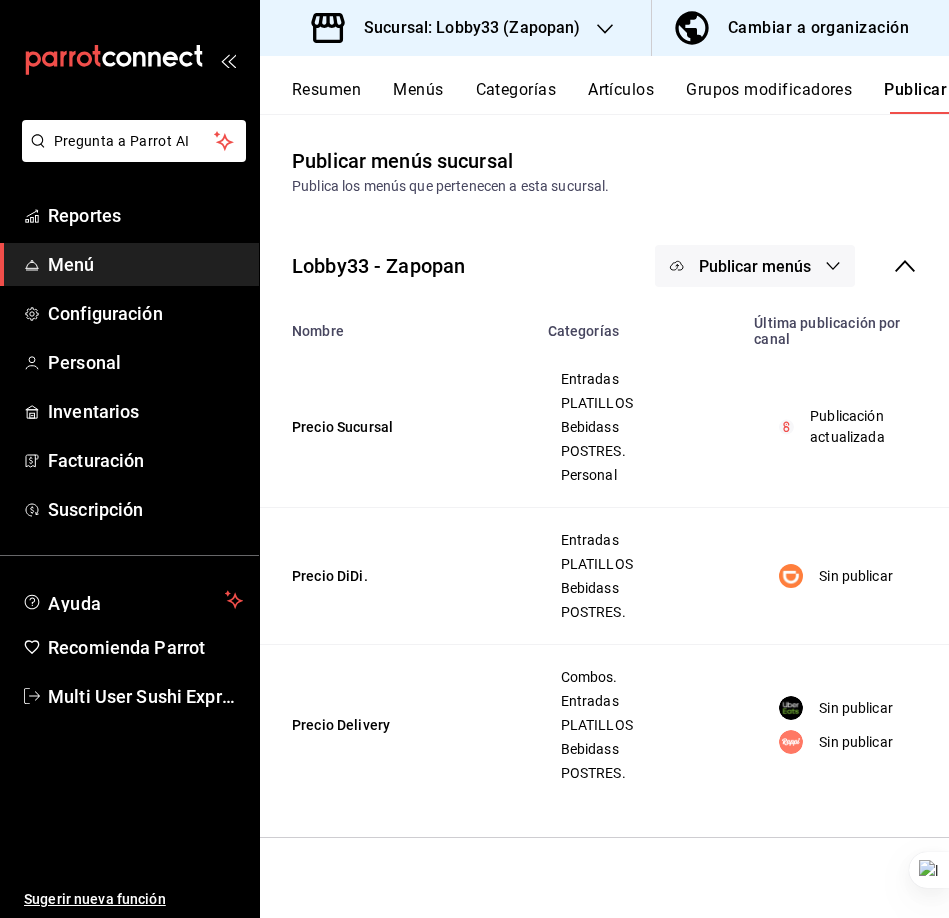scroll, scrollTop: 0, scrollLeft: 0, axis: both 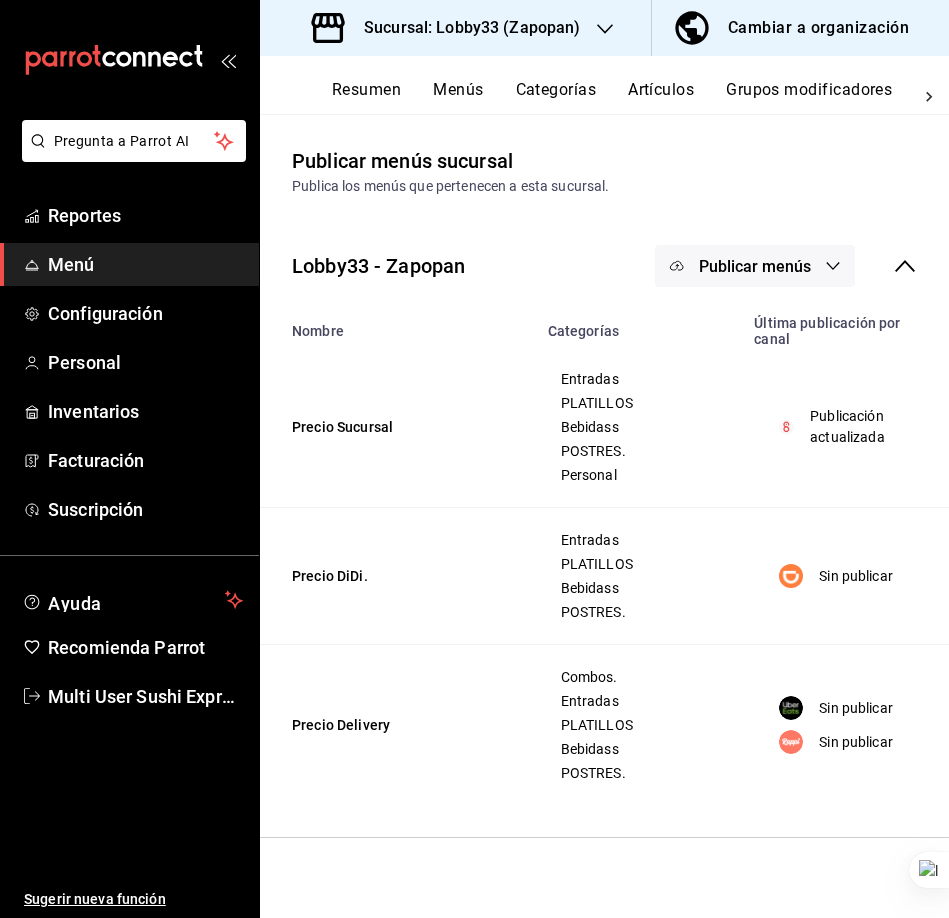 click on "Precio Sucursal" at bounding box center (398, 427) 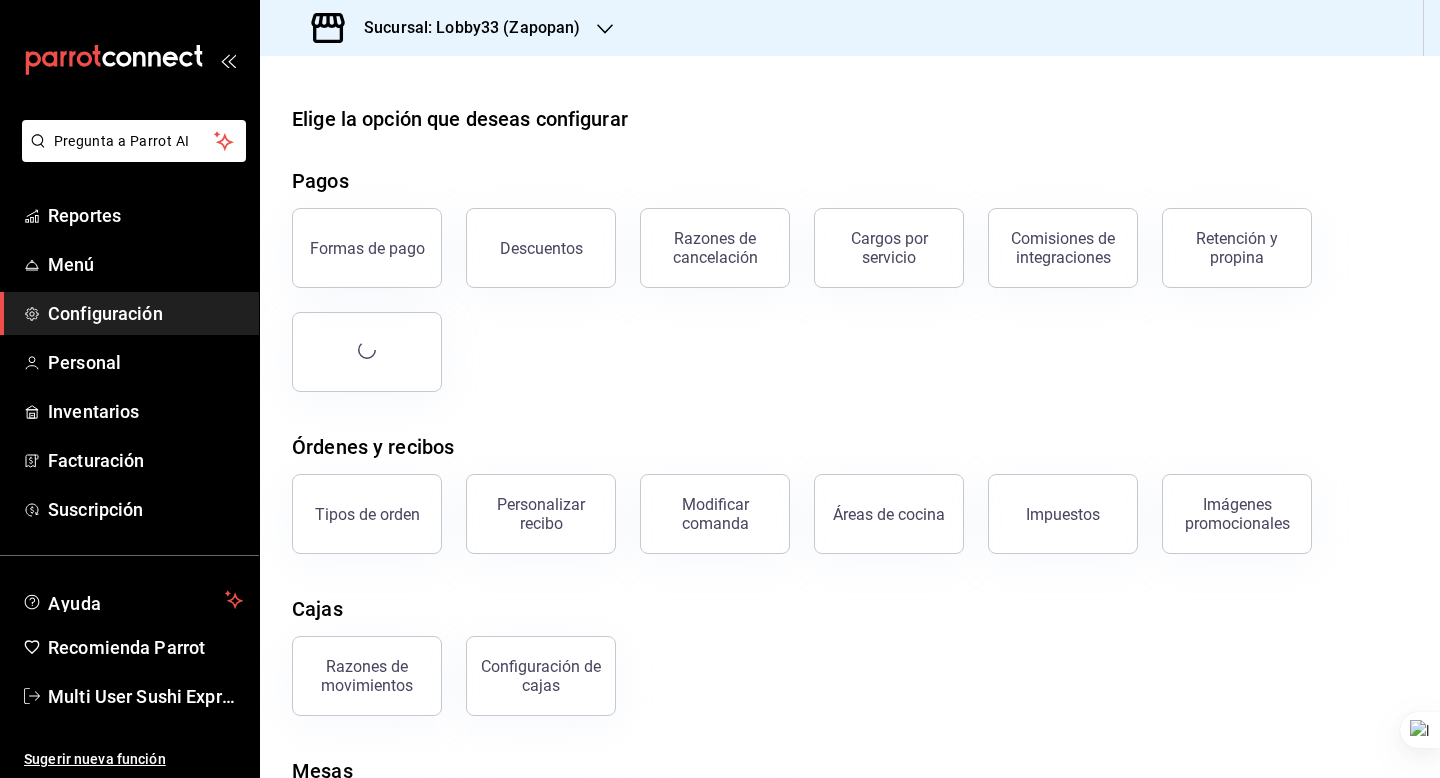 scroll, scrollTop: 0, scrollLeft: 0, axis: both 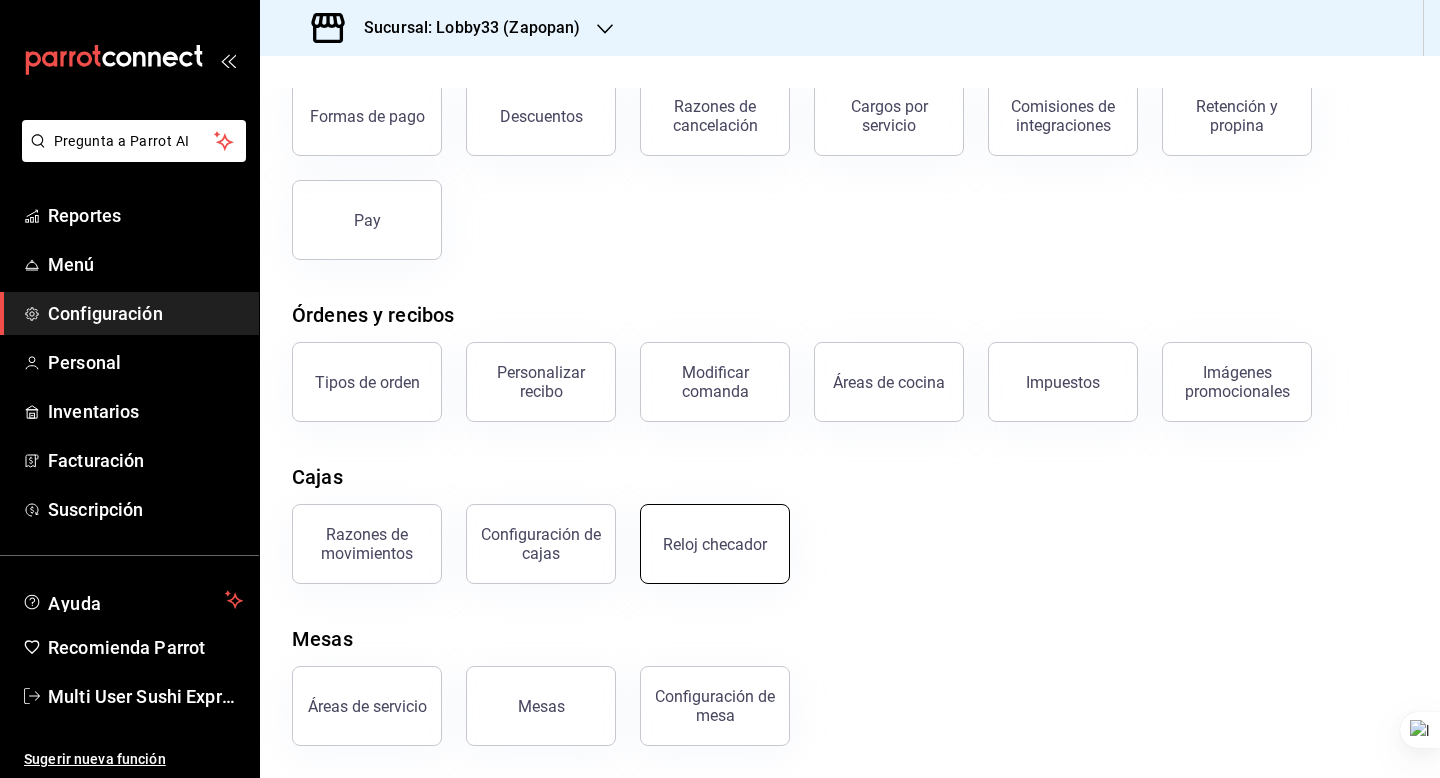 click on "Reloj checador" at bounding box center (715, 544) 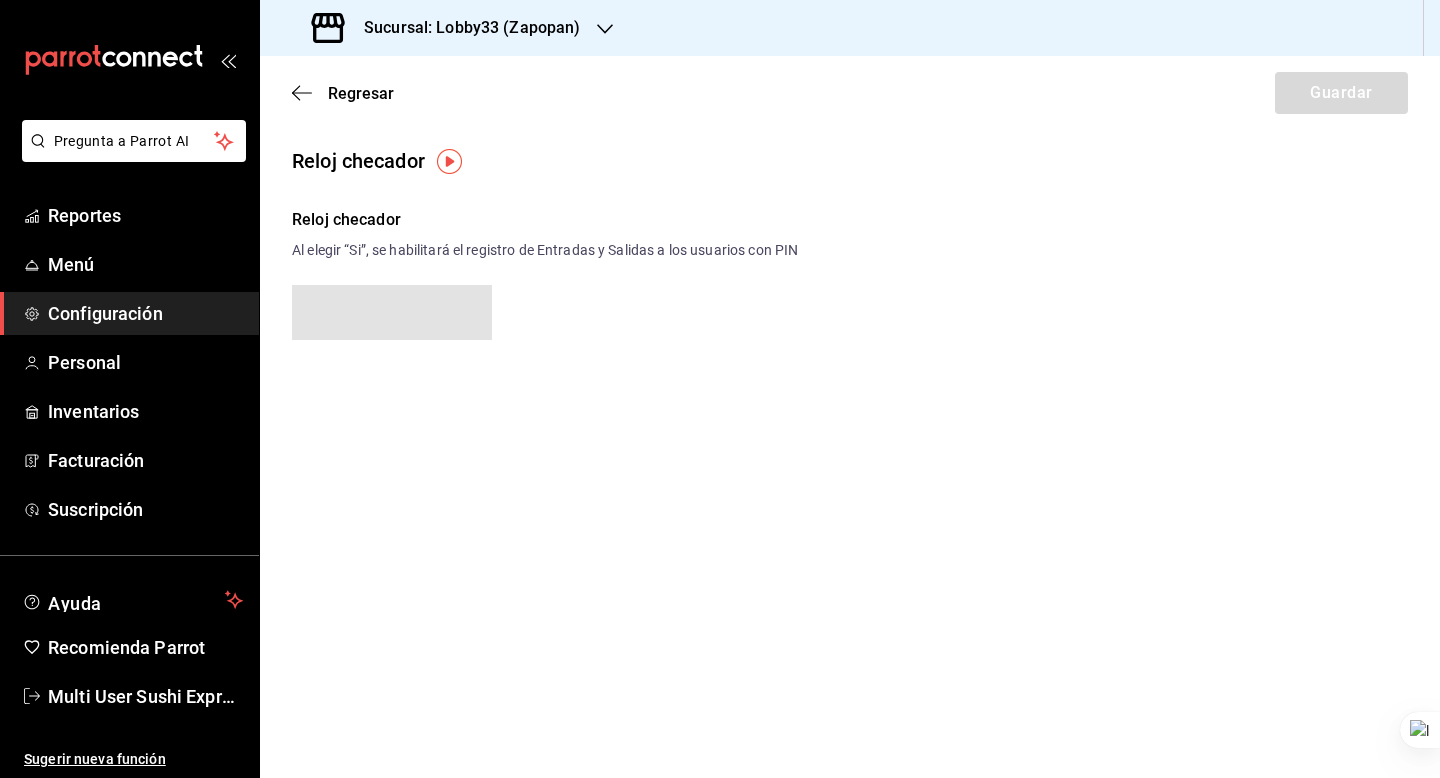 click on "Reloj checador Reloj checador Al elegir “Si”, se habilitará el registro de Entradas y Salidas a los usuarios con PIN" at bounding box center (850, 259) 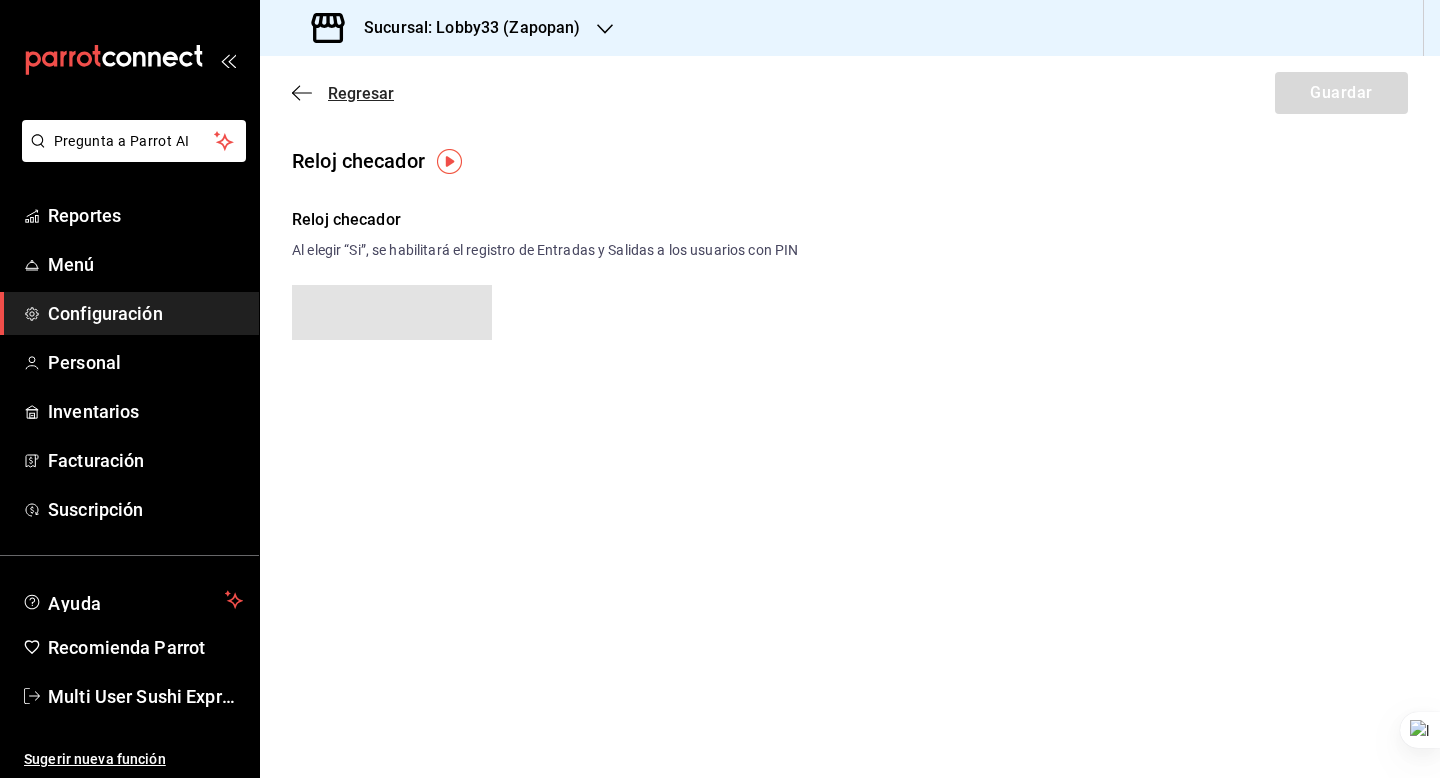 click on "Regresar" at bounding box center [361, 93] 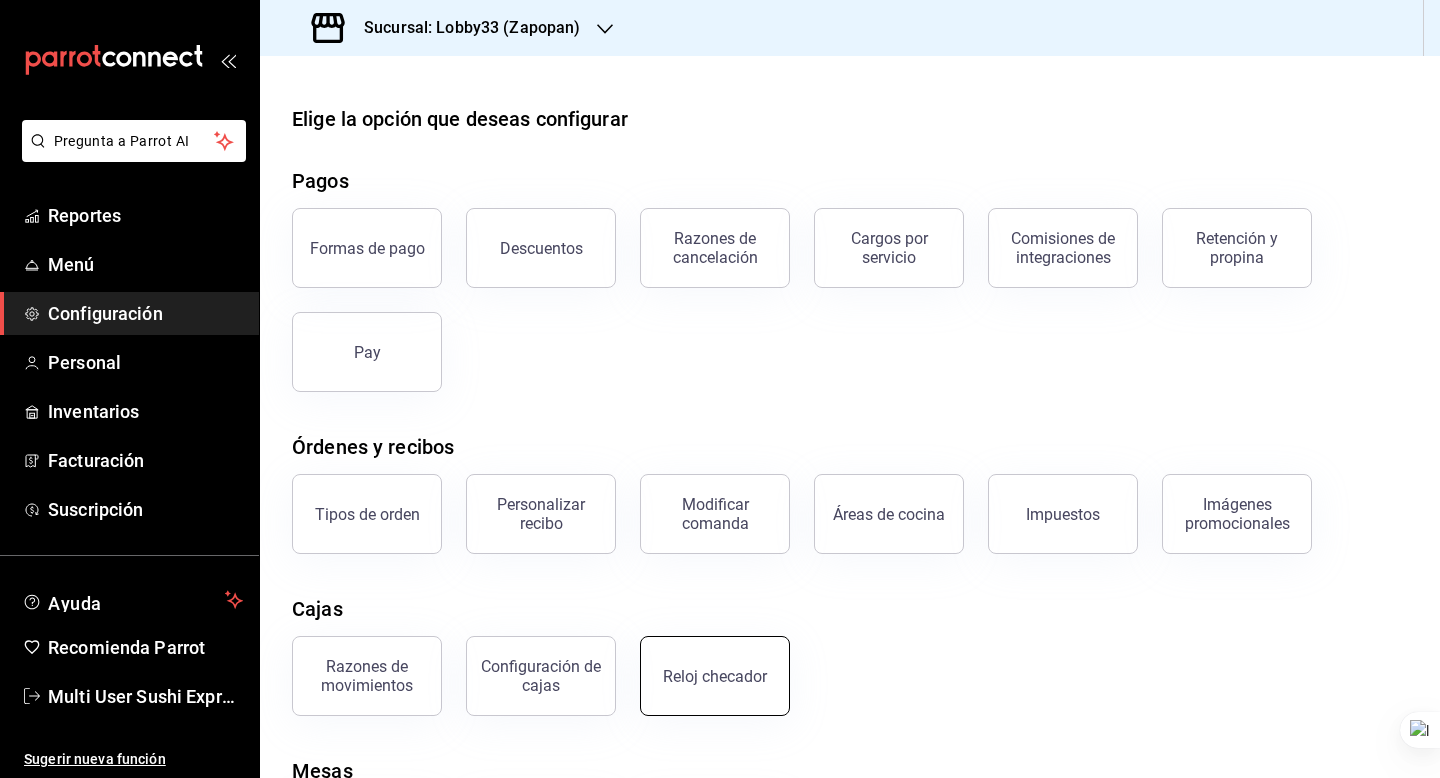 click on "Reloj checador" at bounding box center [715, 676] 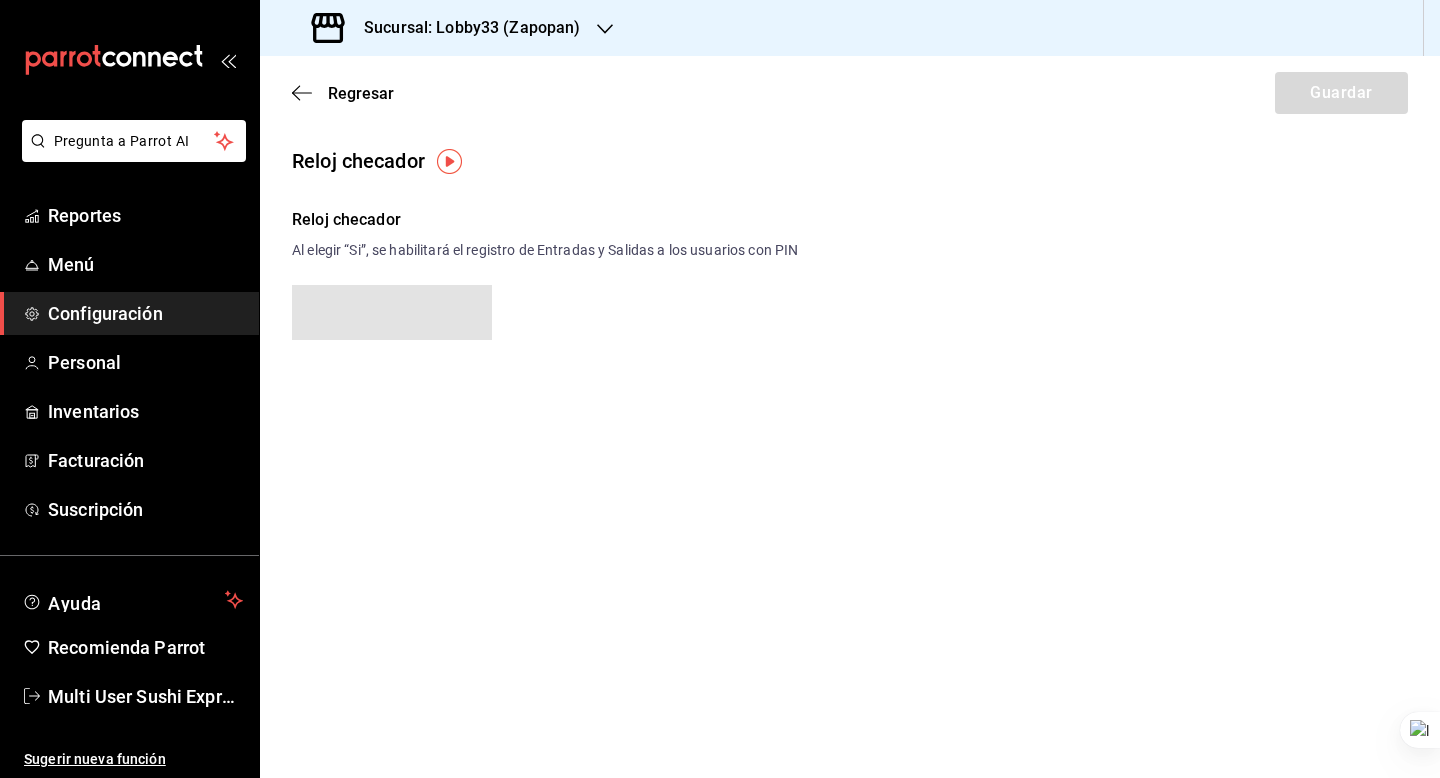 click on "Regresar Guardar Reloj checador Reloj checador Al elegir “Si”, se habilitará el registro de Entradas y Salidas a los usuarios con PIN" at bounding box center [850, 417] 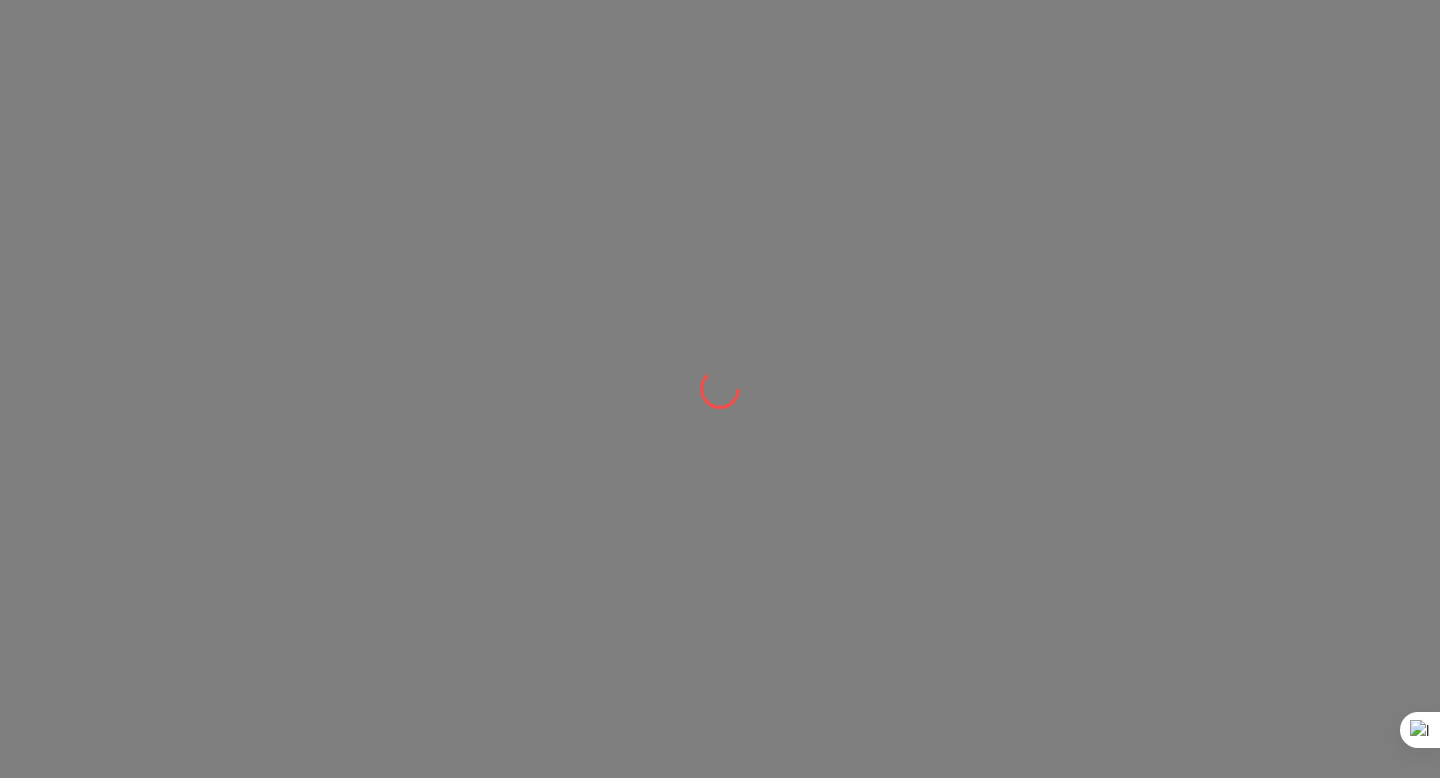 scroll, scrollTop: 0, scrollLeft: 0, axis: both 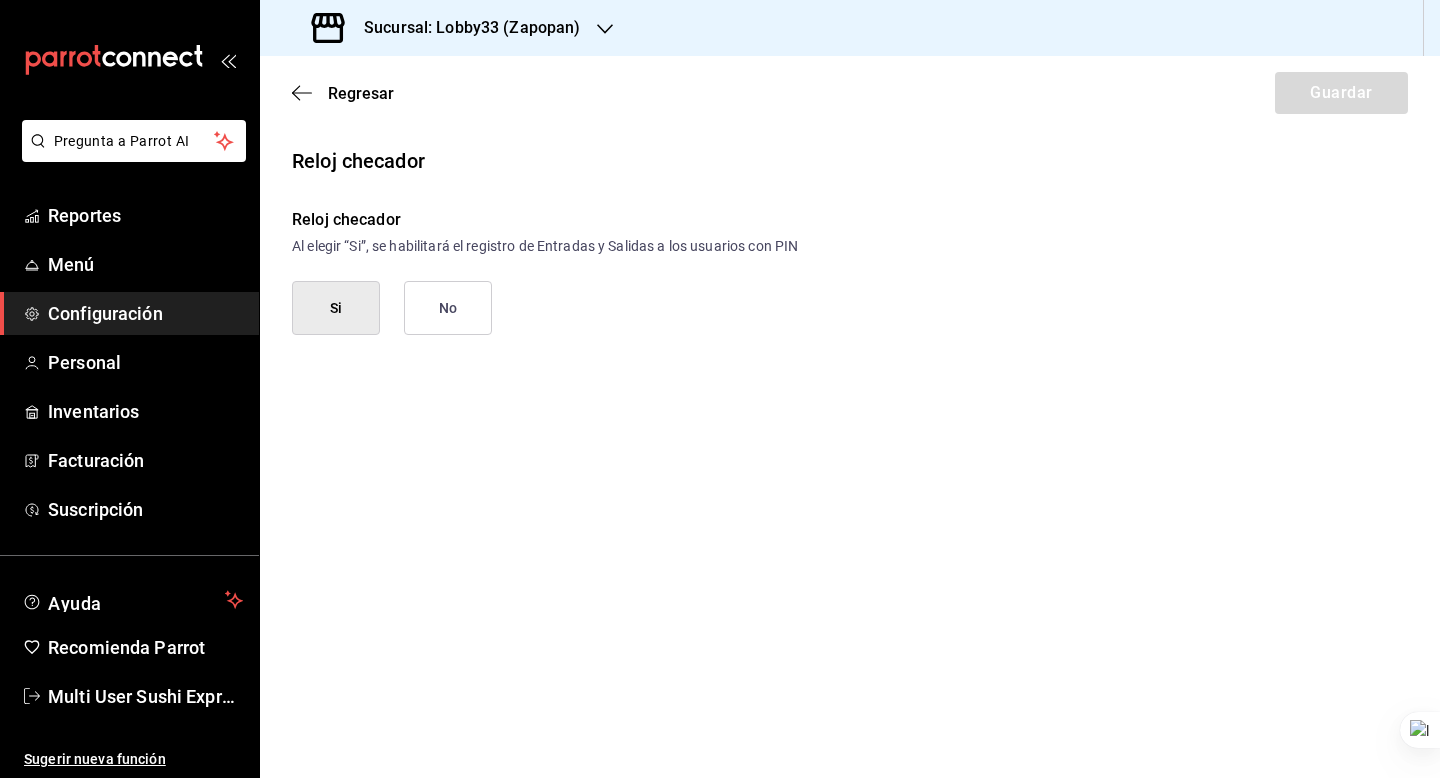 click on "Regresar Guardar Reloj checador Reloj checador Al elegir “Si”, se habilitará el registro de Entradas y Salidas a los usuarios con PIN Si No" at bounding box center [850, 417] 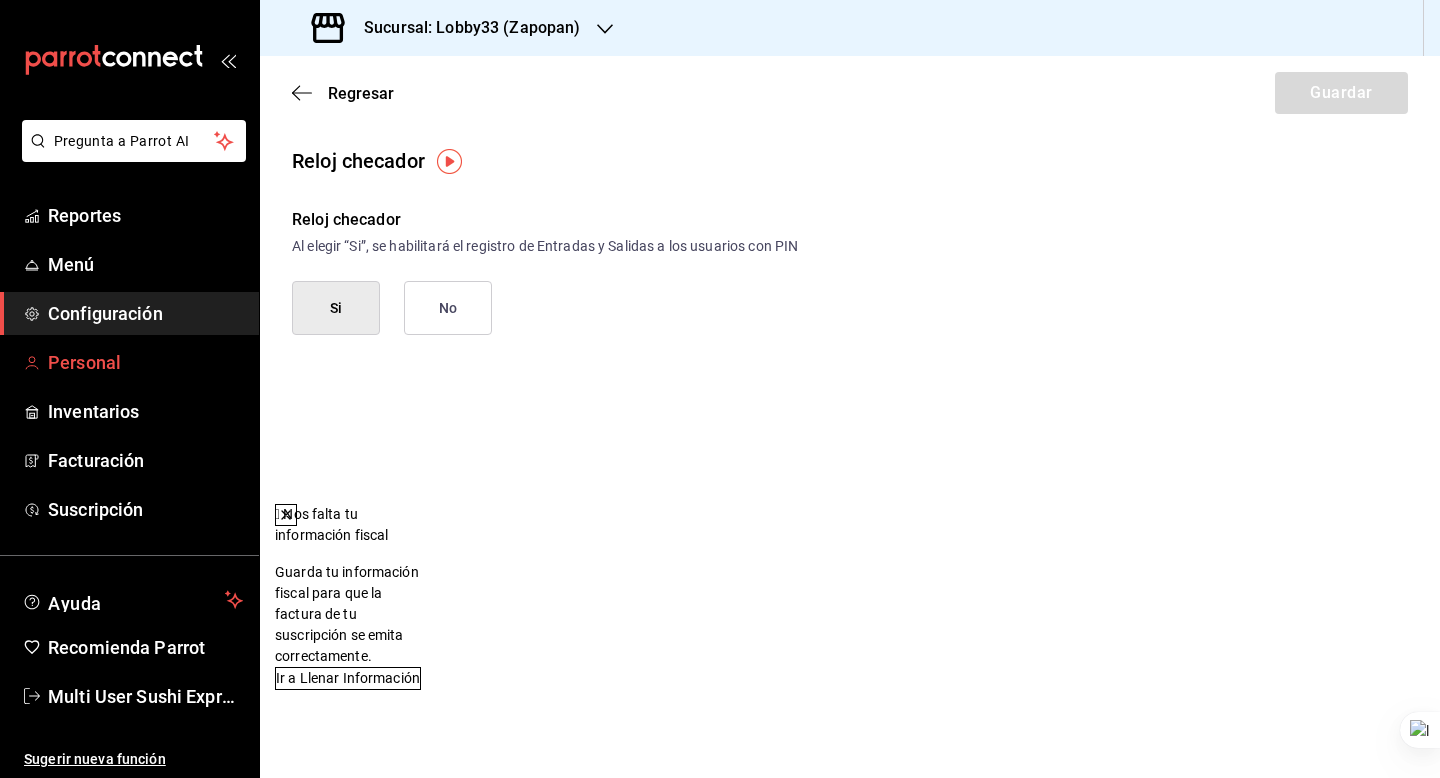 click on "Personal" at bounding box center (145, 362) 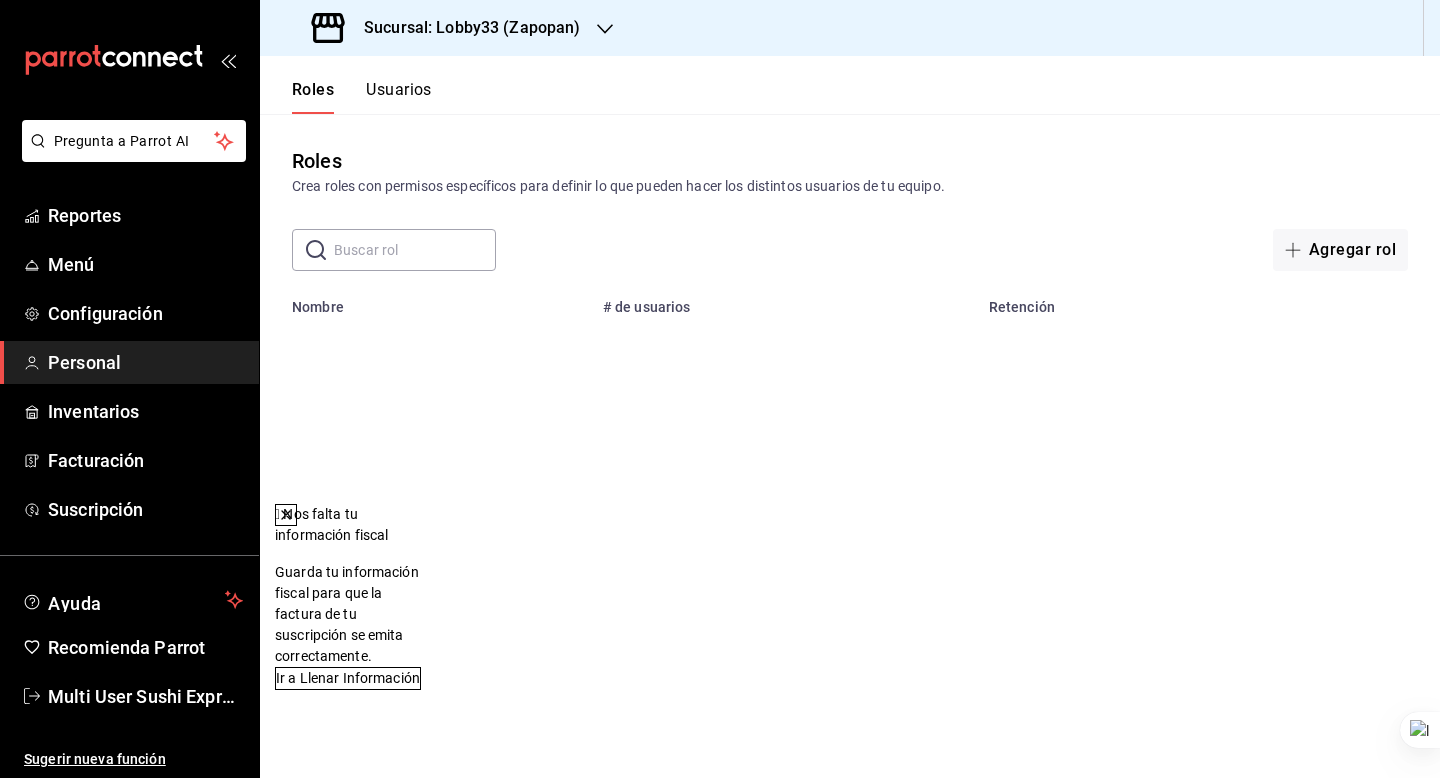 click 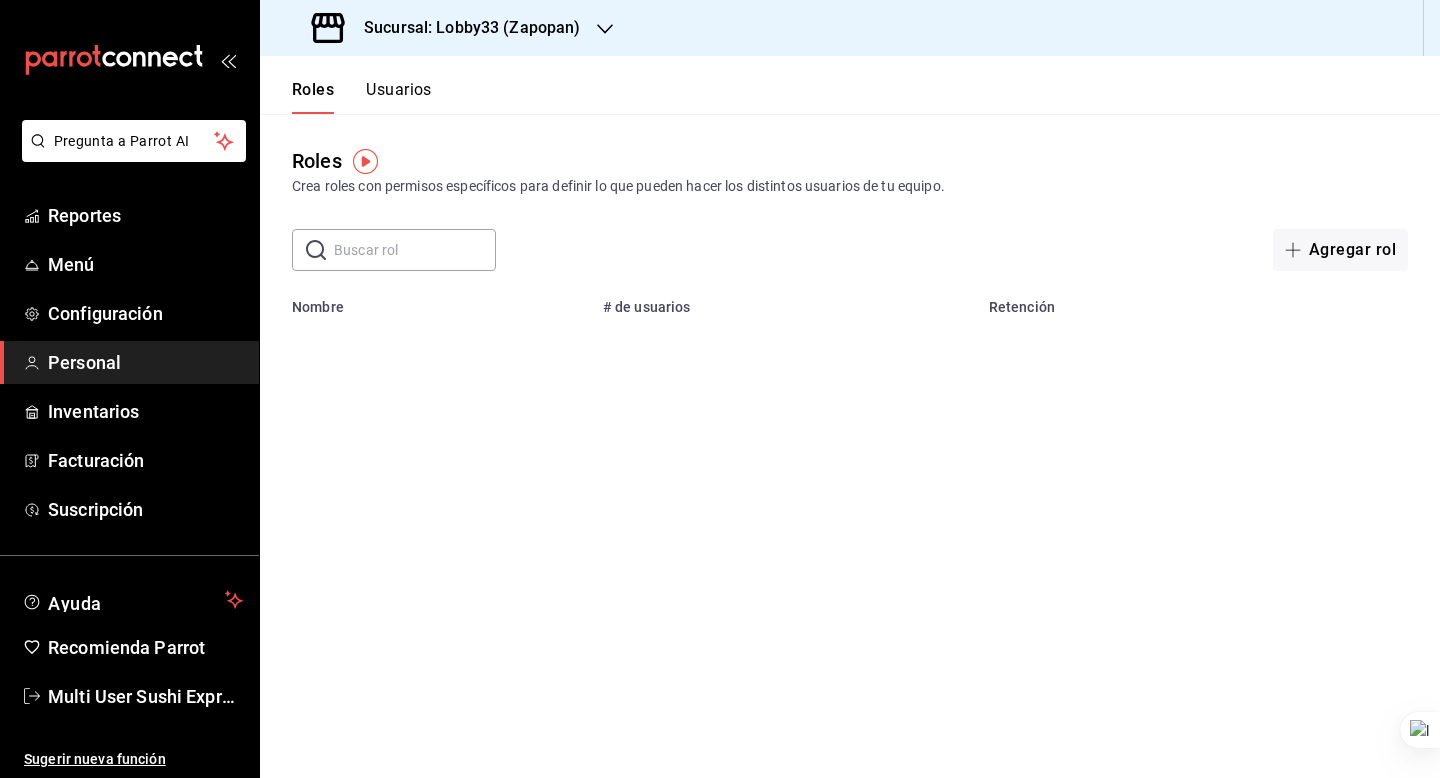 click on "Usuarios" at bounding box center (399, 97) 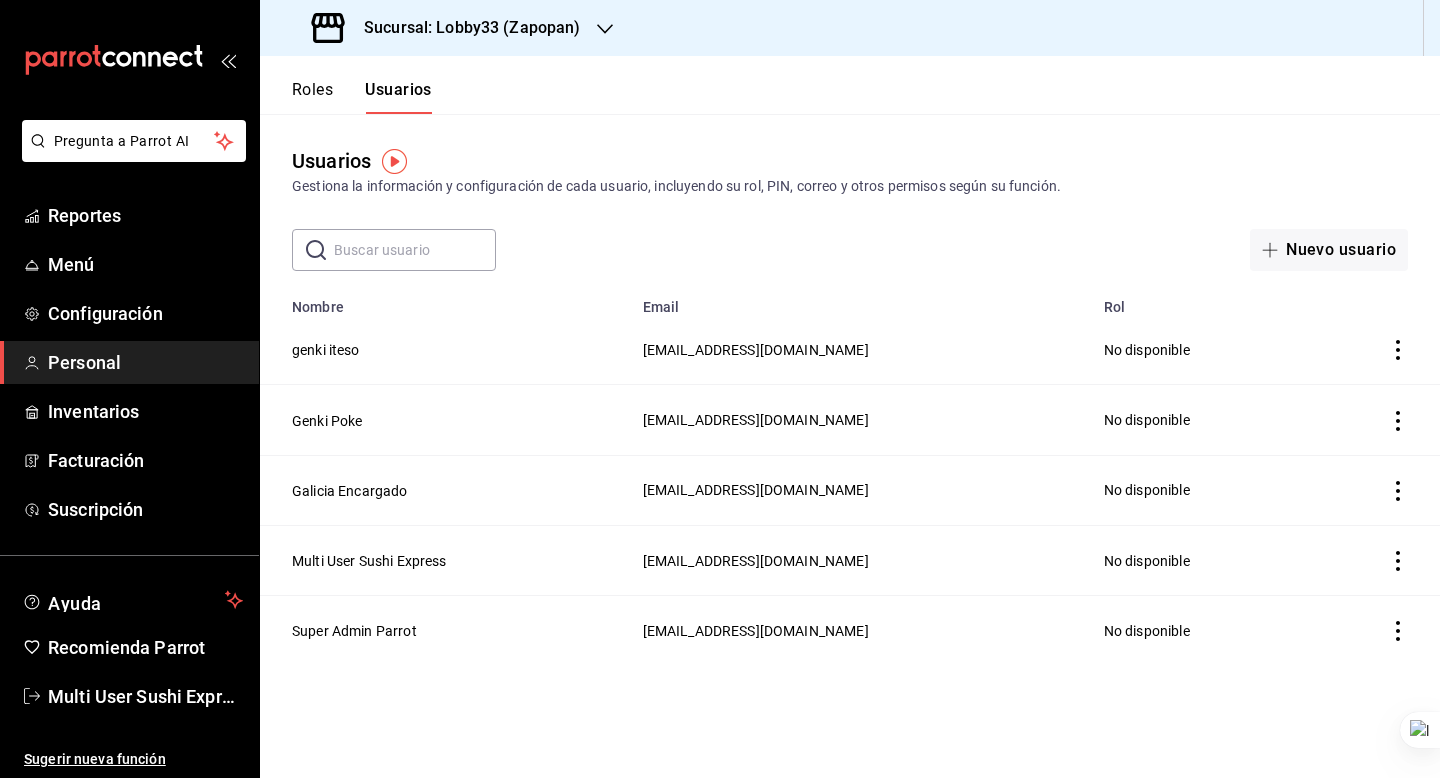 click on "Roles" at bounding box center [312, 97] 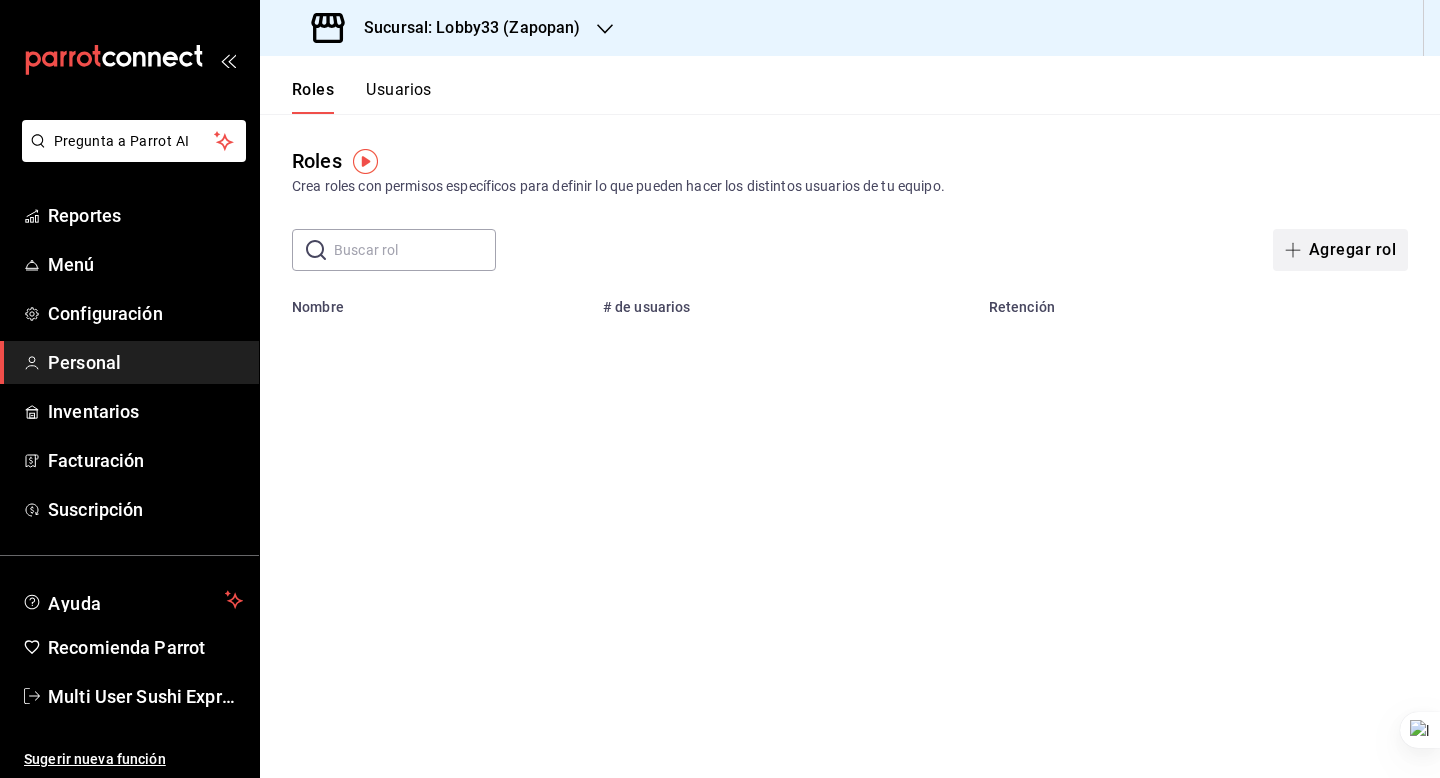 click 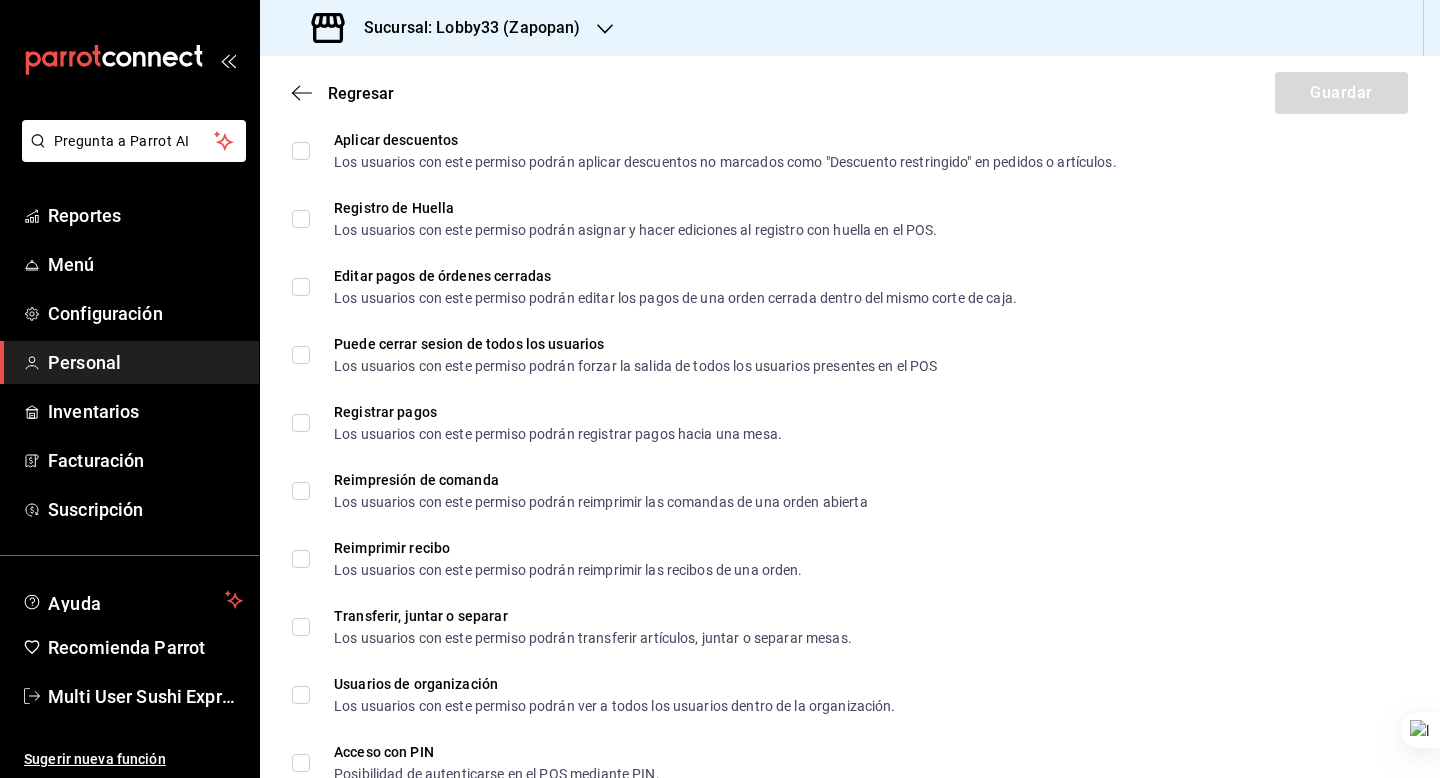 scroll, scrollTop: 3398, scrollLeft: 0, axis: vertical 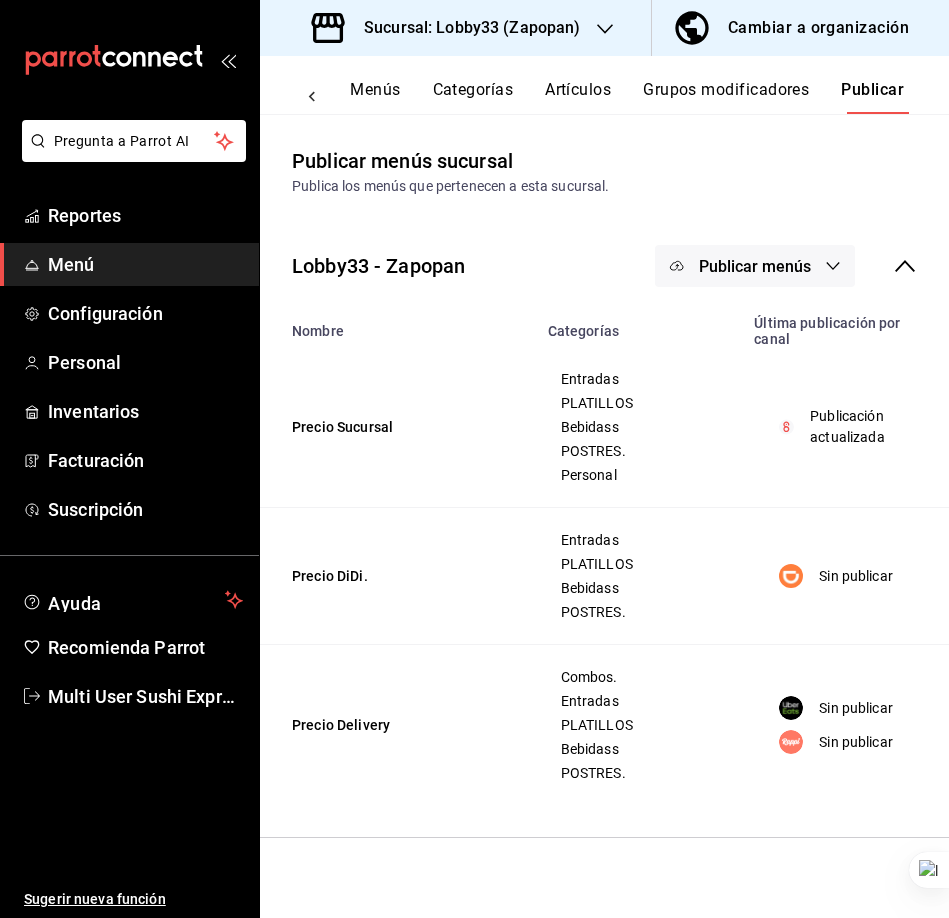 click on "Sucursal: Lobby33 (Zapopan)" at bounding box center (464, 28) 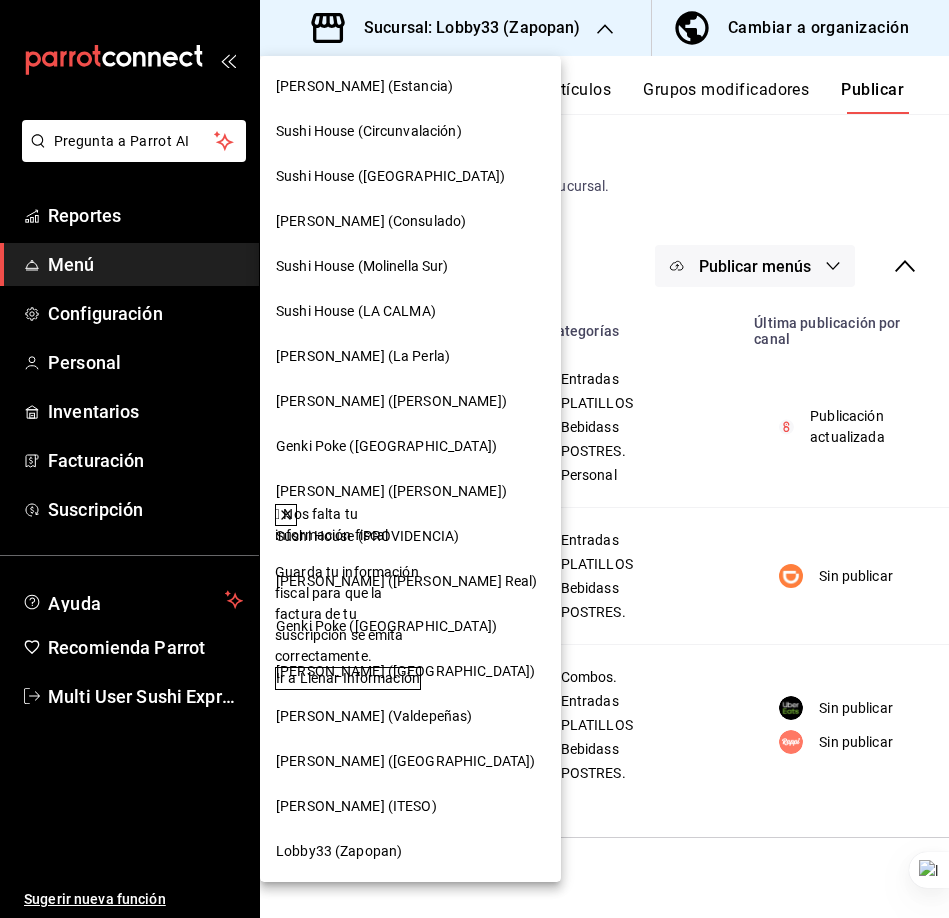 click on "Genki Poke (Estancia)" at bounding box center [364, 86] 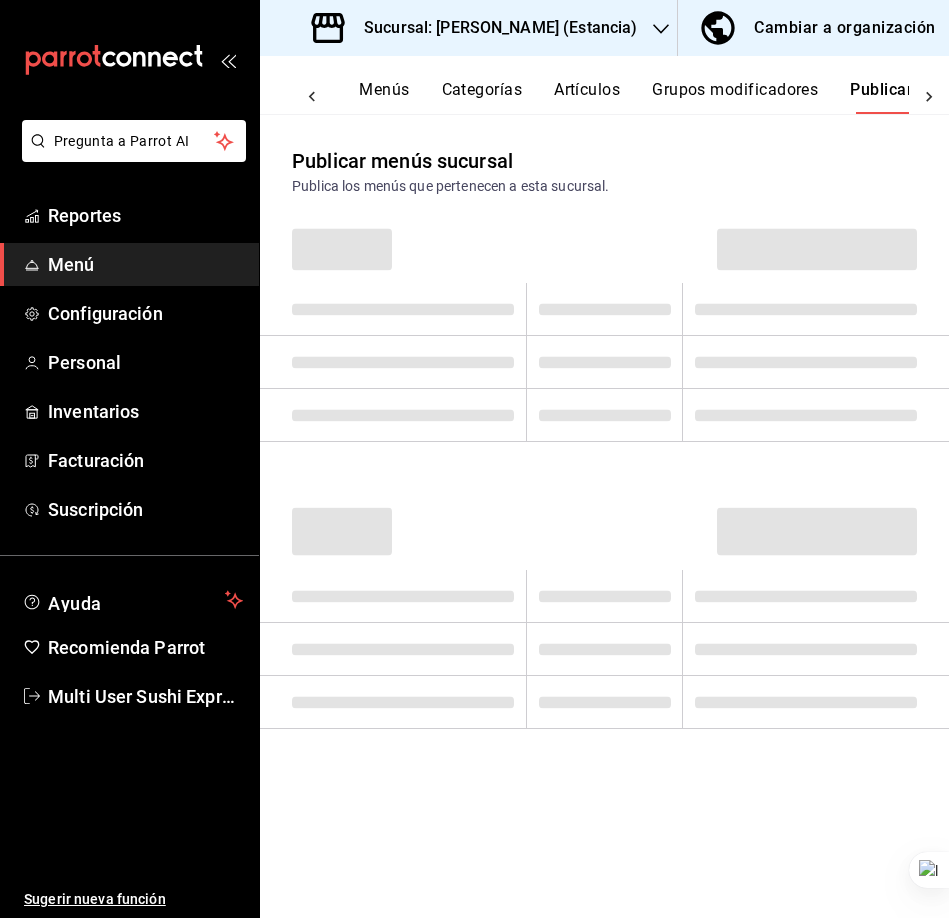 scroll, scrollTop: 0, scrollLeft: 83, axis: horizontal 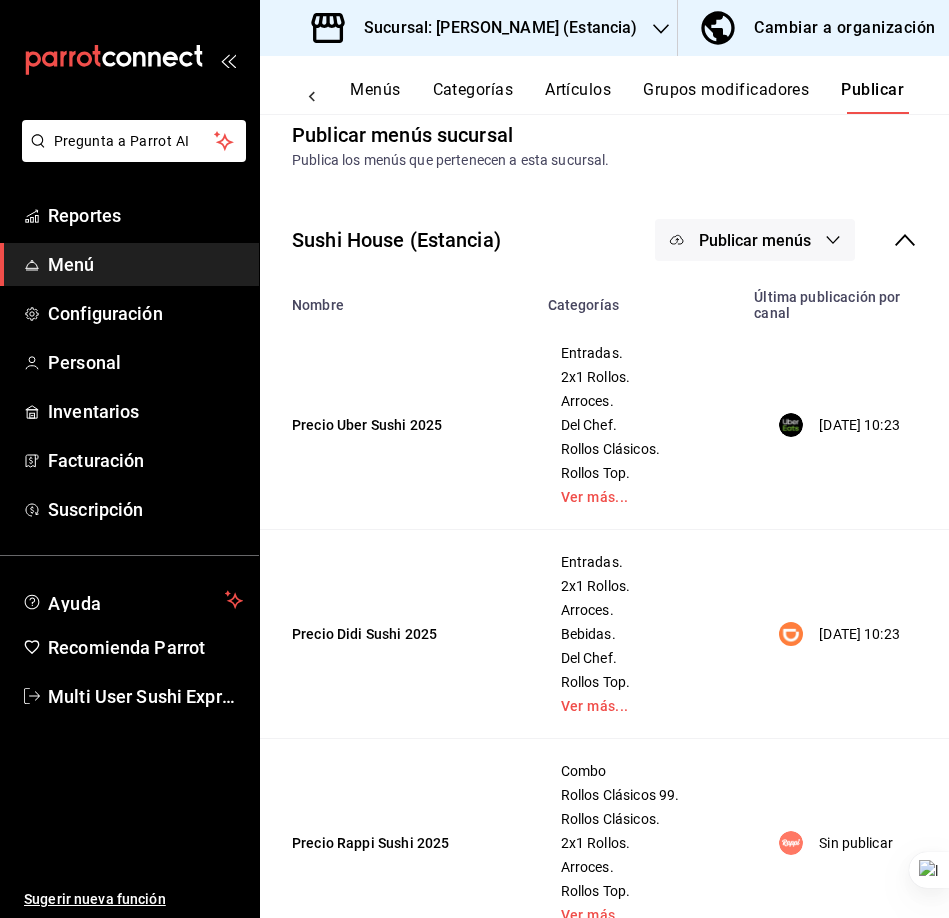 click 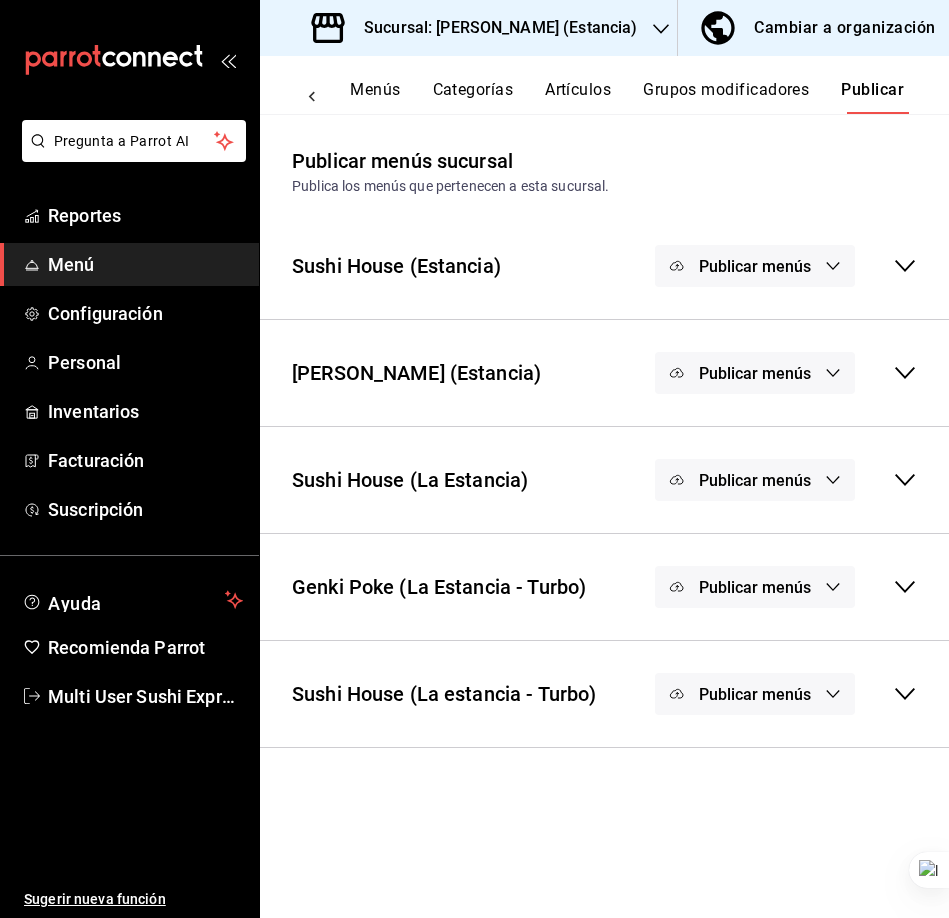scroll, scrollTop: 0, scrollLeft: 0, axis: both 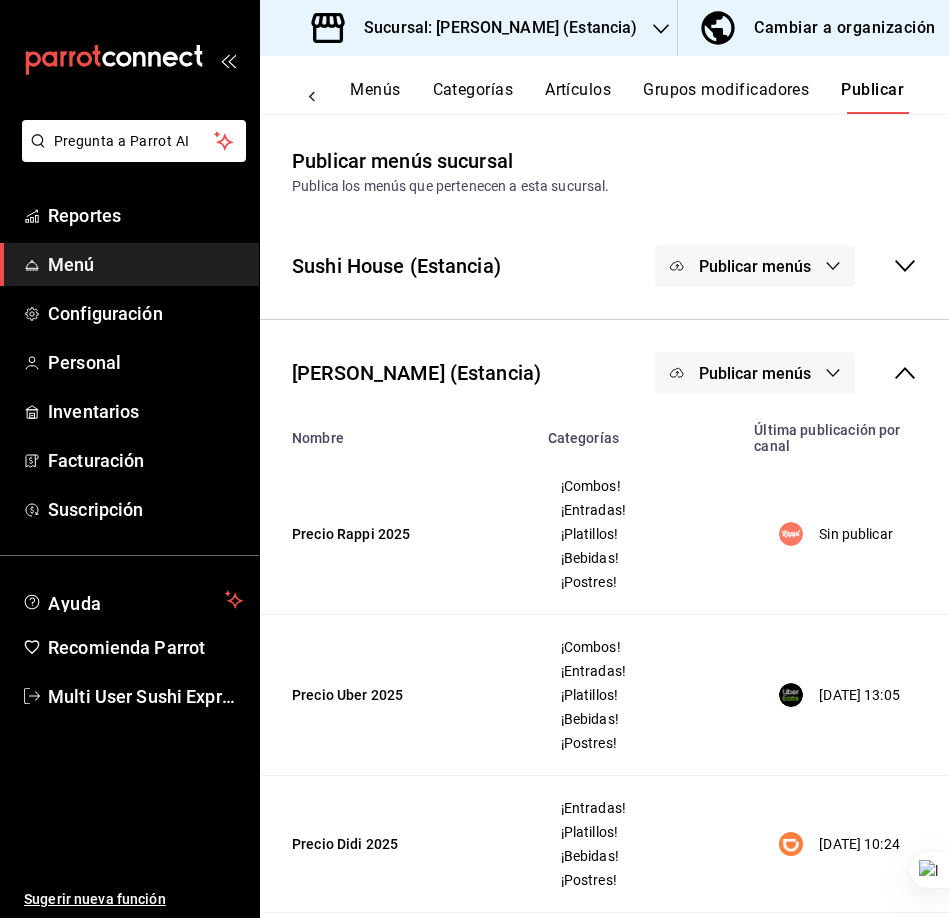 click on "Publicar menús" at bounding box center [755, 373] 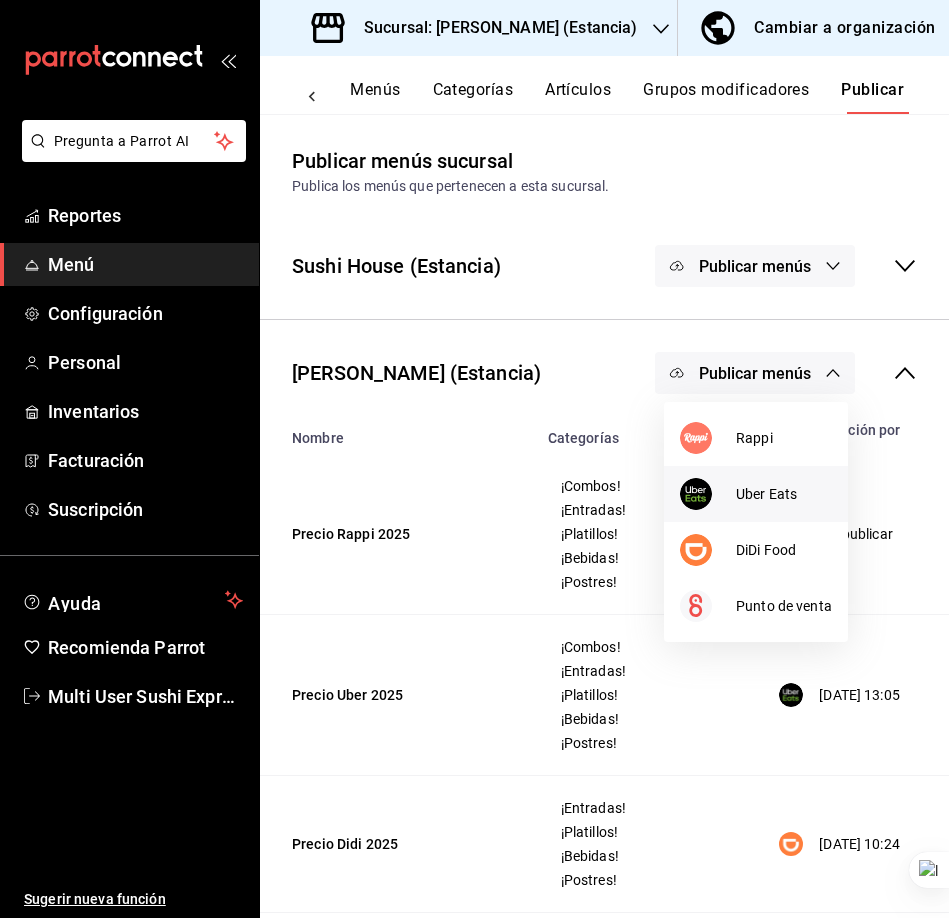 click on "Uber Eats" at bounding box center [756, 494] 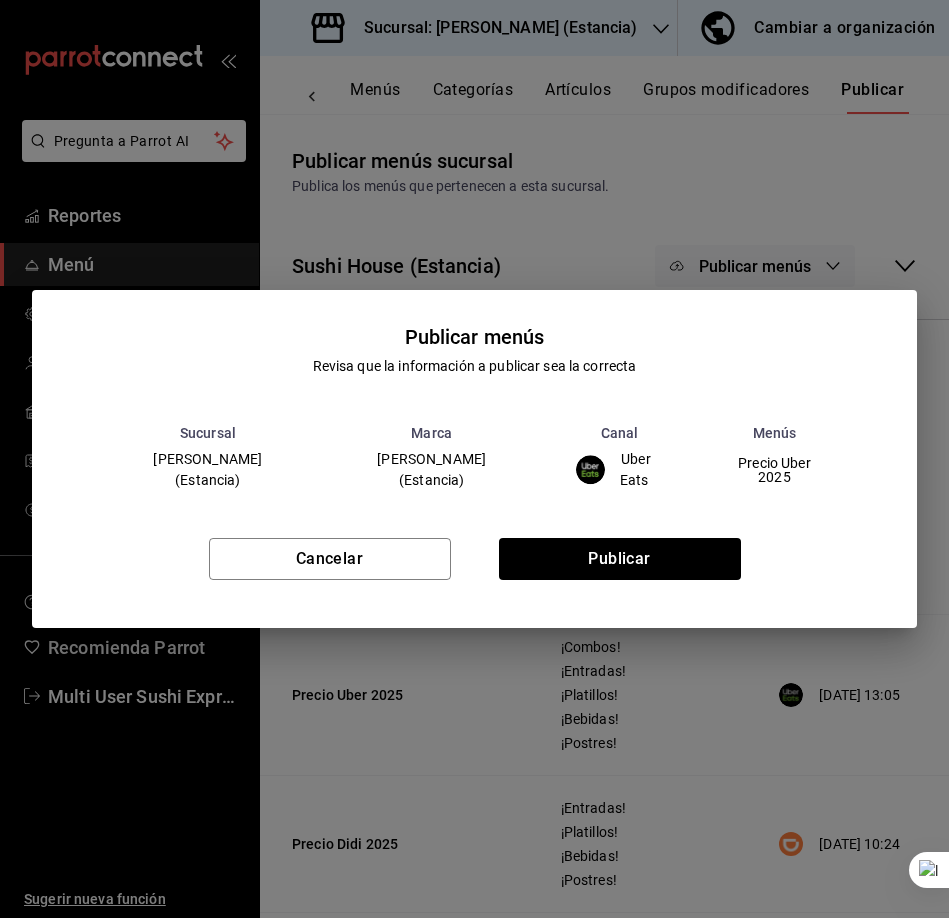 click on "Cancelar Publicar" at bounding box center (474, 567) 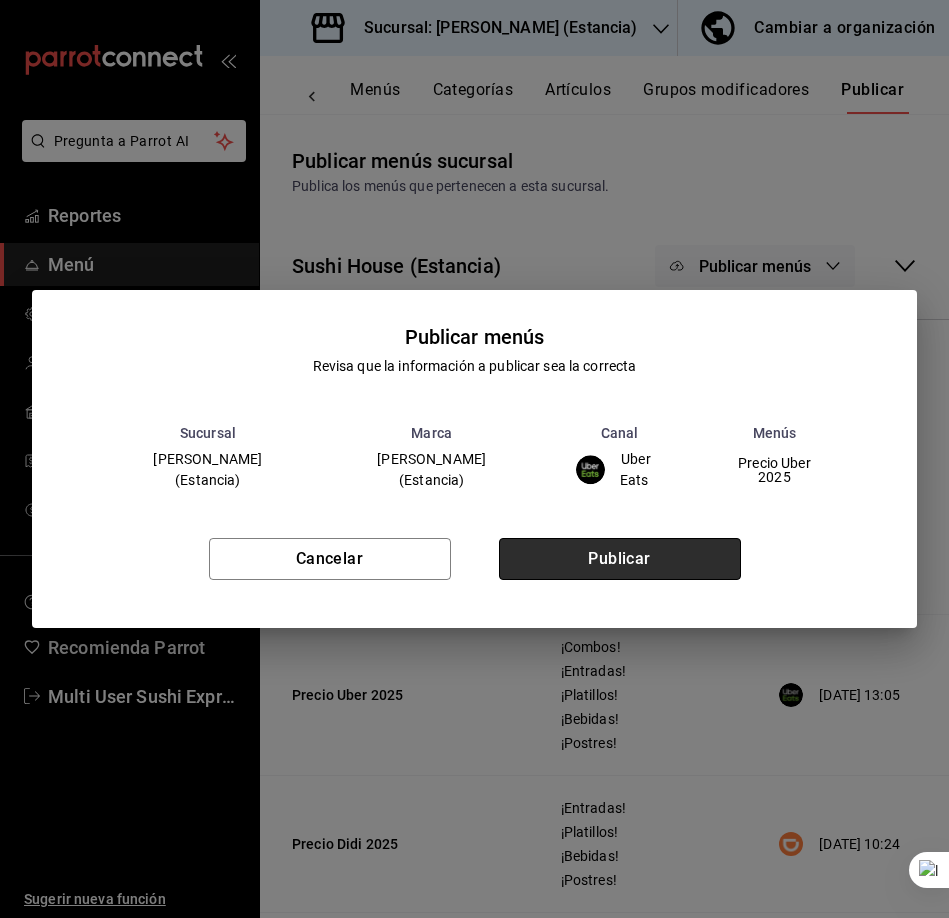 click on "Publicar" at bounding box center [620, 559] 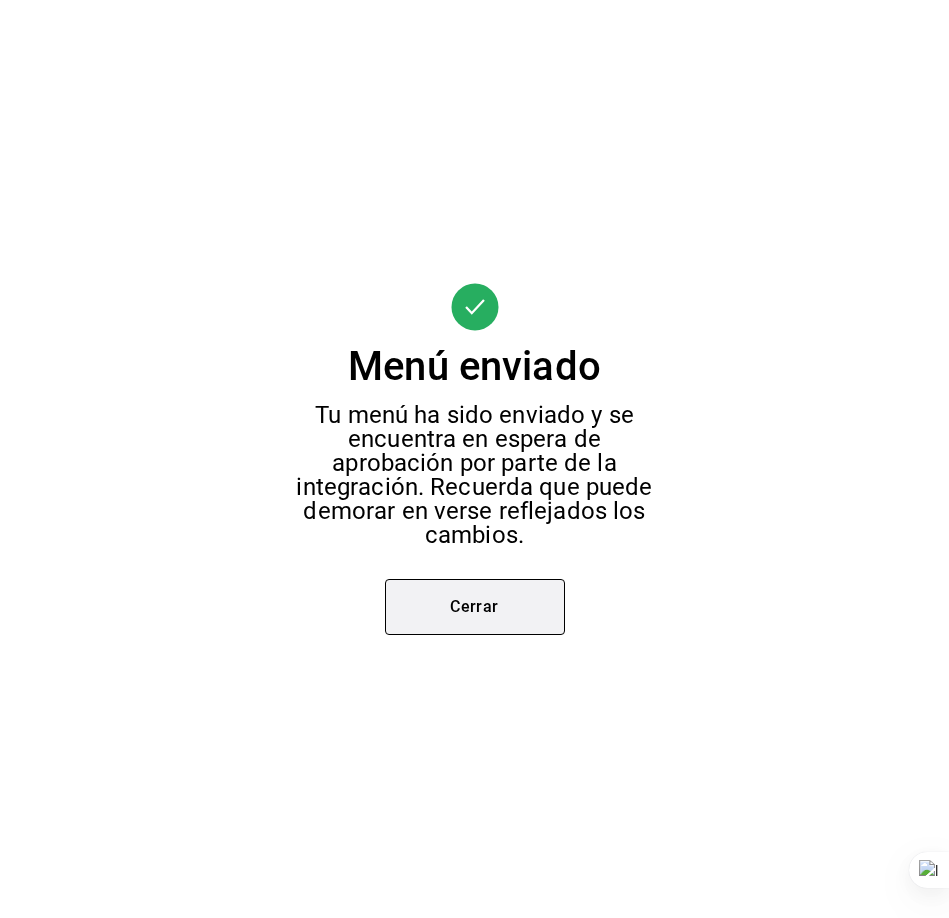 click on "Cerrar" at bounding box center (475, 607) 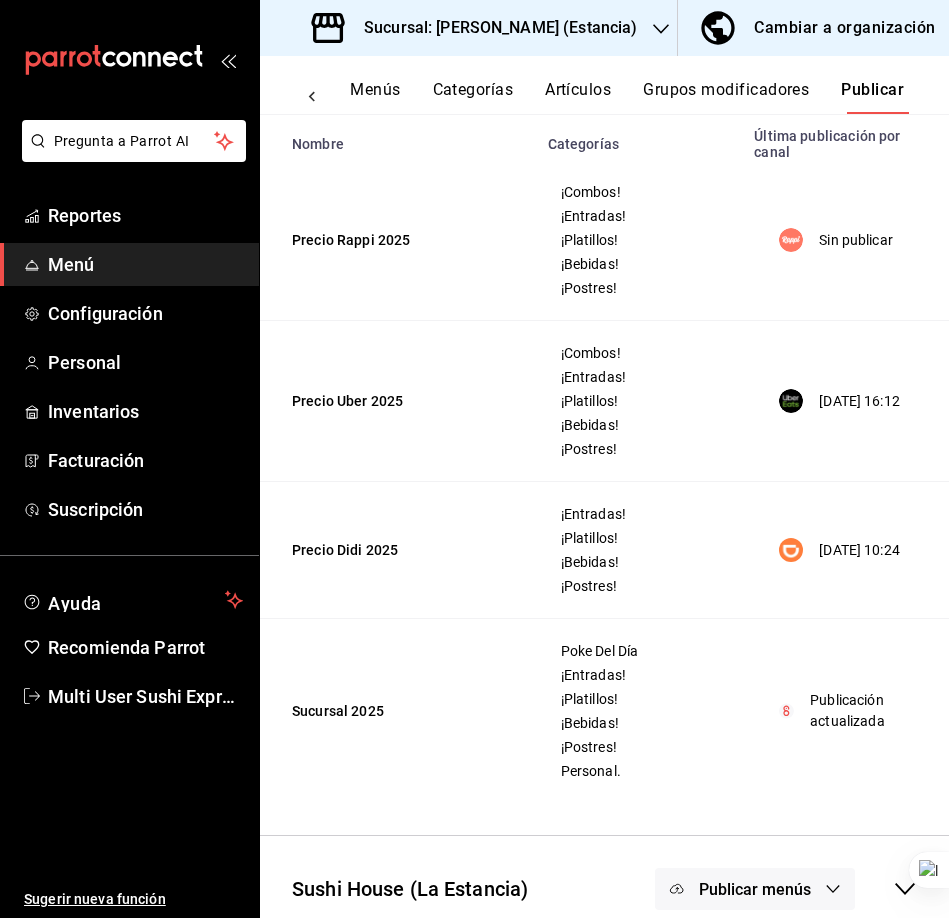 scroll, scrollTop: 265, scrollLeft: 0, axis: vertical 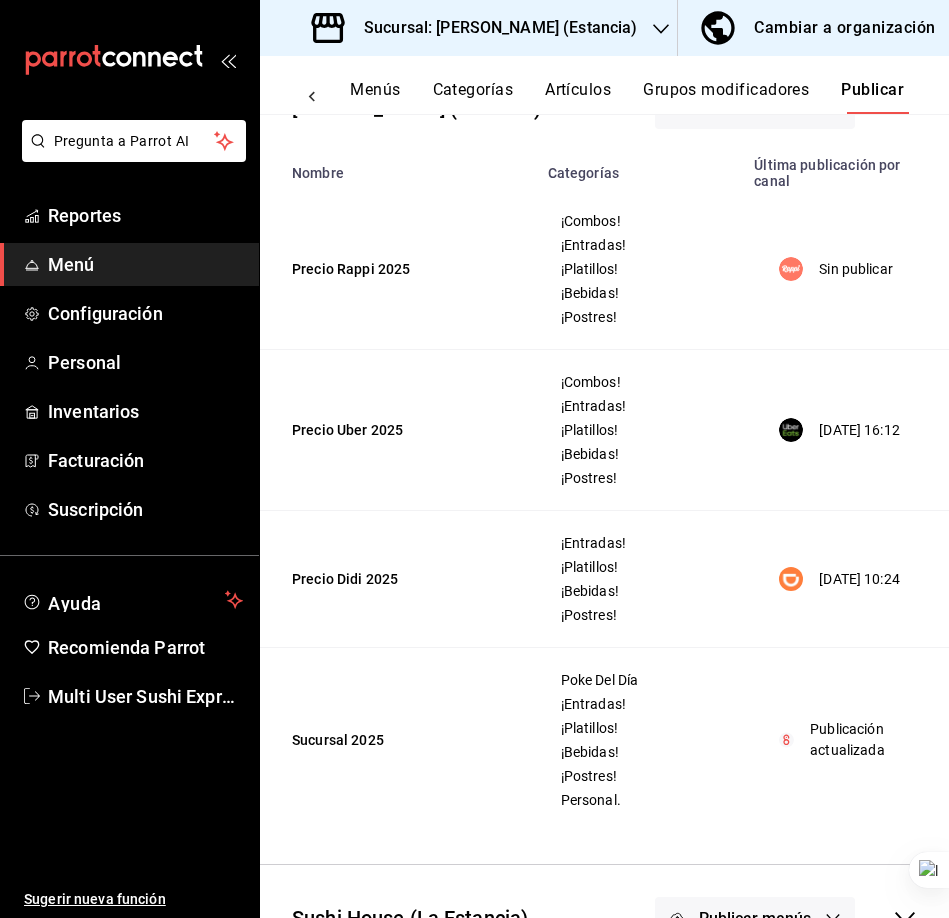click on "Menús" at bounding box center [375, 97] 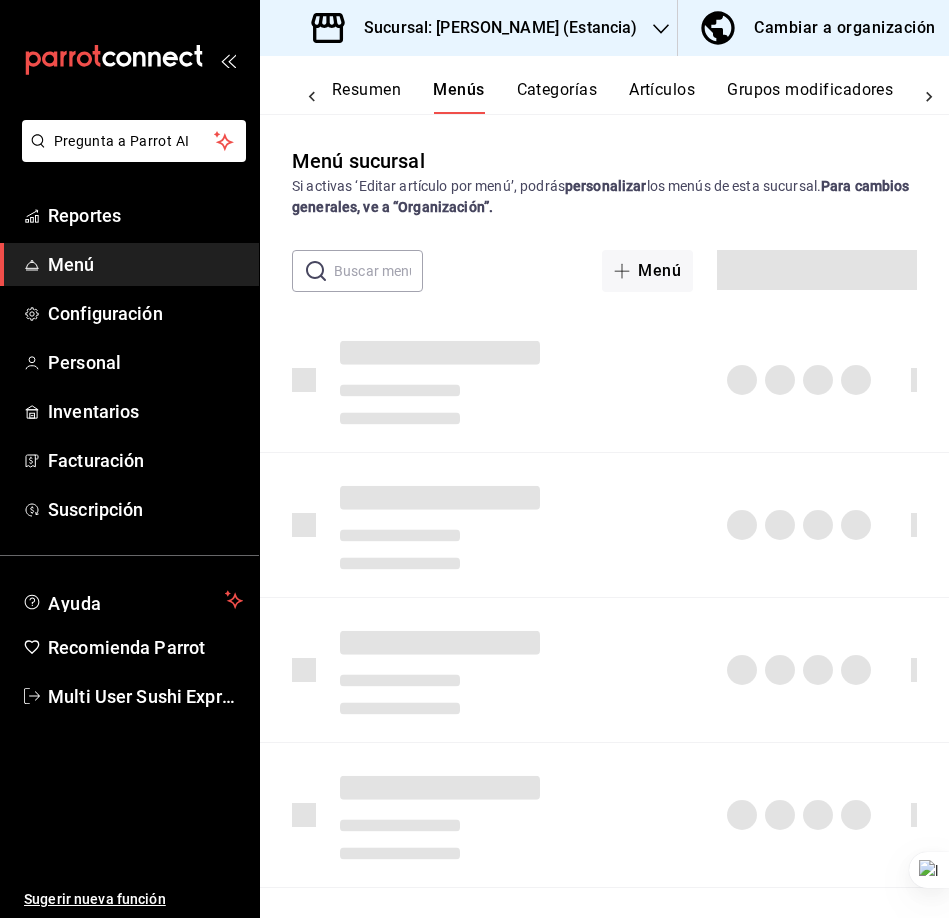 scroll, scrollTop: 0, scrollLeft: 3, axis: horizontal 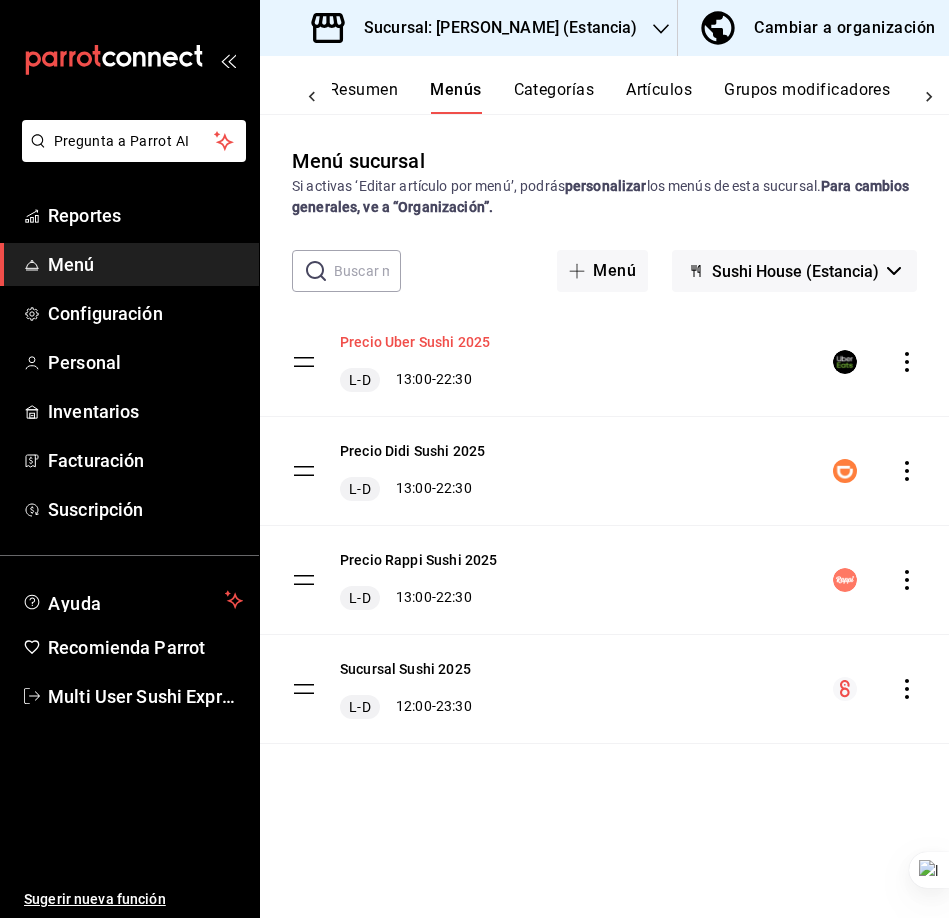 click on "Precio Uber Sushi 2025" at bounding box center (415, 342) 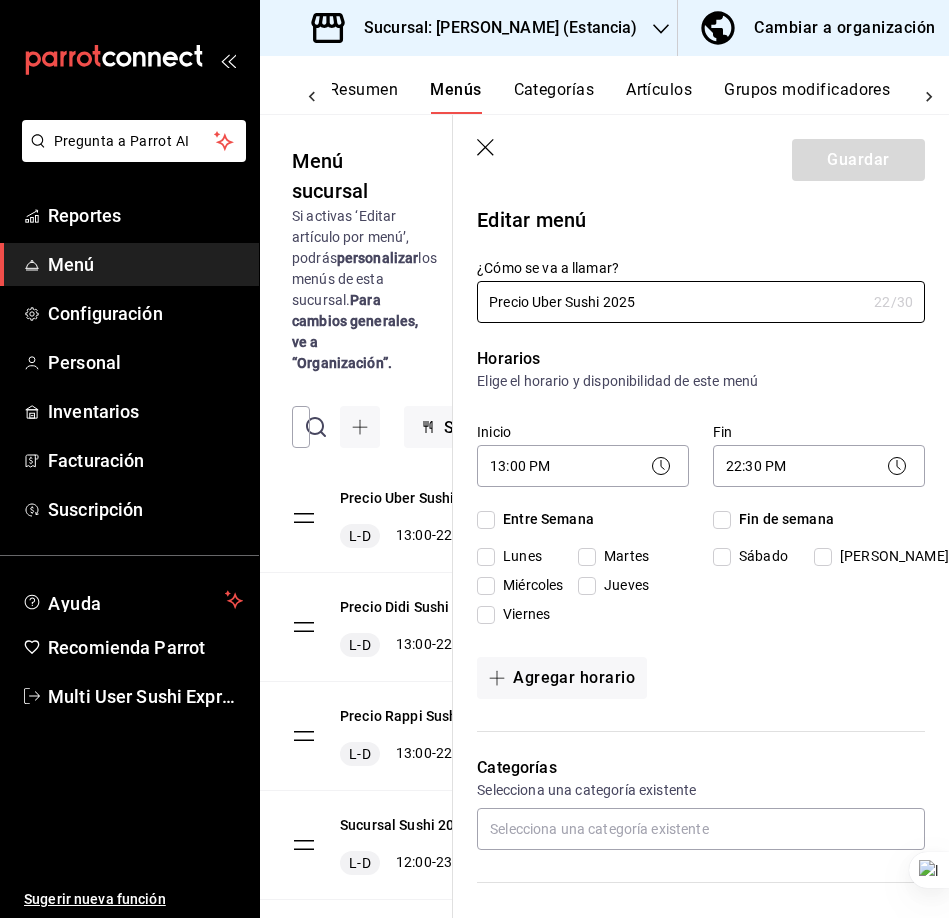 checkbox on "true" 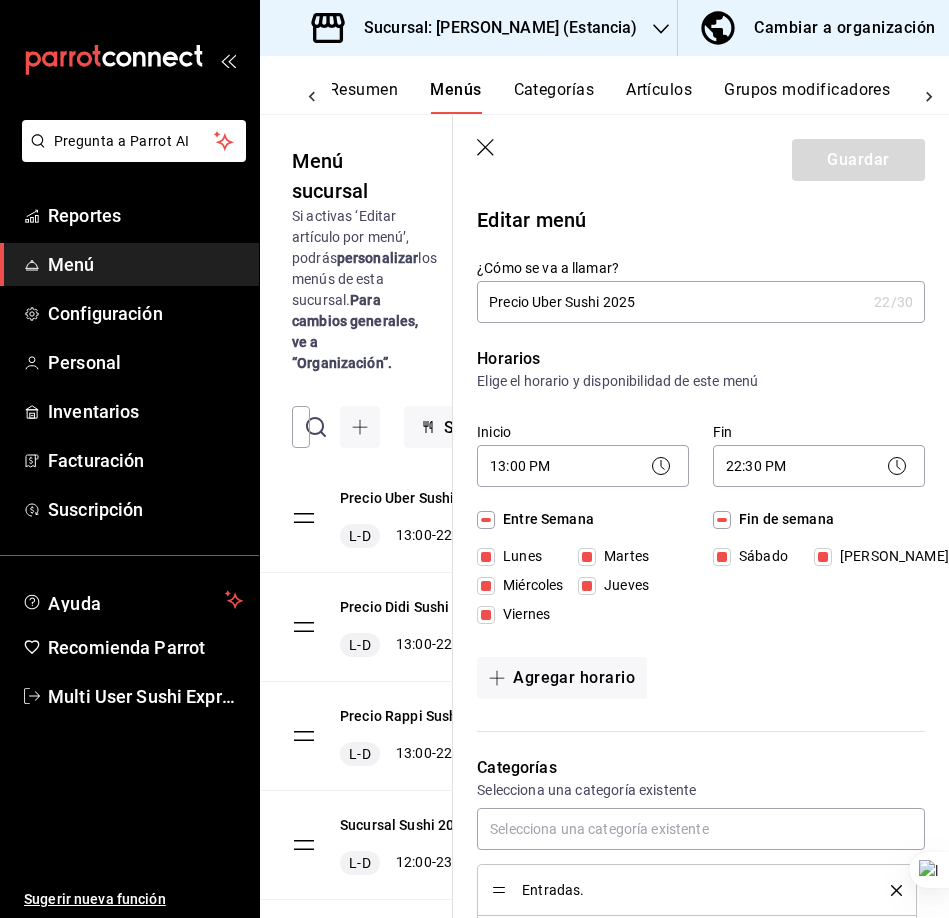 click on "Guardar" at bounding box center [701, 156] 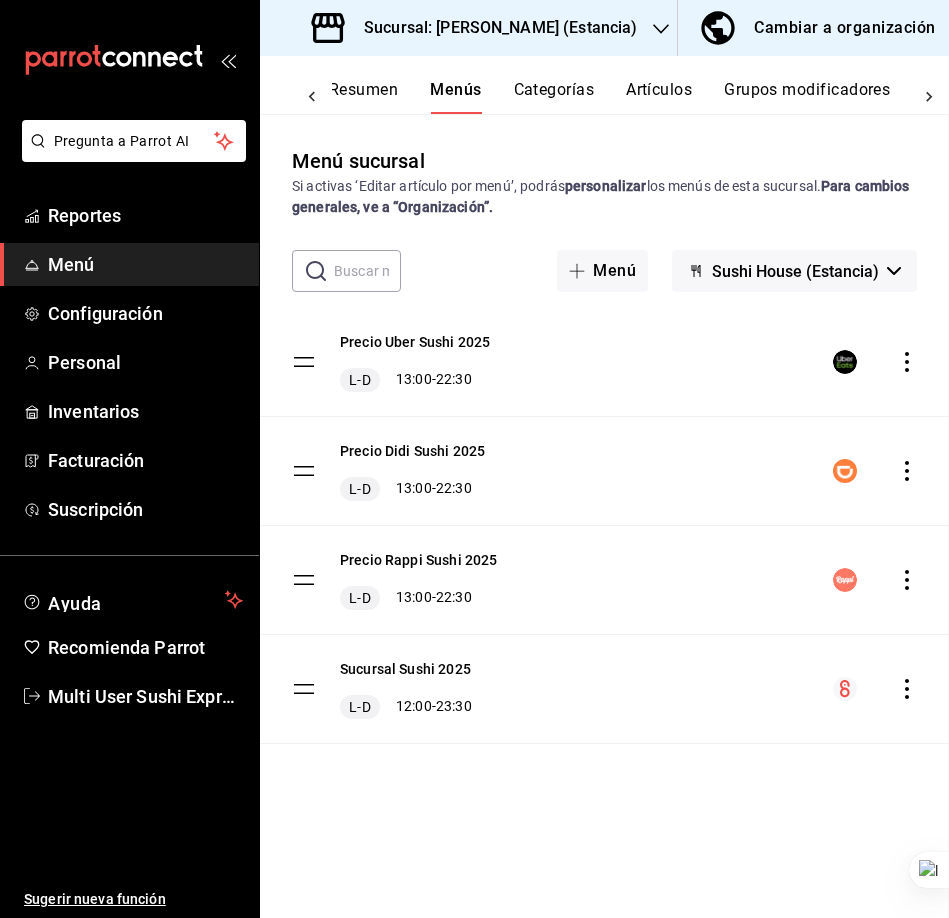 checkbox on "false" 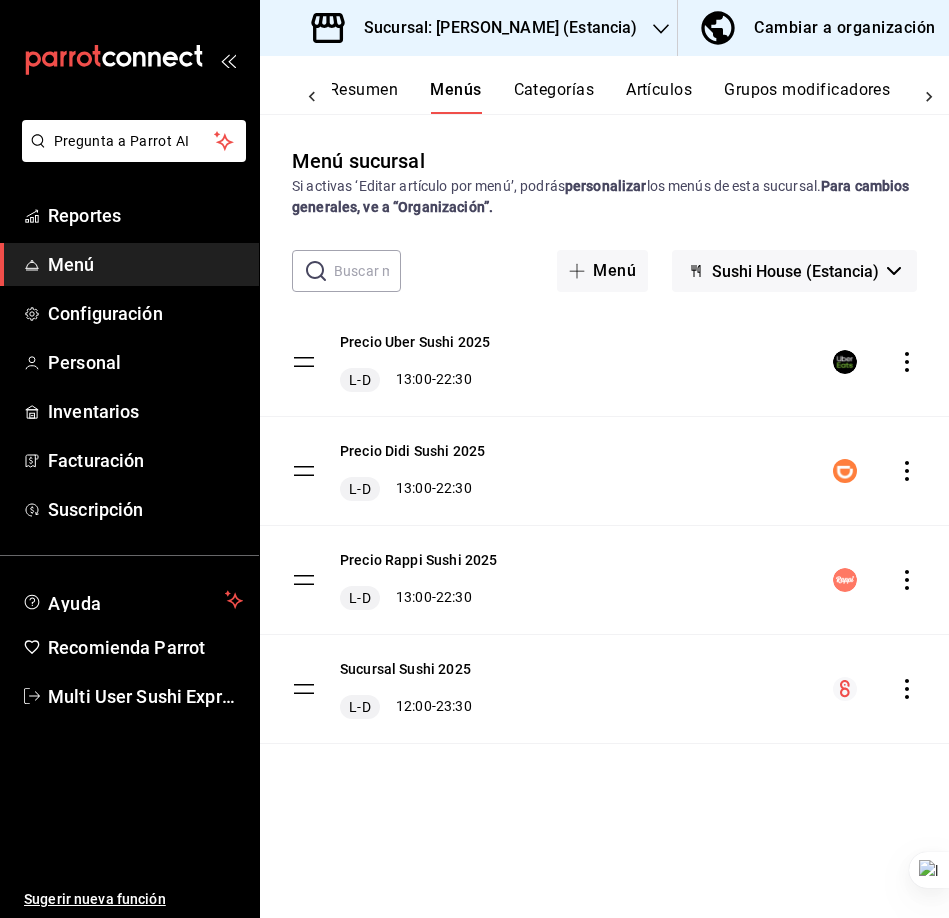 click on "Menú sucursal Si activas ‘Editar artículo por menú’, podrás  personalizar  los menús de esta sucursal.  Para cambios generales, ve a “Organización”. ​ ​ Menú Sushi House (Estancia) Precio Uber Sushi 2025 L-D 13:00  -  22:30 Precio Didi Sushi 2025 L-D 13:00  -  22:30 Precio Rappi Sushi 2025 L-D 13:00  -  22:30 Sucursal Sushi 2025 L-D 12:00  -  23:30" at bounding box center (604, 531) 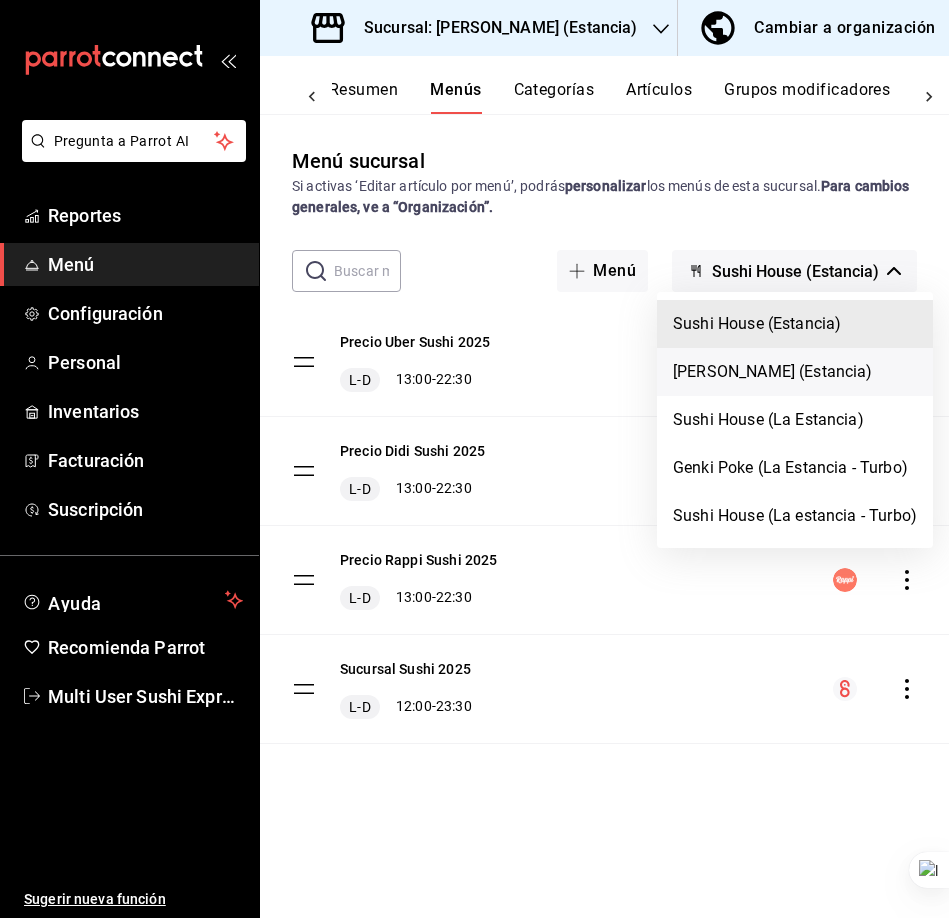 click on "Genki Poke (Estancia)" at bounding box center [795, 372] 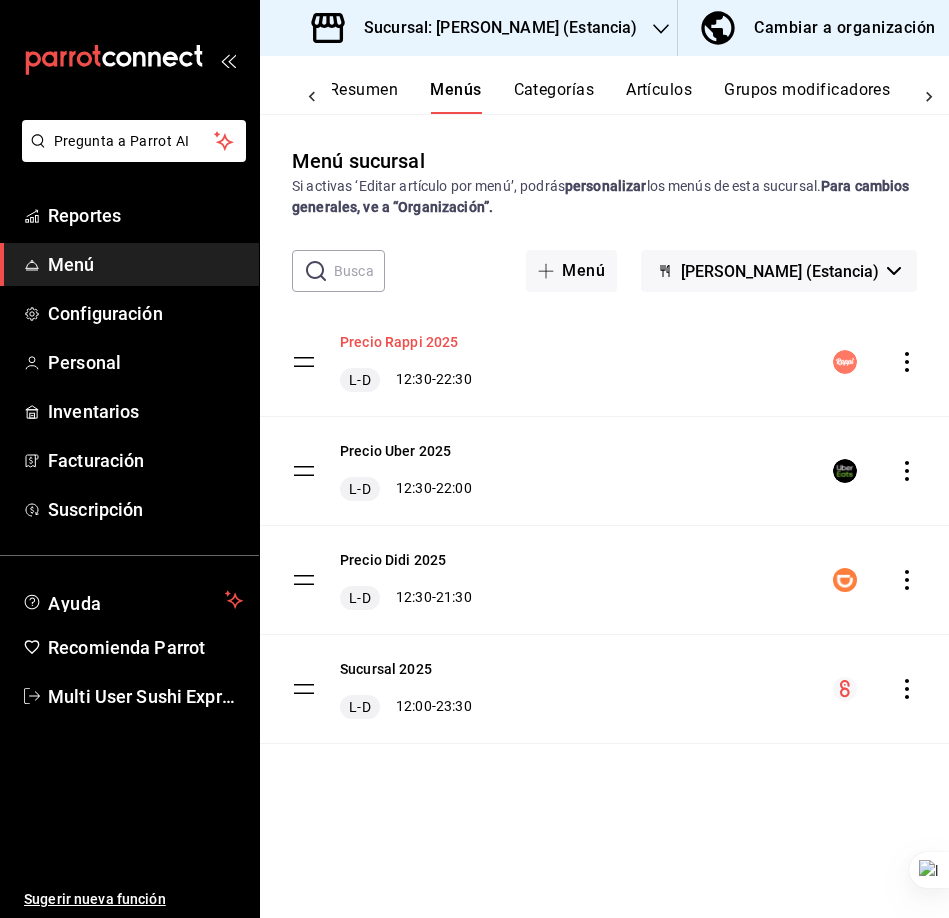 click on "Precio Rappi 2025" at bounding box center (399, 342) 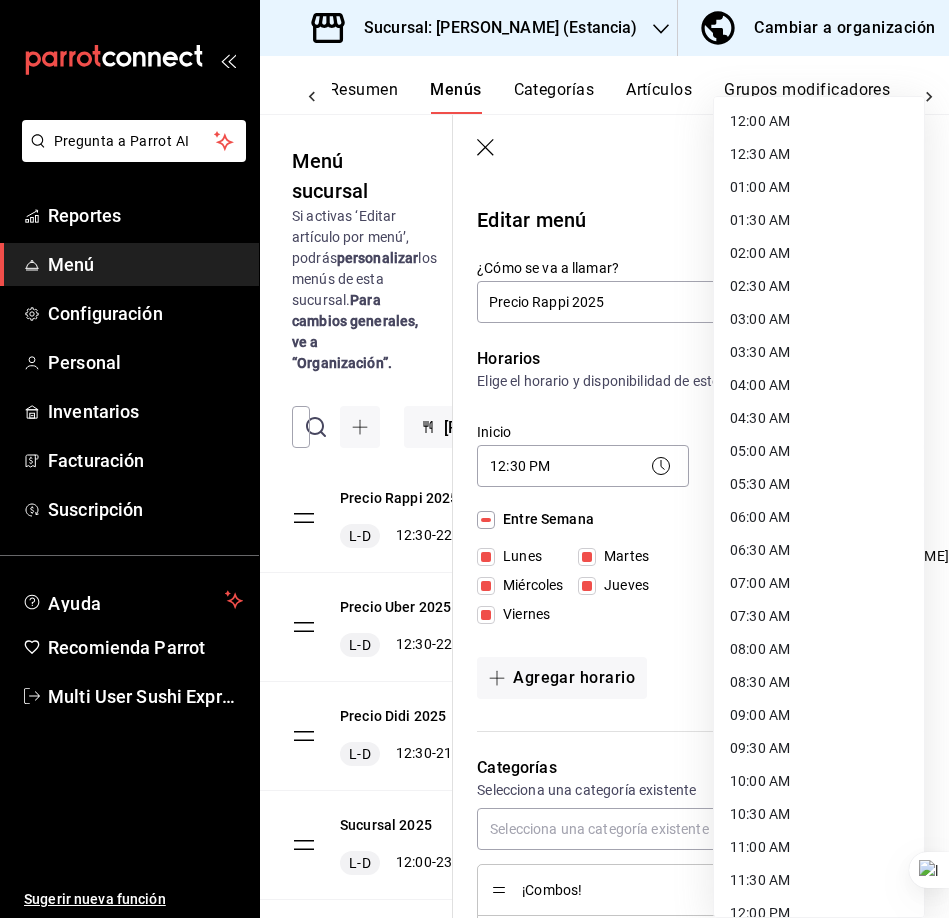 click on "Pregunta a Parrot AI Reportes   Menú   Configuración   Personal   Inventarios   Facturación   Suscripción   Ayuda Recomienda Parrot   Multi User Sushi Express   Sugerir nueva función   Sucursal: Genki Poke (Estancia) Cambiar a organización Resumen Menús Categorías Artículos Grupos modificadores Publicar Menú sucursal Si activas ‘Editar artículo por menú’, podrás  personalizar  los menús de esta sucursal.  Para cambios generales, ve a “Organización”. ​ ​ Genki Poke (Estancia) Precio Rappi 2025 L-D 12:30  -  22:30 Precio Uber 2025 L-D 12:30  -  22:00 Precio Didi 2025 L-D 12:30  -  21:30 Sucursal 2025 L-D 12:00  -  23:30 Guardar Editar menú ¿Cómo se va a llamar? Precio Rappi 2025 17 /30 ¿Cómo se va a llamar? Horarios Elige el horario y disponibilidad de este menú Inicio 12:30 PM 12:30 Fin 22:30 PM 22:30 Entre Semana Lunes Martes Miércoles Jueves Viernes Fin de semana Sábado Domingo Agregar horario Categorías Selecciona una categoría existente ¡Combos! ¡Entradas! ¡Bebidas!" at bounding box center [474, 459] 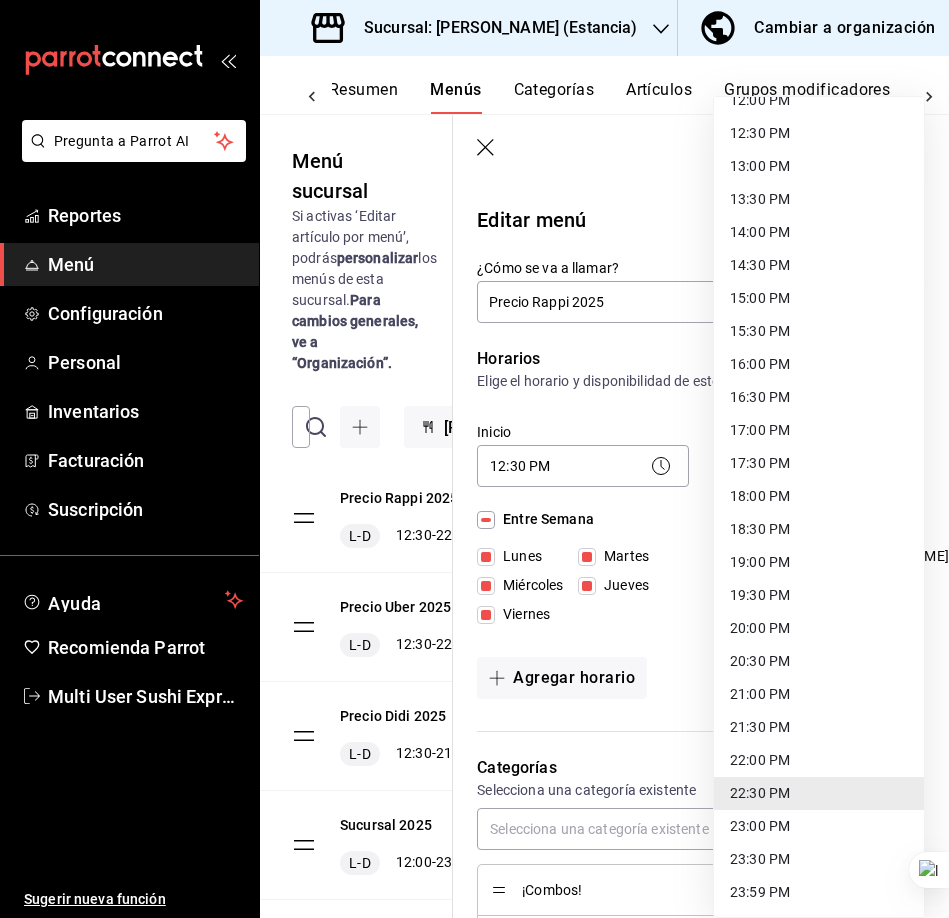 click on "22:00 PM" at bounding box center [819, 760] 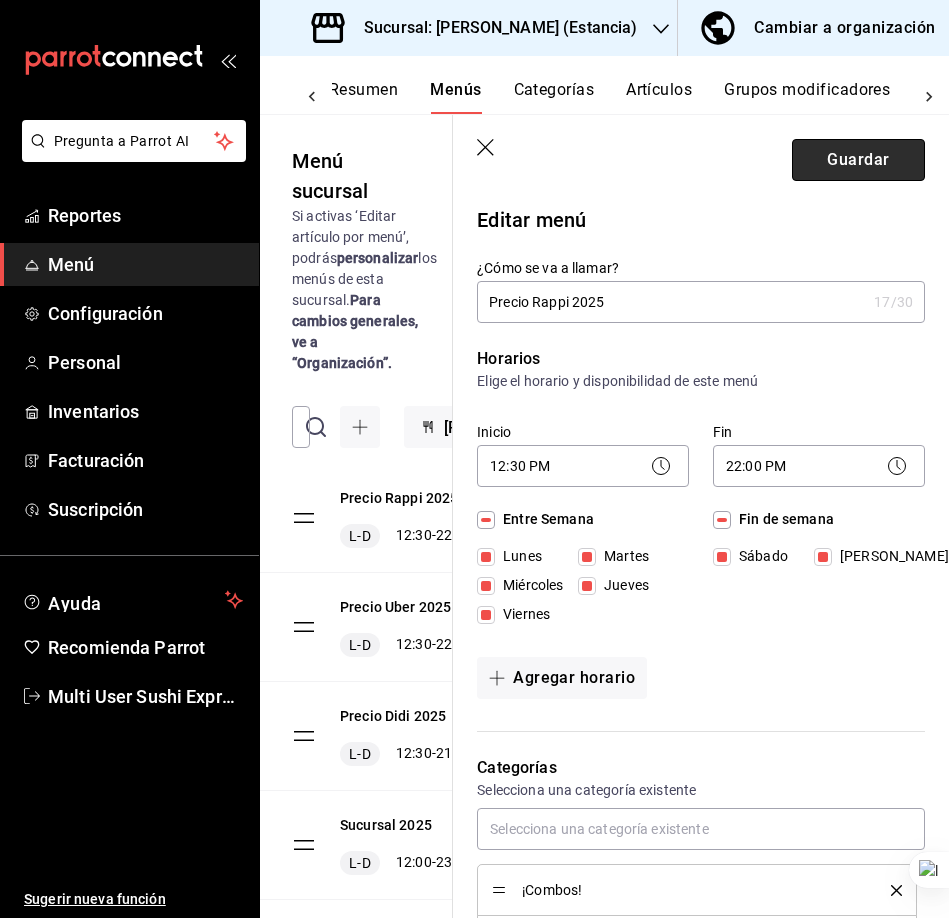 click on "Guardar" at bounding box center (858, 160) 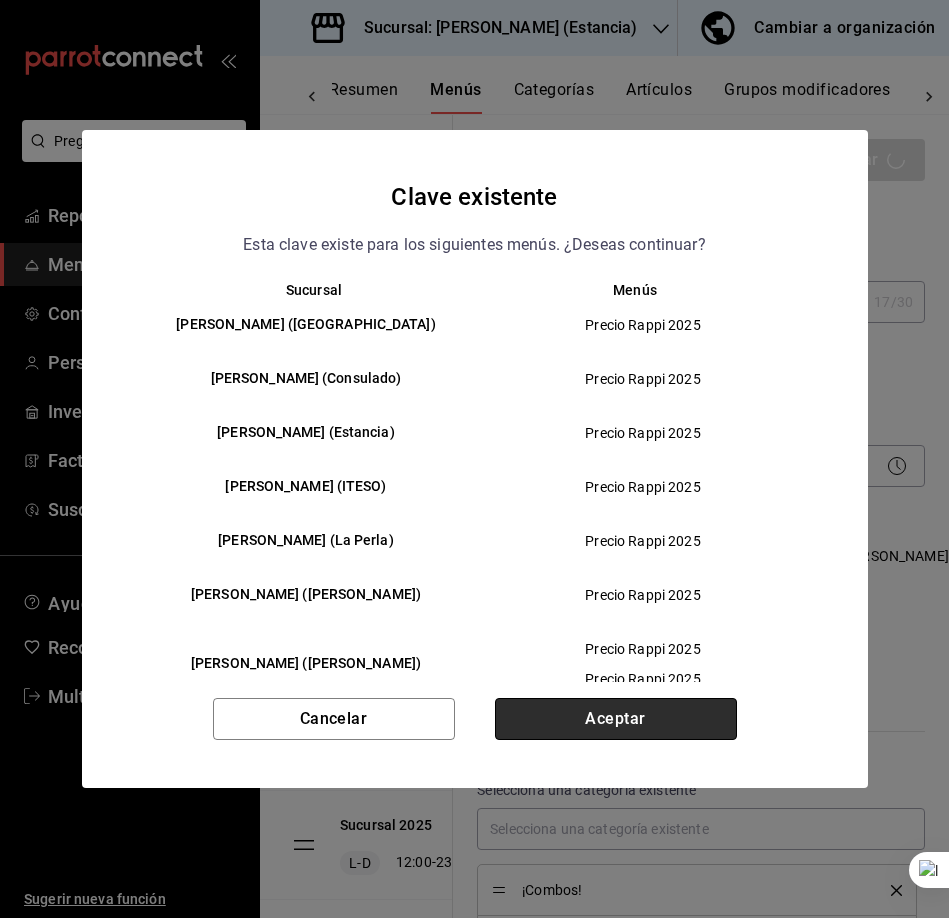 click on "Aceptar" at bounding box center (616, 719) 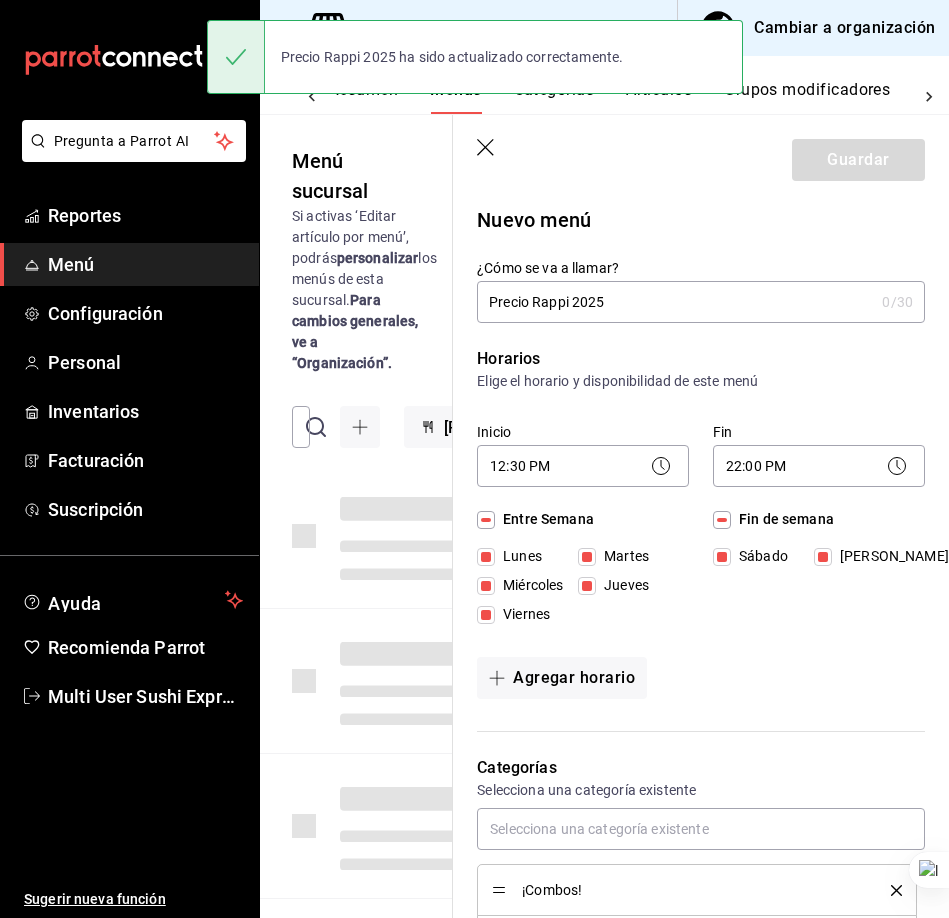 type 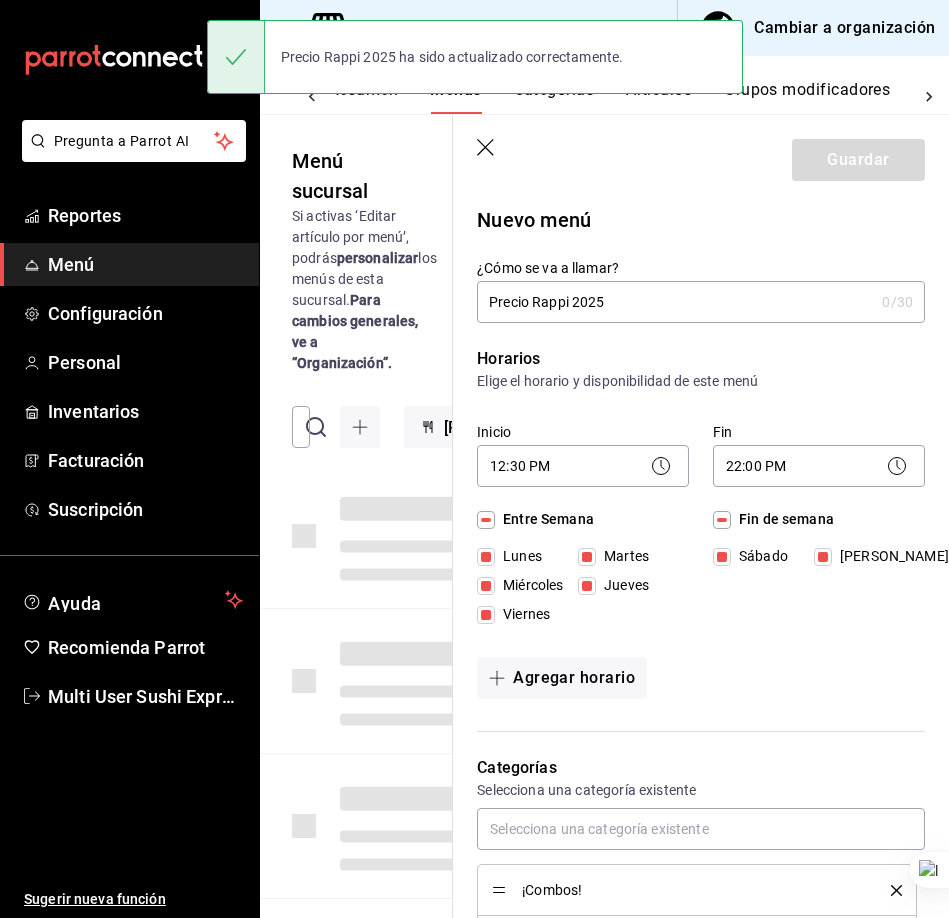 checkbox on "false" 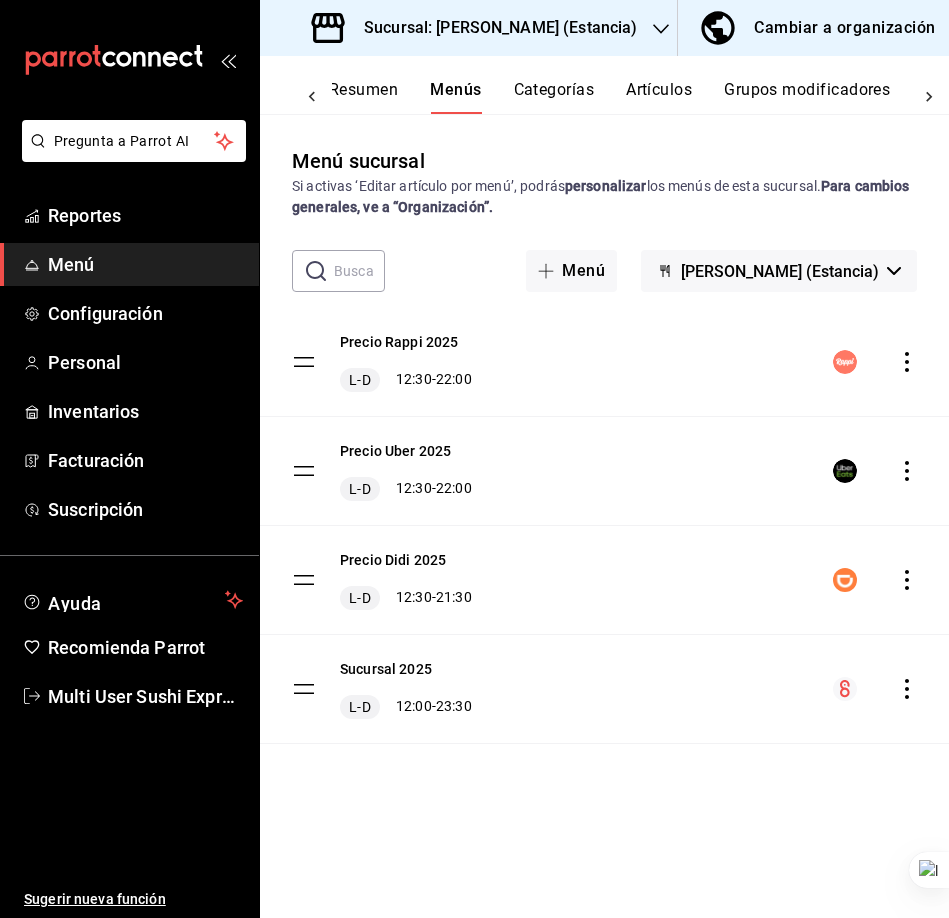 click 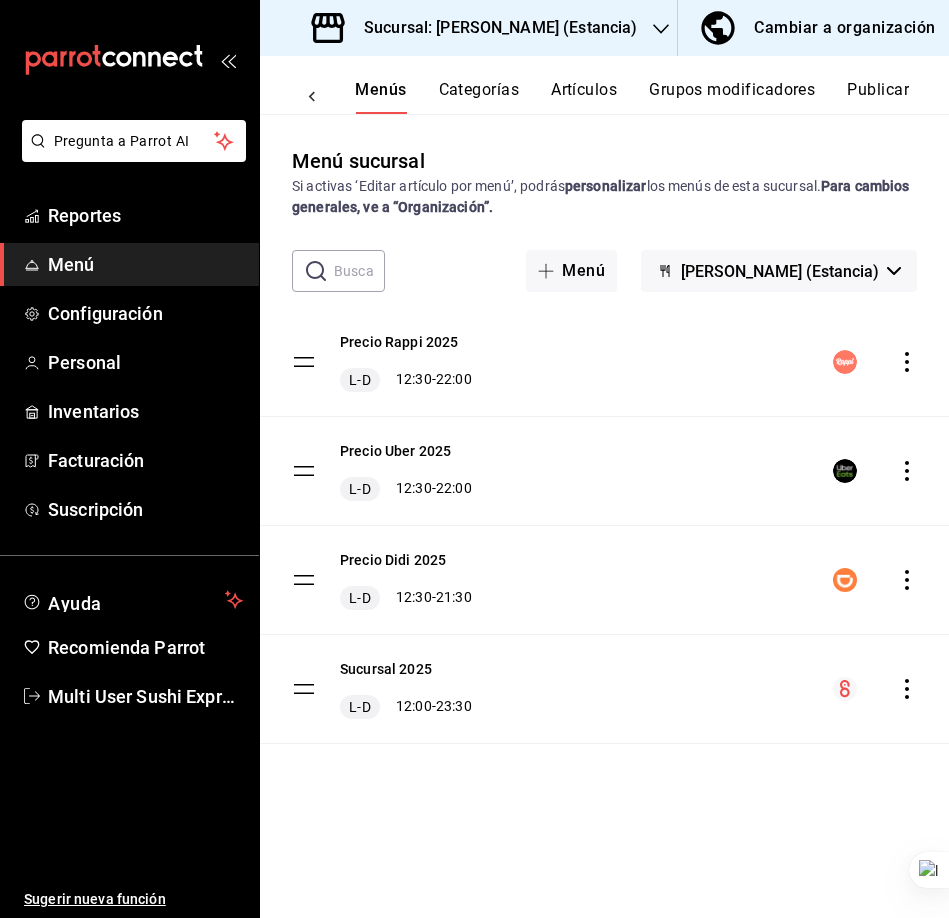 click on "Publicar" at bounding box center (878, 97) 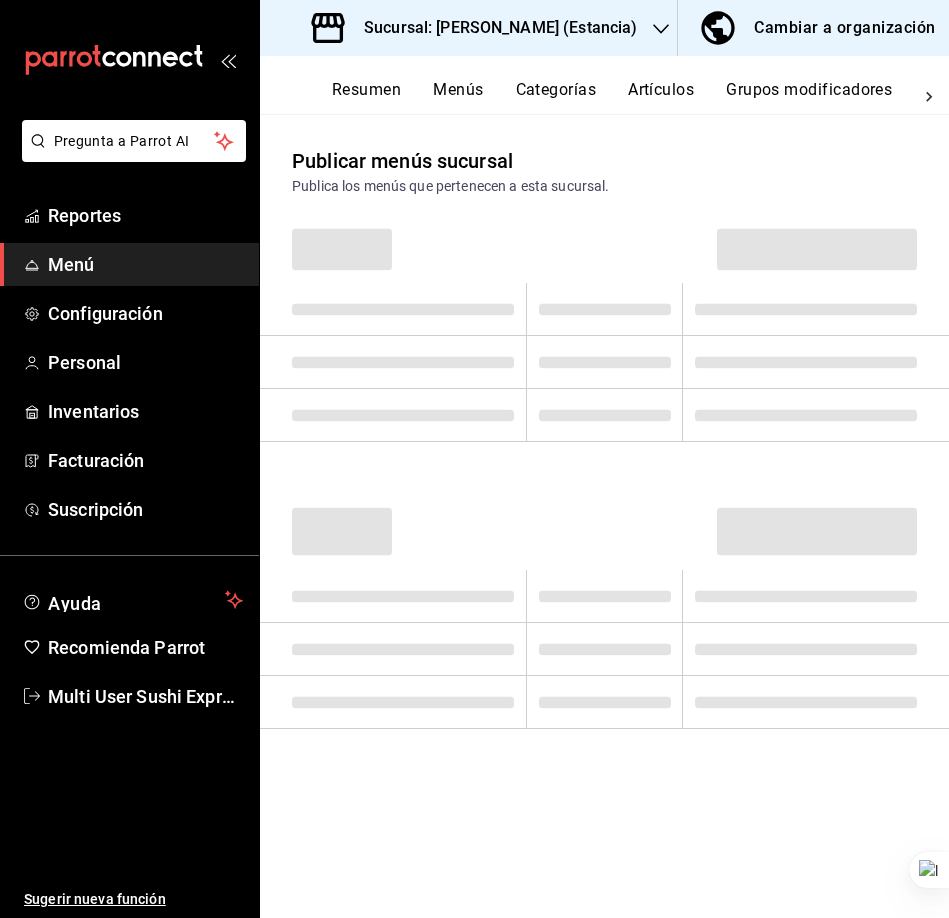 scroll, scrollTop: 0, scrollLeft: 83, axis: horizontal 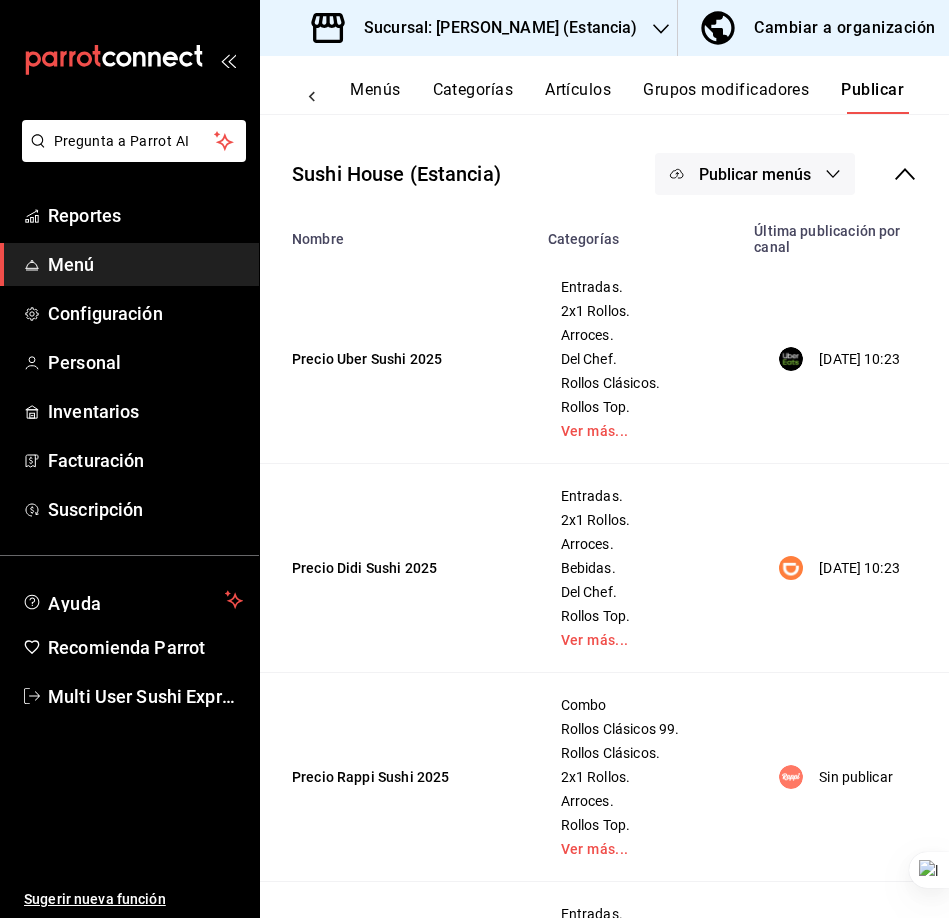 click 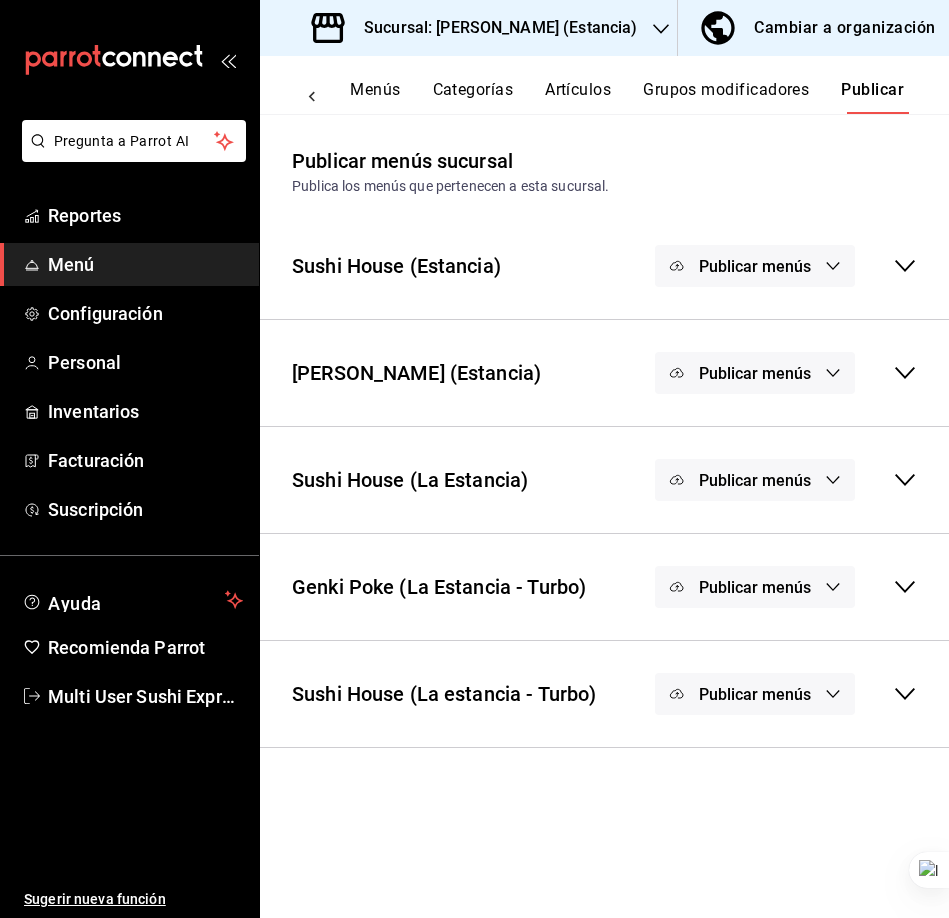 scroll, scrollTop: 0, scrollLeft: 0, axis: both 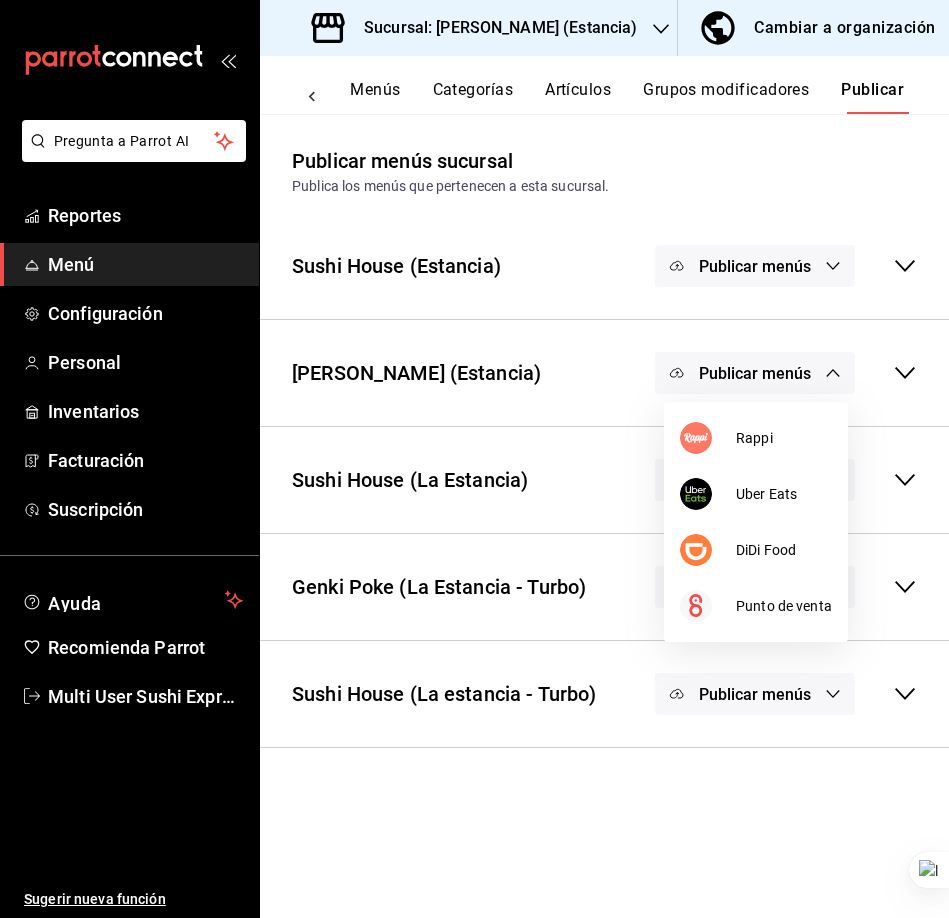 click at bounding box center [474, 459] 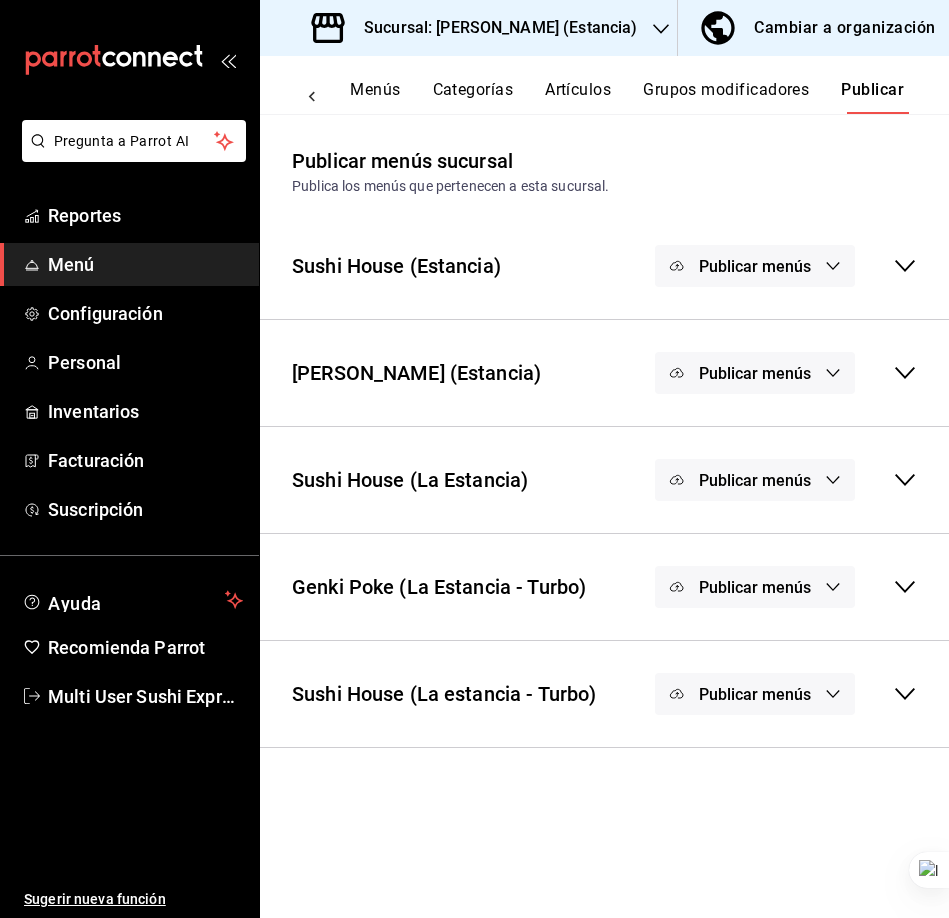 click on "Publicar menús" at bounding box center (786, 373) 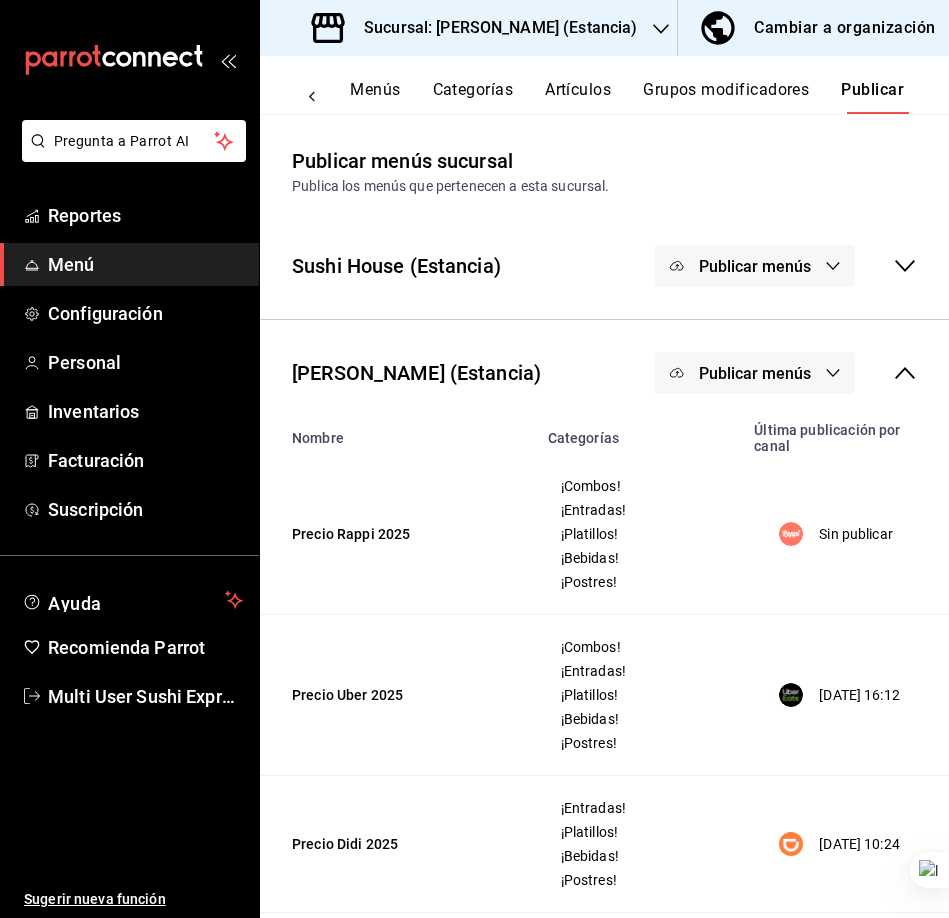 click 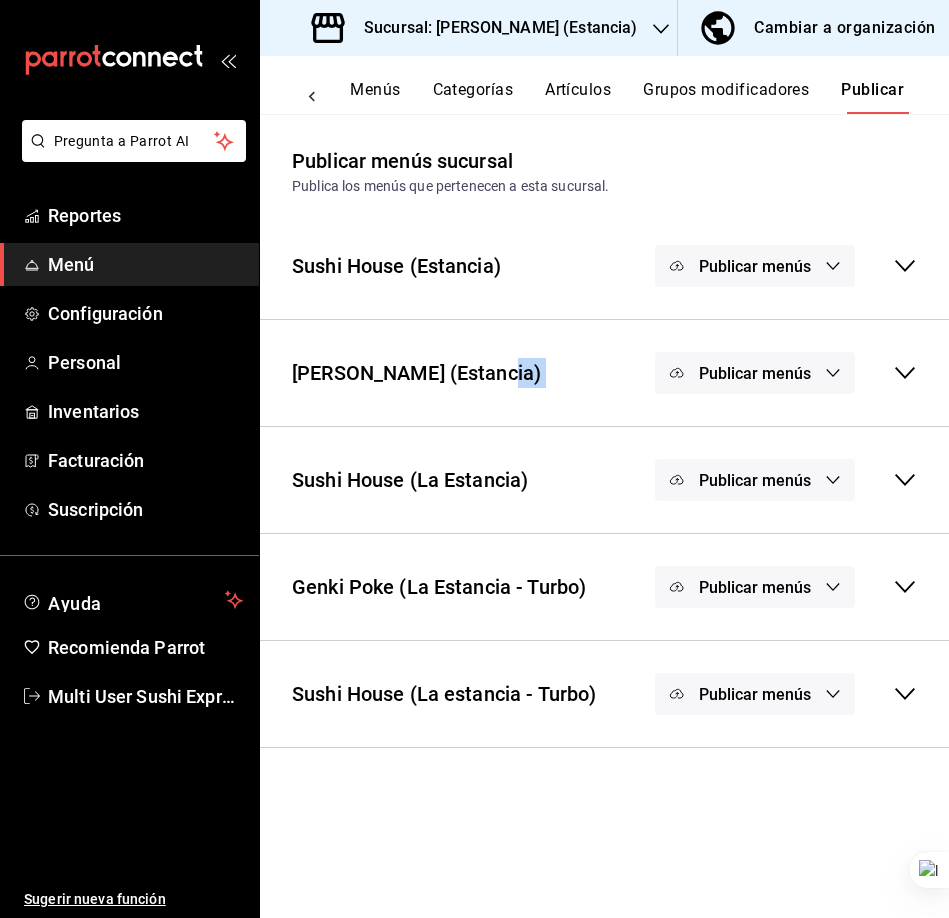 click 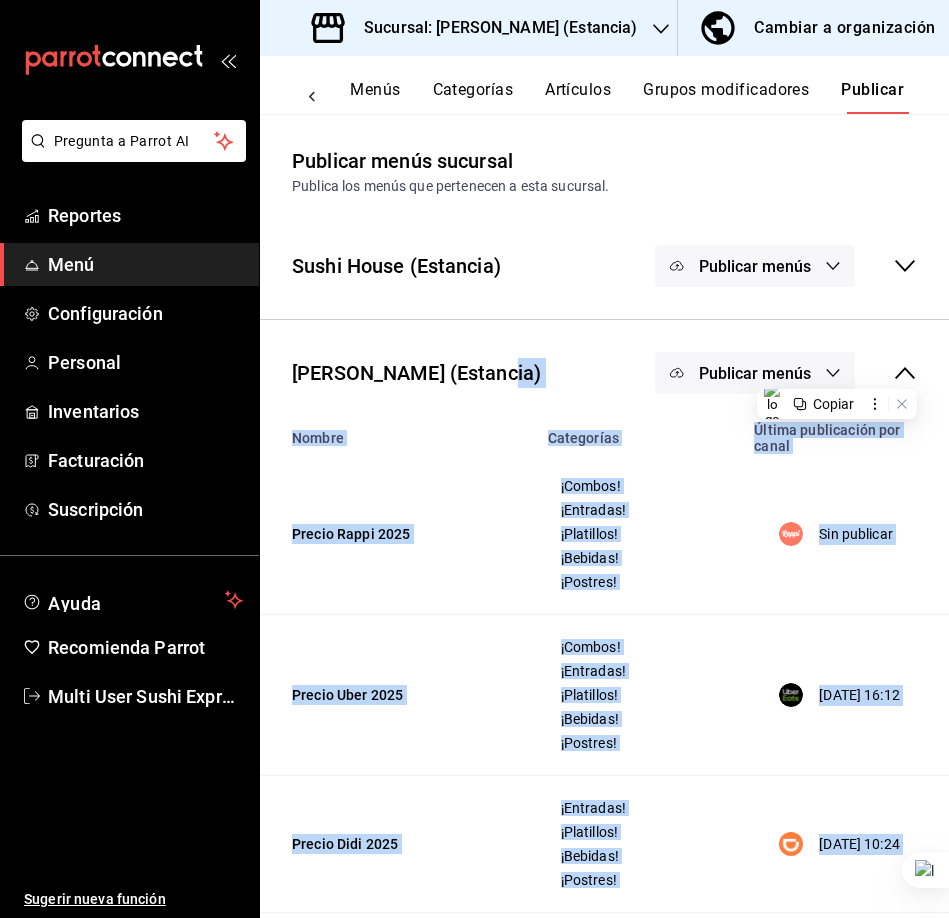 scroll, scrollTop: 43, scrollLeft: 0, axis: vertical 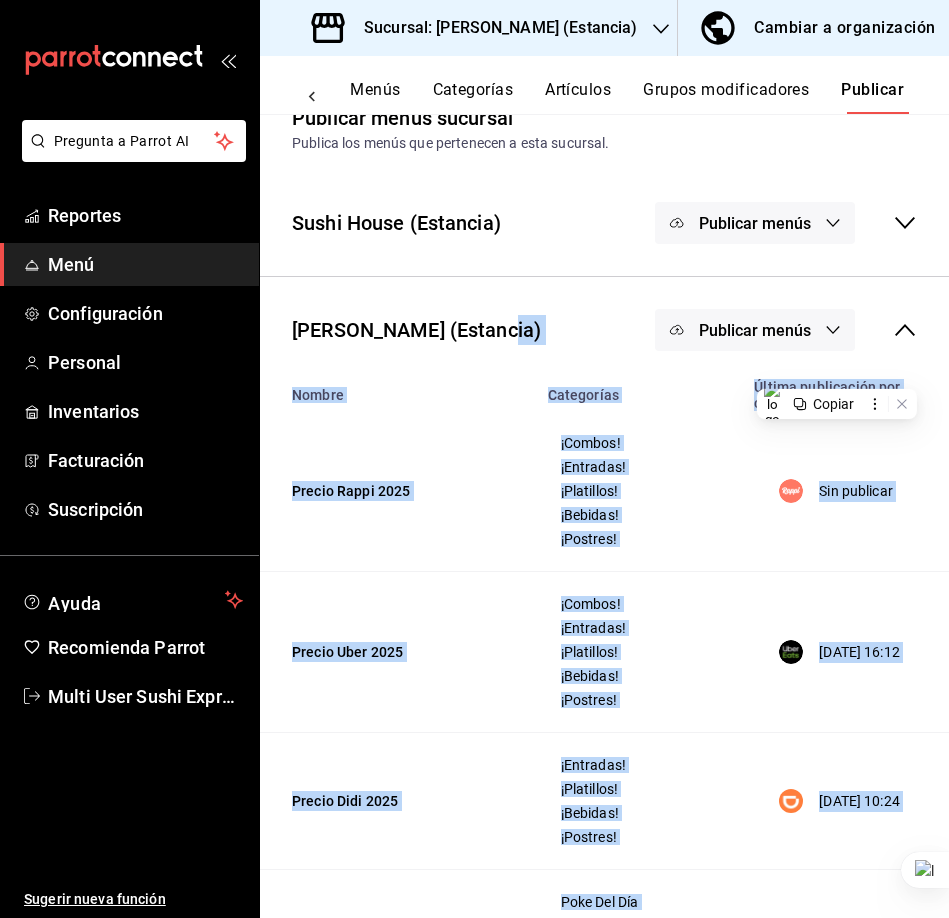 click on "17/07/2025 16:12" at bounding box center (845, 652) 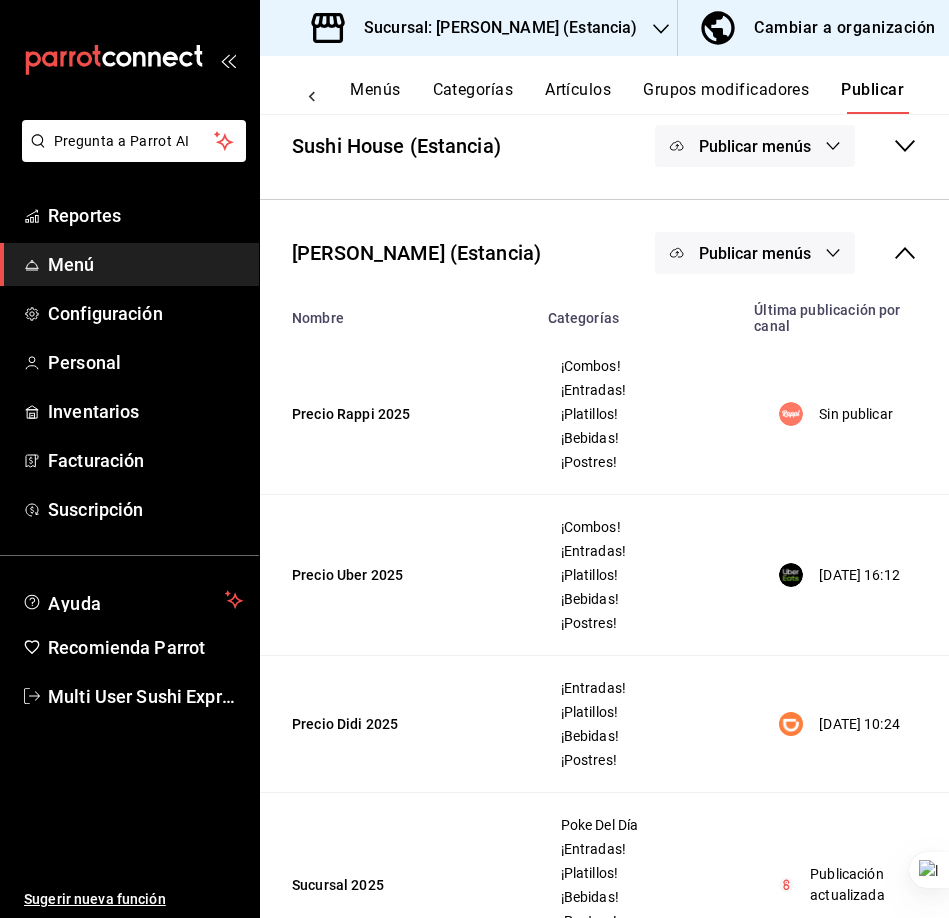scroll, scrollTop: 128, scrollLeft: 0, axis: vertical 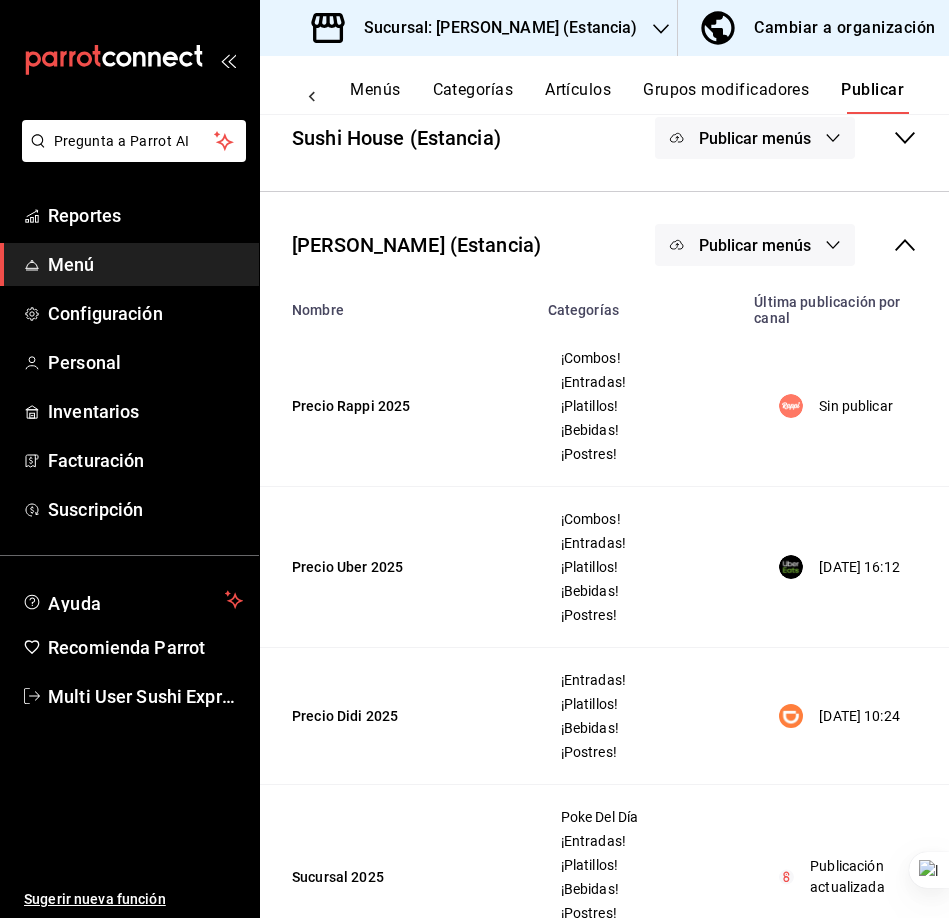 click on "Publicar menús" at bounding box center (755, 245) 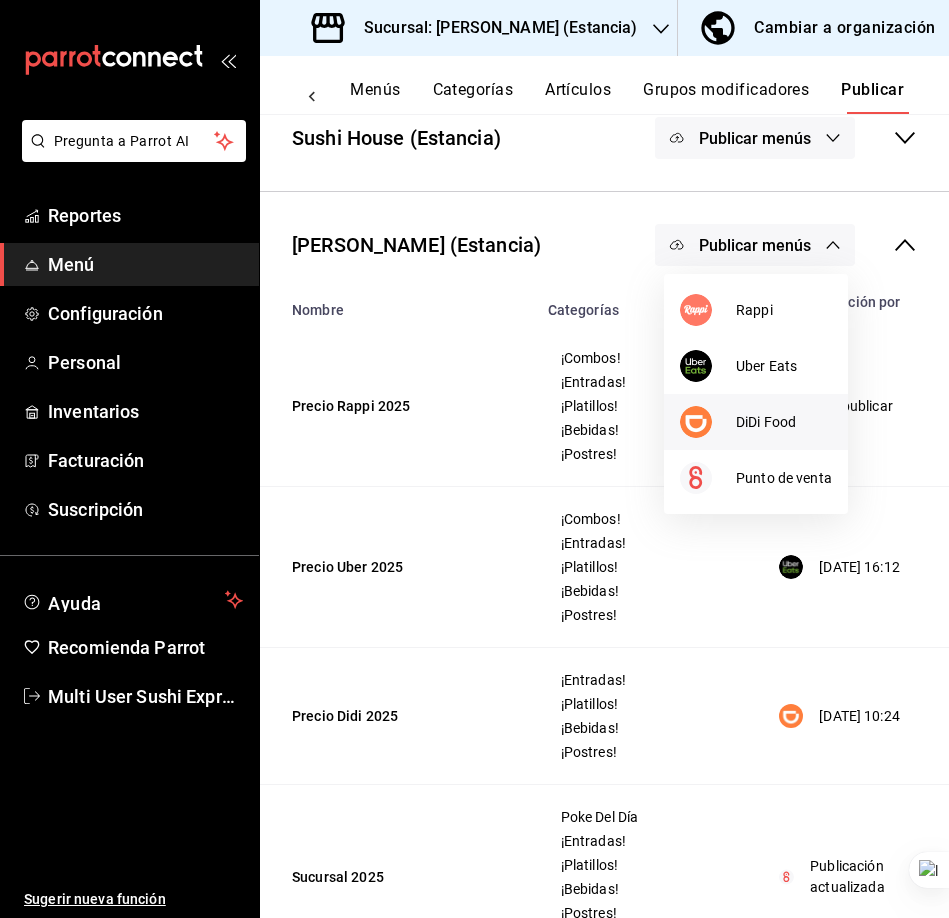 click on "DiDi Food" at bounding box center [784, 422] 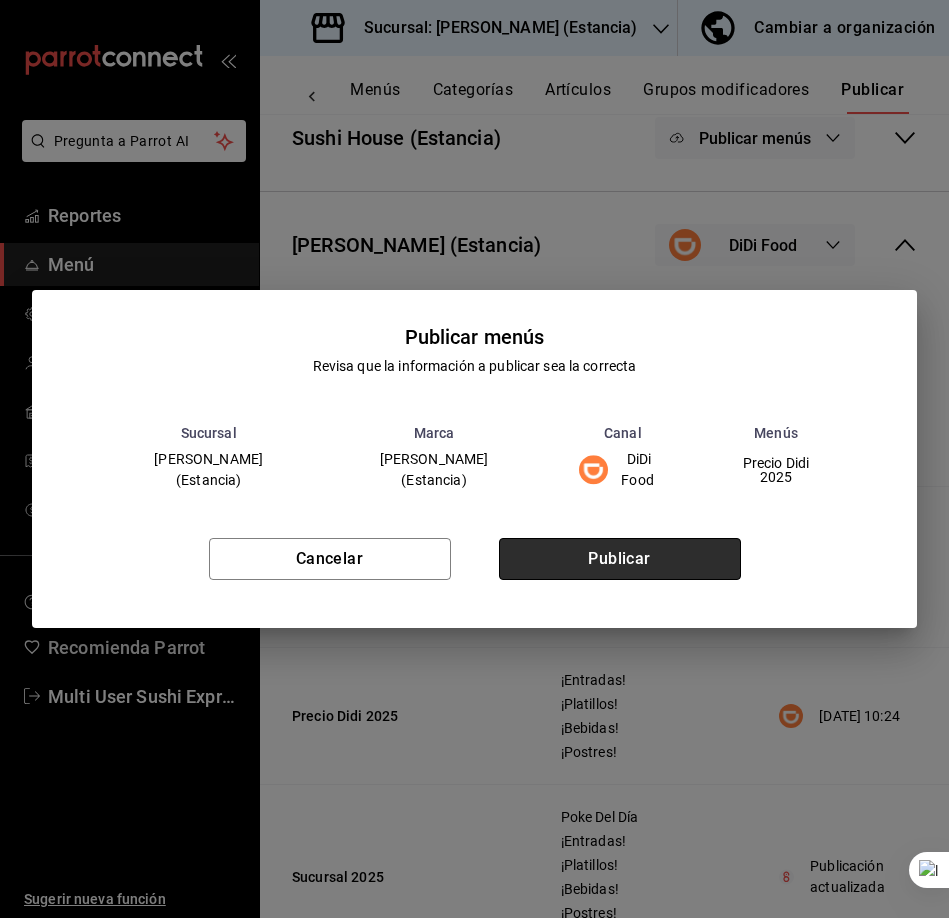 click on "Publicar" at bounding box center (620, 559) 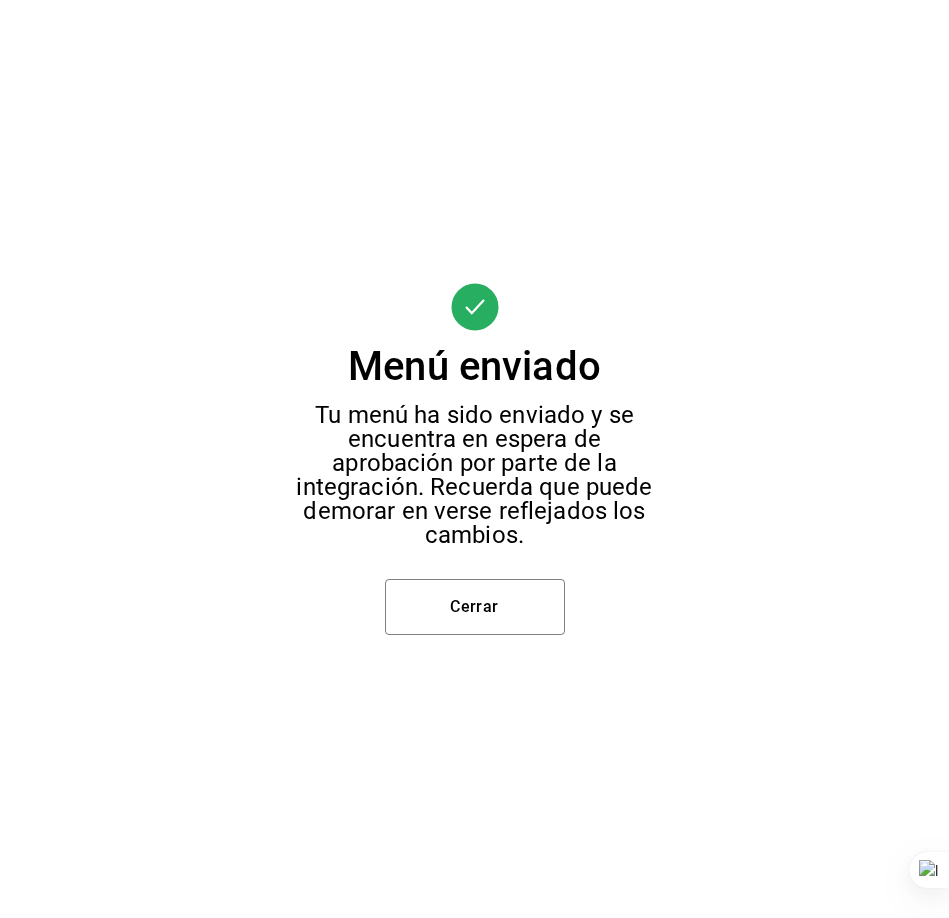 scroll, scrollTop: 0, scrollLeft: 0, axis: both 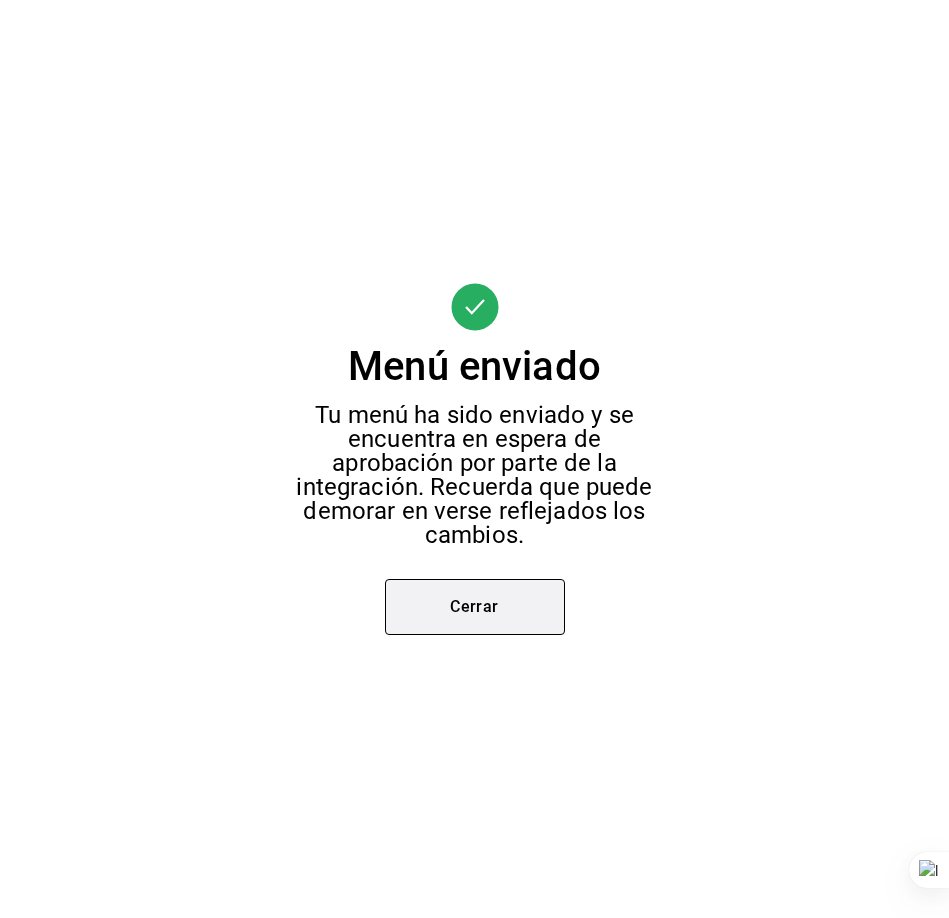 click on "Cerrar" at bounding box center [475, 607] 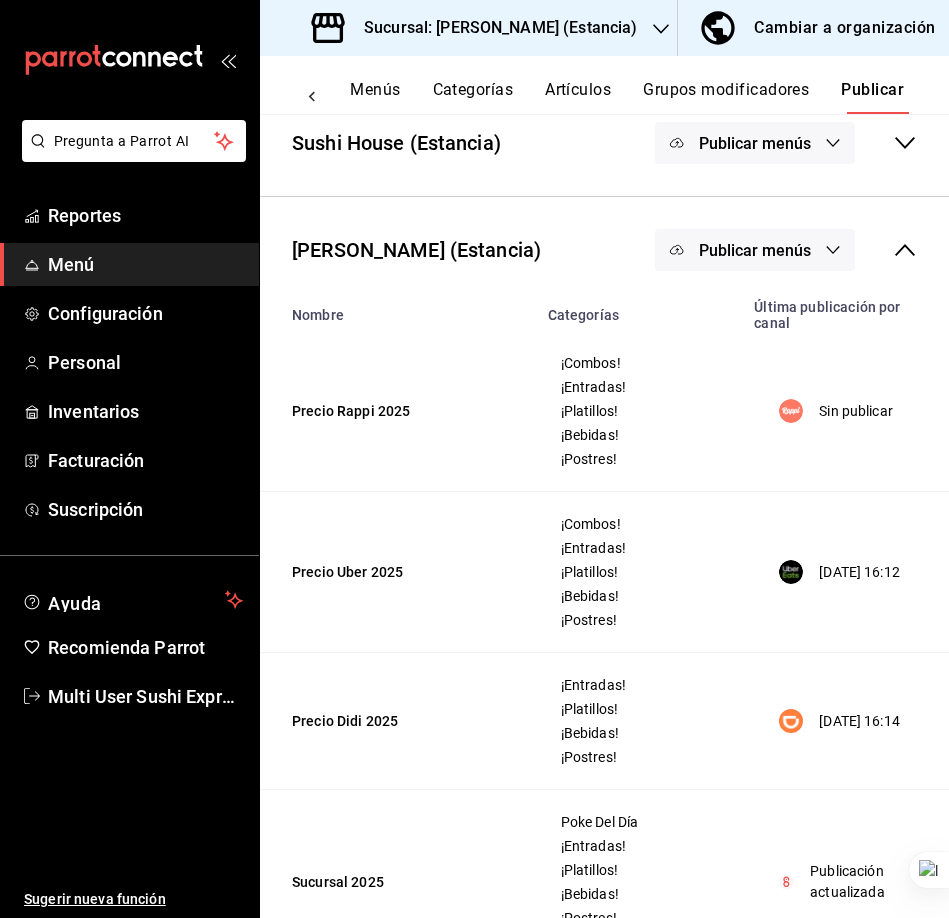 scroll, scrollTop: 127, scrollLeft: 0, axis: vertical 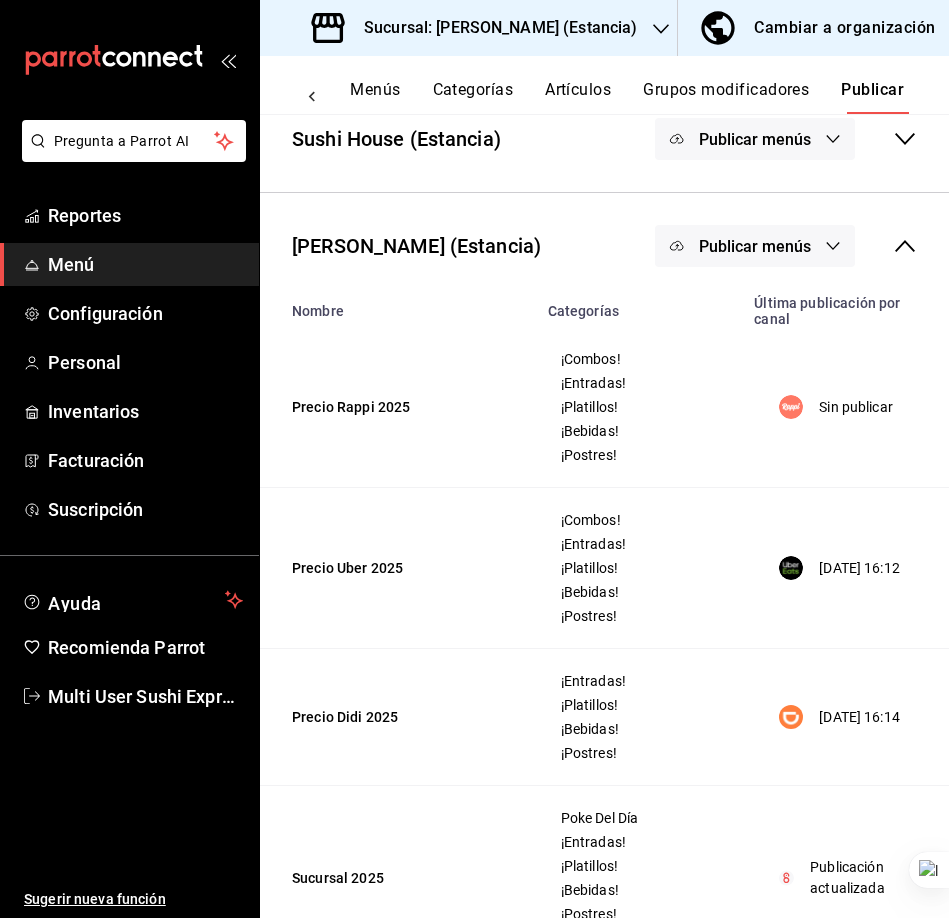 click on "Sucursal: Genki Poke (Estancia)" at bounding box center (476, 28) 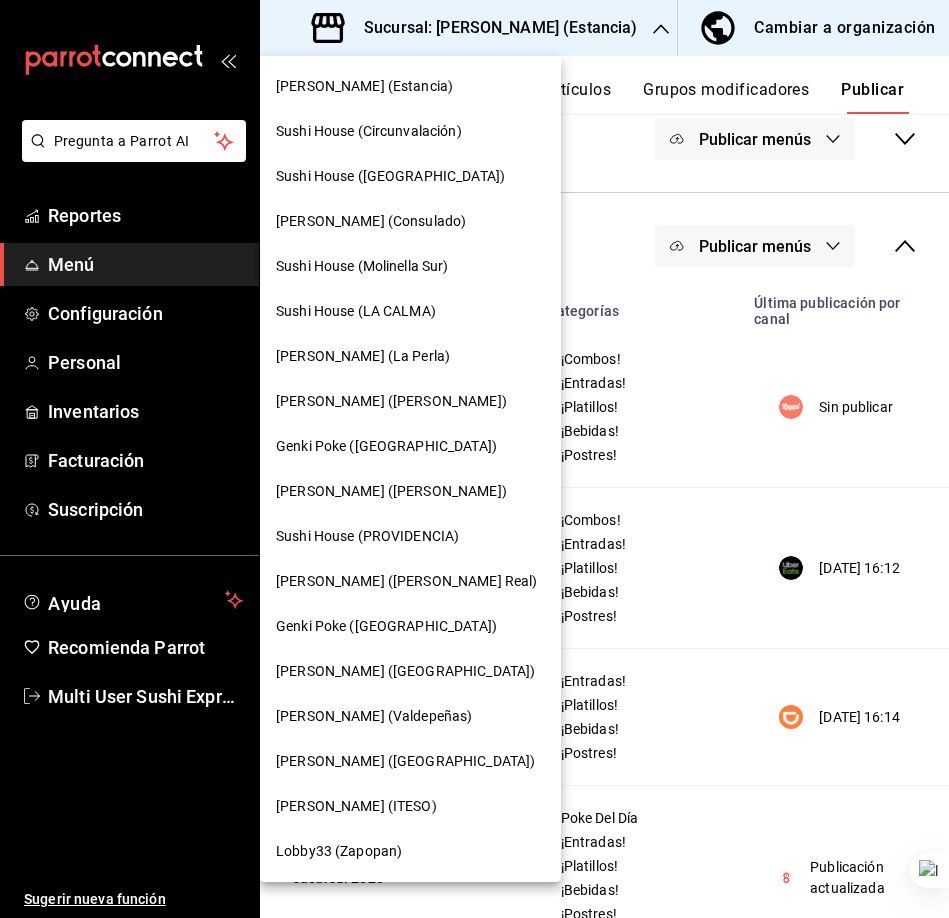 click on "Sushi House (Circunvalación)" at bounding box center (369, 131) 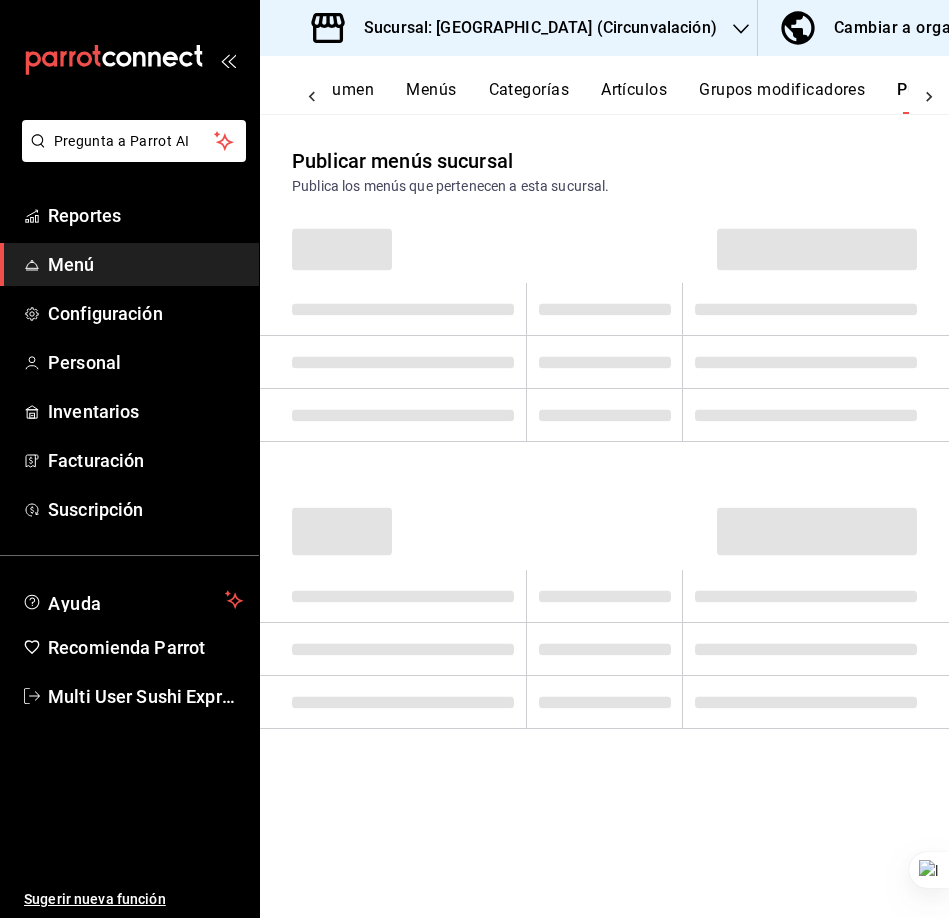 scroll, scrollTop: 0, scrollLeft: 83, axis: horizontal 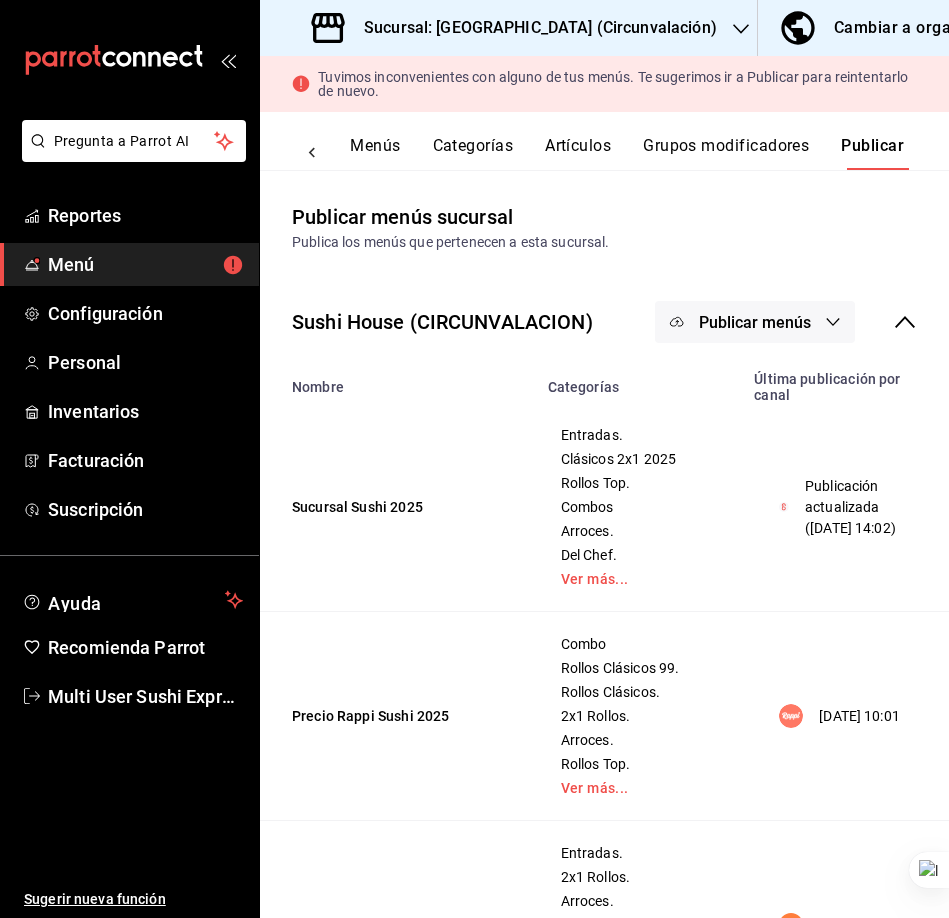 click on "Publicar menús" at bounding box center (786, 322) 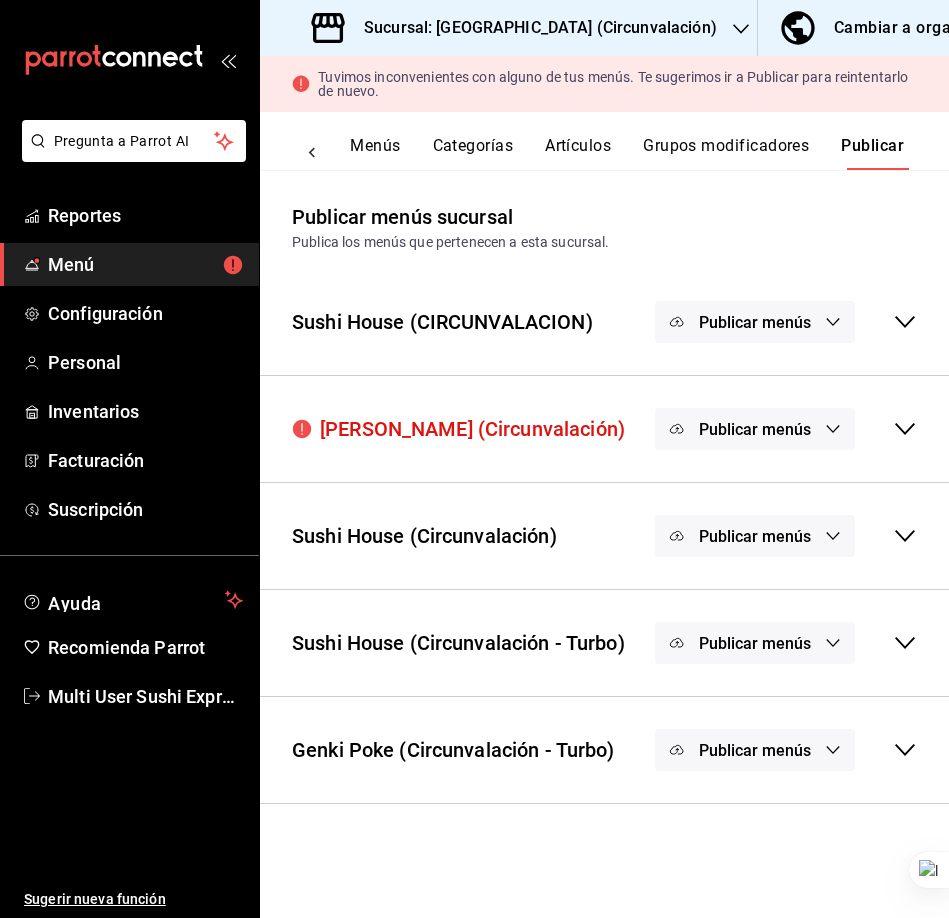 click on "Publicar menús" at bounding box center (755, 429) 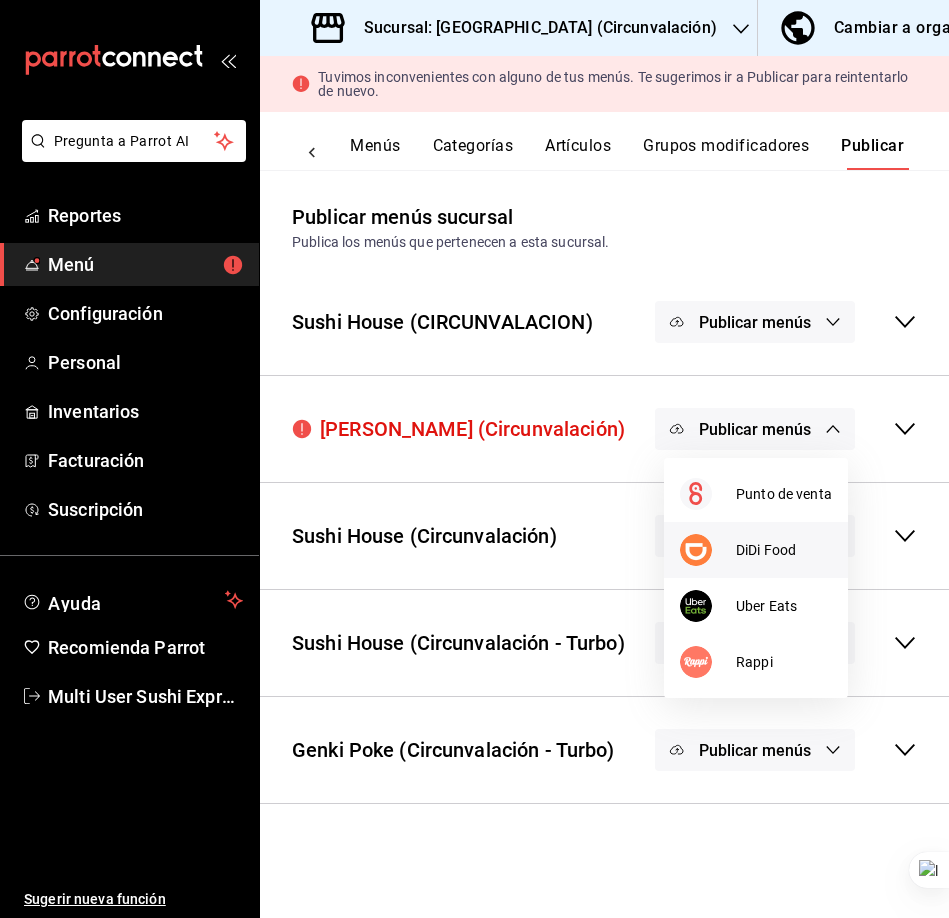 click on "DiDi Food" at bounding box center [784, 550] 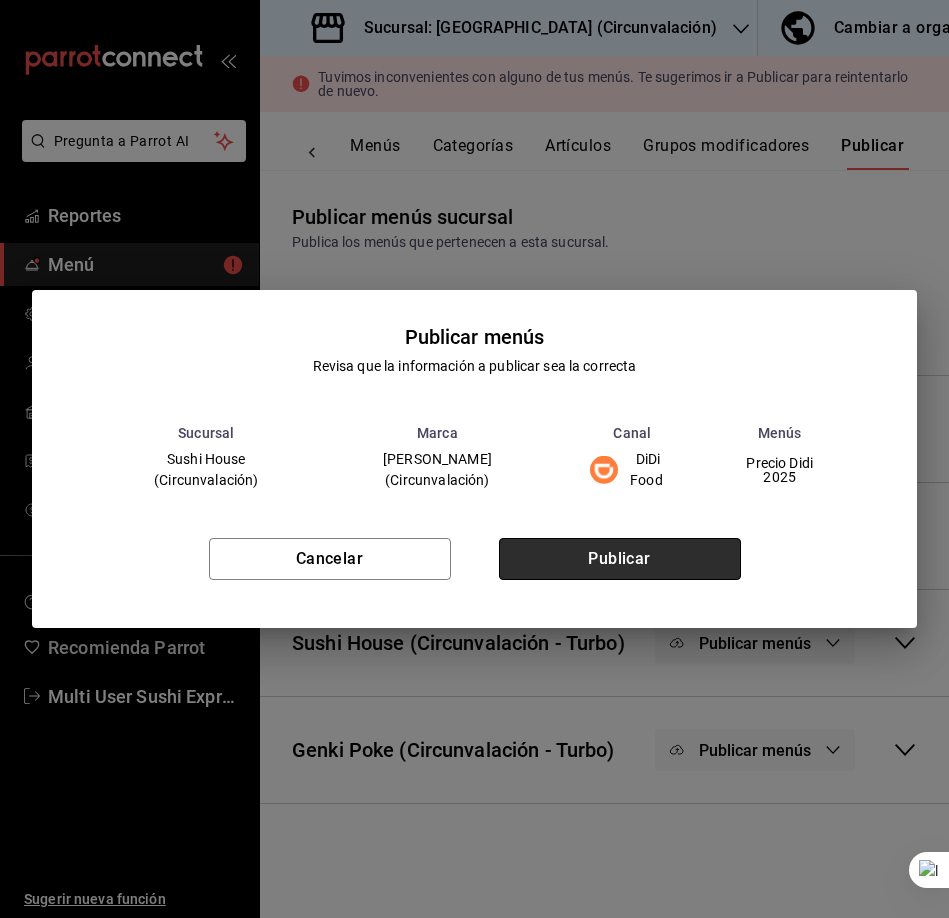 click on "Publicar" at bounding box center (620, 559) 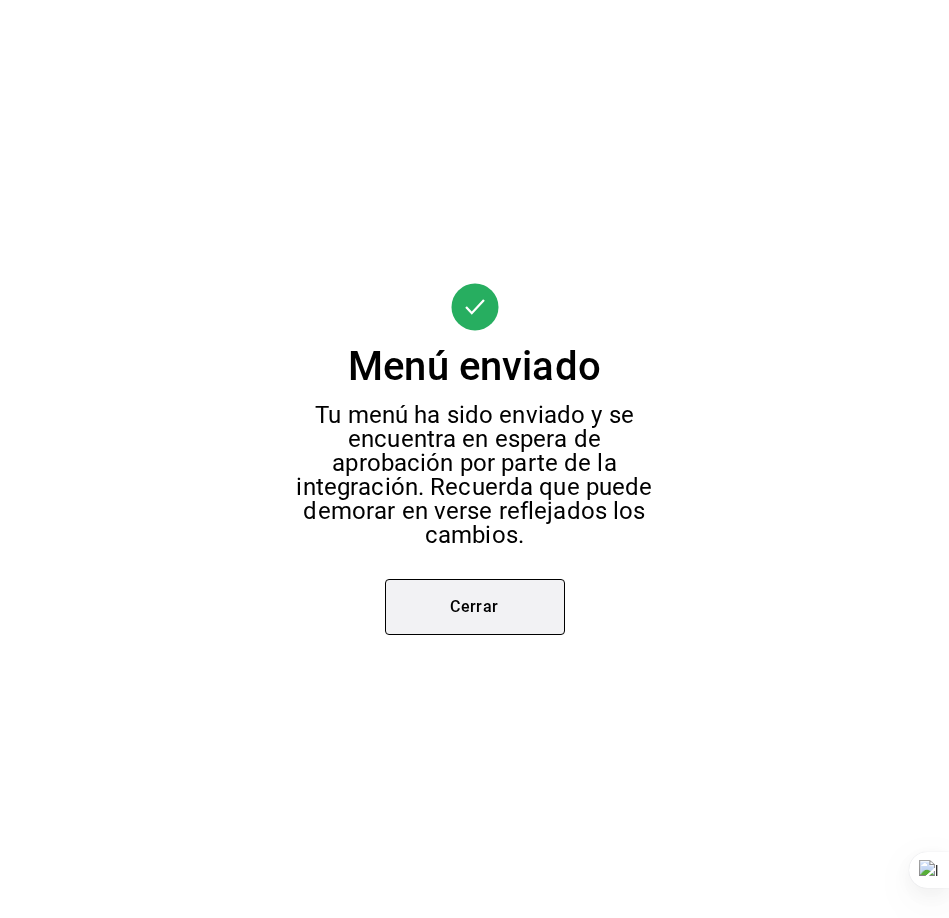 click on "Cerrar" at bounding box center [475, 607] 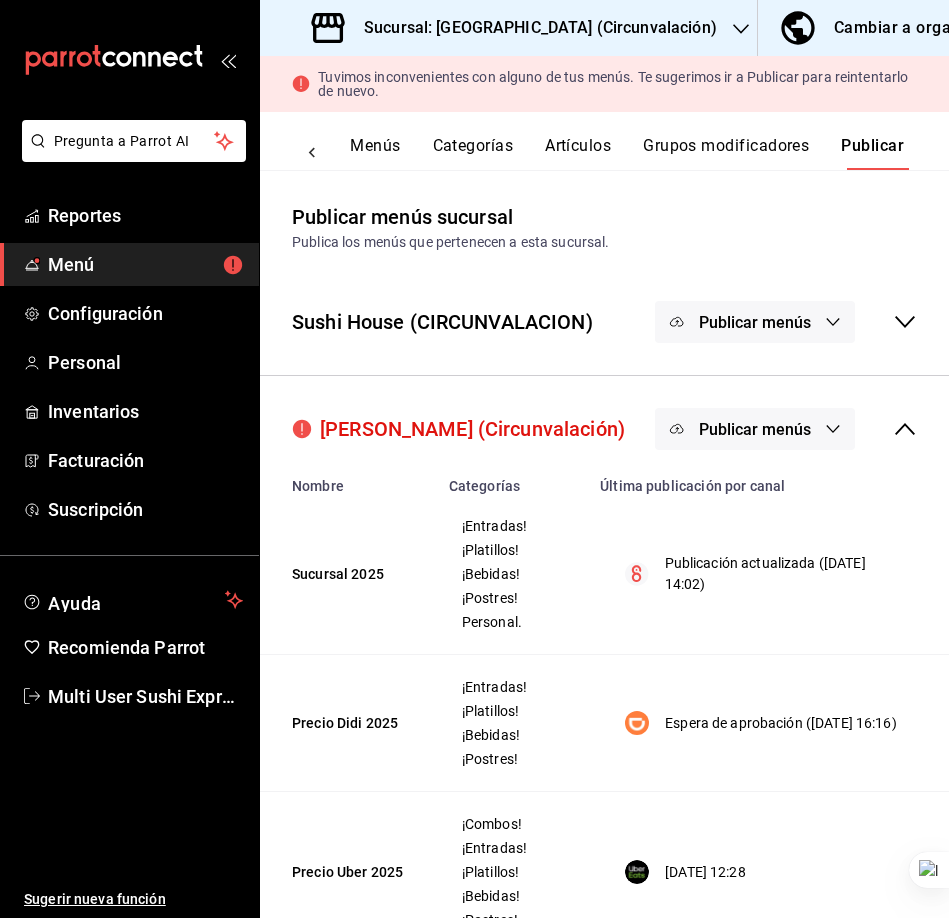 click on "Publicar menús" at bounding box center (755, 429) 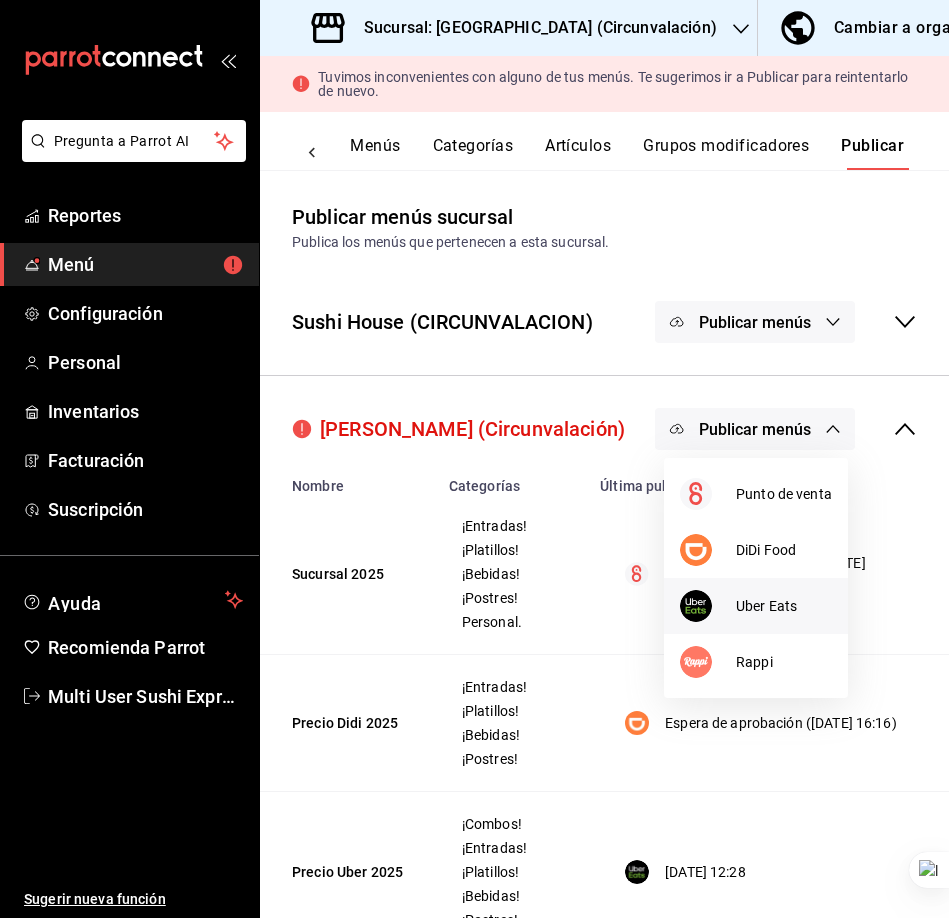 click on "Uber Eats" at bounding box center [784, 606] 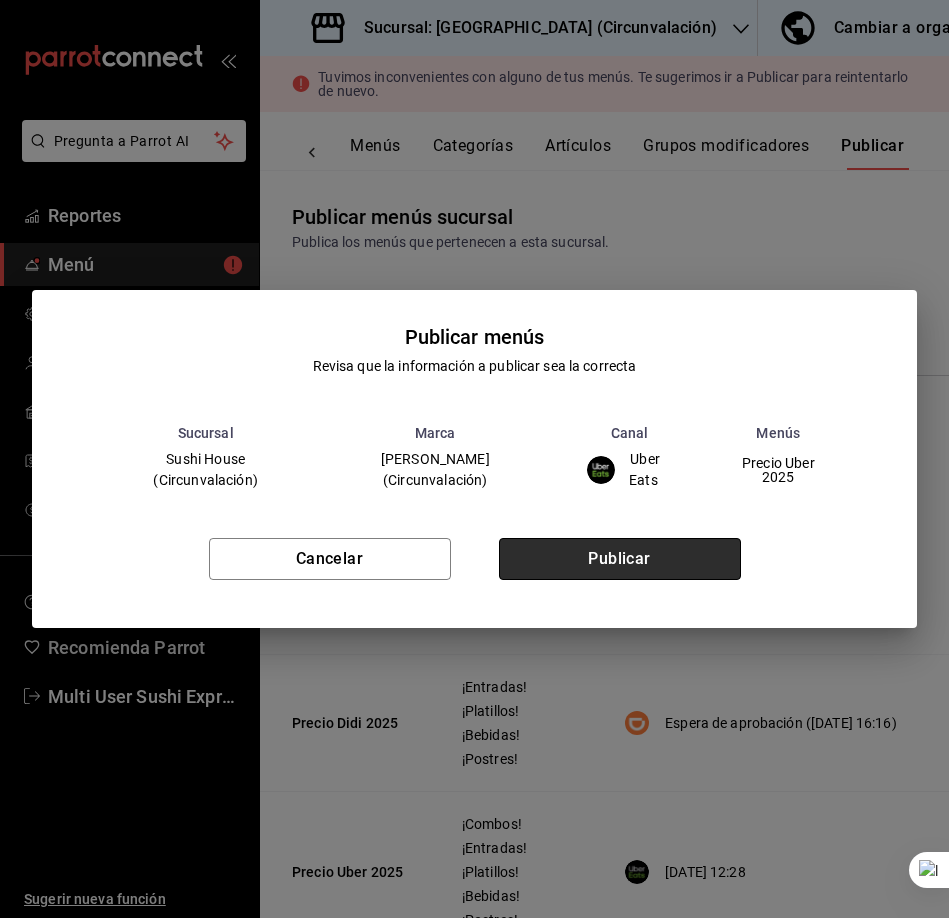 click on "Publicar" at bounding box center [620, 559] 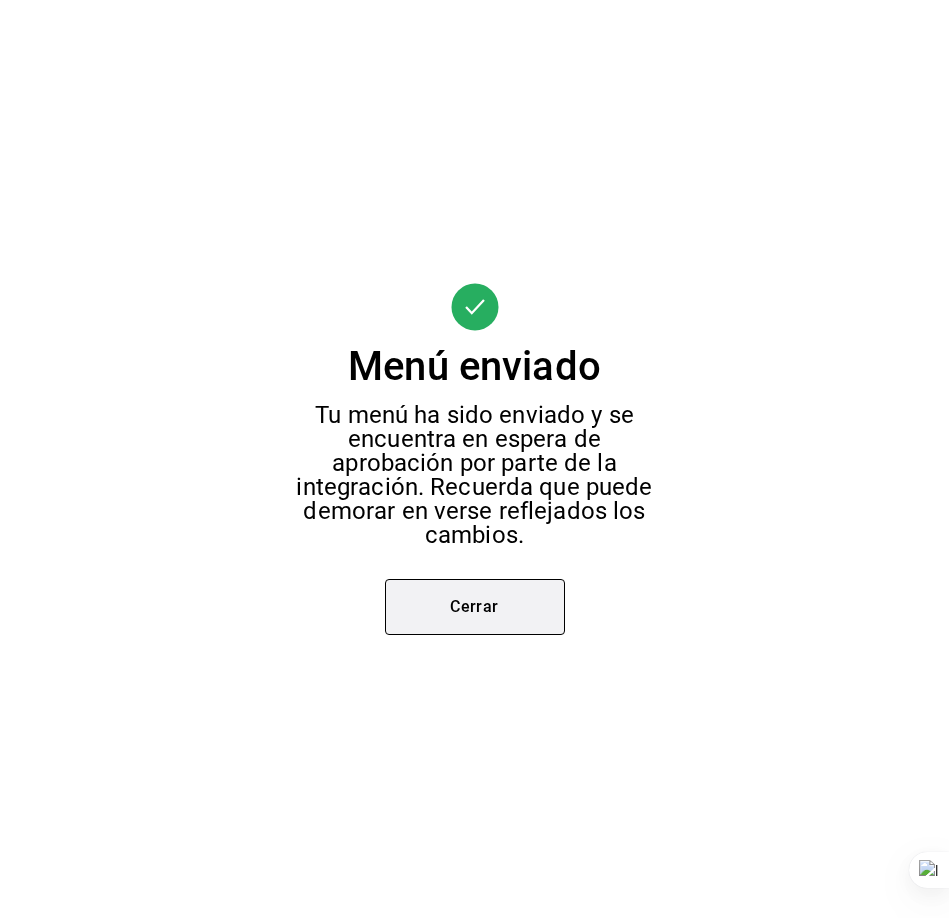 click on "Cerrar" at bounding box center [475, 607] 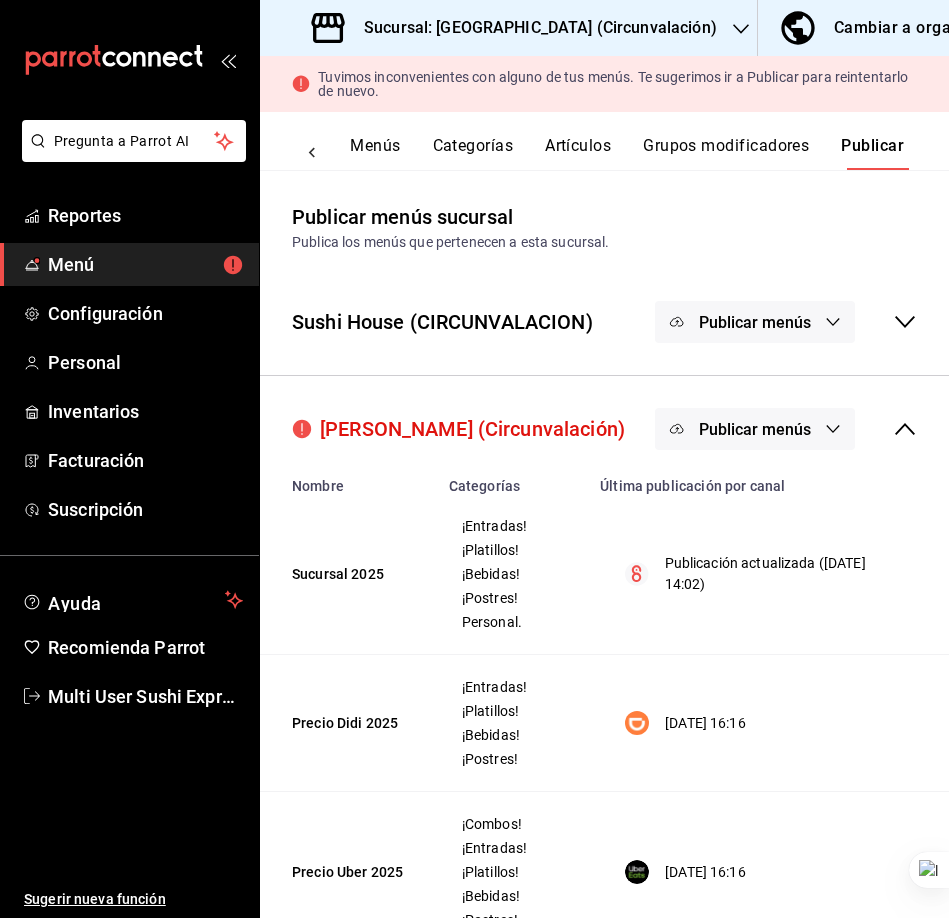 click on "Sucursal: Sushi House (Circunvalación)" at bounding box center (532, 28) 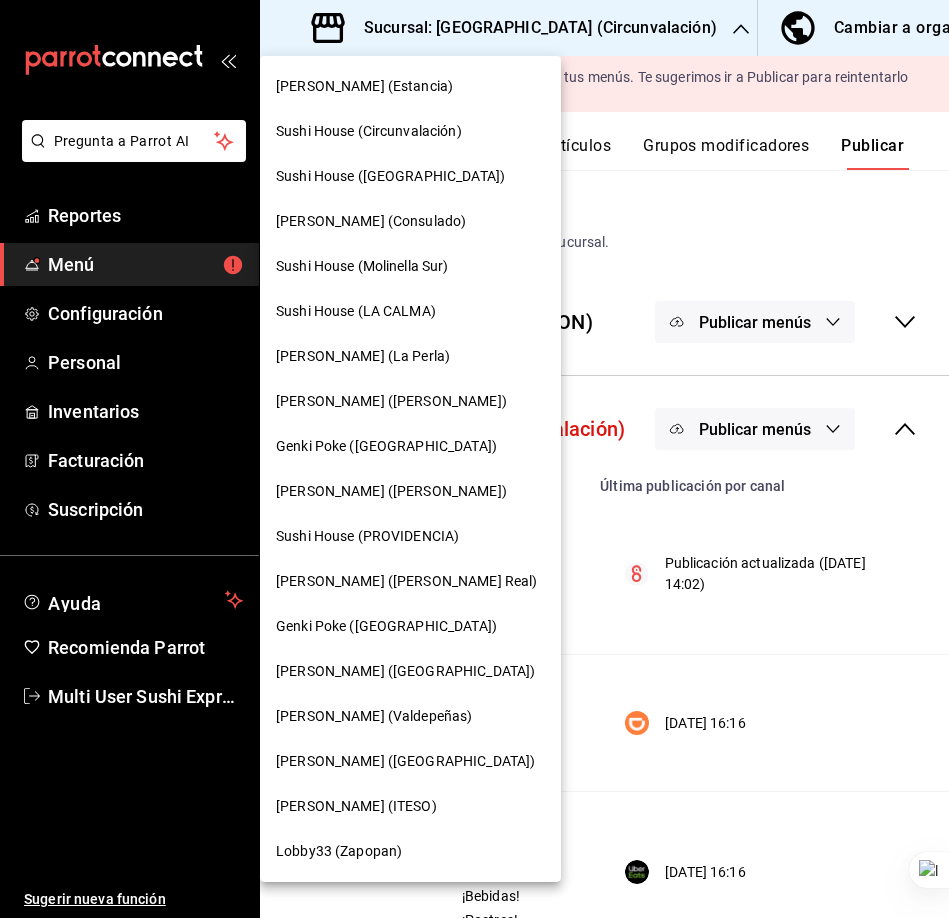 click on "Sushi House (Galicia)" at bounding box center (410, 176) 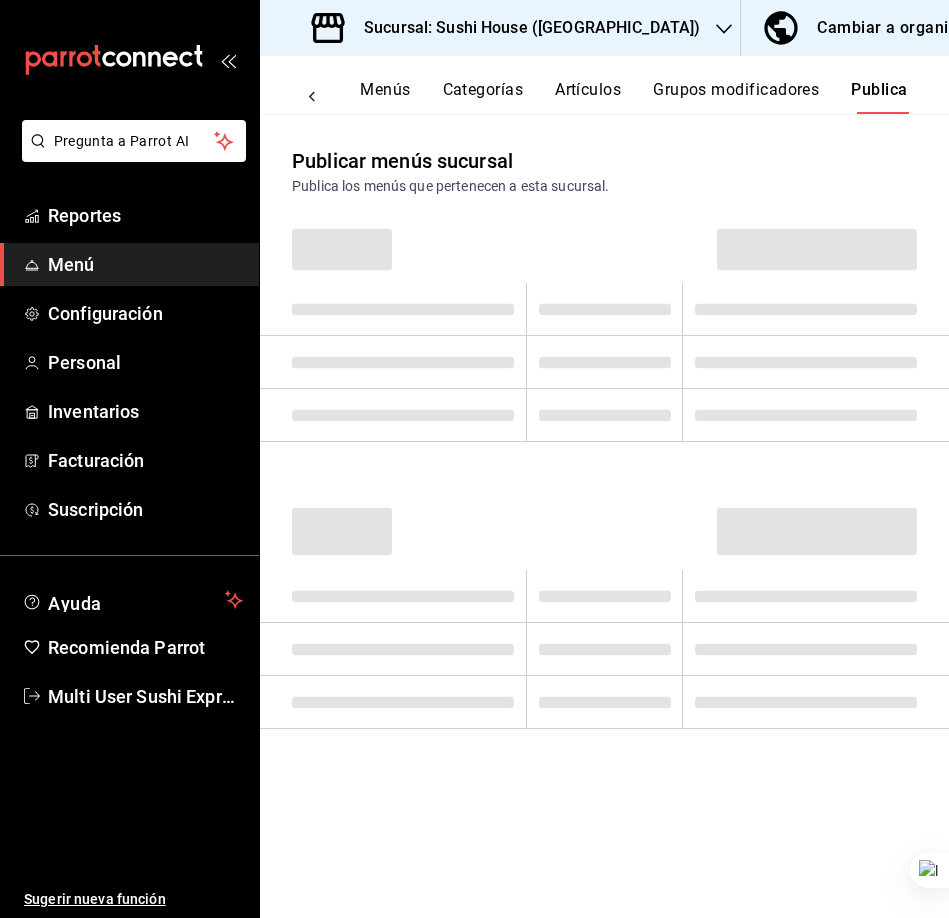 scroll, scrollTop: 0, scrollLeft: 83, axis: horizontal 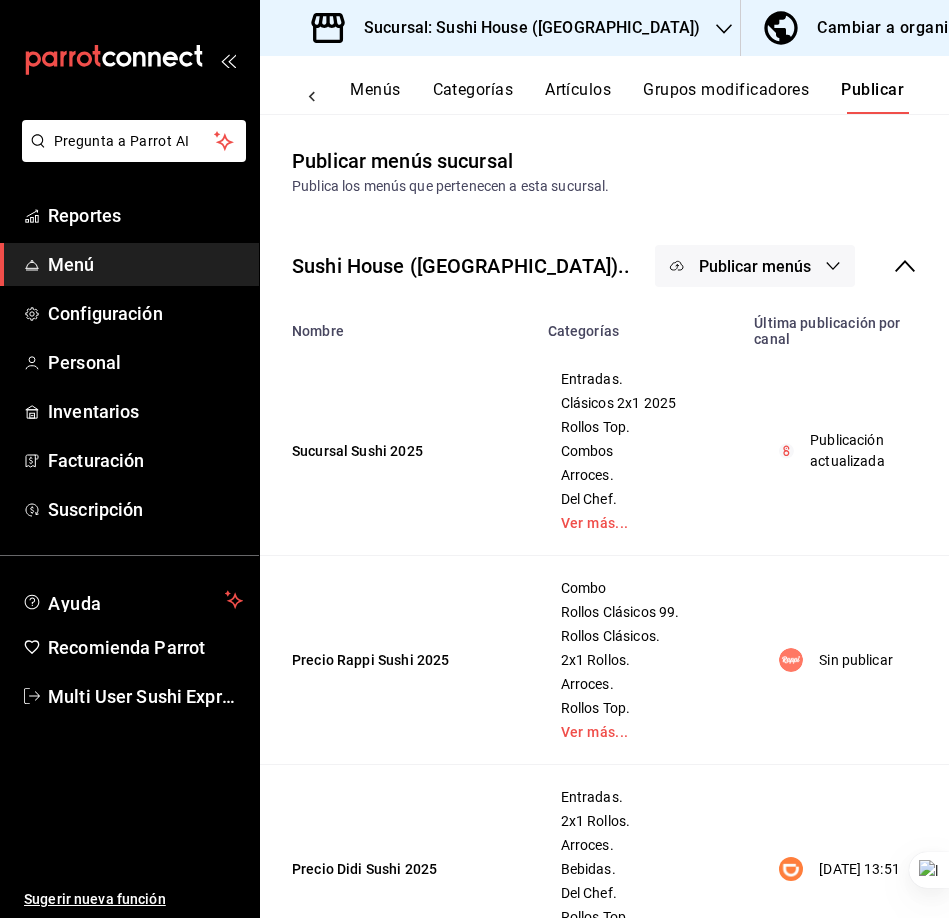 click 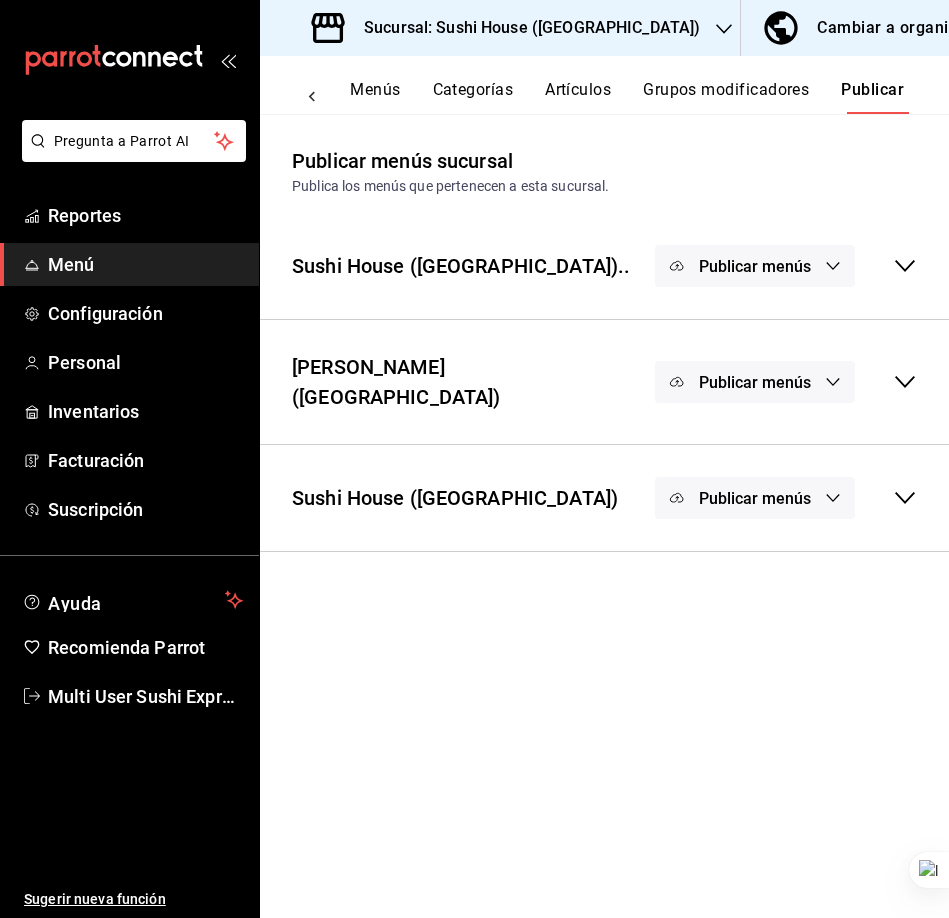click on "Publicar menús" at bounding box center [755, 382] 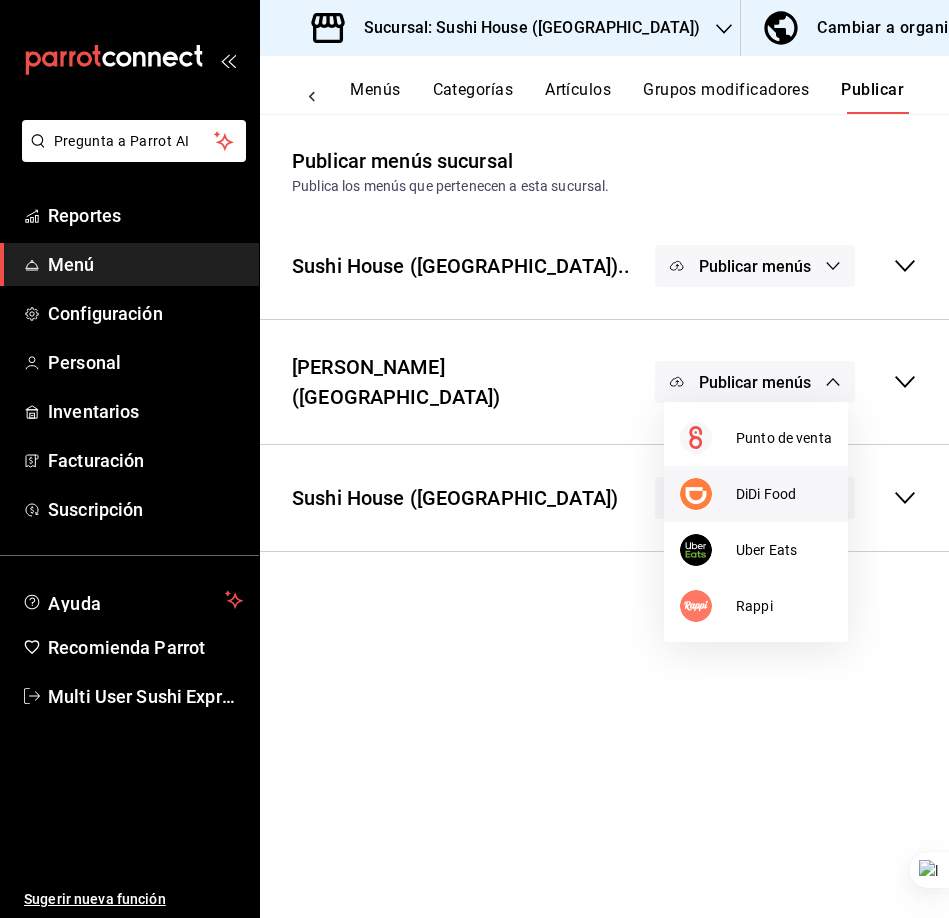 click on "DiDi Food" at bounding box center [784, 494] 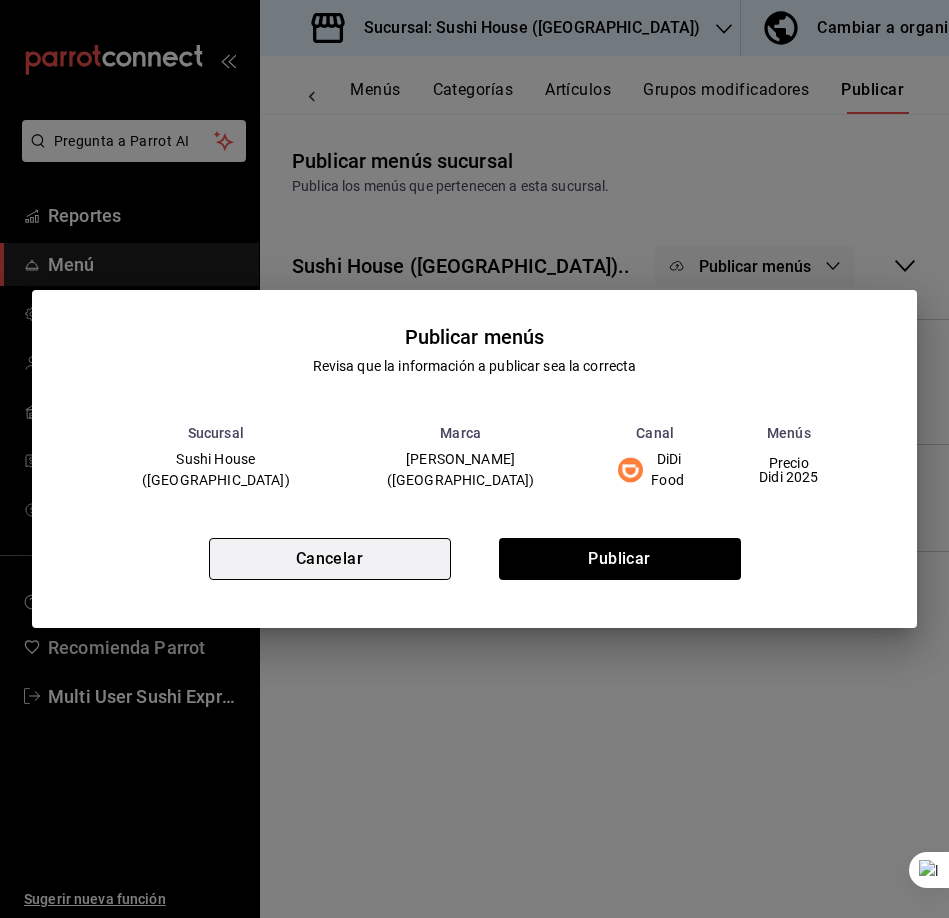 click on "Cancelar" at bounding box center (330, 559) 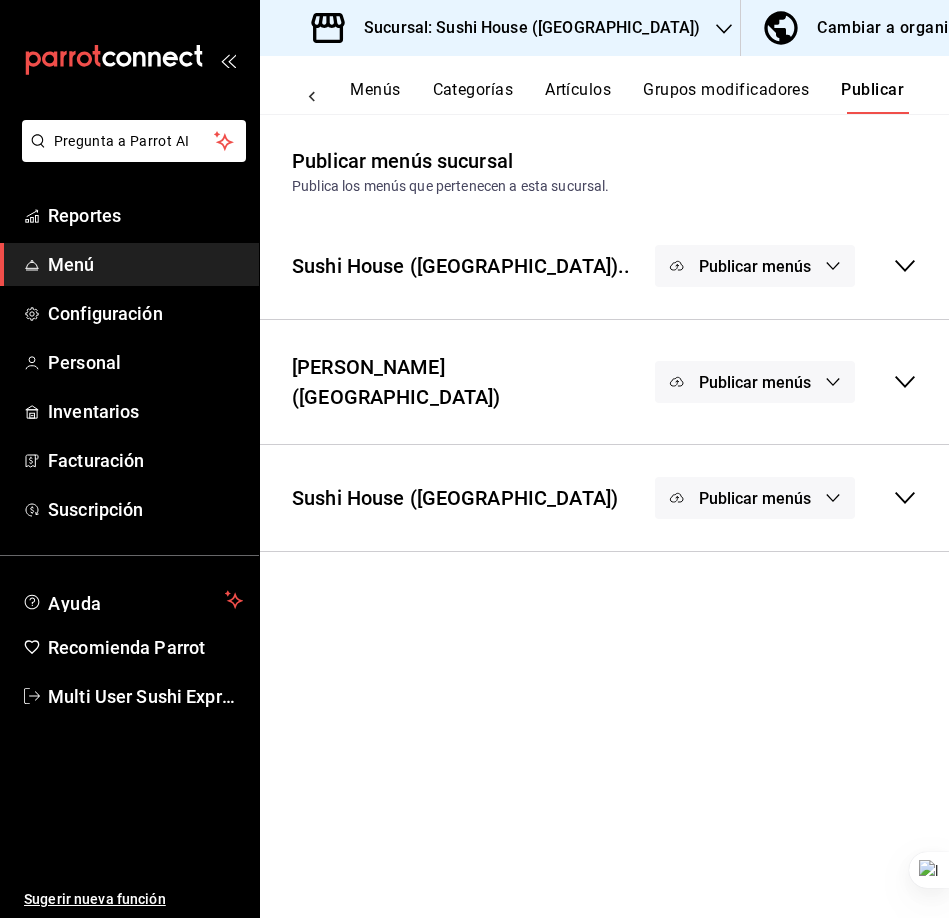 click on "Publicar menús" at bounding box center (755, 382) 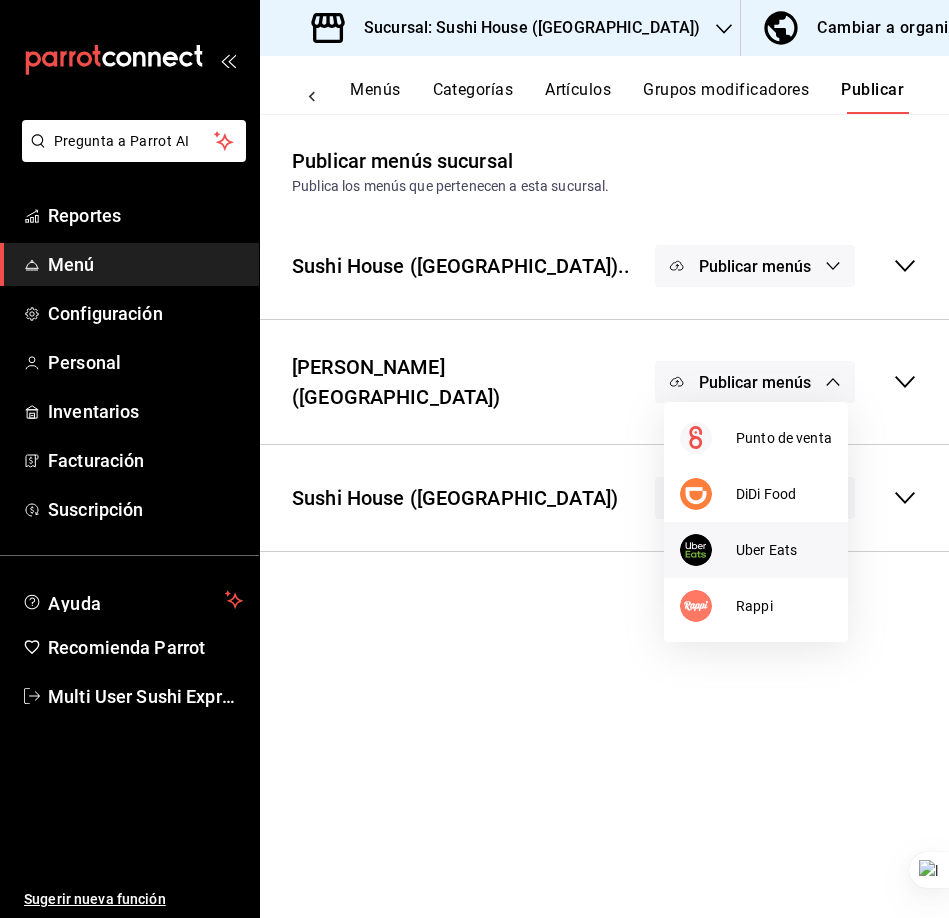 click on "Uber Eats" at bounding box center (784, 550) 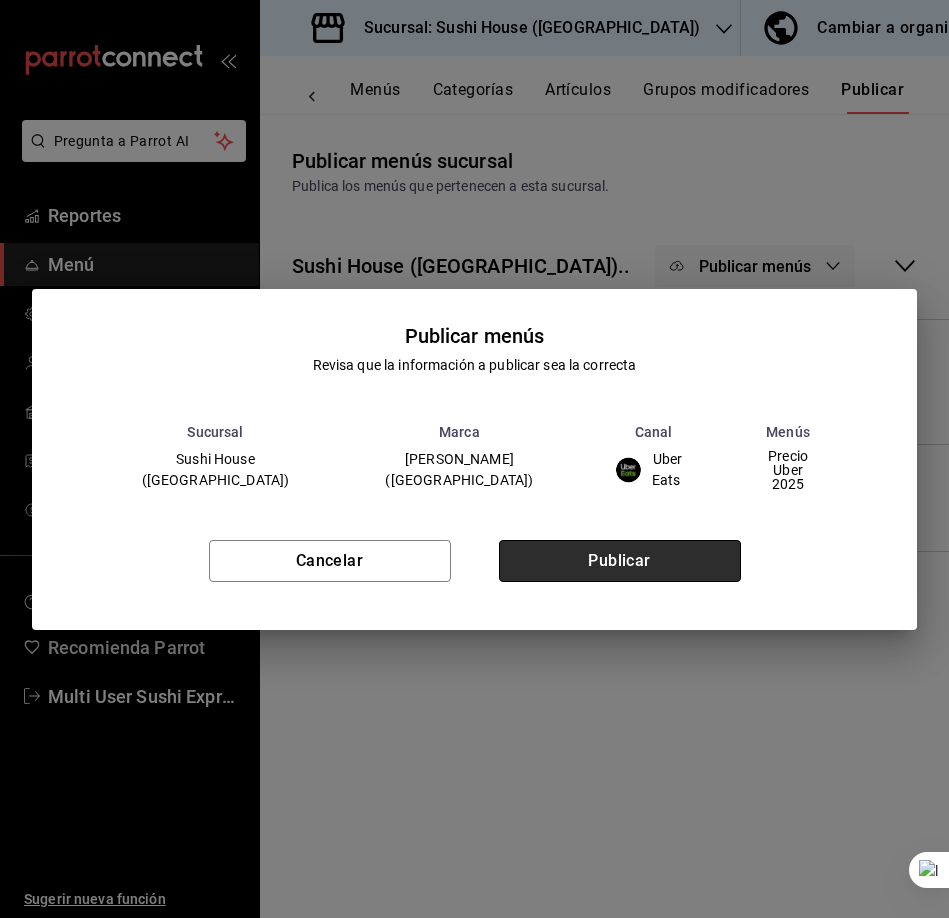 click on "Publicar" at bounding box center [620, 561] 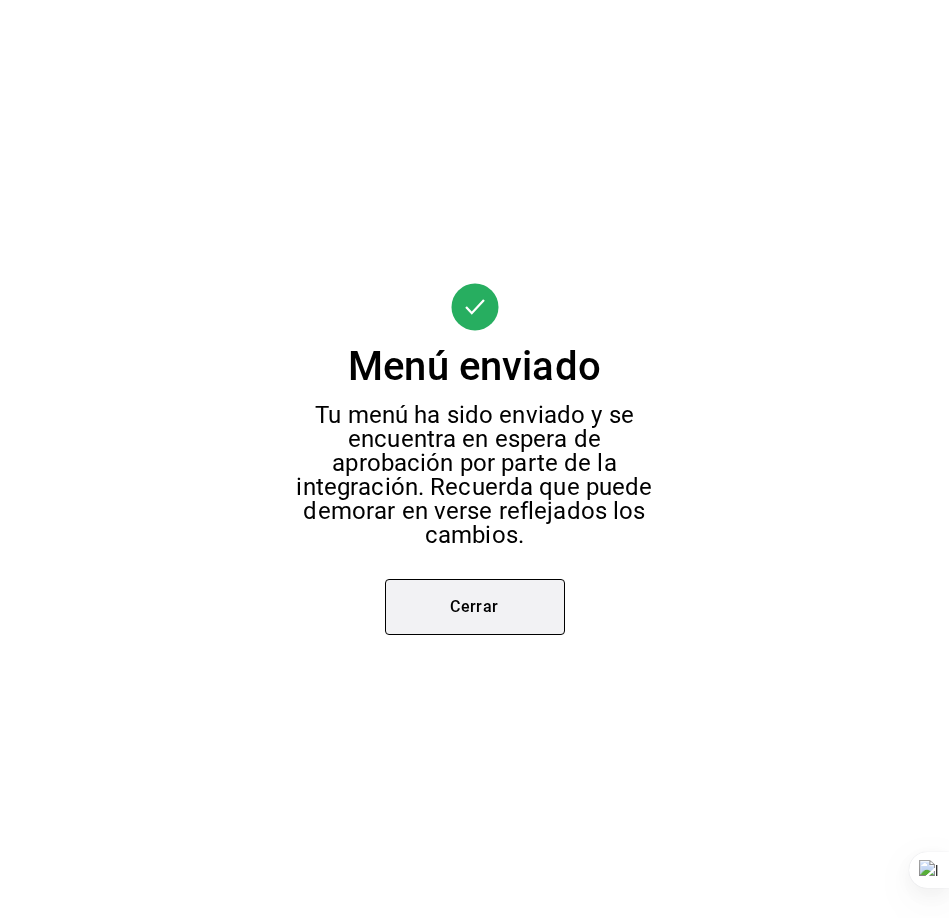 click on "Cerrar" at bounding box center [475, 607] 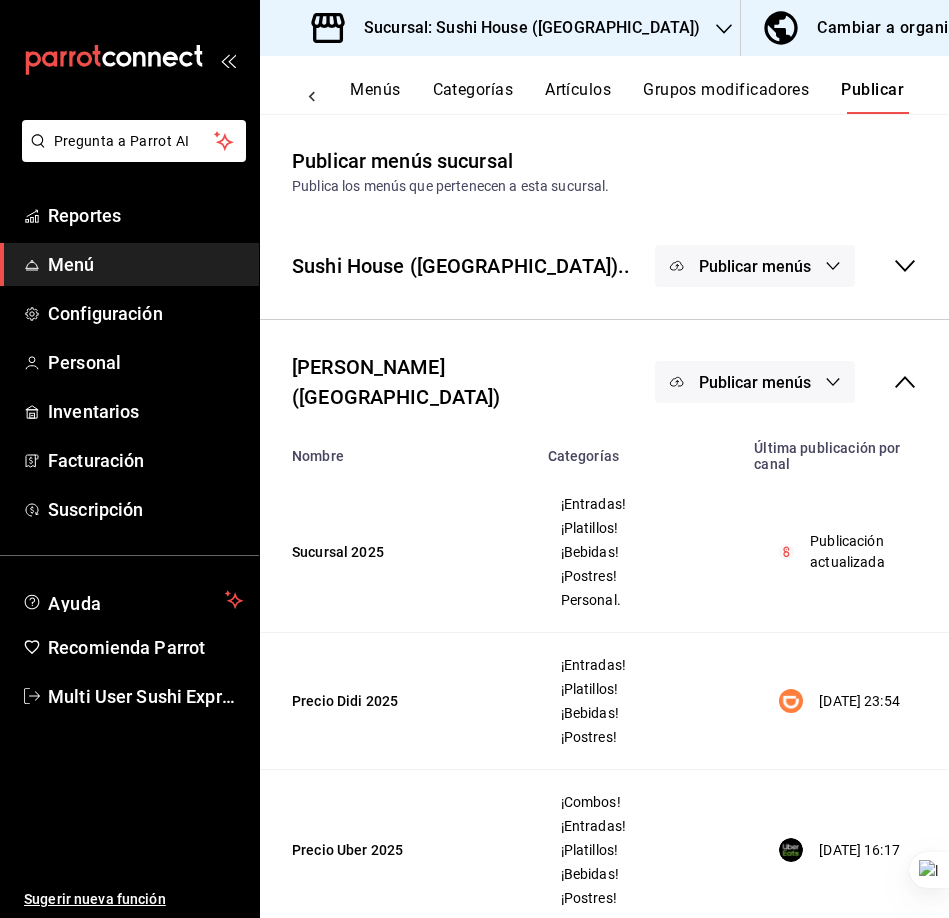 click on "Menús" at bounding box center (375, 97) 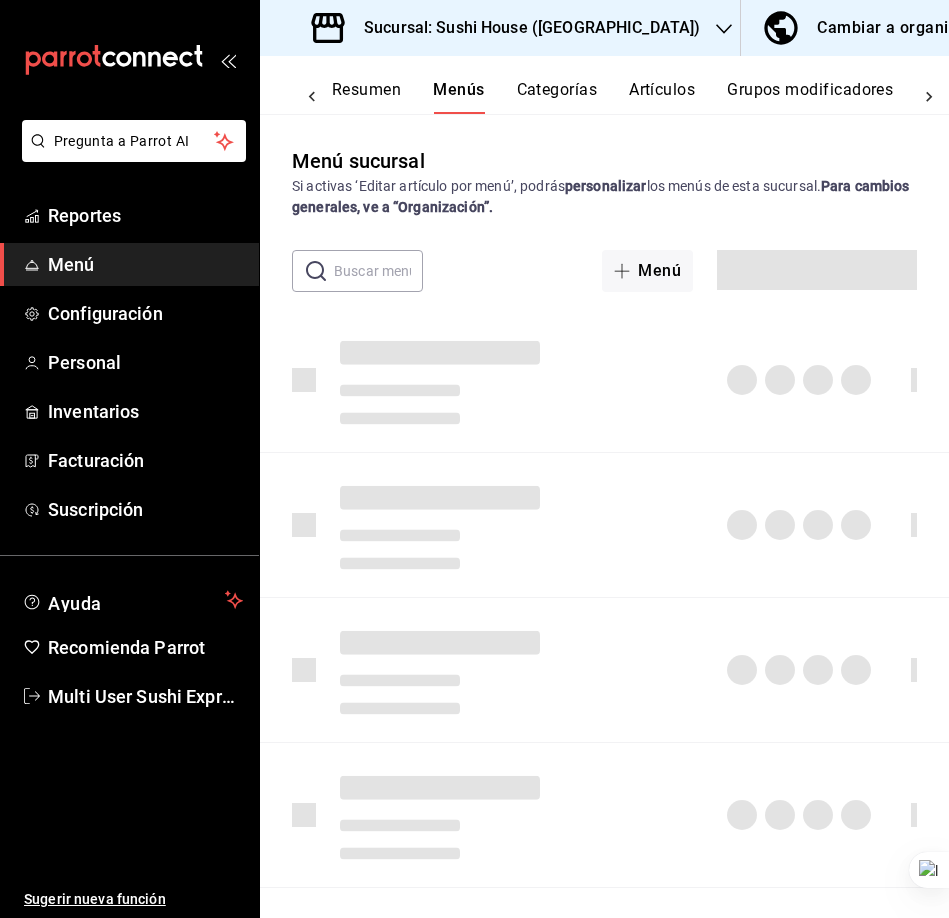 scroll, scrollTop: 0, scrollLeft: 3, axis: horizontal 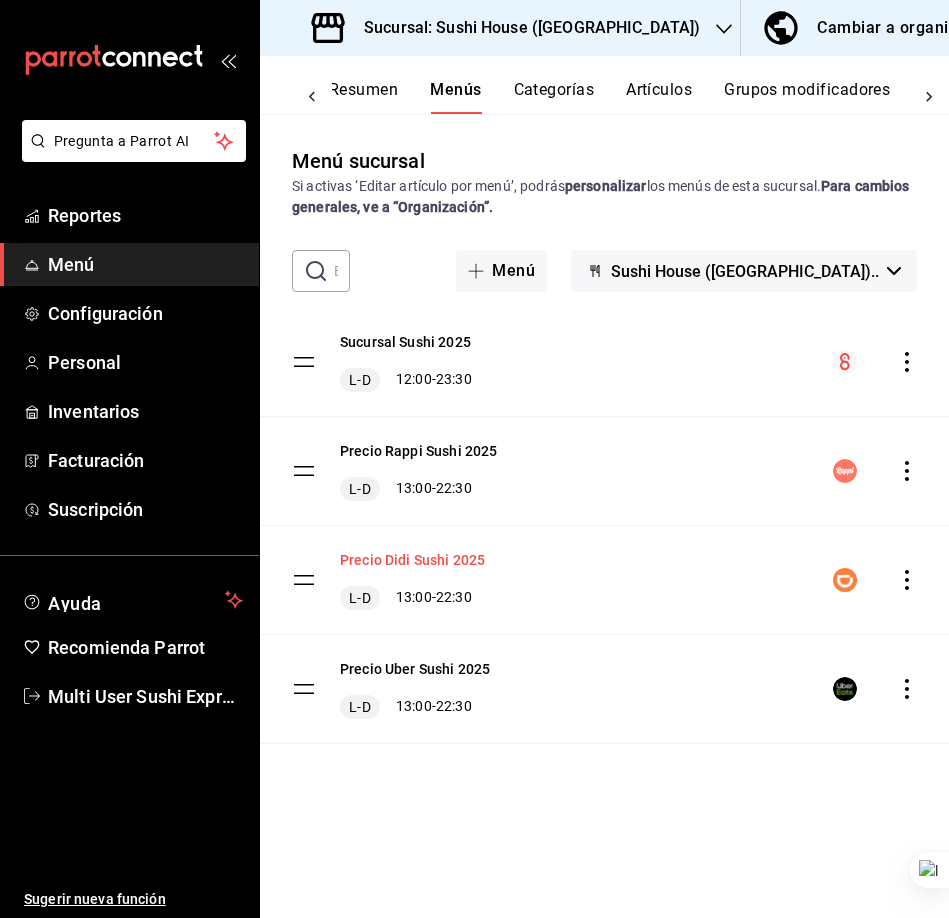 click on "Precio Didi Sushi 2025" at bounding box center (412, 560) 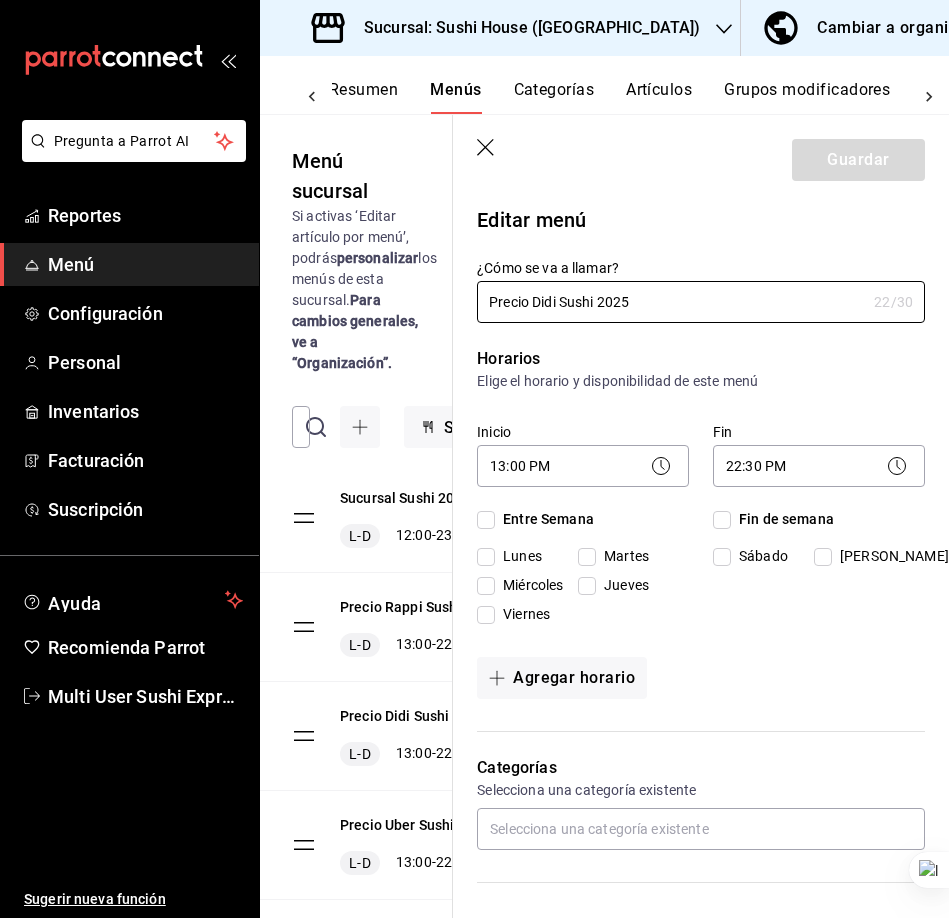 checkbox on "true" 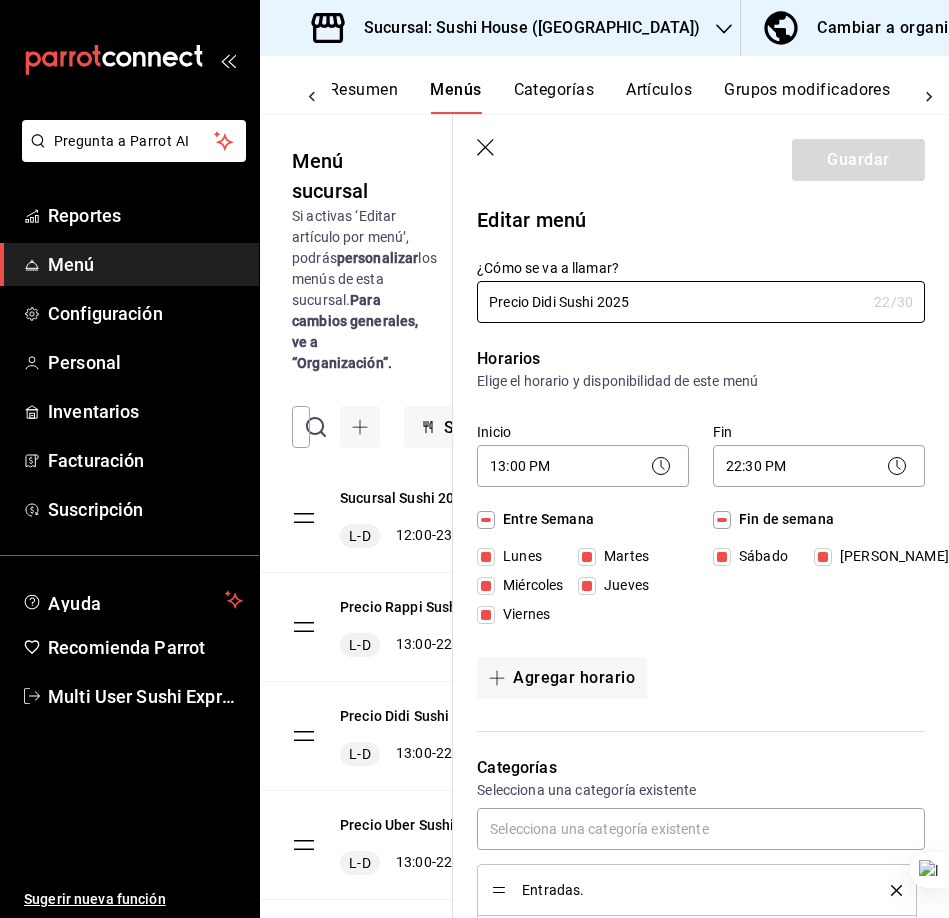 click 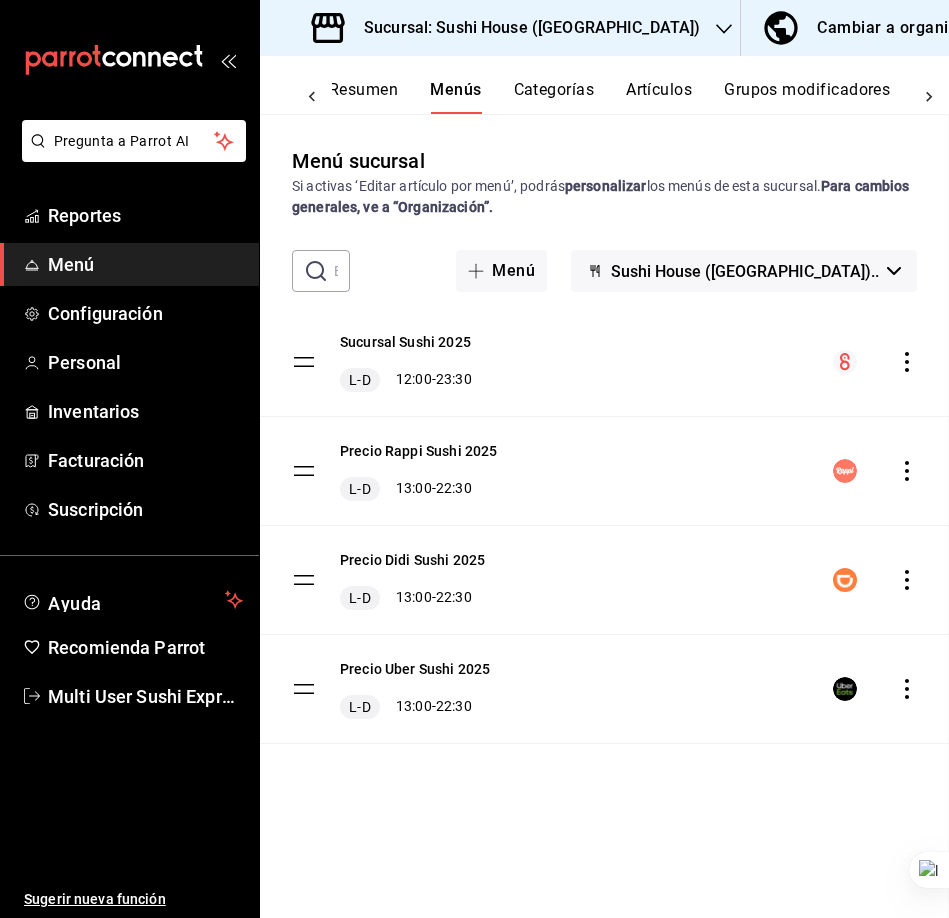 checkbox on "false" 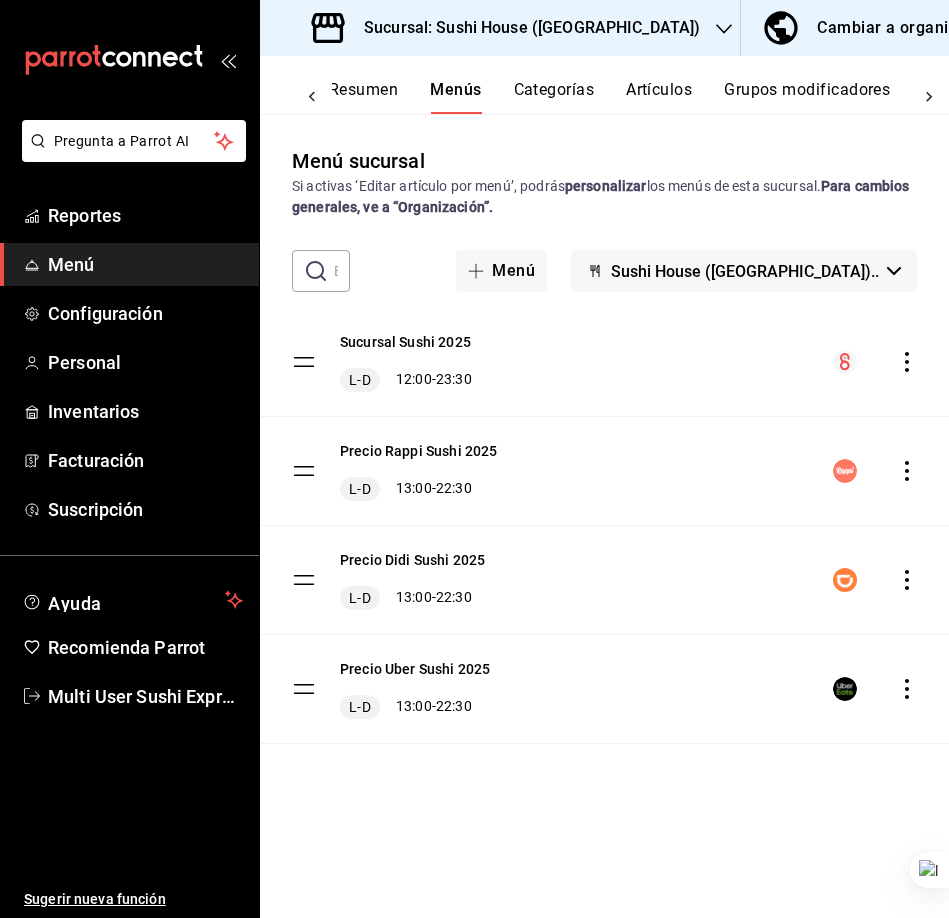 click on "Sushi House (Galicia).." at bounding box center [744, 271] 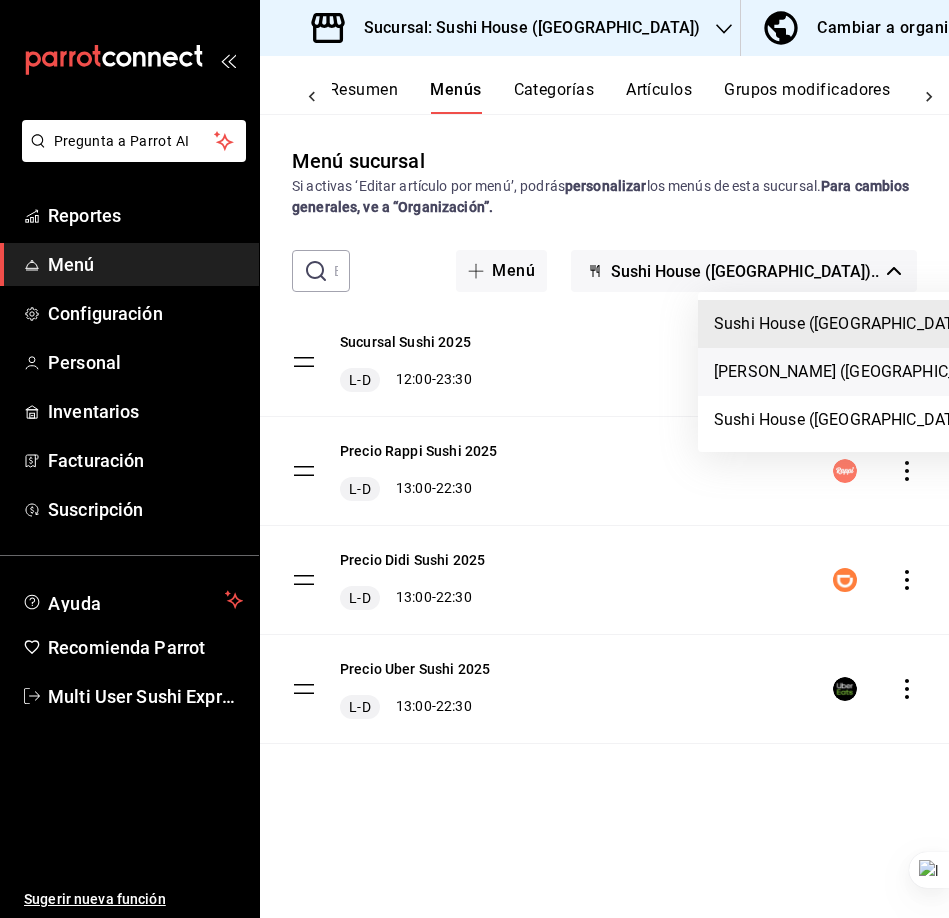 click on "Genki Poke (GALICIA)" at bounding box center (859, 372) 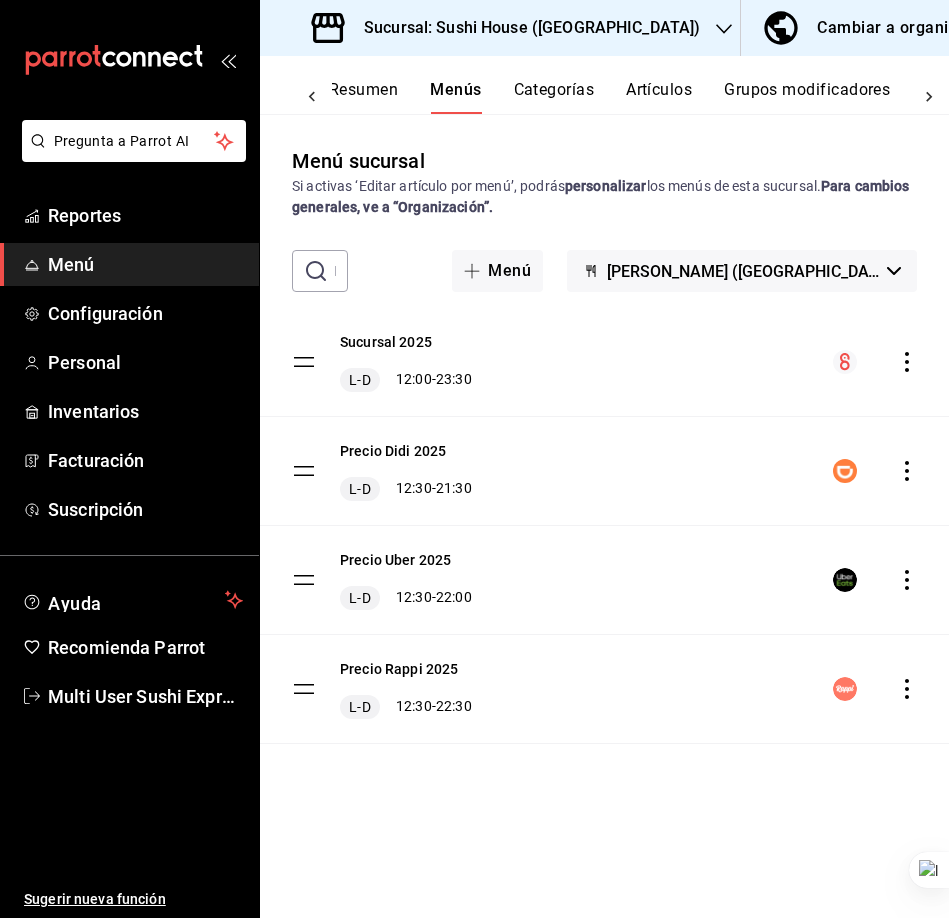 click on "Sucursal: Sushi House (Galicia)" at bounding box center (524, 28) 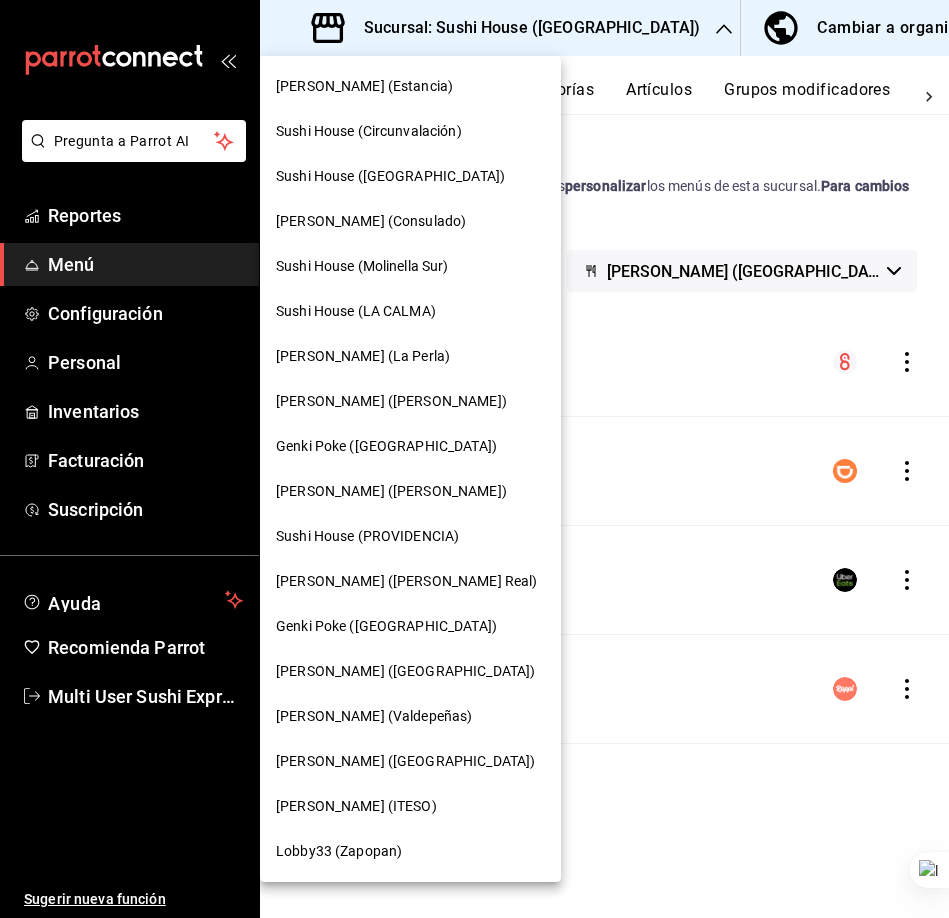 click on "Genki Poke (Consulado)" at bounding box center [371, 221] 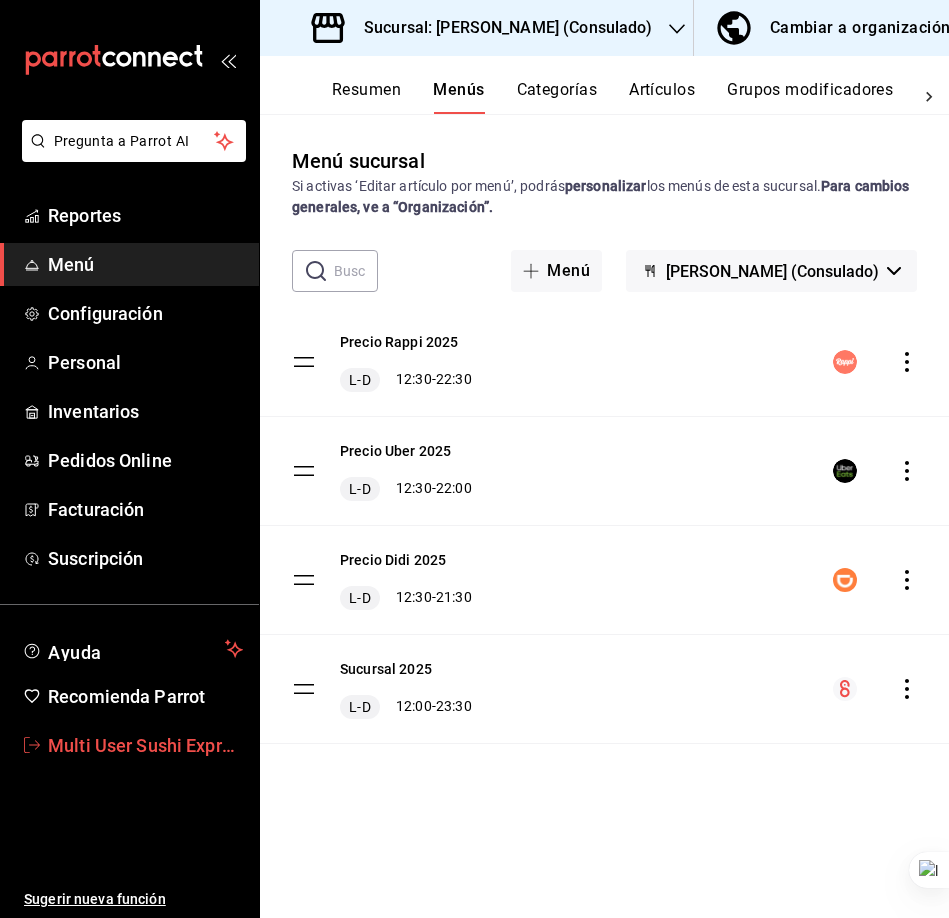 click on "Multi User Sushi Express" at bounding box center (145, 745) 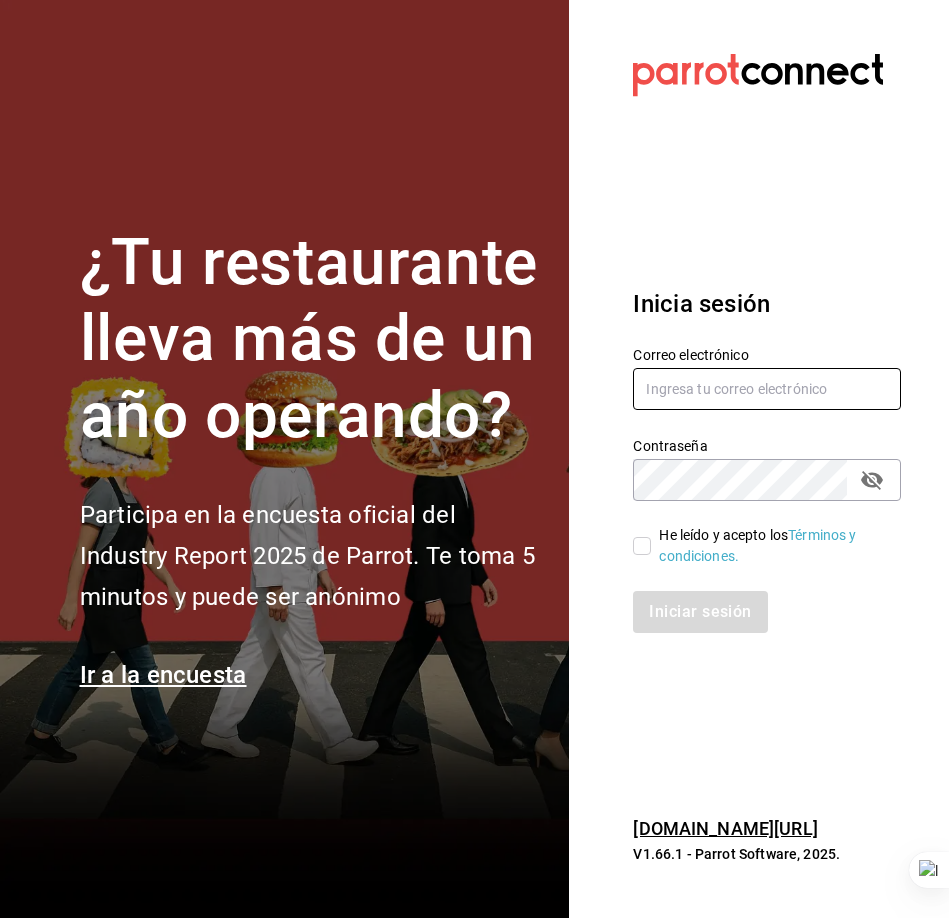 click at bounding box center (767, 389) 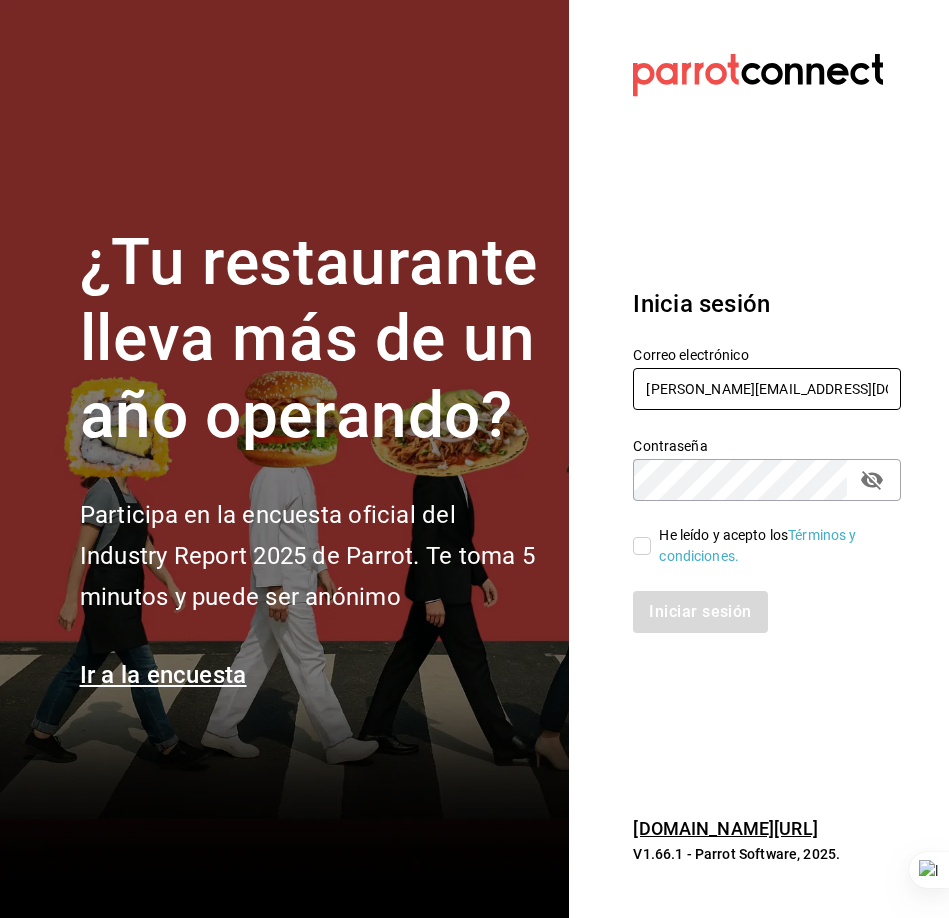type on "ladona@comidamexicana.com" 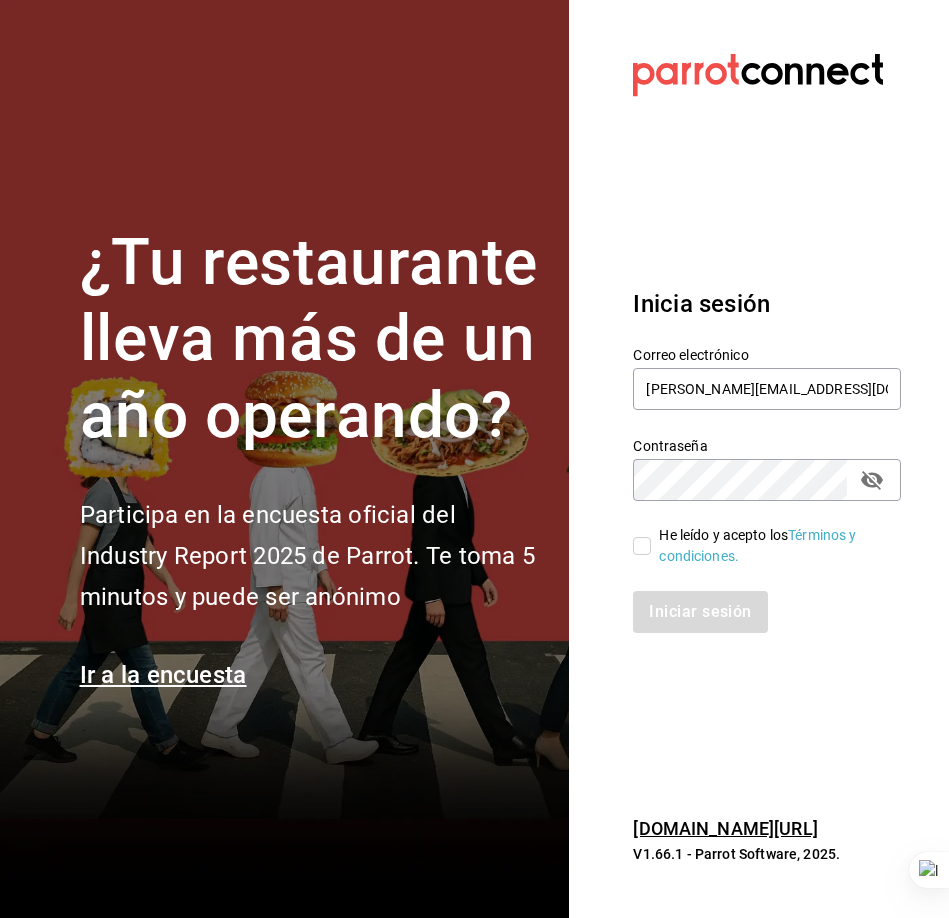 click on "He leído y acepto los  Términos y condiciones." at bounding box center (642, 546) 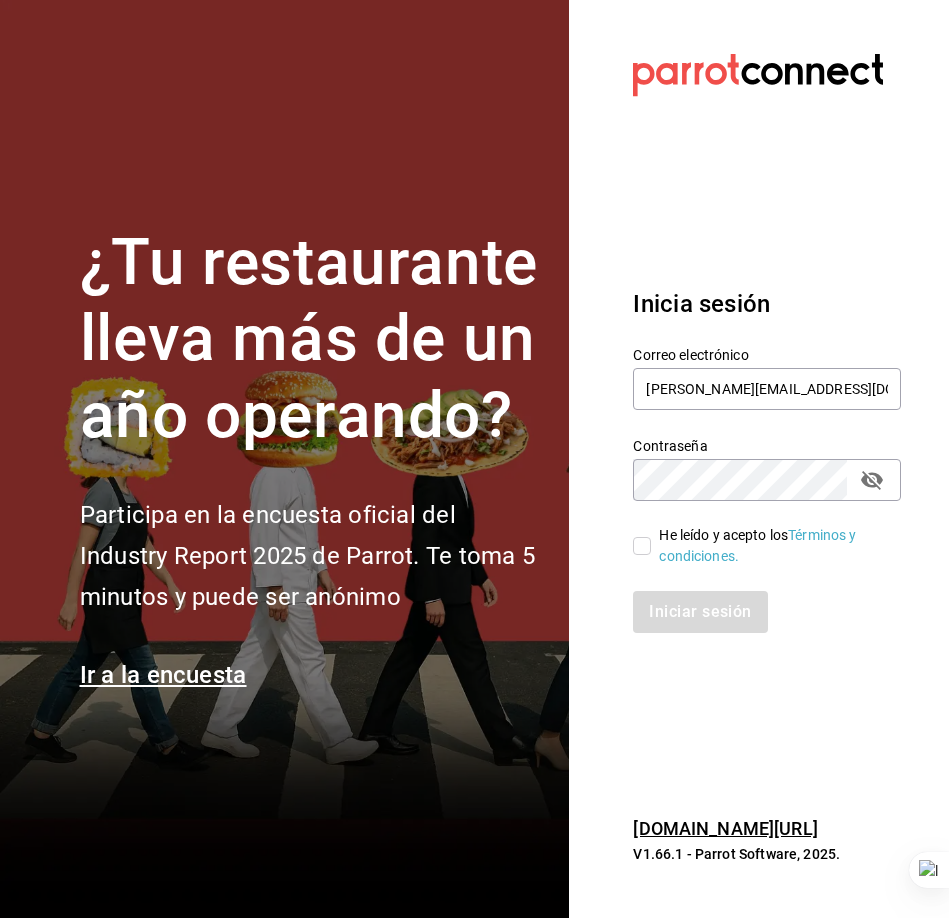 checkbox on "true" 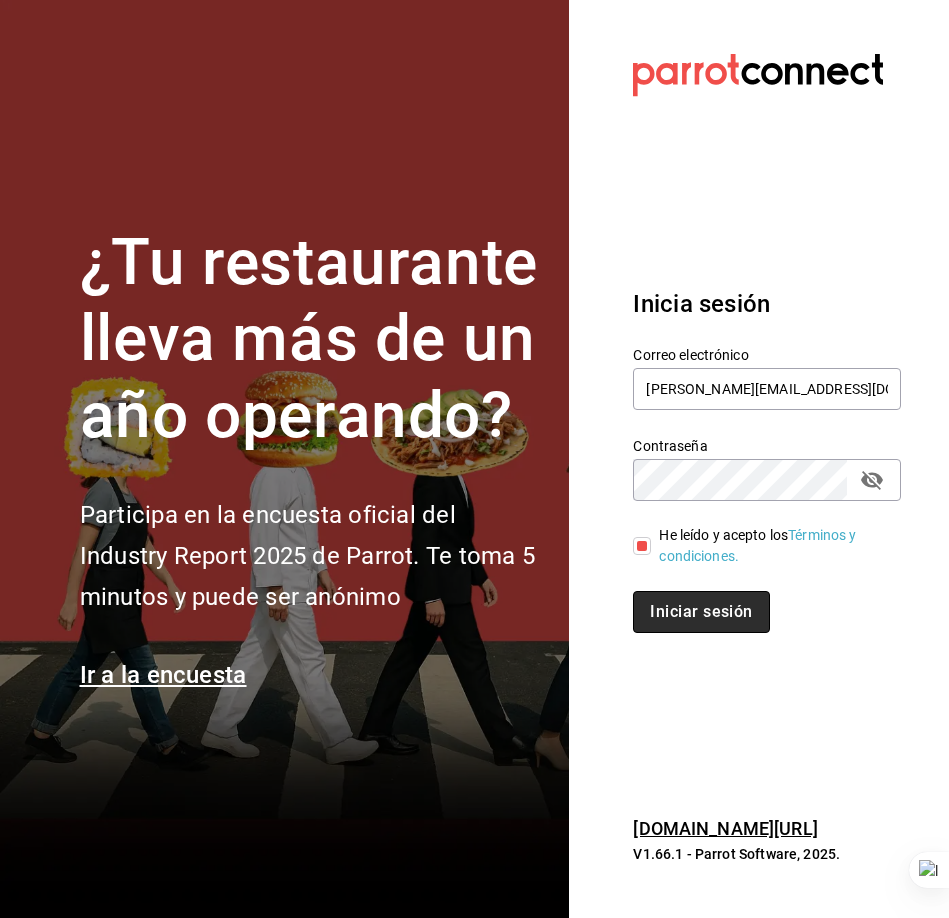 click on "Iniciar sesión" at bounding box center [701, 612] 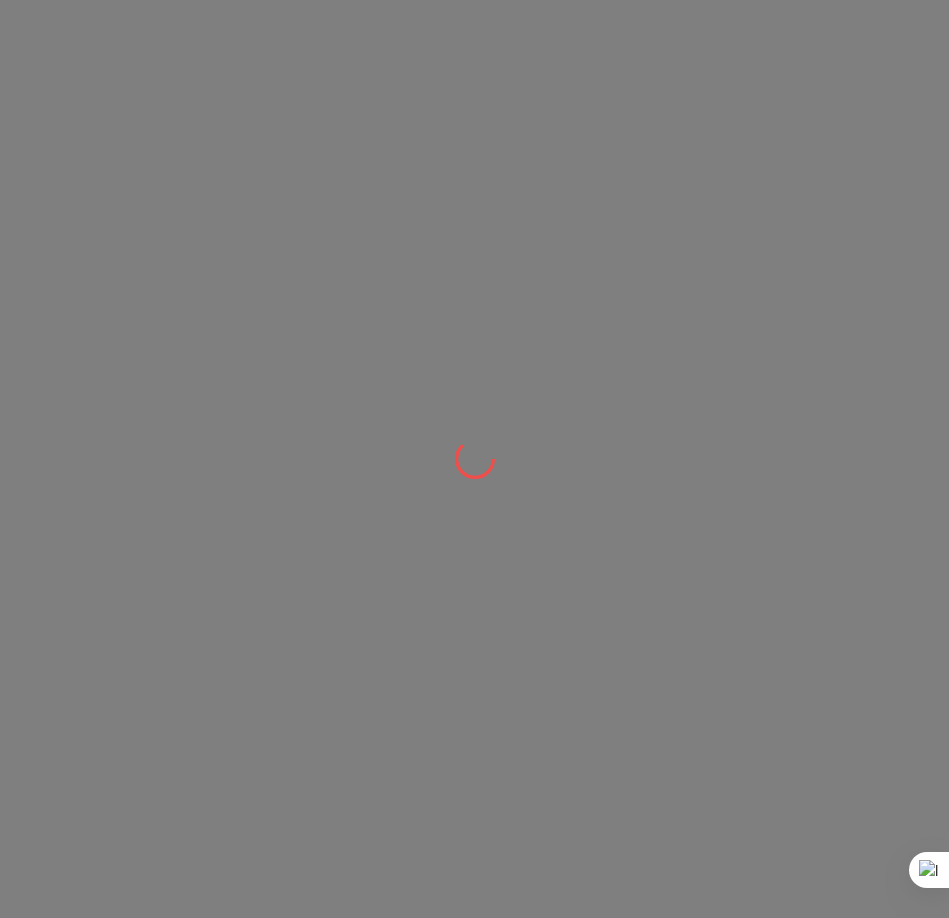 scroll, scrollTop: 0, scrollLeft: 0, axis: both 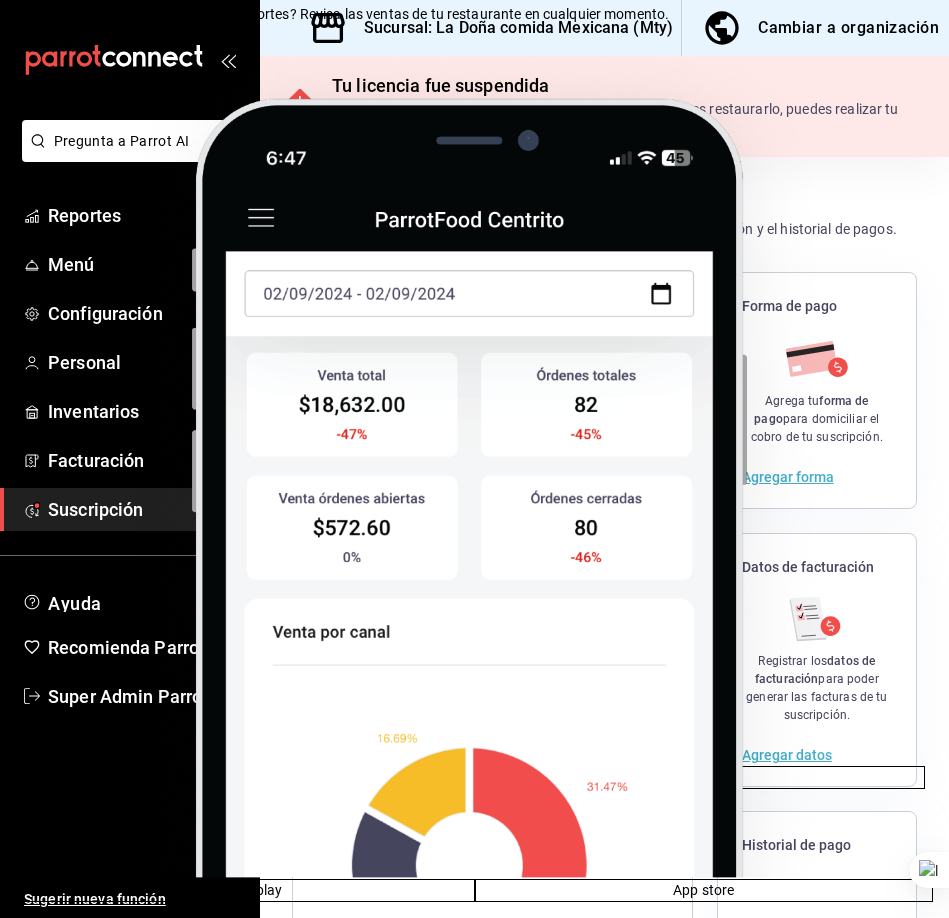 click on "Aún no tienes un plan de suscripción." at bounding box center (492, 312) 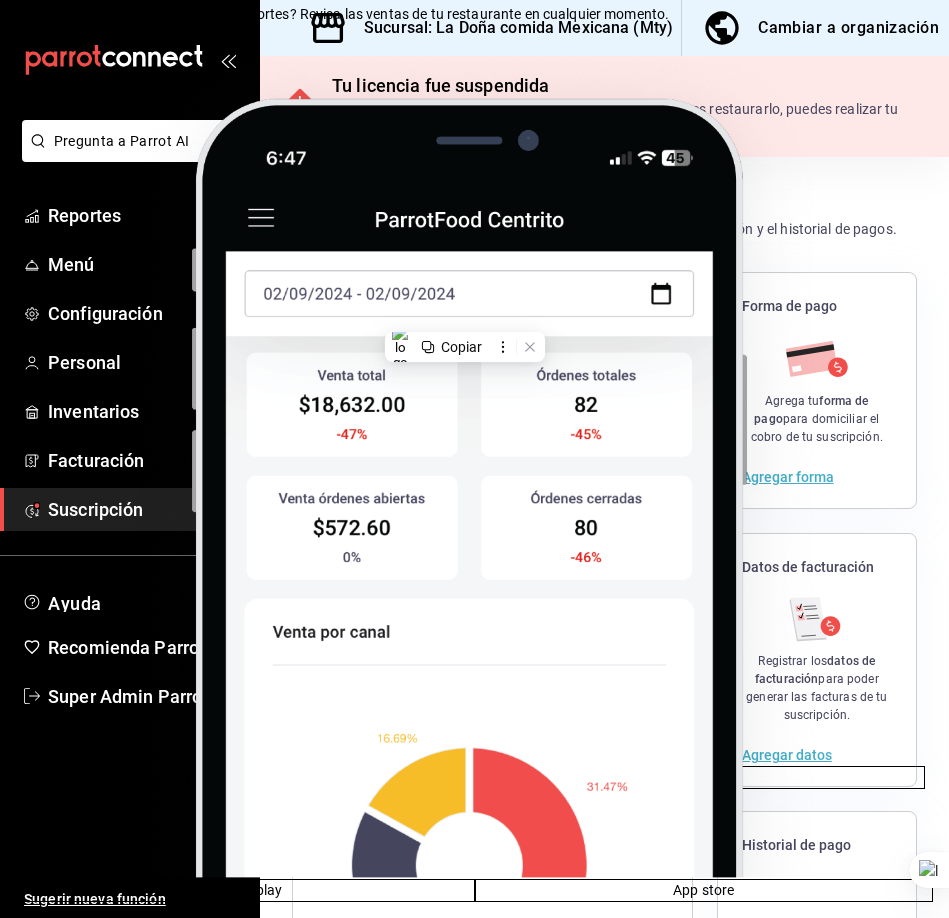 click on "Aún no tienes un plan de suscripción." at bounding box center [492, 657] 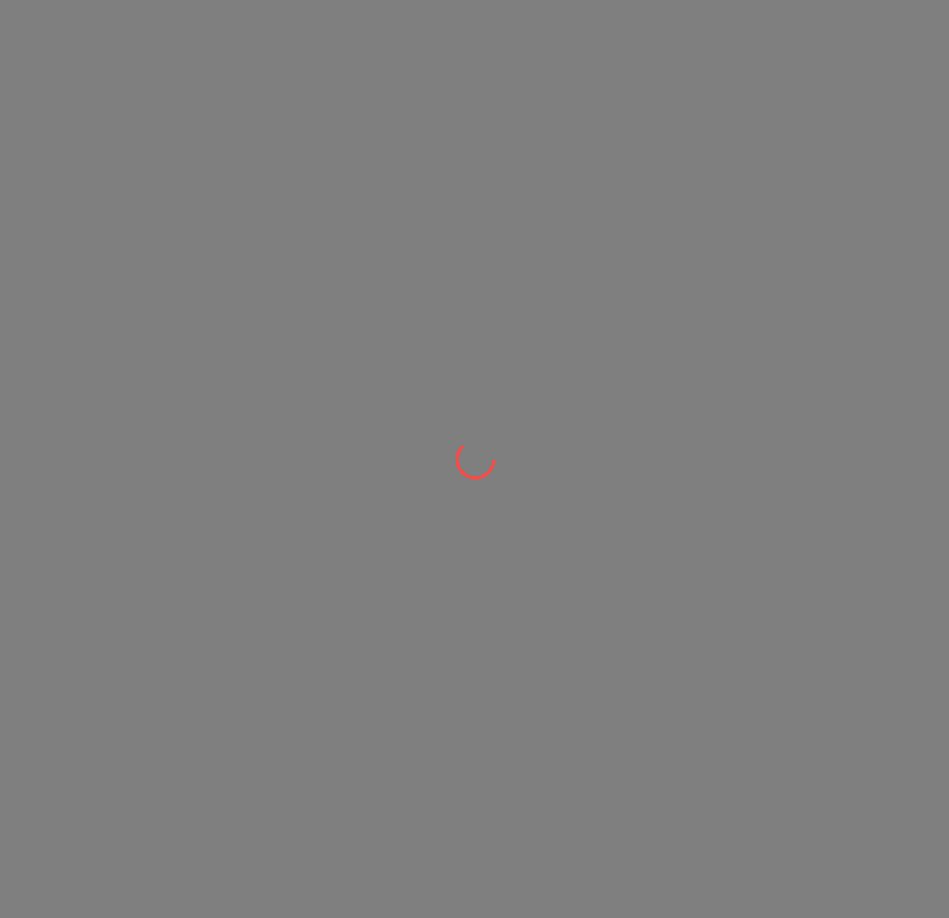 scroll, scrollTop: 0, scrollLeft: 0, axis: both 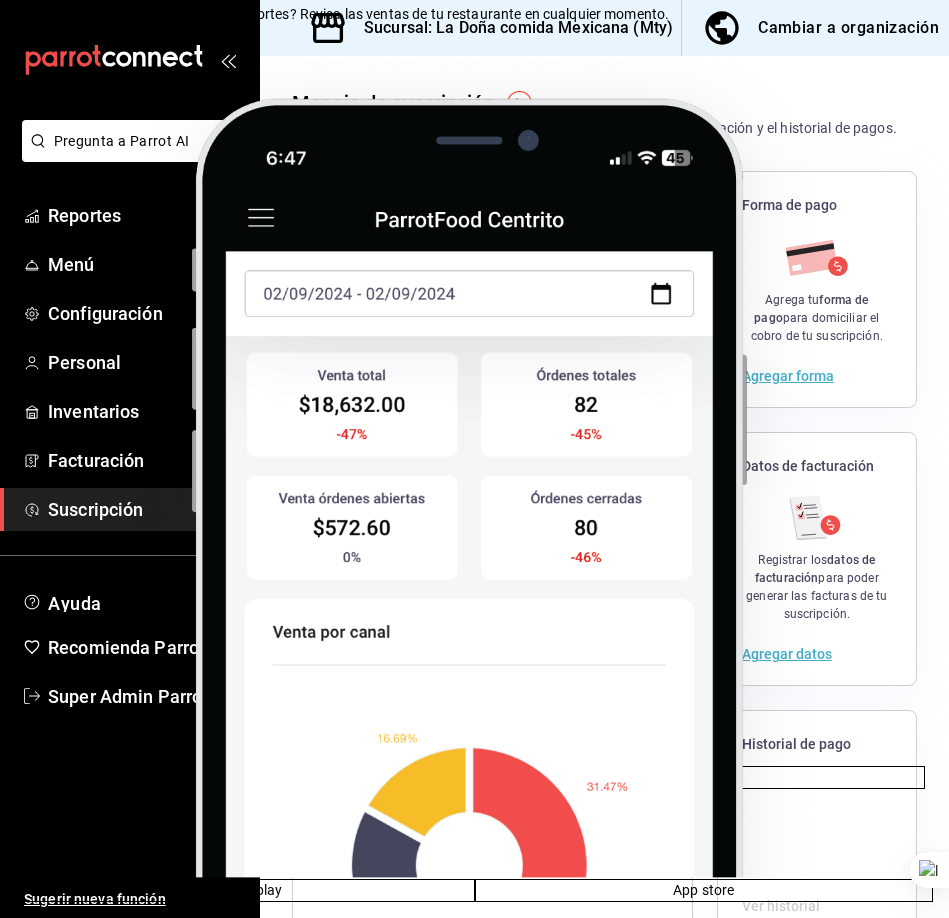 click 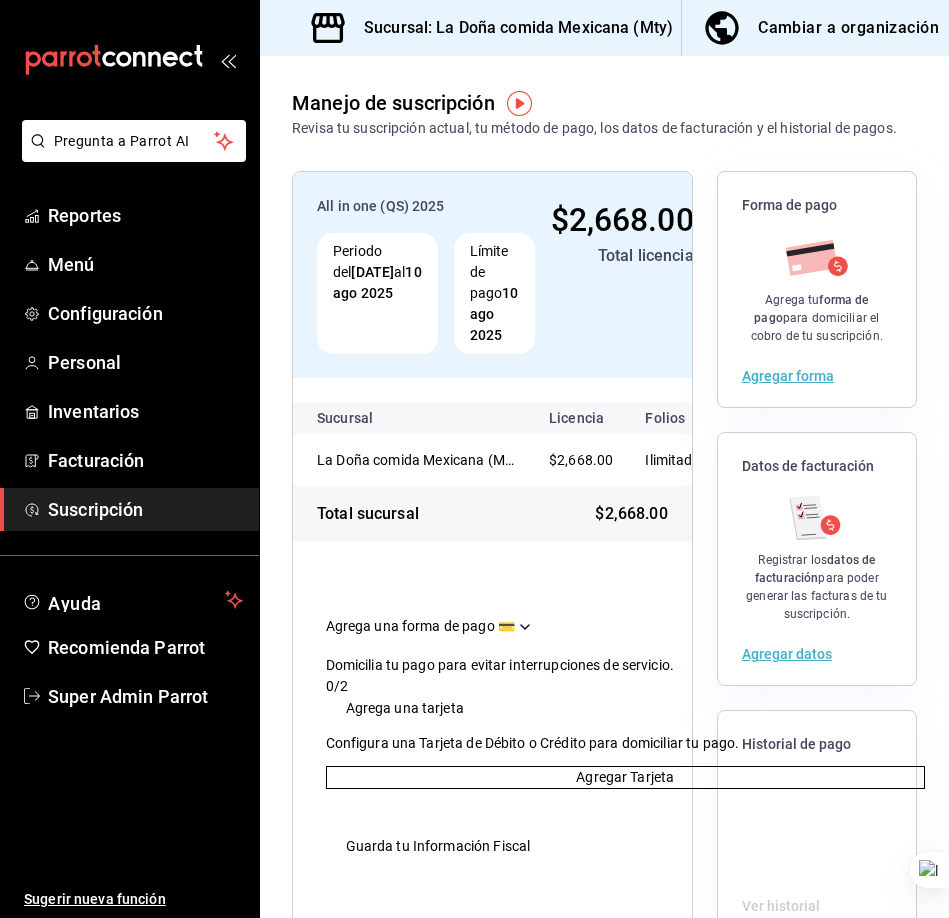 click 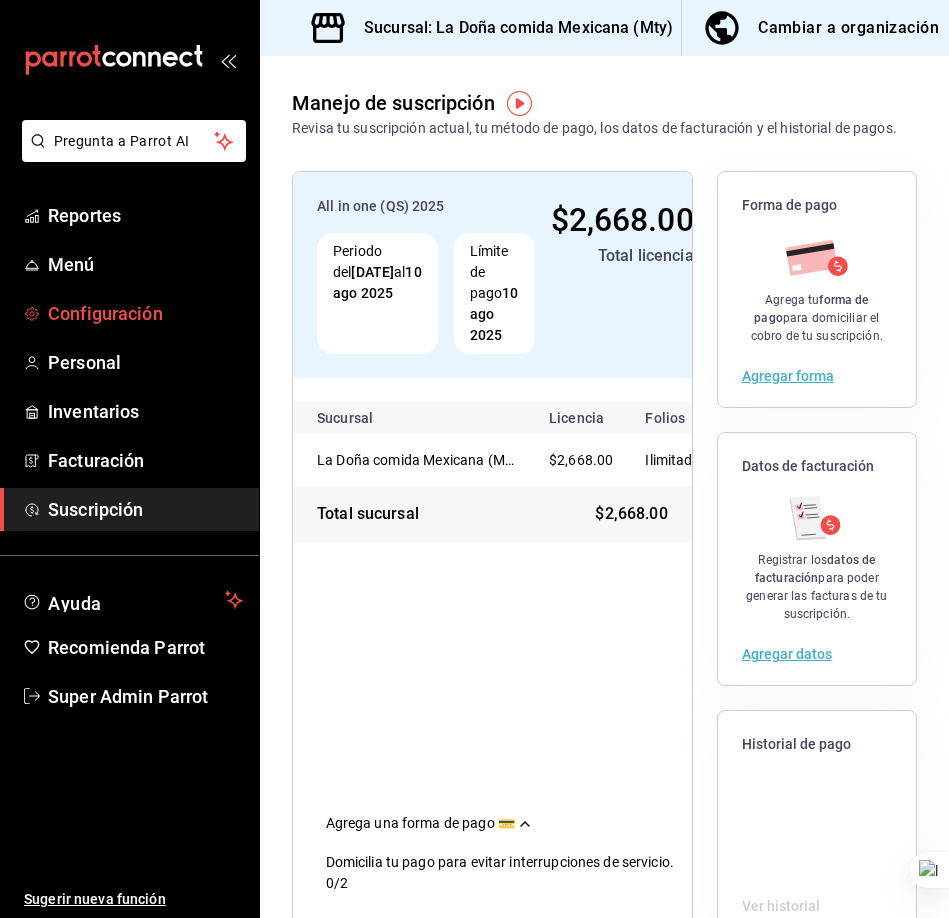 click on "Configuración" at bounding box center [145, 313] 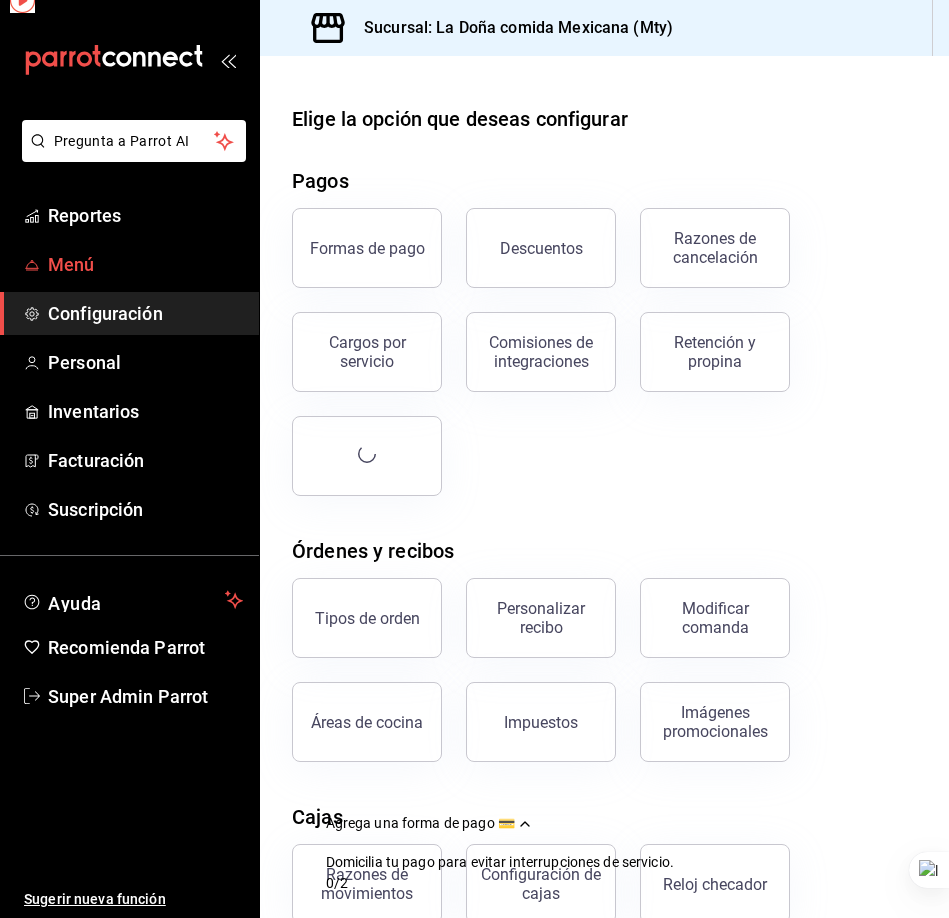 click on "Menú" at bounding box center (145, 264) 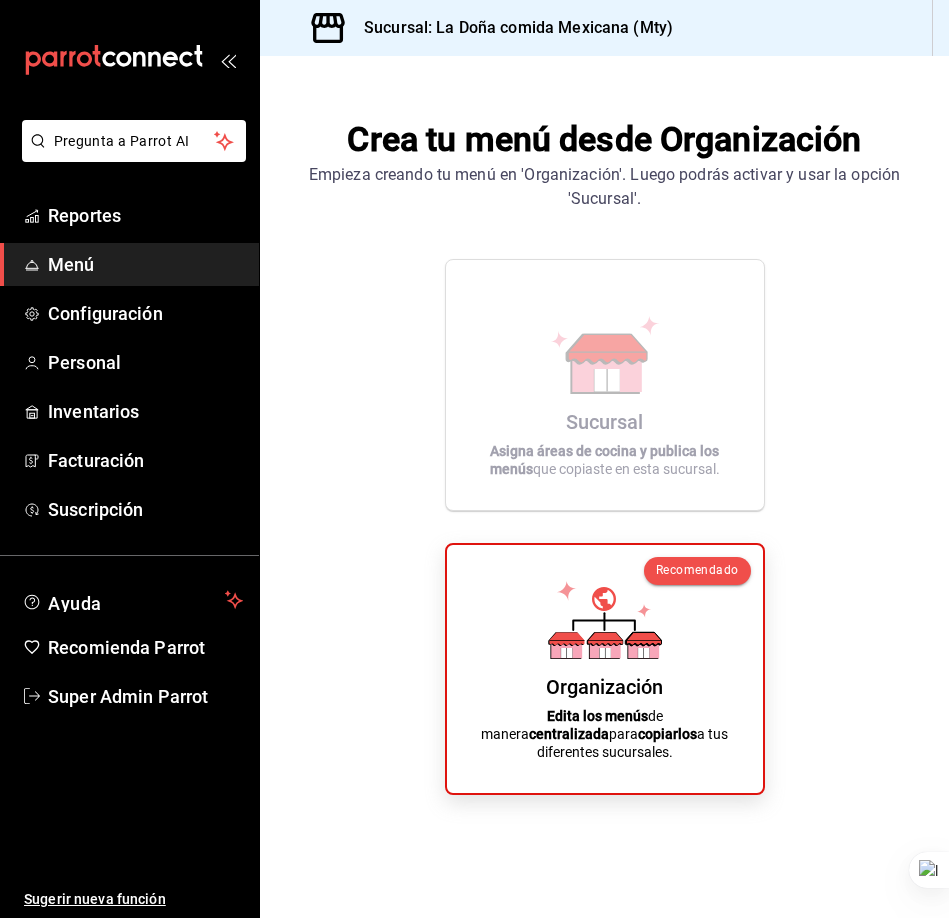 click on "Reportes   Menú   Configuración   Personal   Inventarios   Facturación   Suscripción" at bounding box center [129, 362] 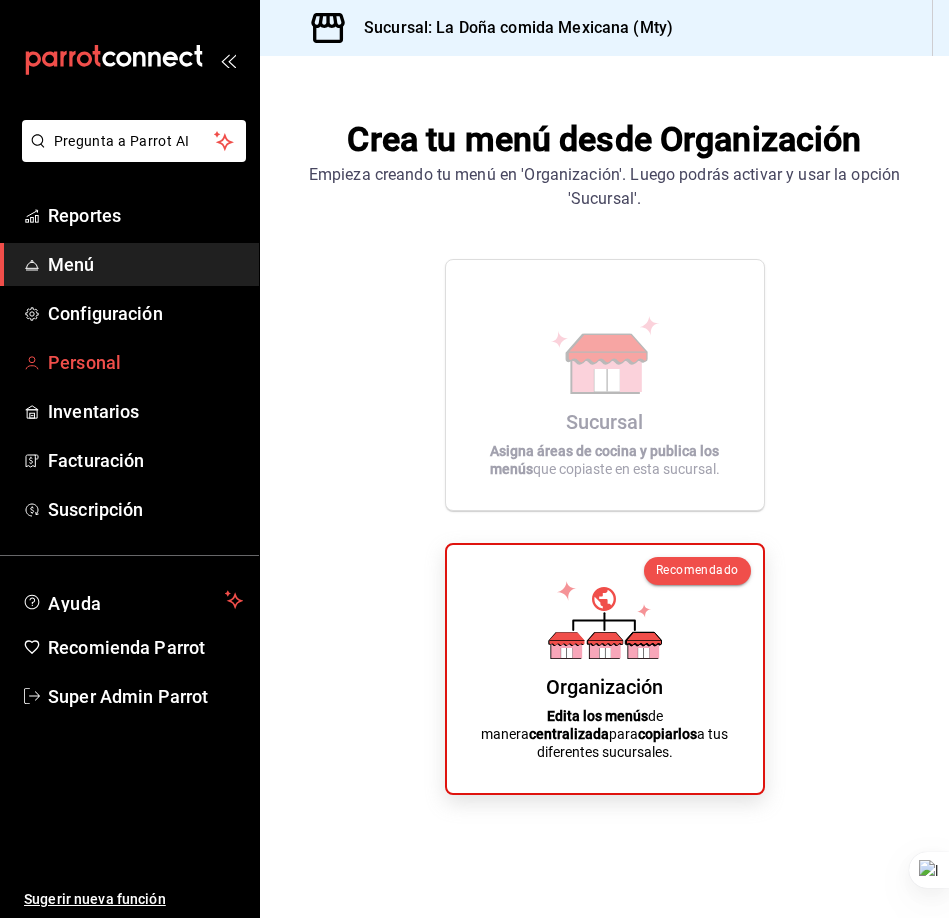 click on "Personal" at bounding box center (145, 362) 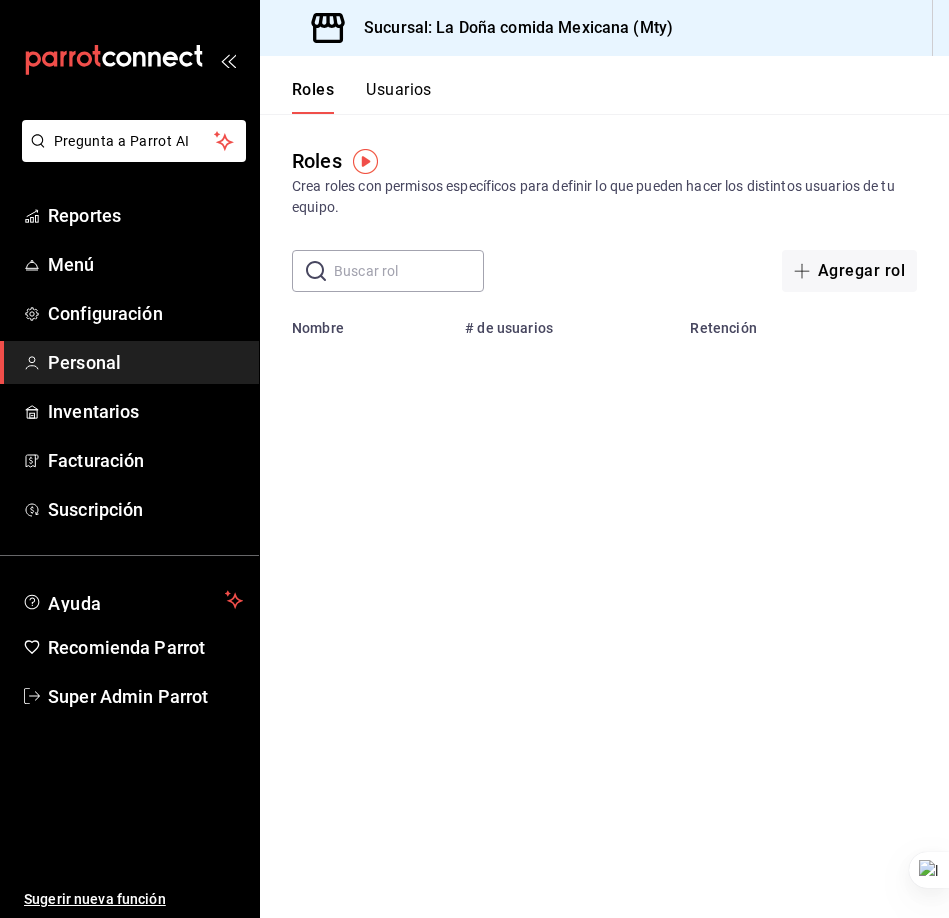 click on "Agregar rol" at bounding box center [821, 271] 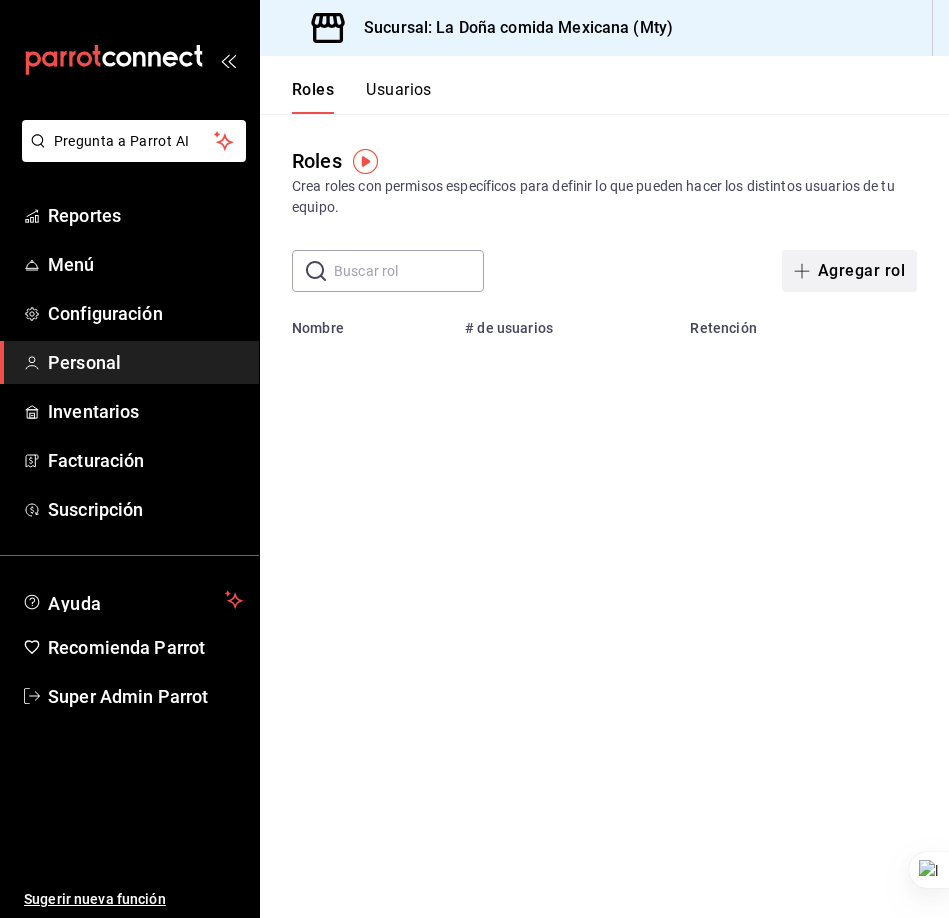 click 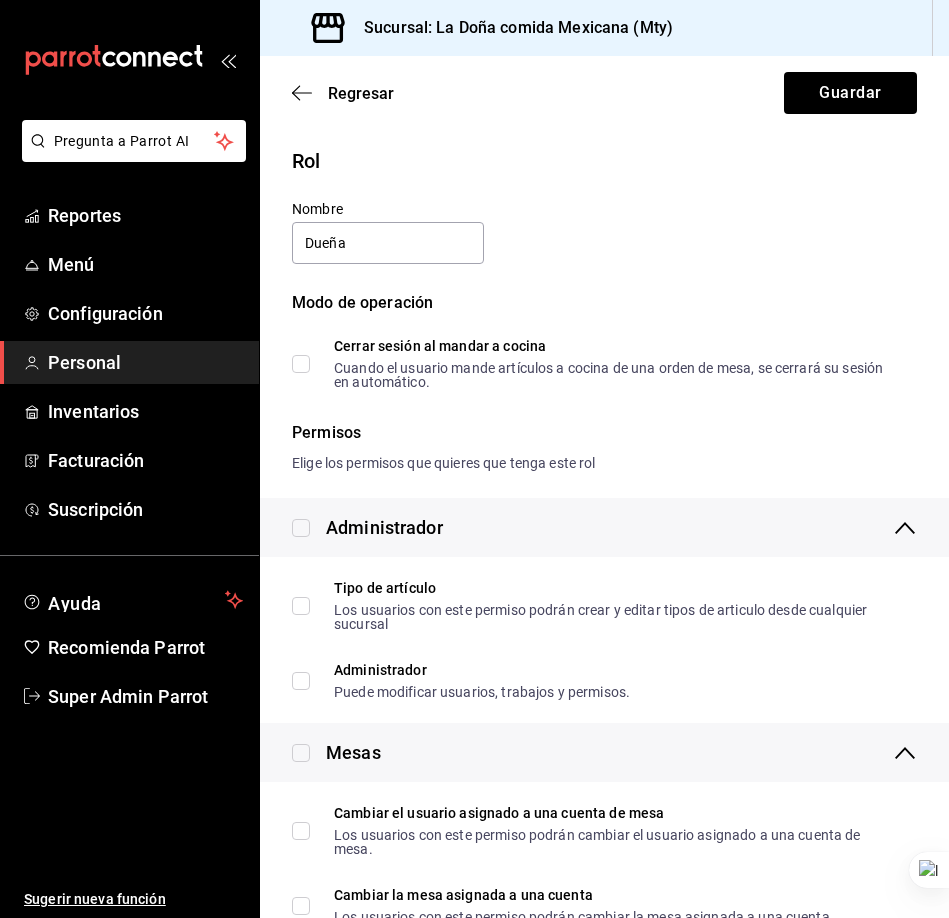 type on "Dueña" 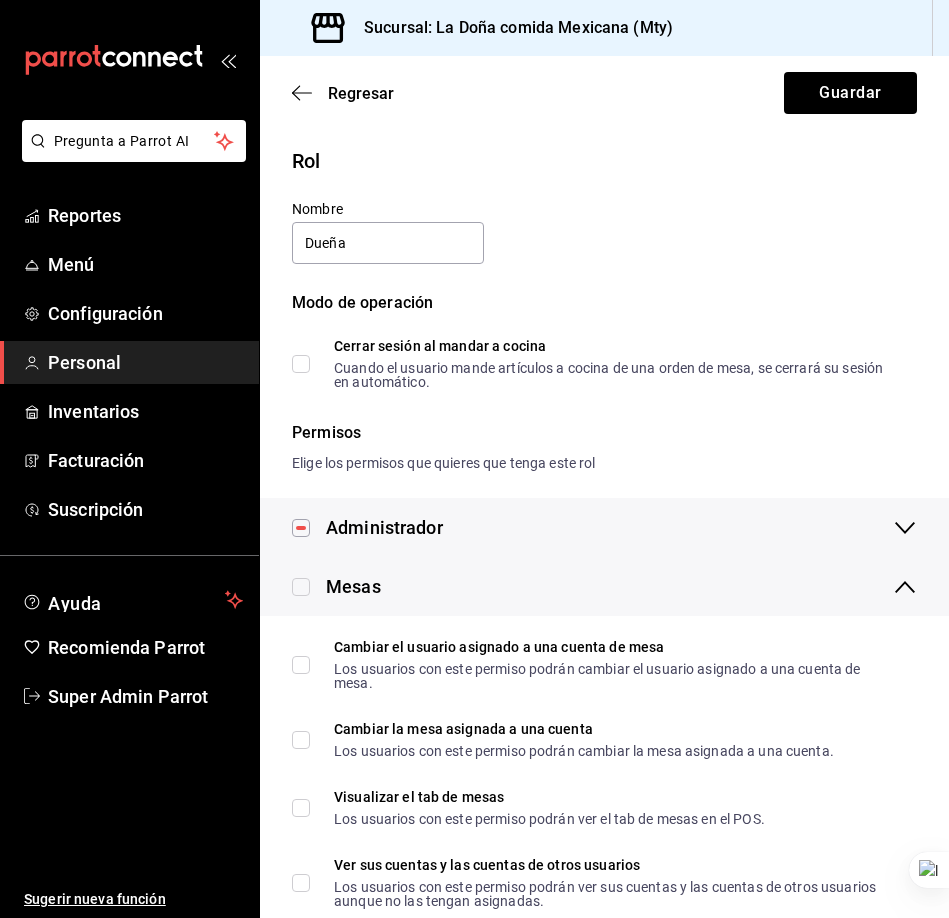 click at bounding box center (301, 587) 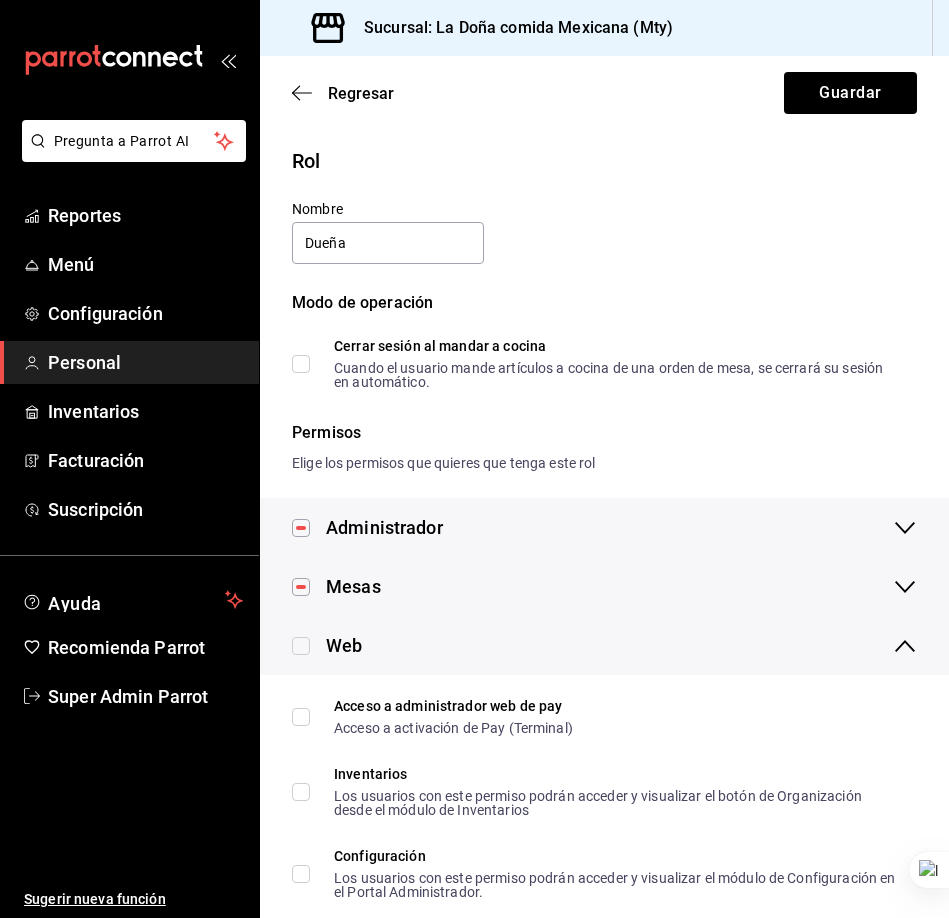 click at bounding box center [301, 646] 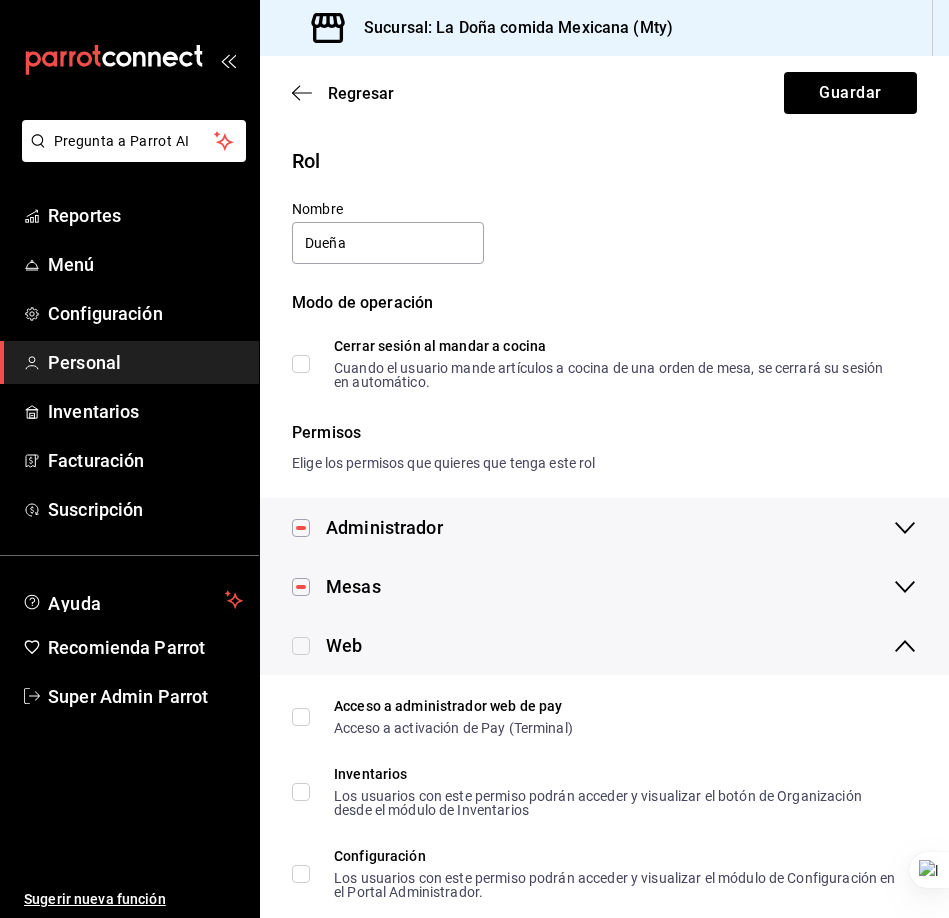 checkbox on "true" 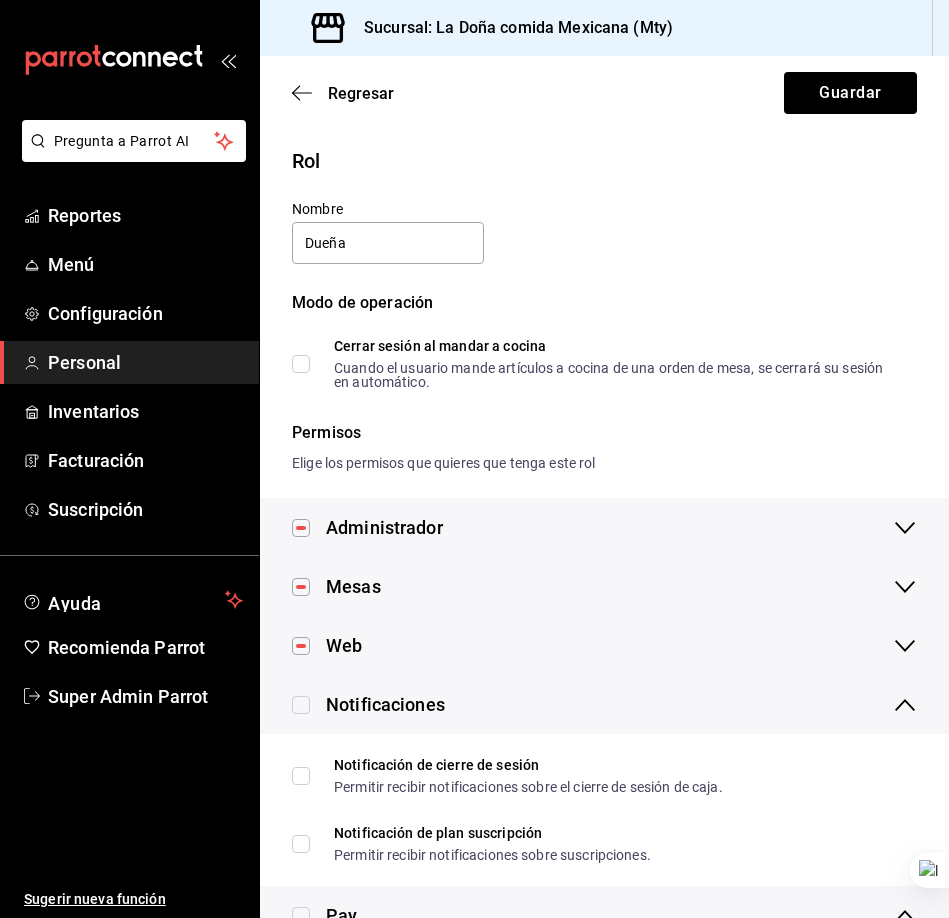click at bounding box center [301, 705] 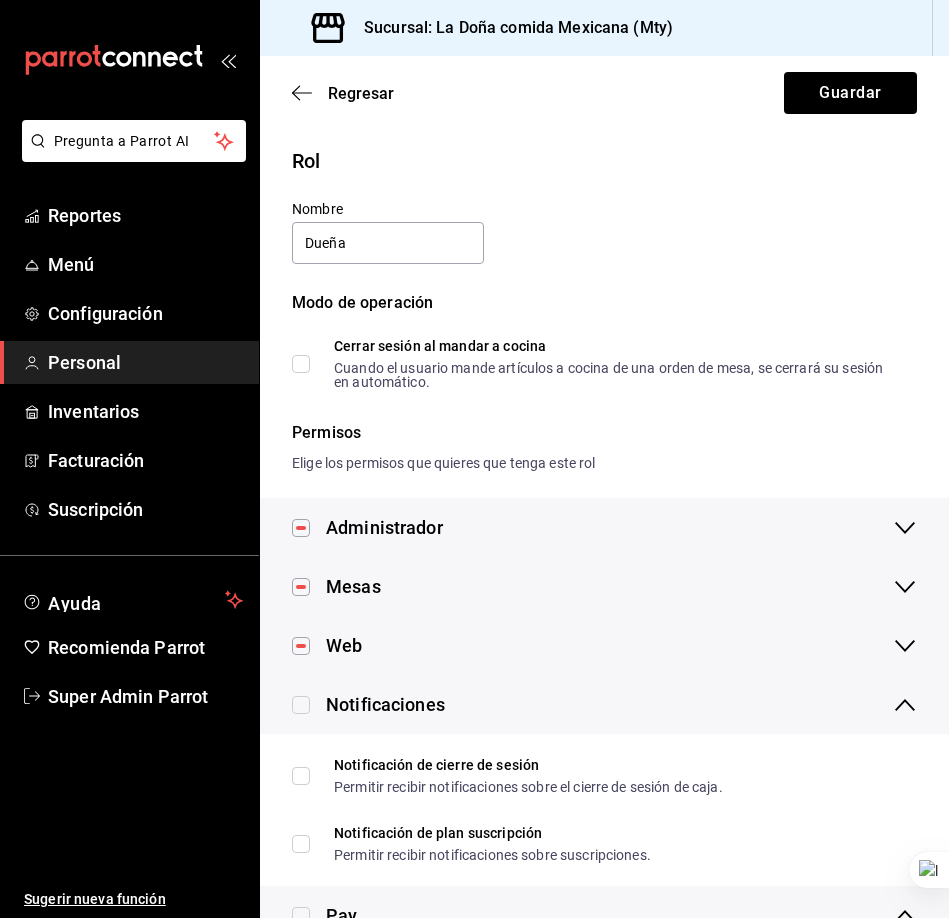 checkbox on "true" 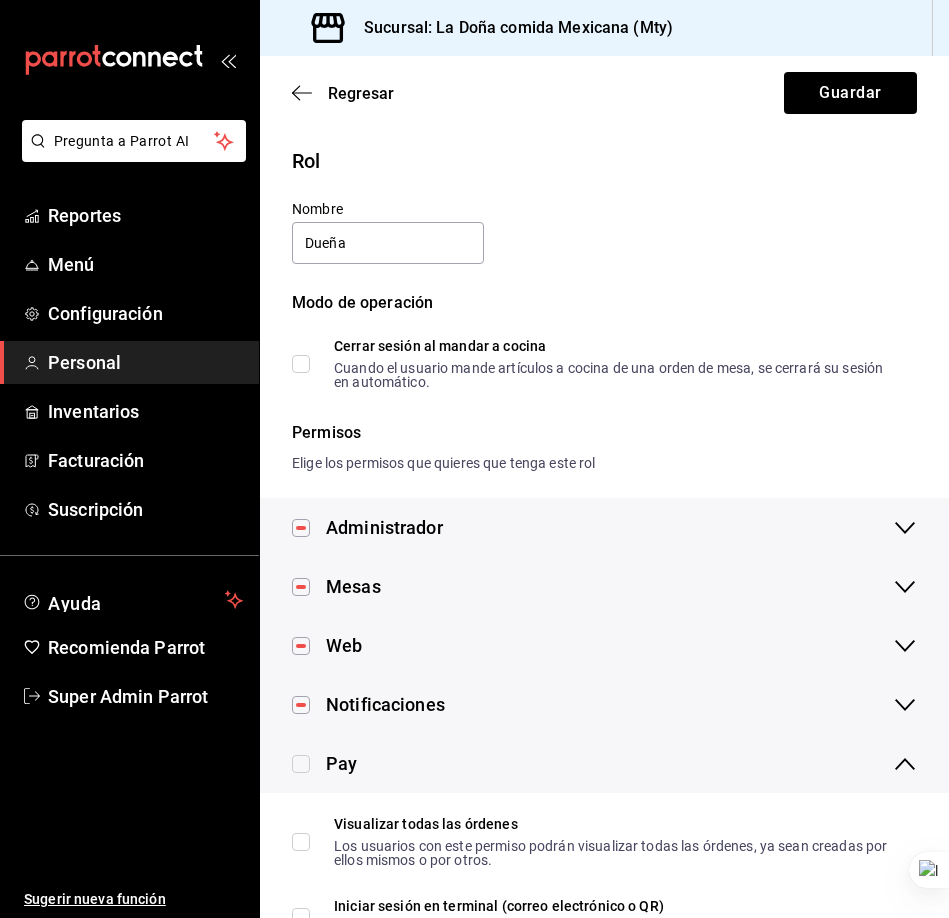 click at bounding box center (301, 764) 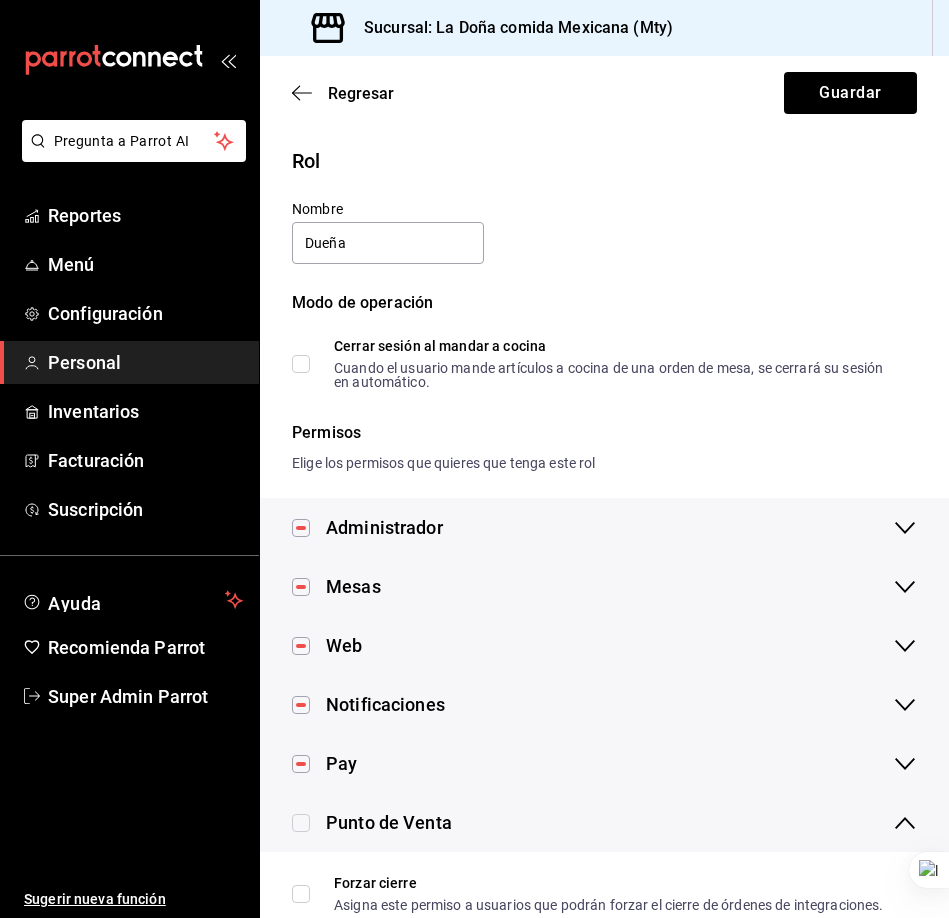 click at bounding box center (301, 823) 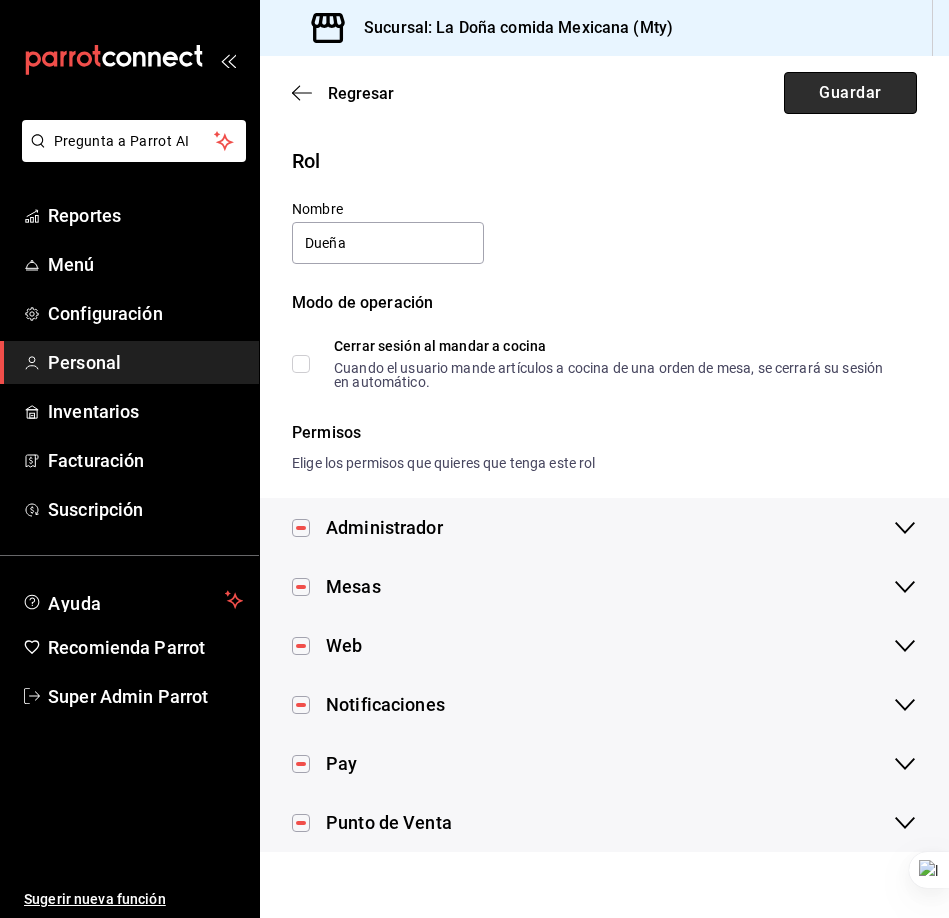 click on "Guardar" at bounding box center (850, 93) 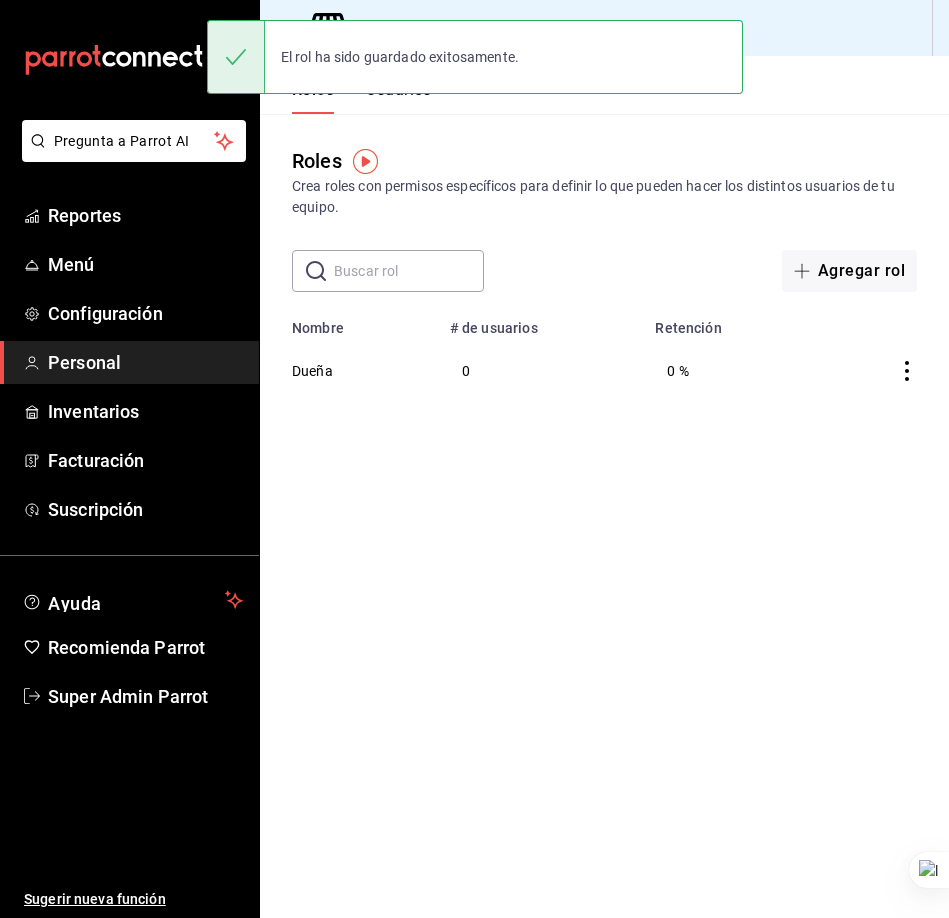 click on "Usuarios" at bounding box center [399, 97] 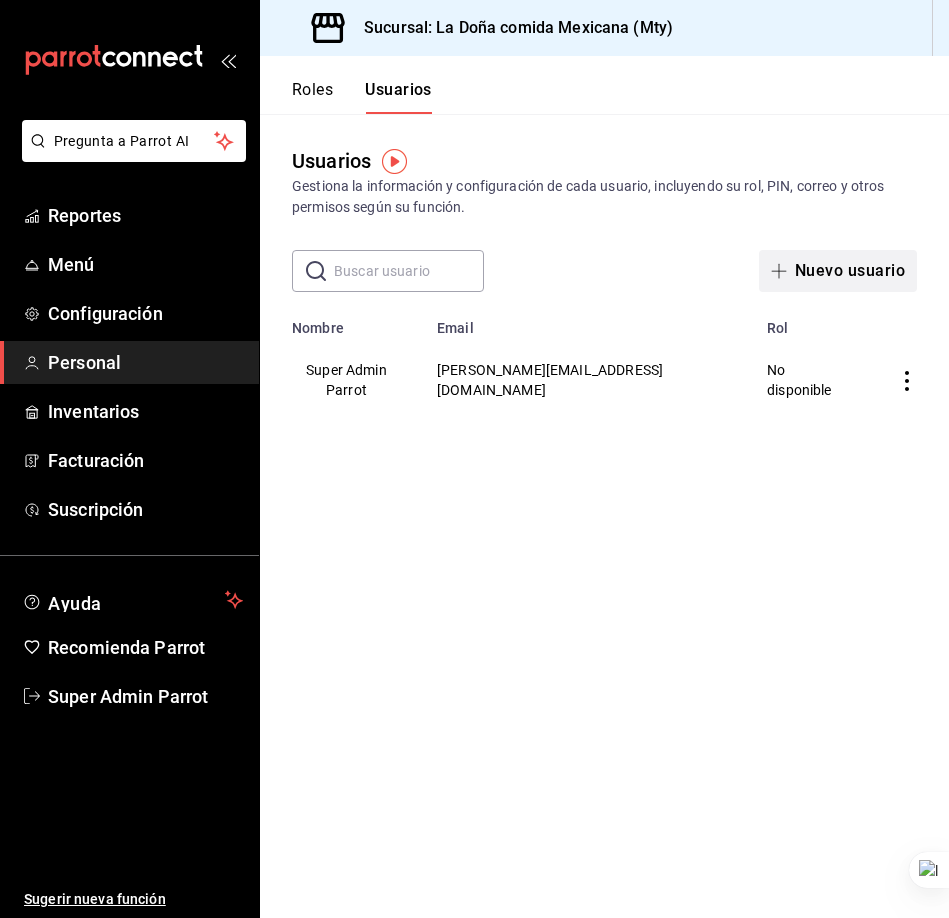 click on "Nuevo usuario" at bounding box center [838, 271] 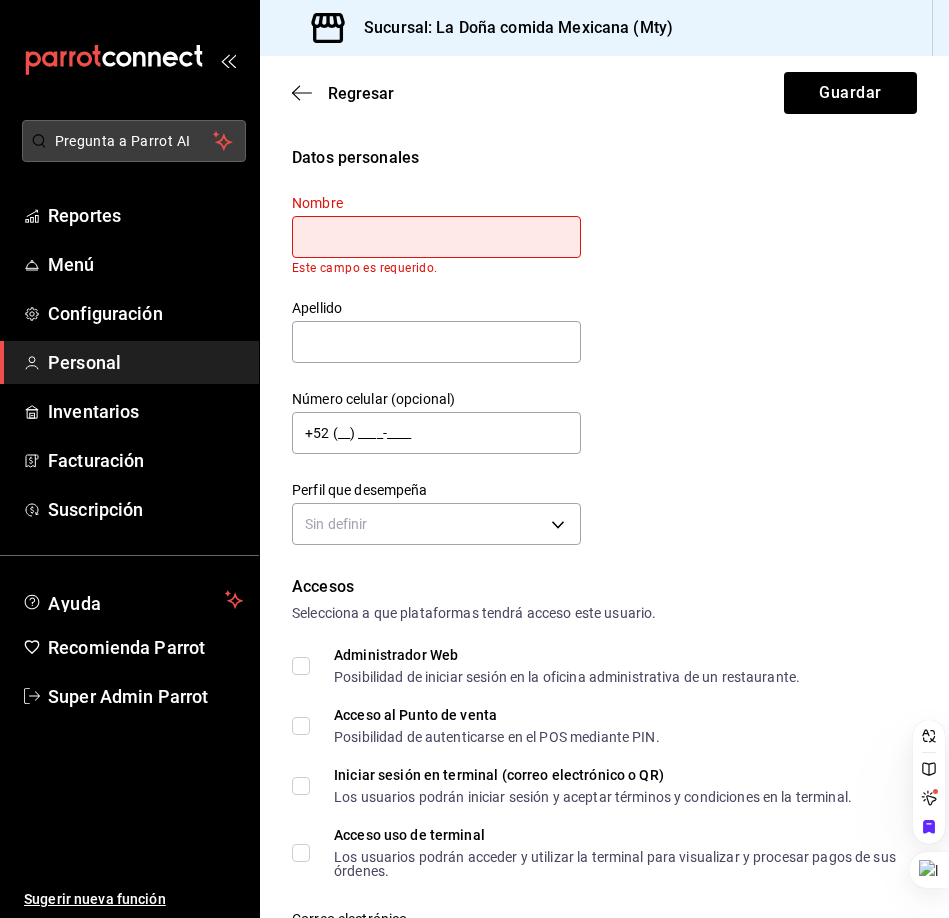 paste on "Karime Chalita Escalante" 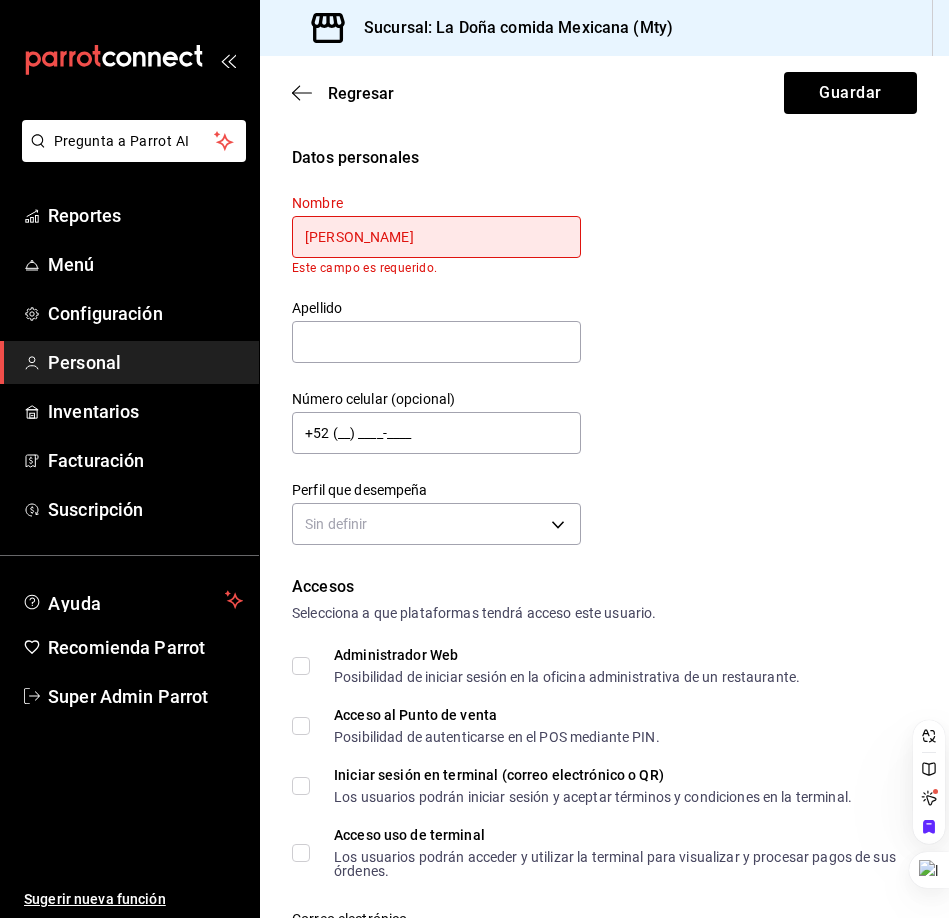 click on "Karime Chalita Escalante" at bounding box center [436, 237] 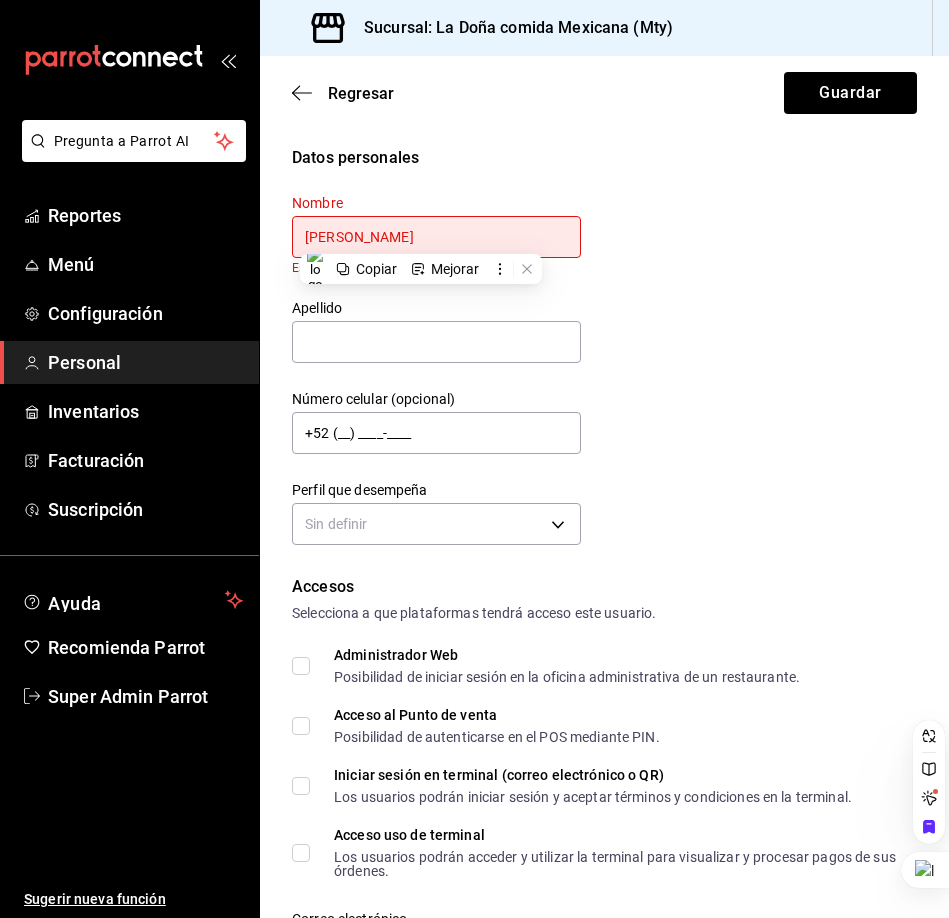 click on "Karime Chalita Escalante" at bounding box center (436, 237) 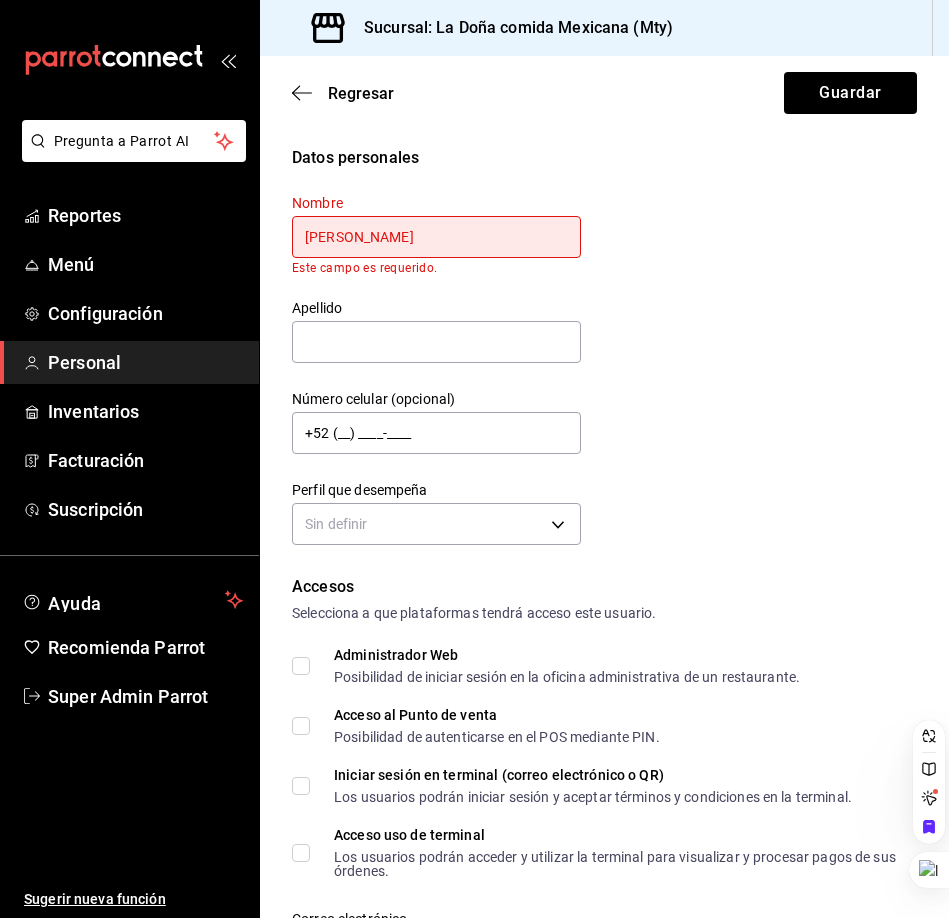 drag, startPoint x: 355, startPoint y: 238, endPoint x: 658, endPoint y: 345, distance: 321.33783 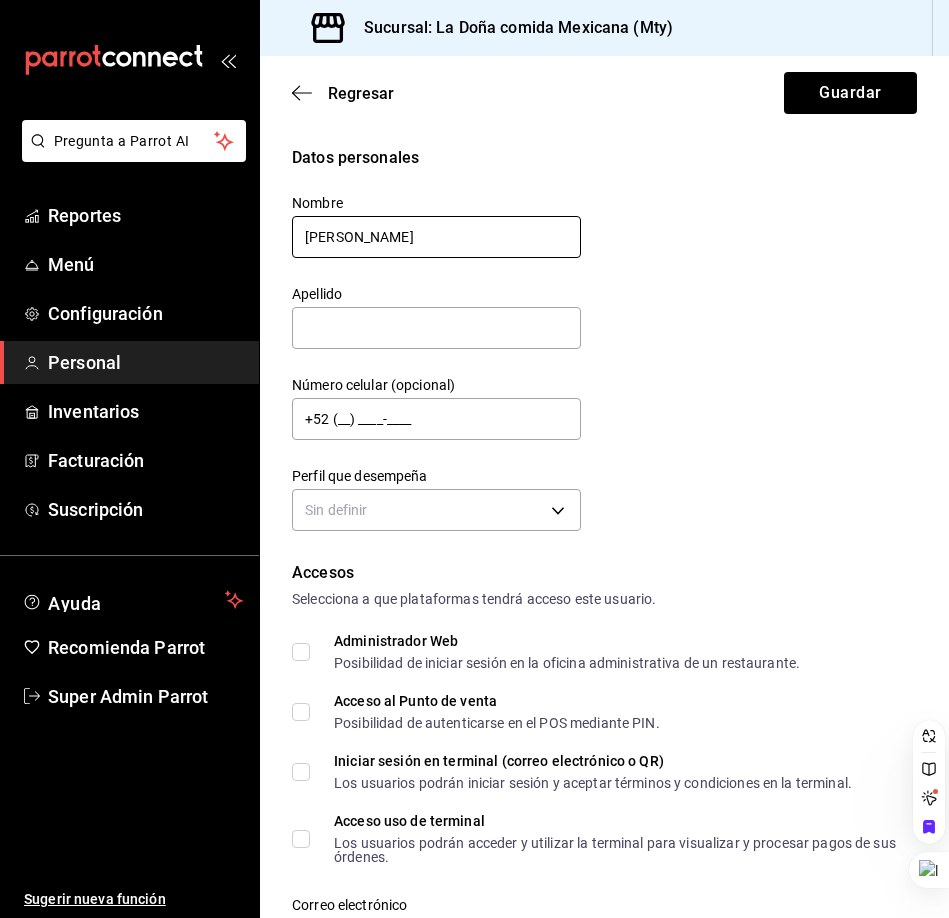 click on "Karime" at bounding box center [436, 237] 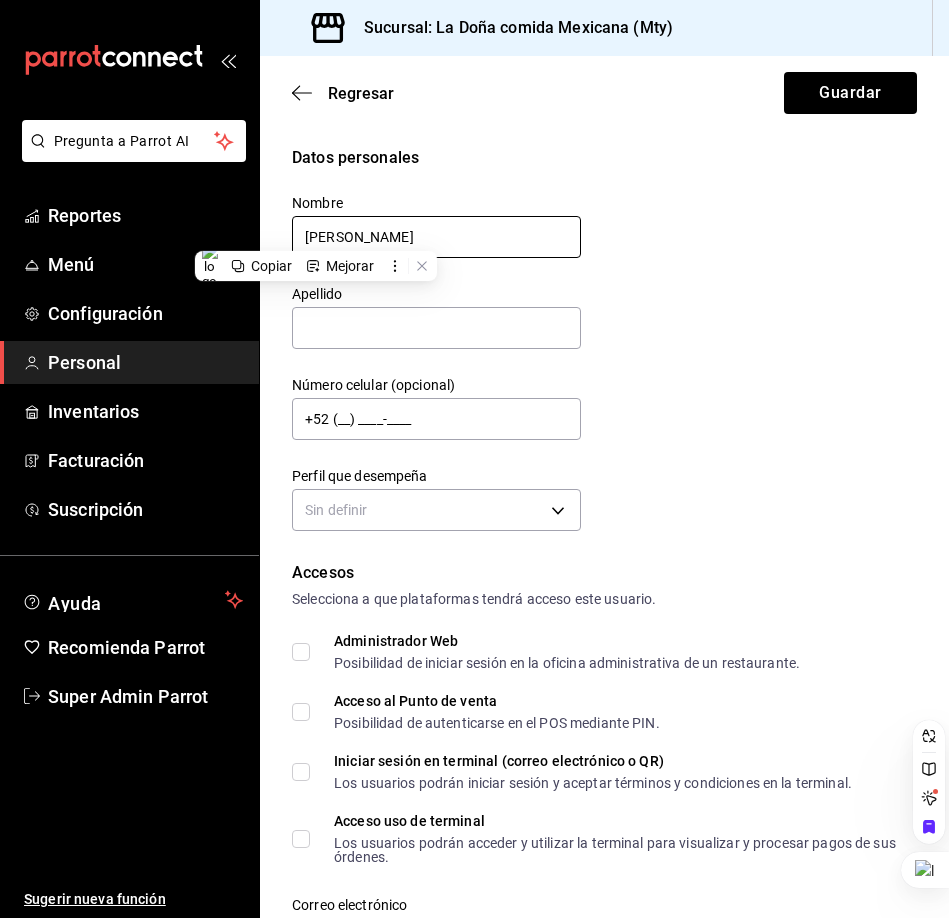 click on "Karime" at bounding box center [436, 237] 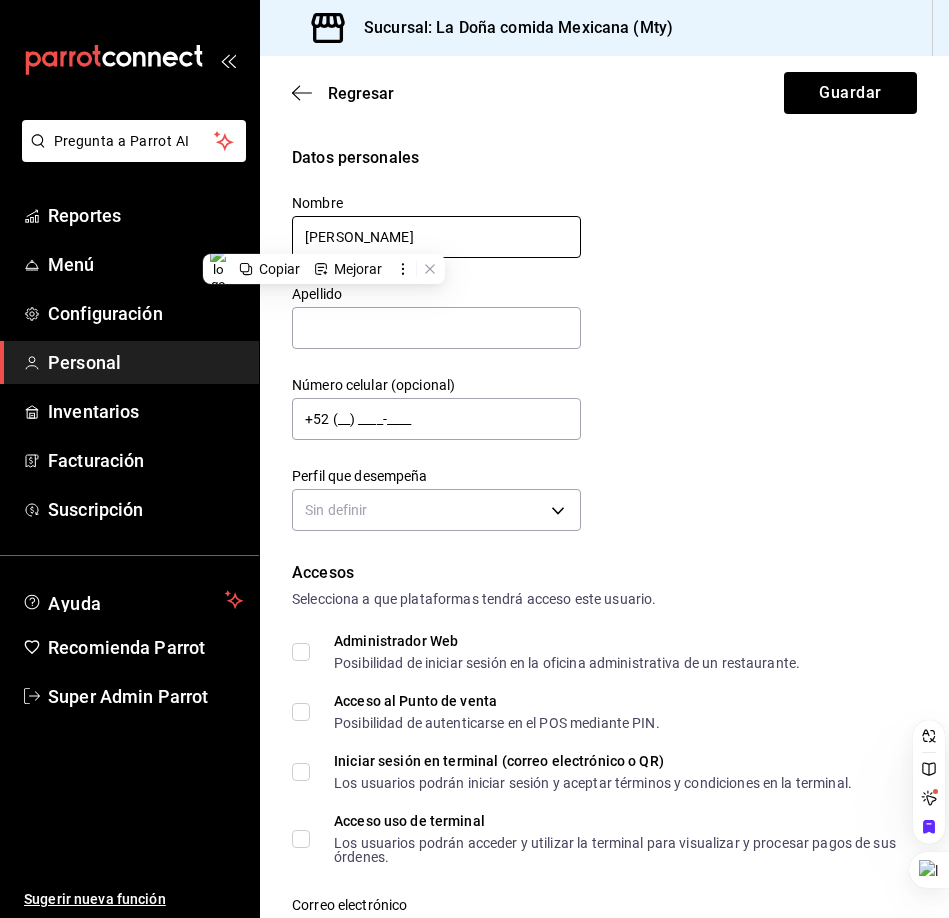 click on "Karime" at bounding box center [436, 237] 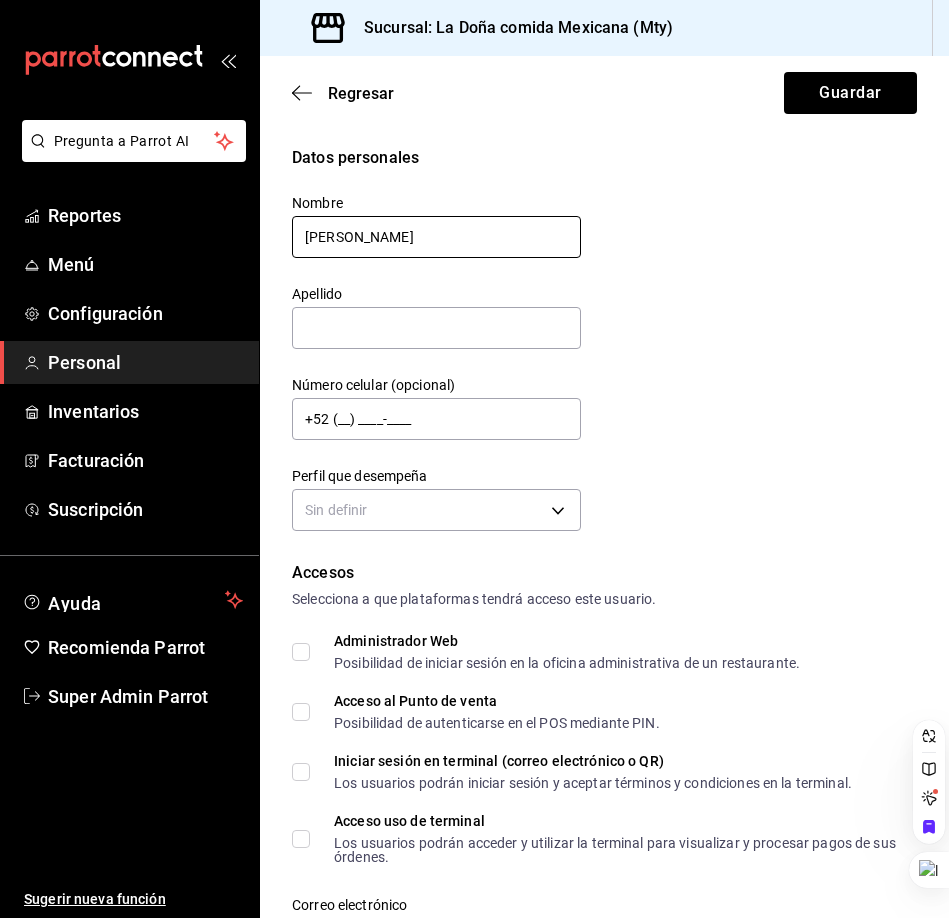 click on "Karime" at bounding box center [436, 237] 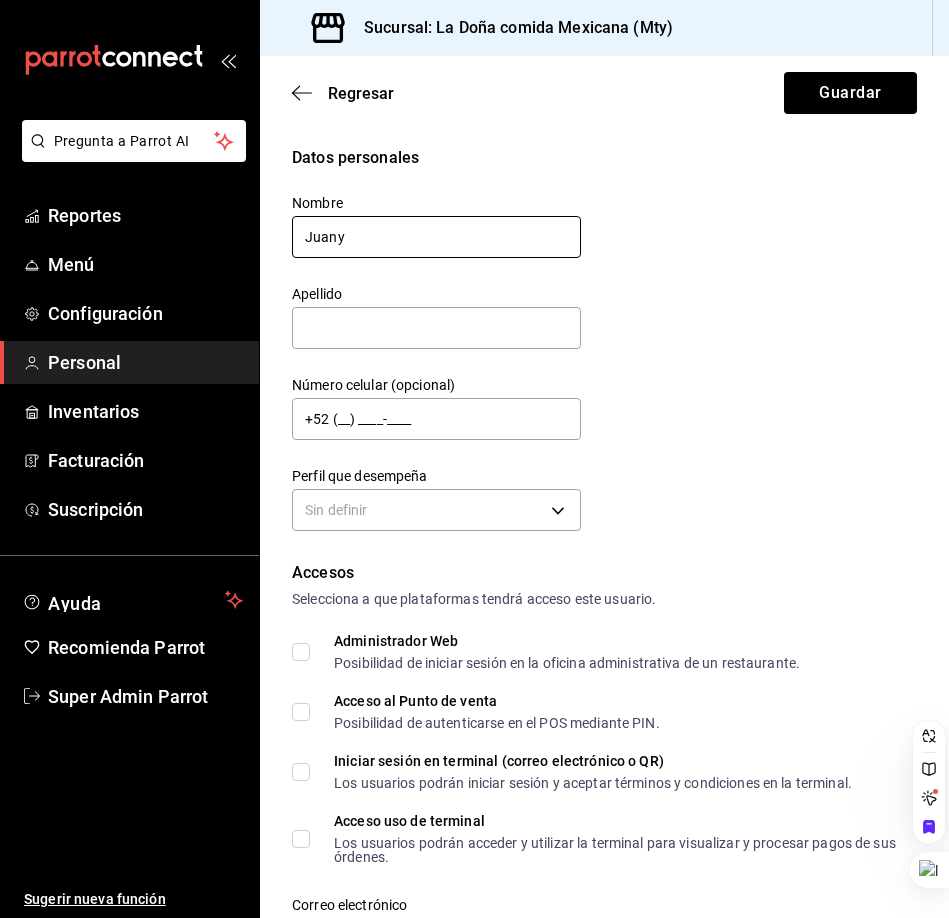 type on "Juany" 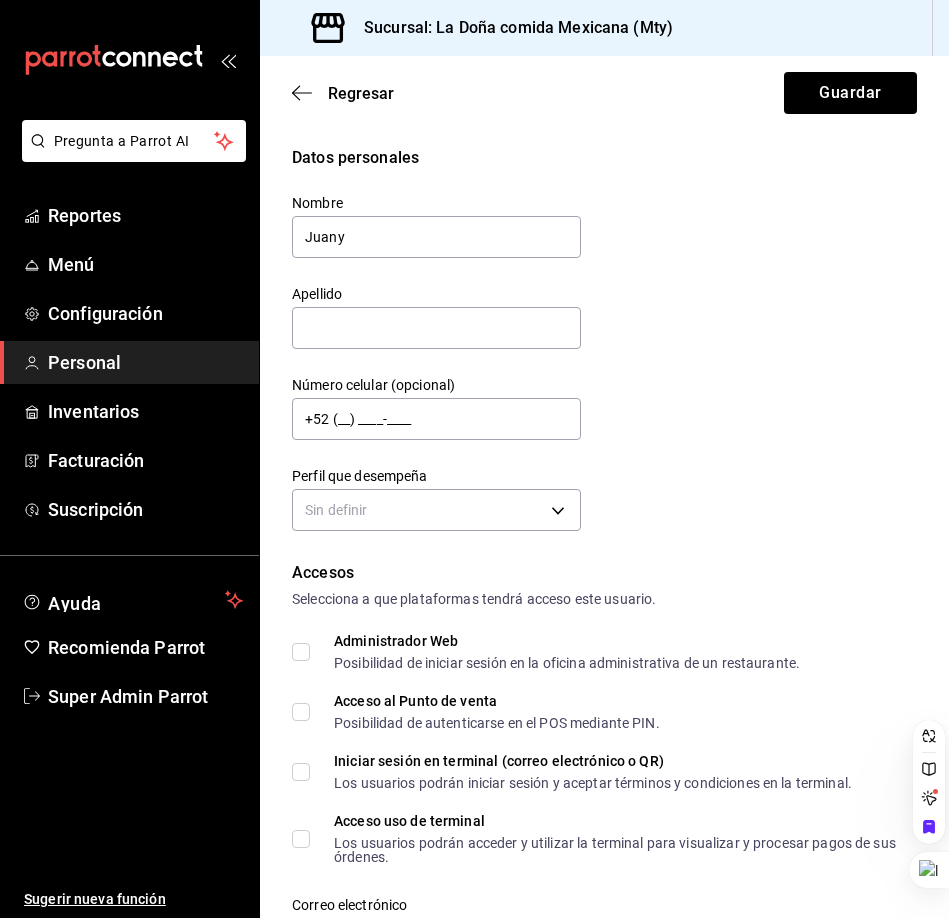 click on "Número celular (opcional) +52 (__) ____-____" at bounding box center [424, 397] 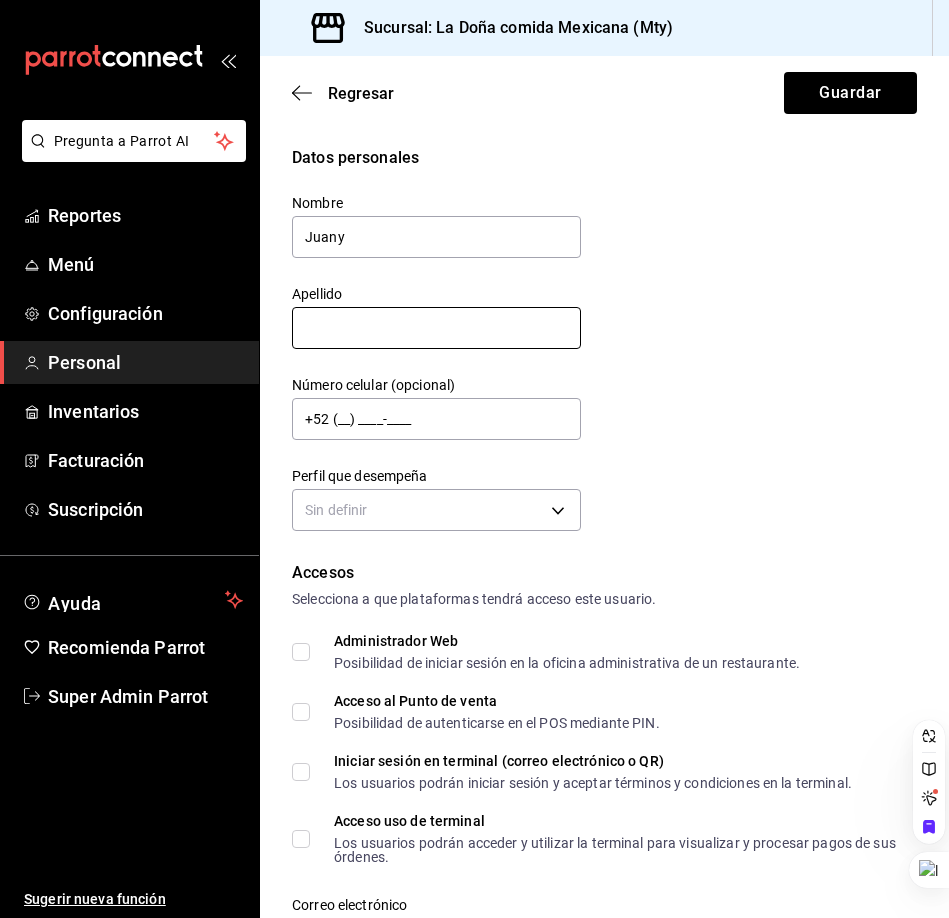 click at bounding box center [436, 328] 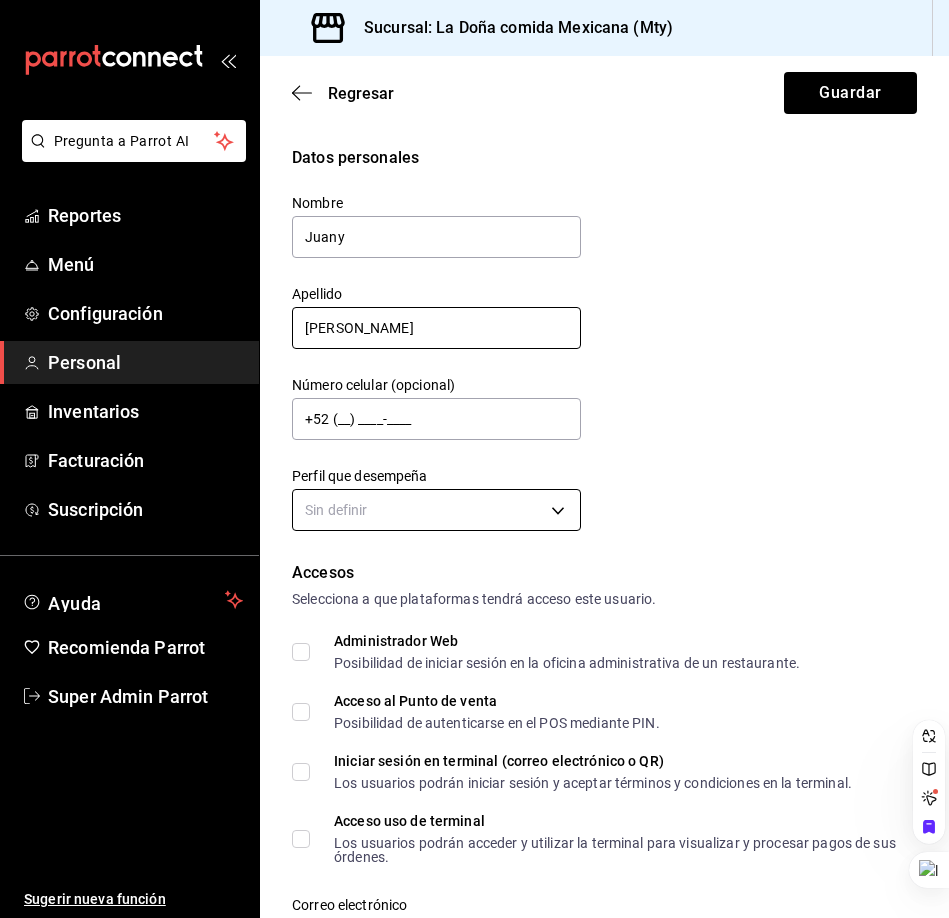 type on "Sauceda" 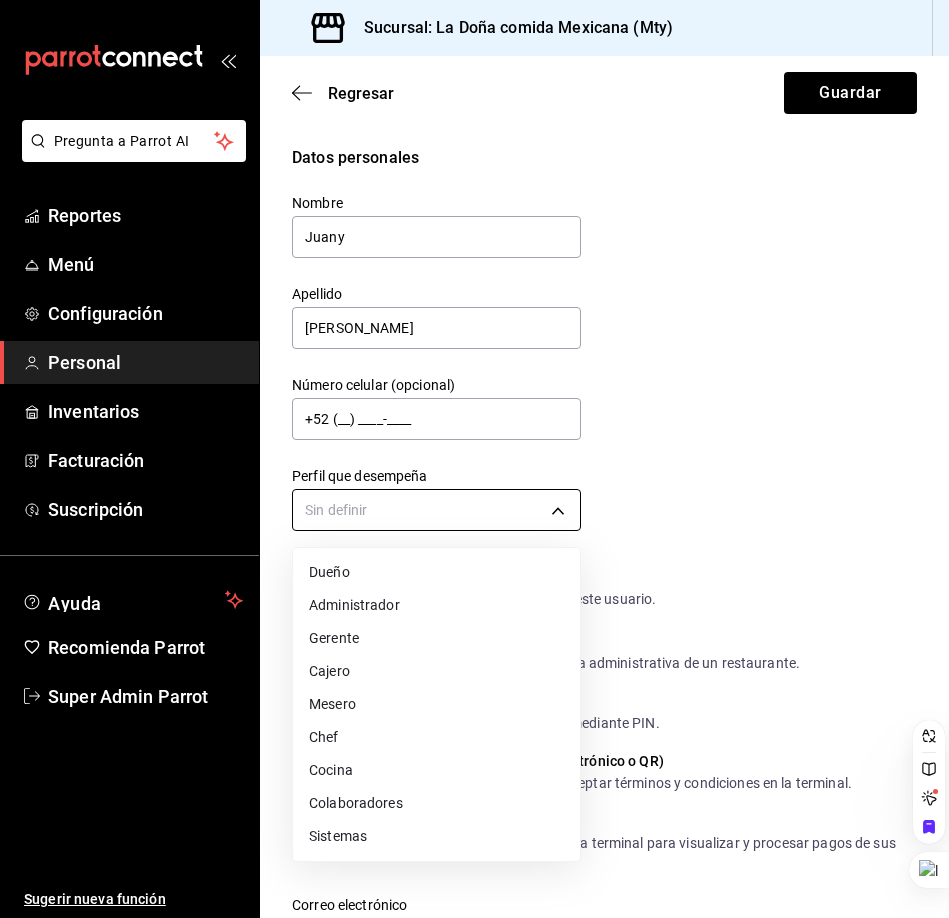 click on "Pregunta a Parrot AI Reportes   Menú   Configuración   Personal   Inventarios   Facturación   Suscripción   Ayuda Recomienda Parrot   Super Admin Parrot   Sugerir nueva función   Sucursal: La Doña comida Mexicana (Mty) Regresar Guardar Datos personales Nombre Juany Apellido Sauceda Número celular (opcional) +52 (__) ____-____ Perfil que desempeña Sin definir Accesos Selecciona a que plataformas tendrá acceso este usuario. Administrador Web Posibilidad de iniciar sesión en la oficina administrativa de un restaurante.  Acceso al Punto de venta Posibilidad de autenticarse en el POS mediante PIN.  Iniciar sesión en terminal (correo electrónico o QR) Los usuarios podrán iniciar sesión y aceptar términos y condiciones en la terminal. Acceso uso de terminal Los usuarios podrán acceder y utilizar la terminal para visualizar y procesar pagos de sus órdenes. Correo electrónico Se volverá obligatorio al tener ciertos accesos activados. Contraseña Contraseña Repetir contraseña Repetir contraseña" at bounding box center [474, 459] 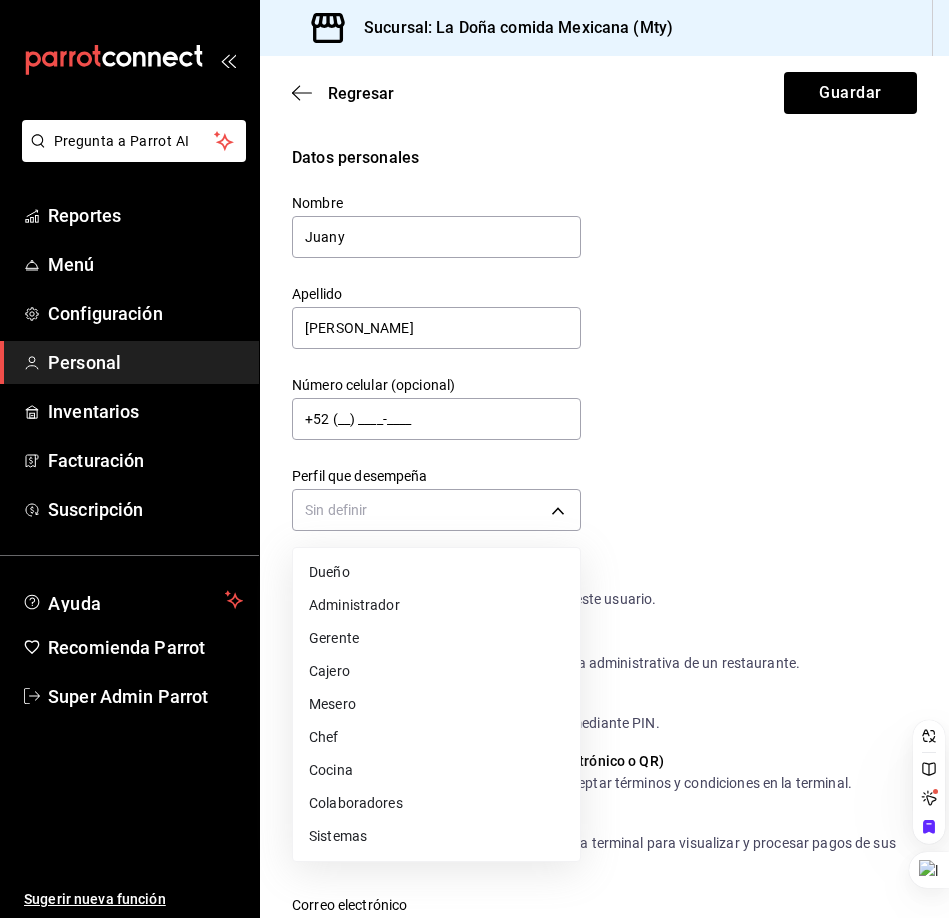 click on "Dueño" at bounding box center [436, 572] 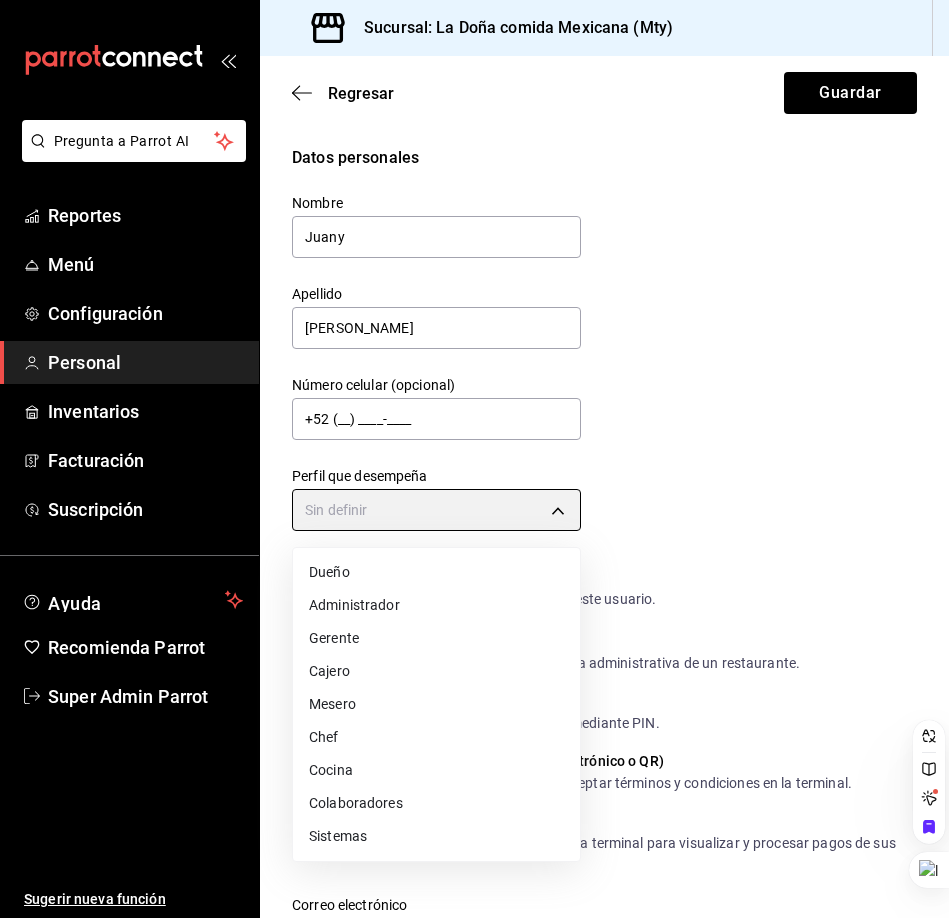 type on "OWNER" 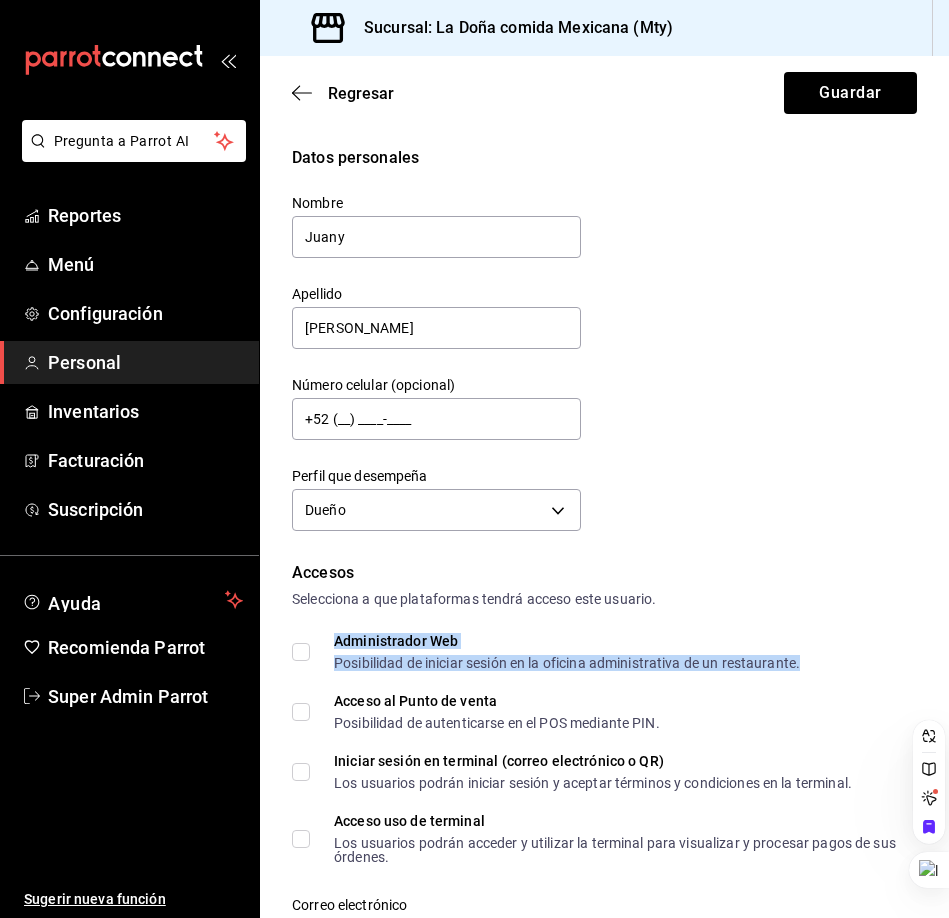 click on "Administrador Web" at bounding box center [567, 641] 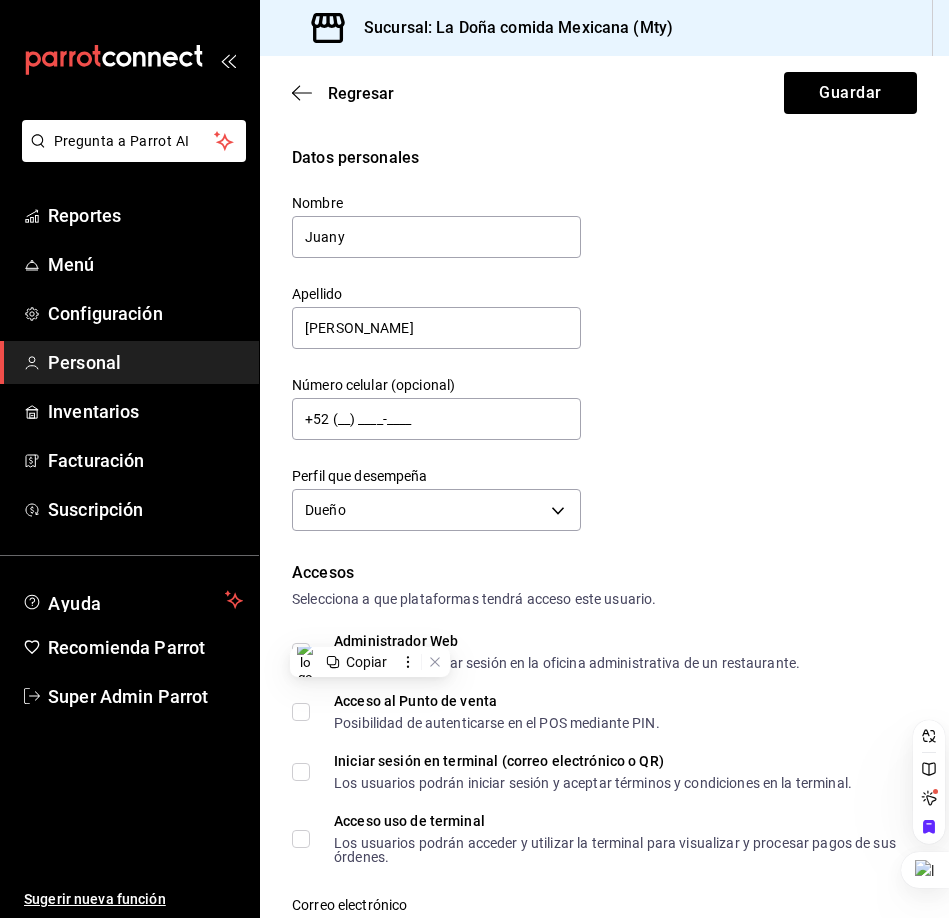 click on "Selecciona a que plataformas tendrá acceso este usuario." at bounding box center (604, 599) 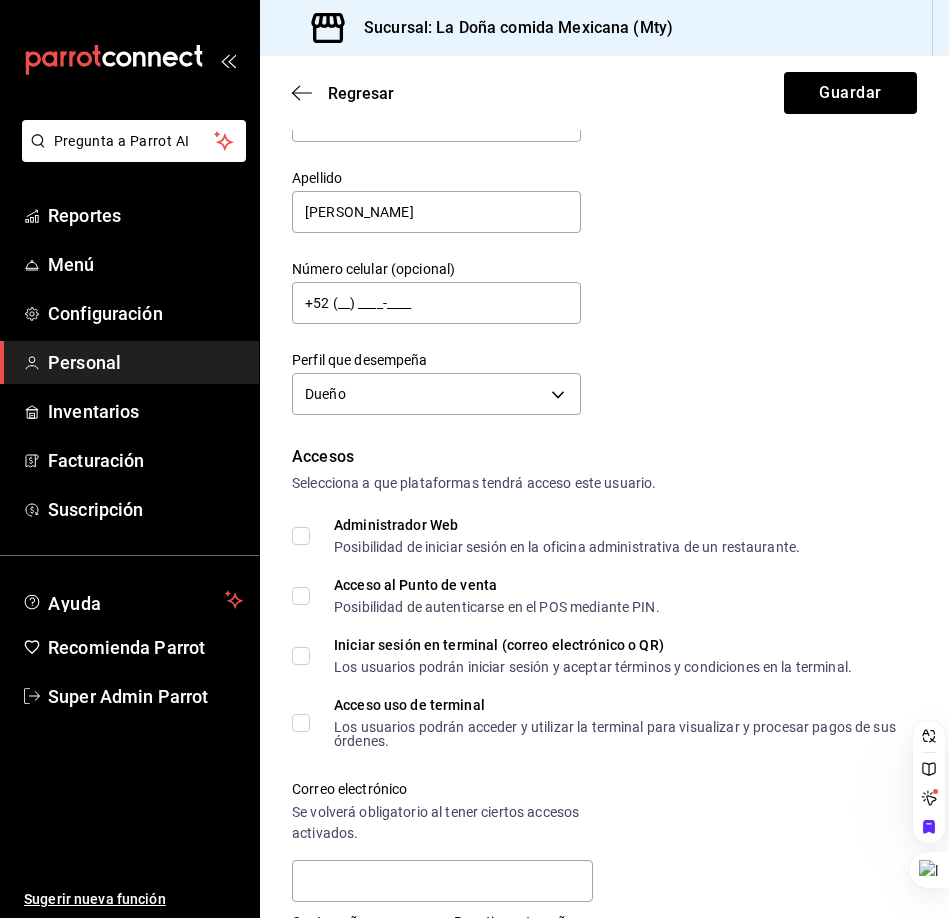 scroll, scrollTop: 124, scrollLeft: 0, axis: vertical 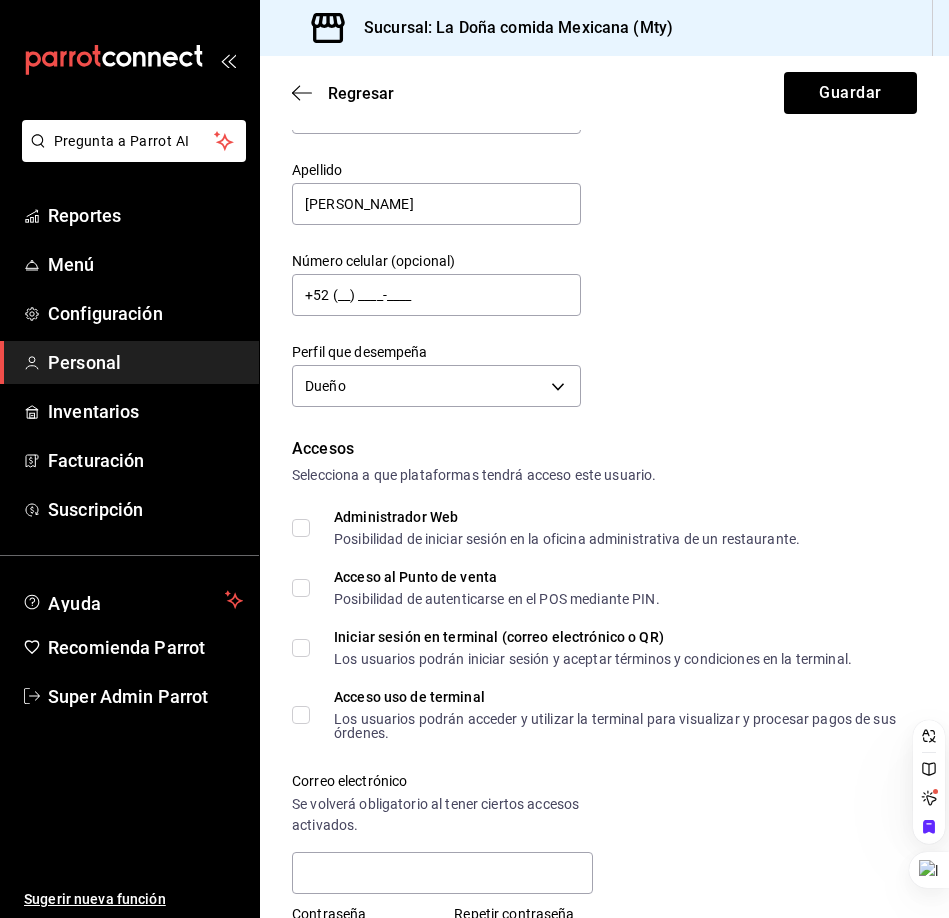 click on "Administrador Web Posibilidad de iniciar sesión en la oficina administrativa de un restaurante." at bounding box center (301, 528) 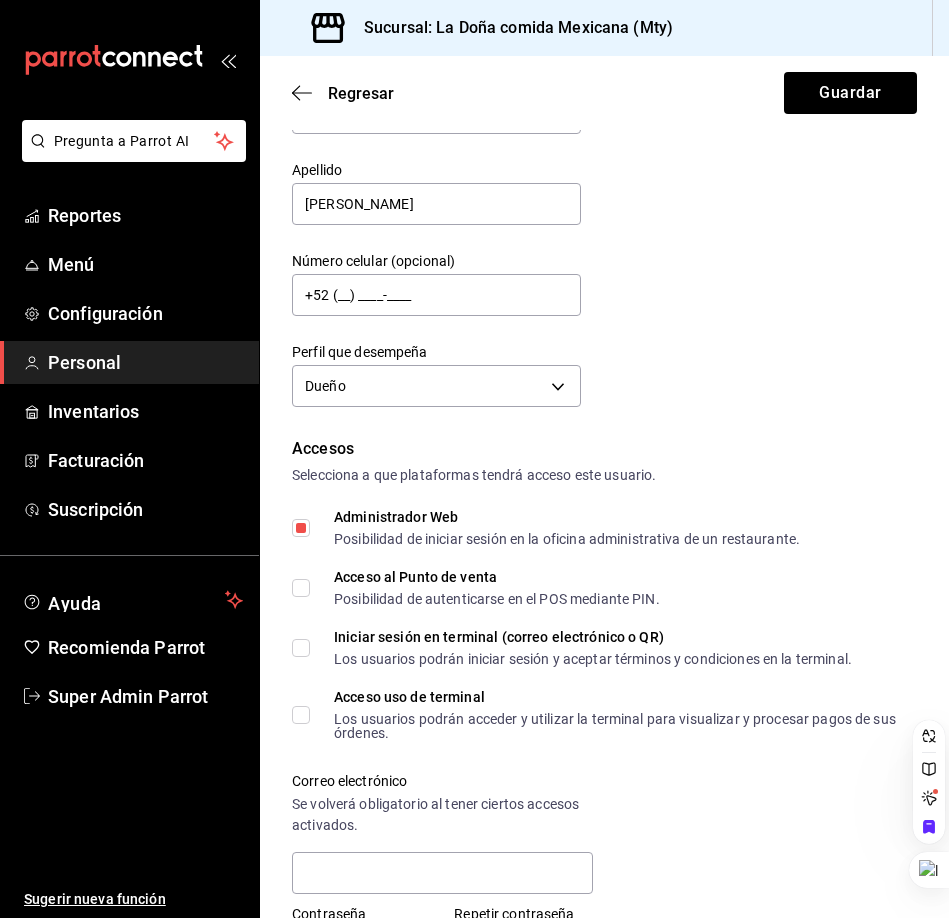 click on "Acceso al Punto de venta Posibilidad de autenticarse en el POS mediante PIN." at bounding box center (301, 588) 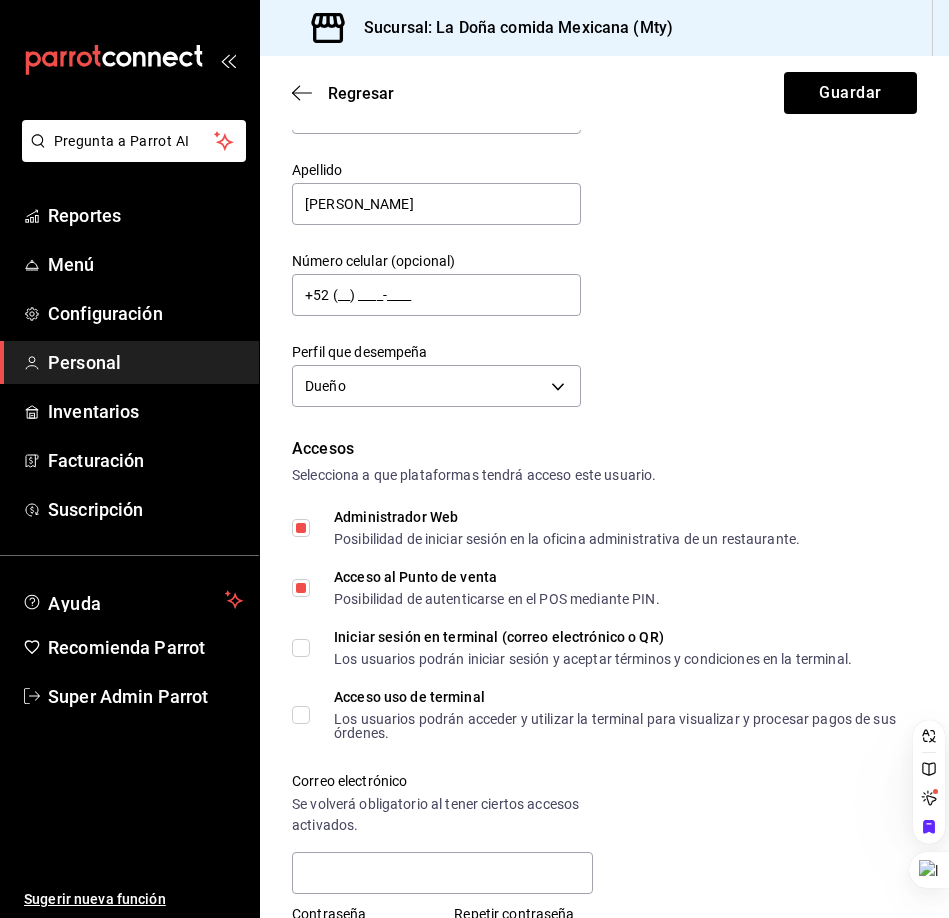 click on "Iniciar sesión en terminal (correo electrónico o QR) Los usuarios podrán iniciar sesión y aceptar términos y condiciones en la terminal." at bounding box center [572, 648] 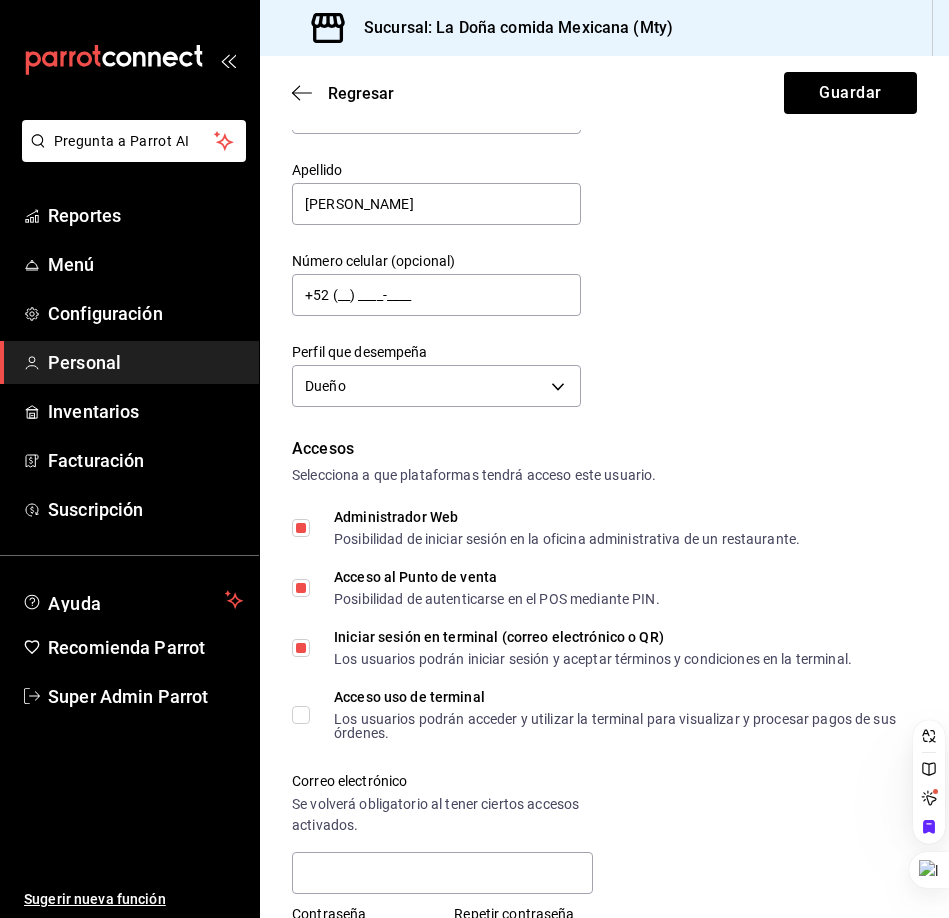 click on "Acceso uso de terminal Los usuarios podrán acceder y utilizar la terminal para visualizar y procesar pagos de sus órdenes." at bounding box center [301, 715] 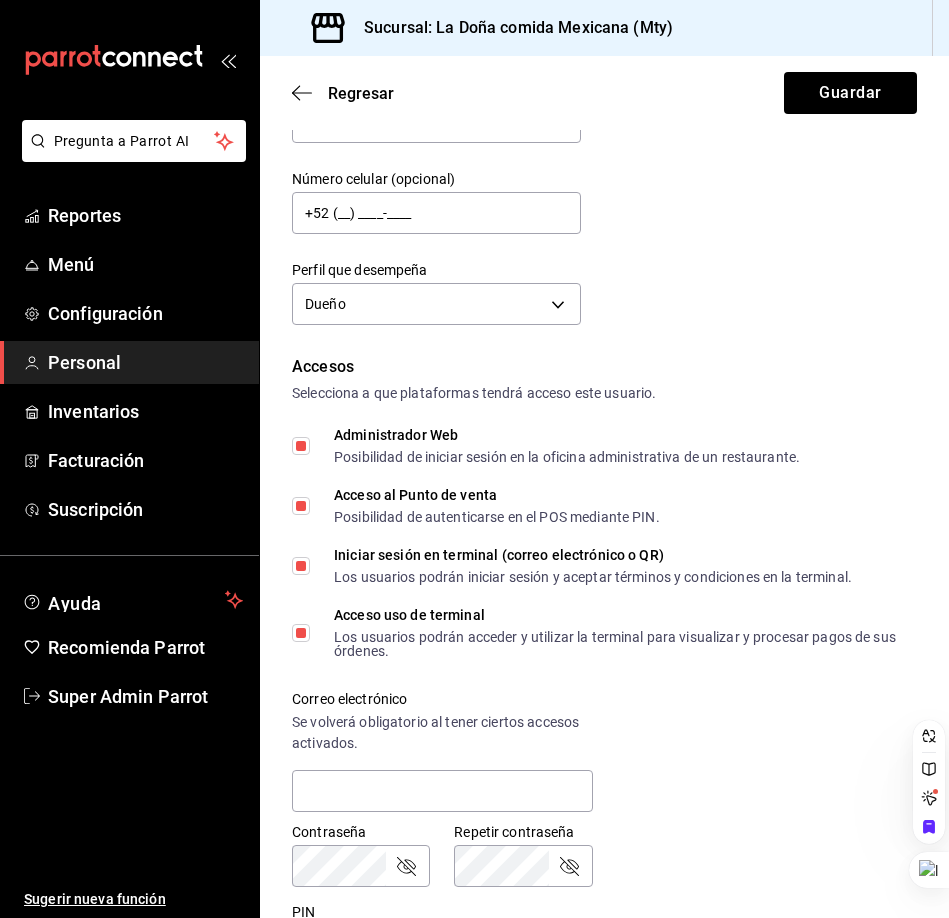 scroll, scrollTop: 323, scrollLeft: 0, axis: vertical 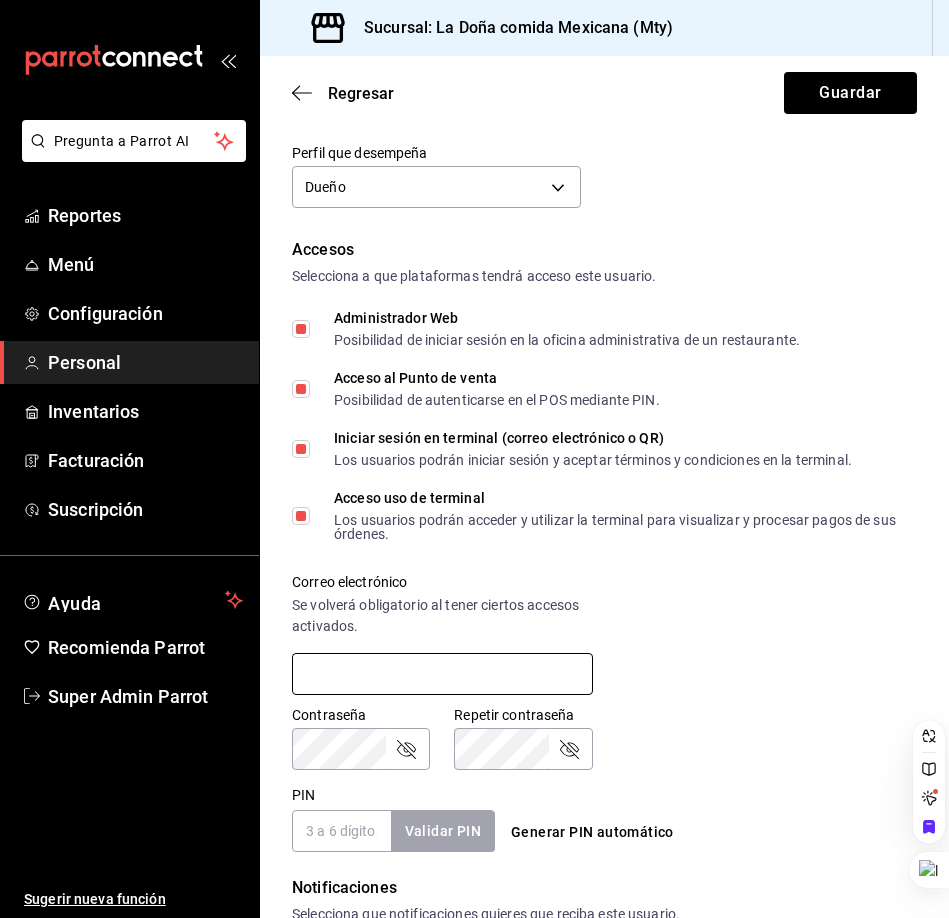 click at bounding box center (442, 674) 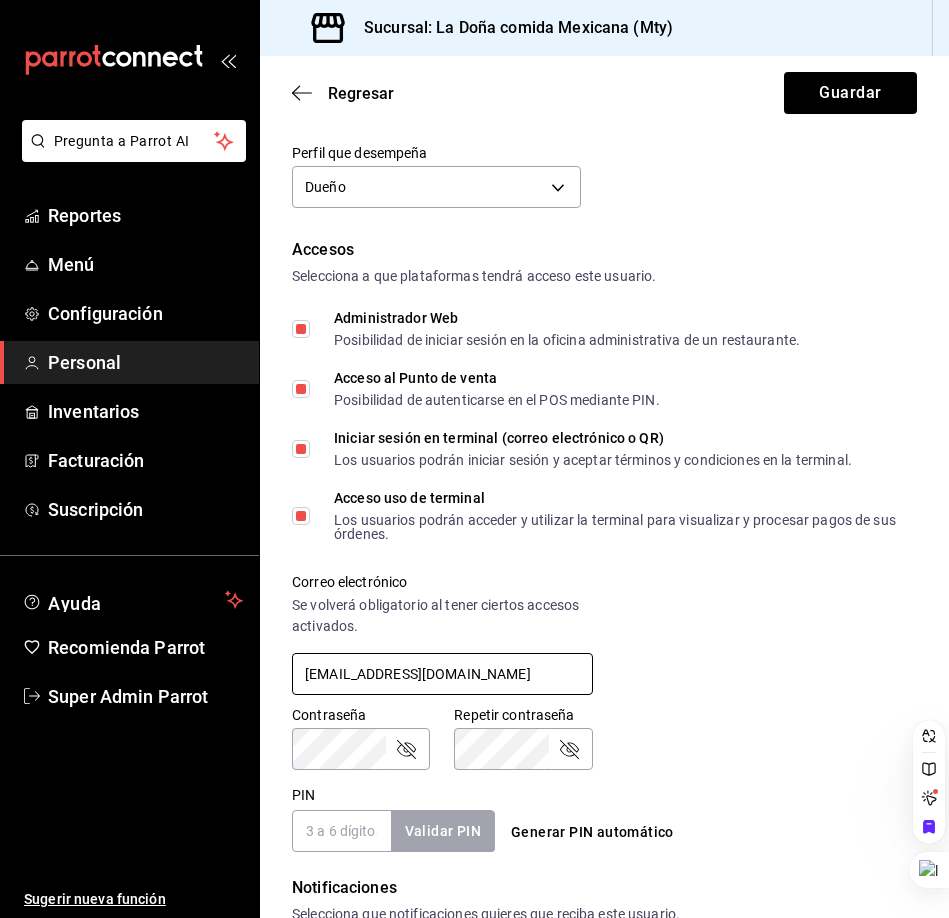 type on "juany1101@hotmail.com" 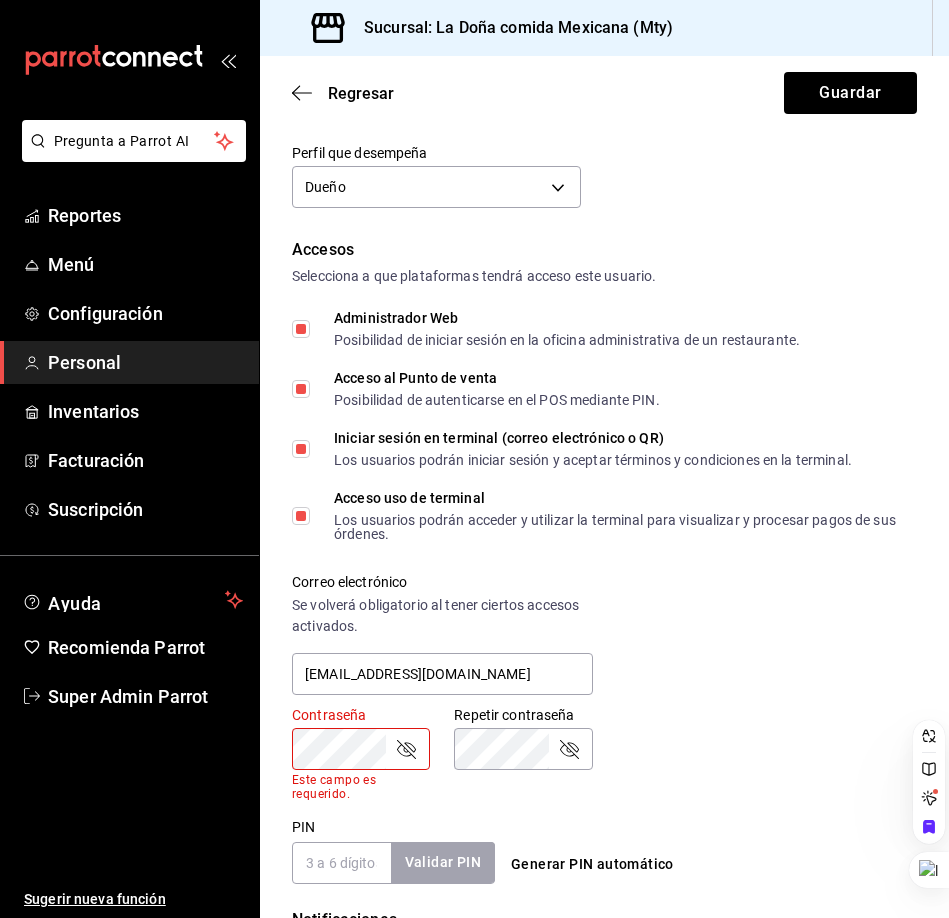 click on "Contraseña Contraseña Este campo es requerido." at bounding box center [349, 742] 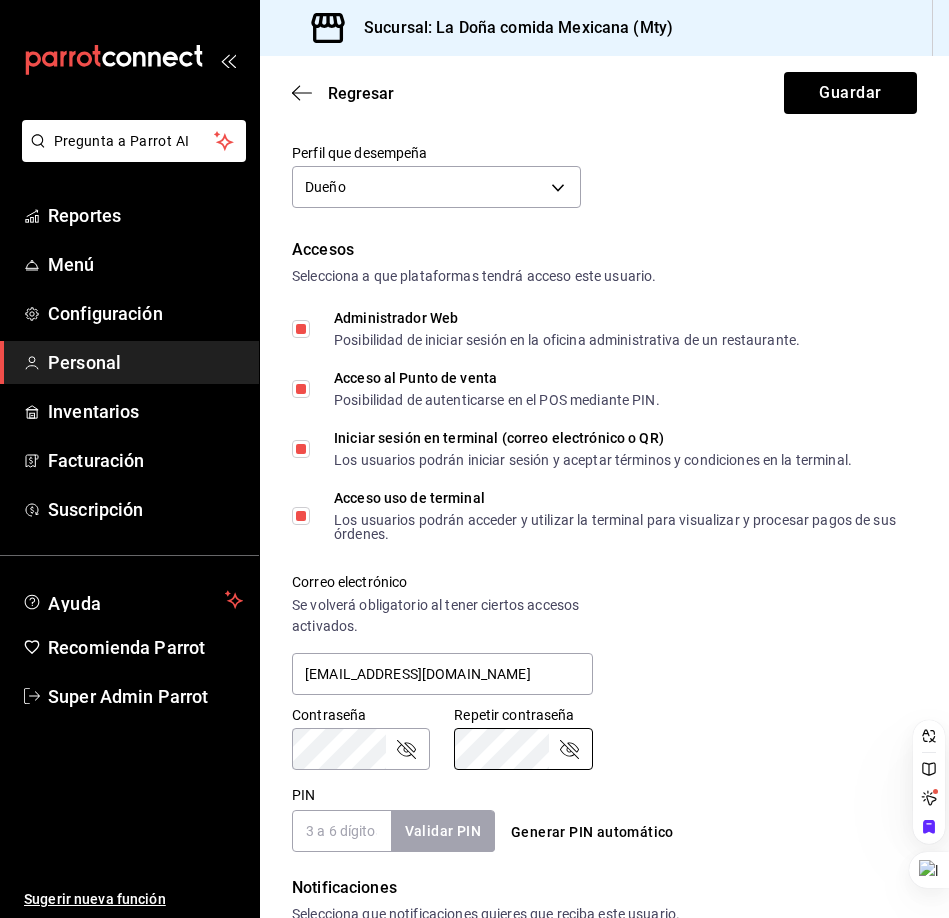 click on "PIN" at bounding box center [341, 831] 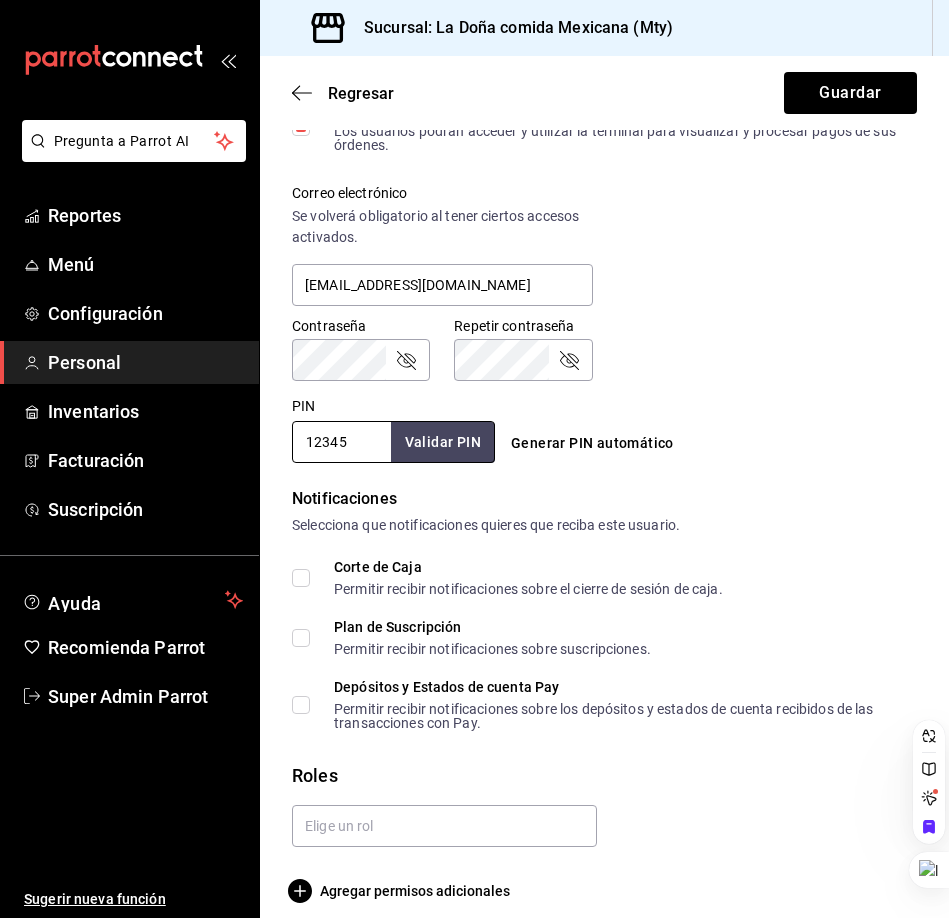 scroll, scrollTop: 729, scrollLeft: 0, axis: vertical 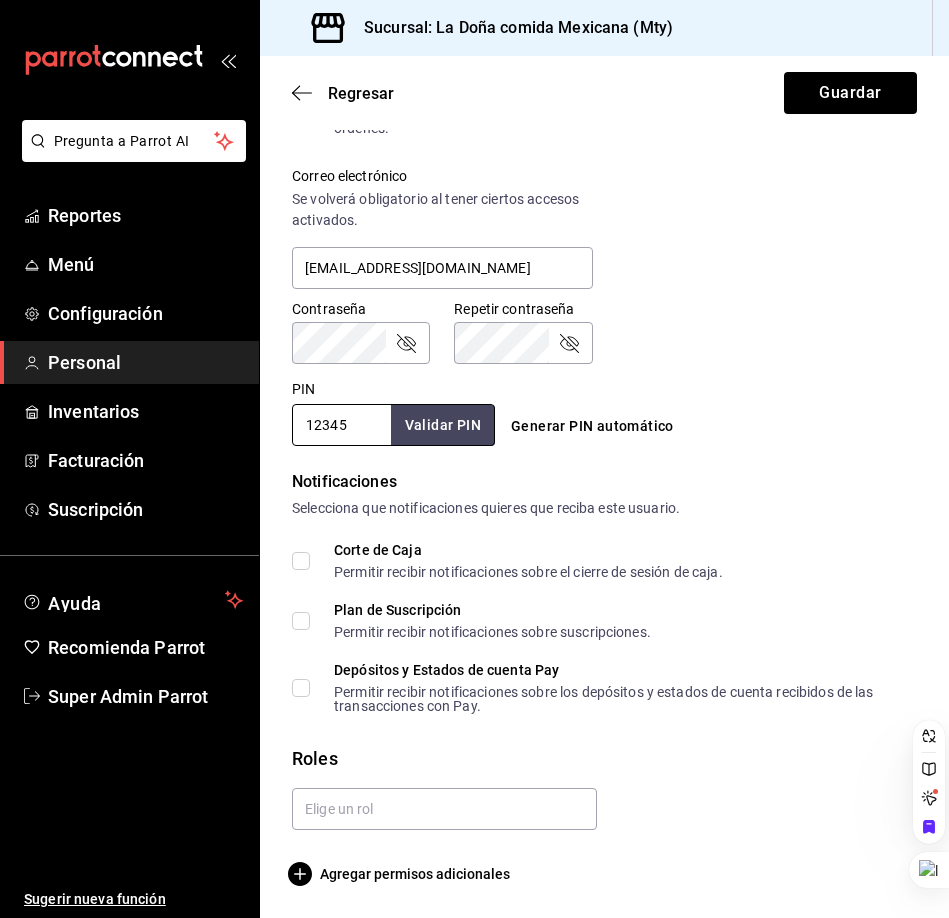 type on "12345" 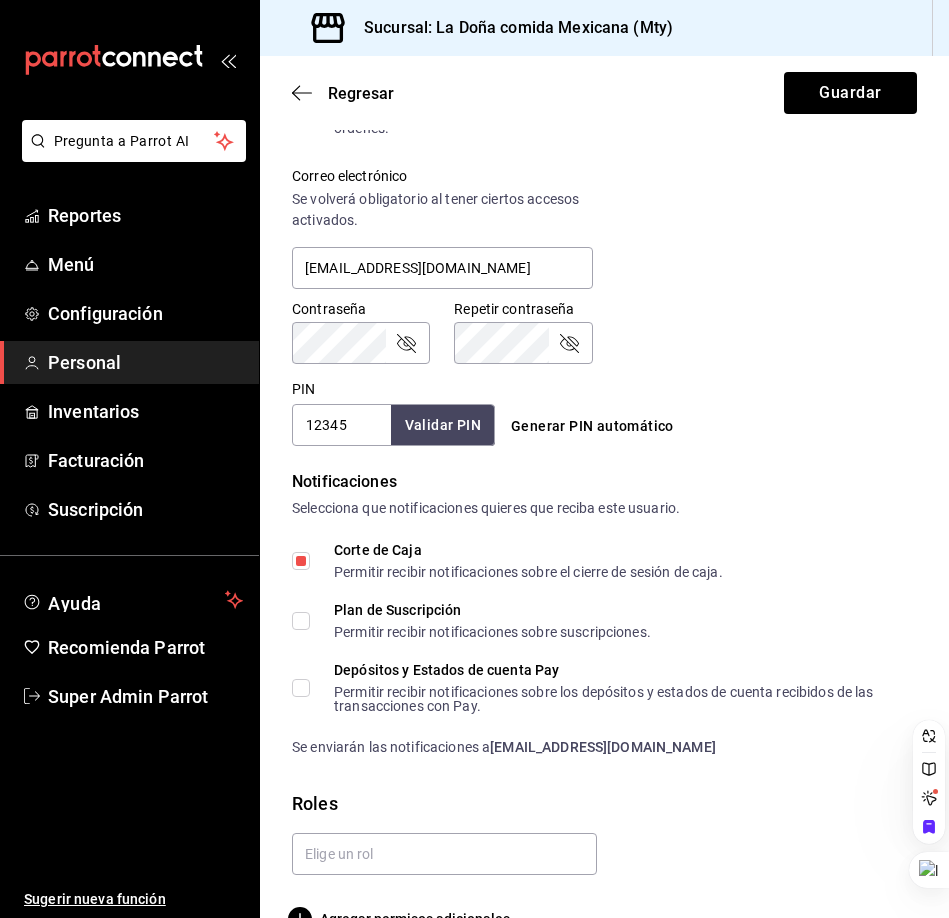 click on "Plan de Suscripción Permitir recibir notificaciones sobre suscripciones." at bounding box center (301, 621) 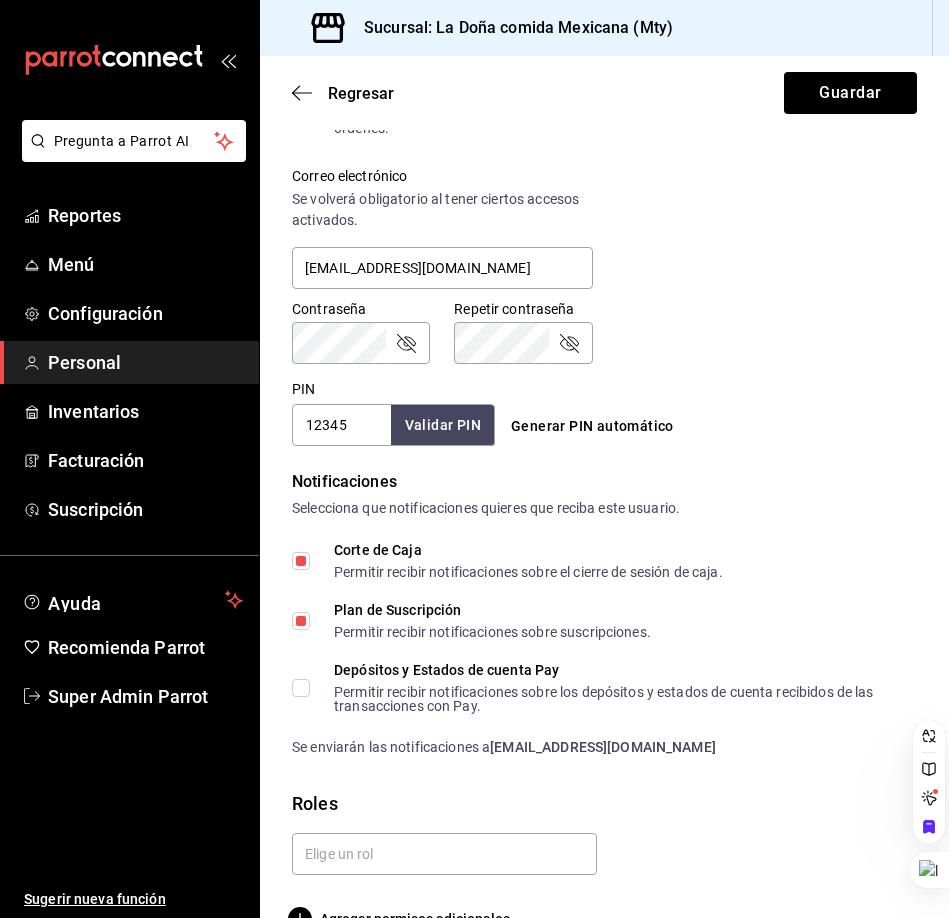 click on "Depósitos y Estados de cuenta Pay Permitir recibir notificaciones sobre los depósitos y estados de cuenta recibidos de las transacciones con Pay." at bounding box center (301, 688) 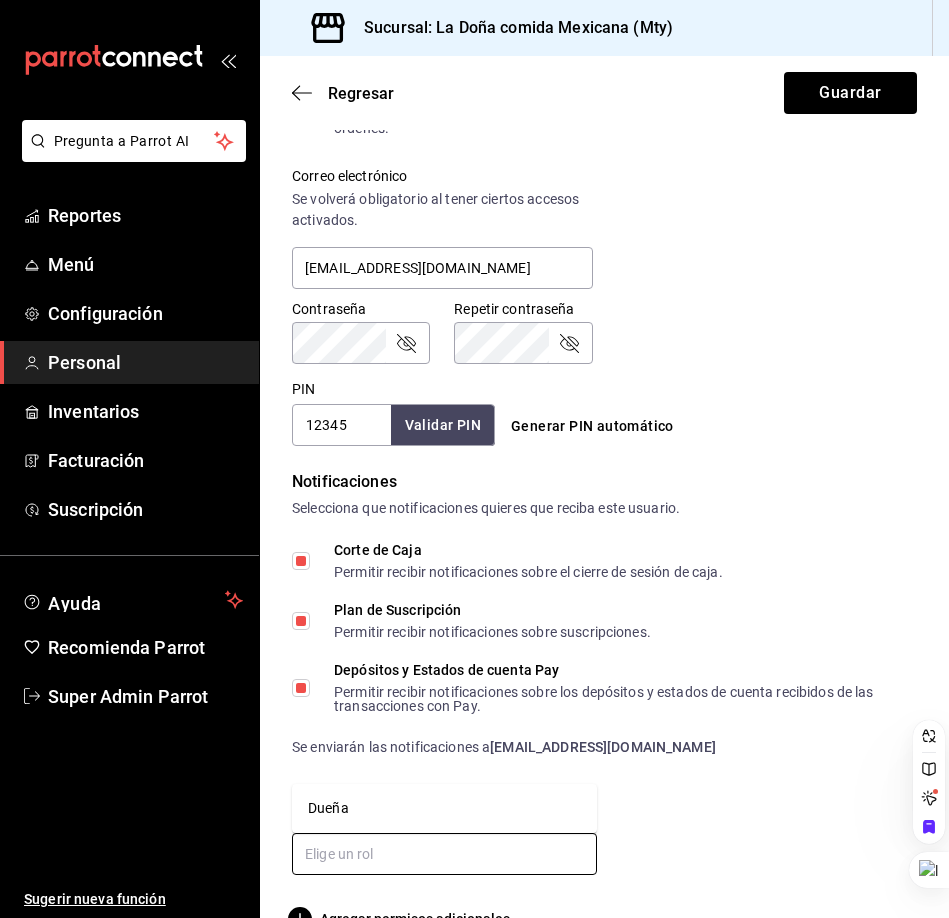 click at bounding box center [444, 854] 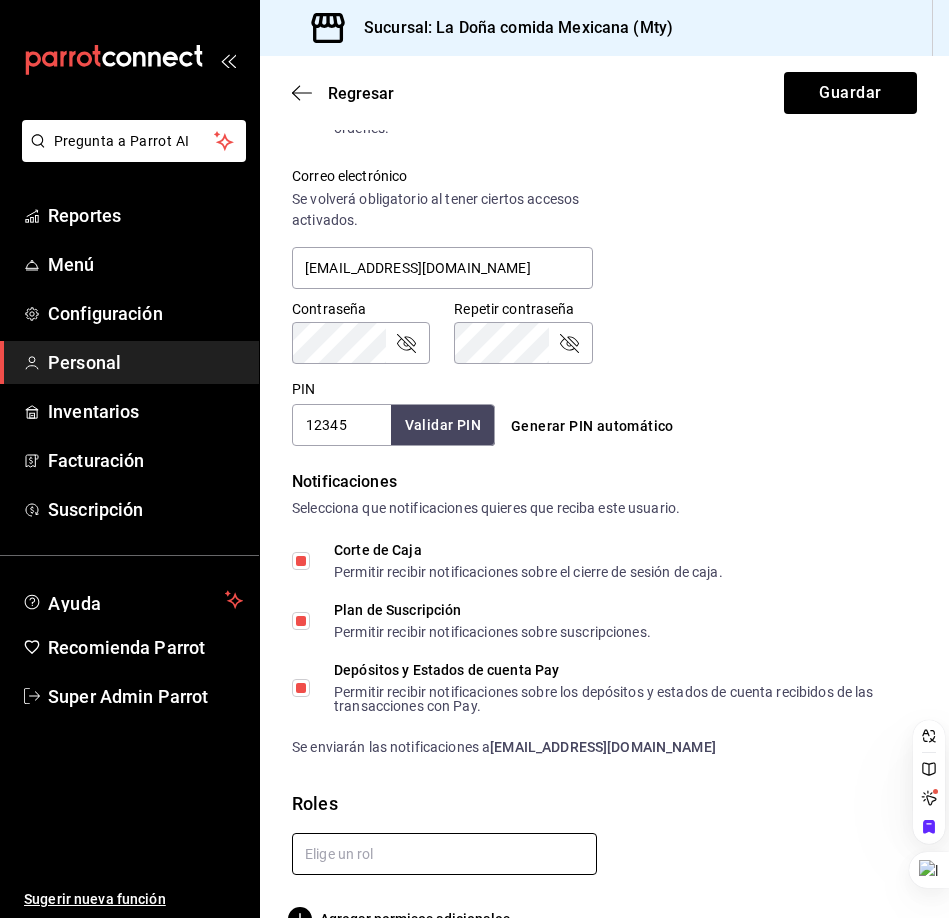 scroll, scrollTop: 774, scrollLeft: 0, axis: vertical 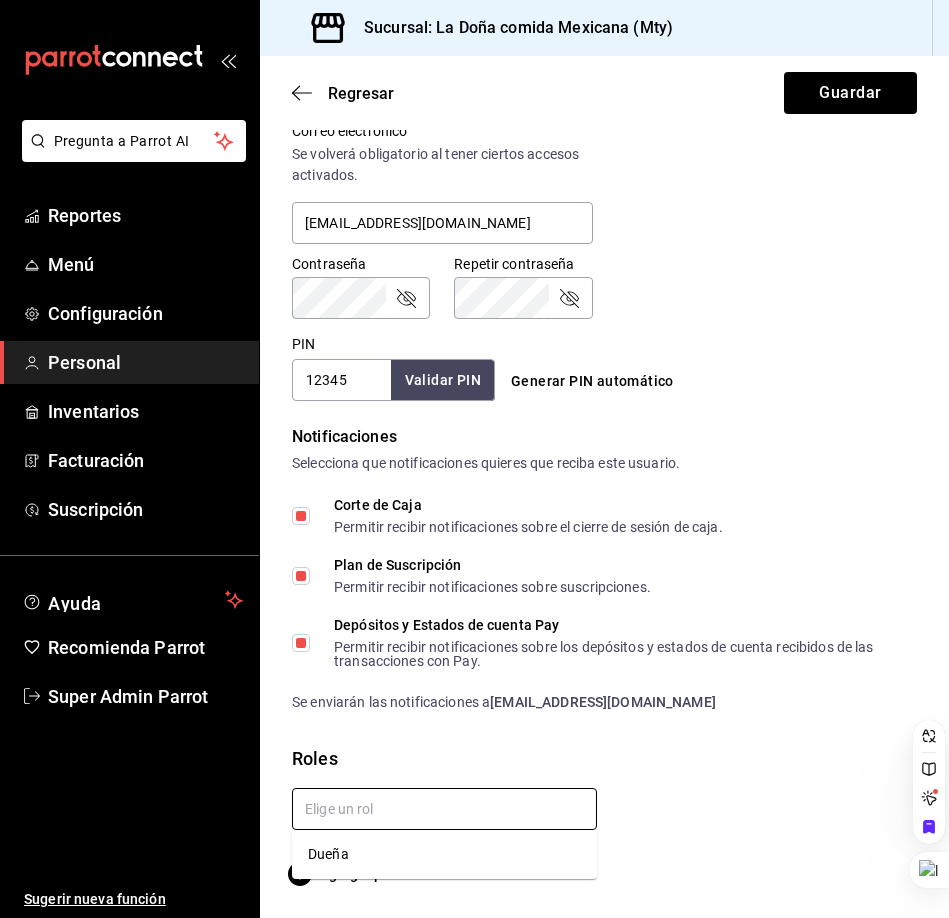 click at bounding box center [444, 809] 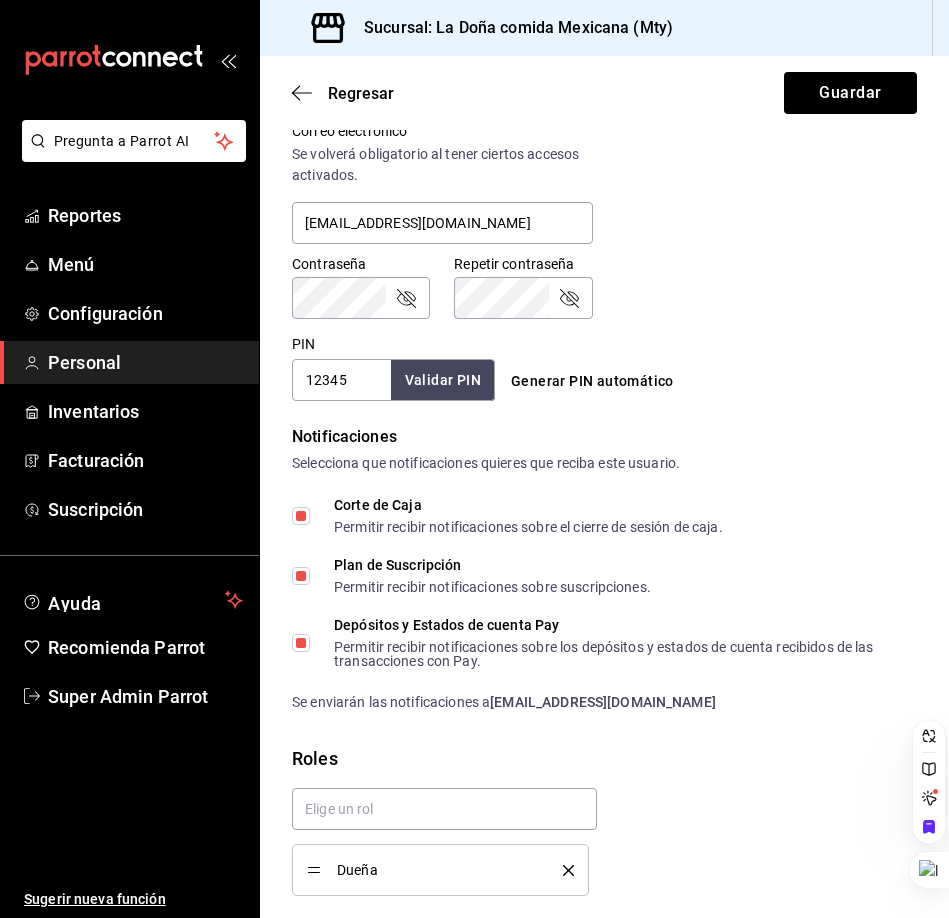click on "Regresar Guardar" at bounding box center (604, 93) 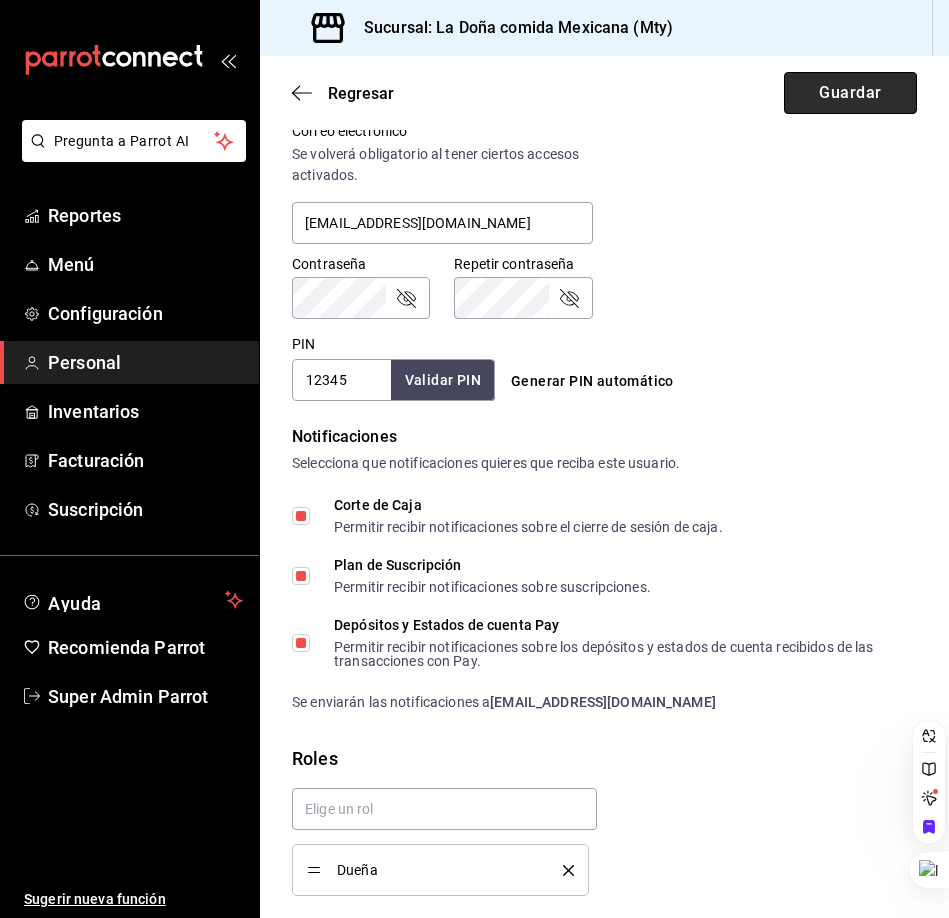 click on "Guardar" at bounding box center (850, 93) 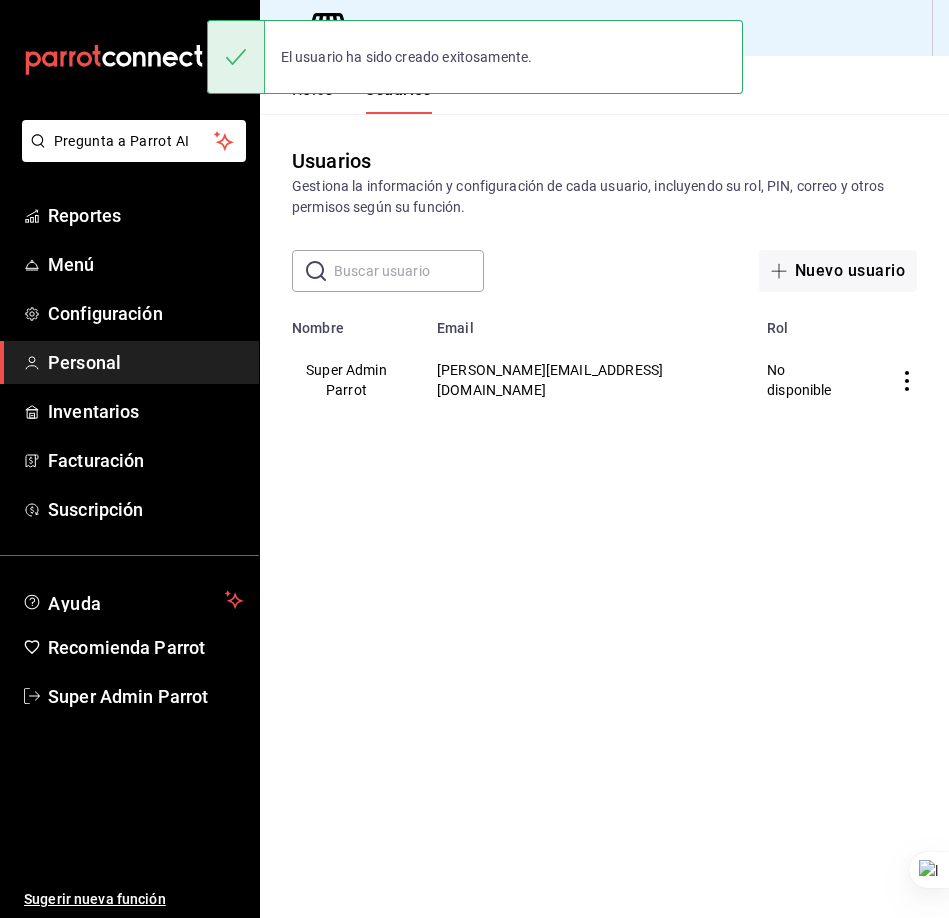 scroll, scrollTop: 0, scrollLeft: 0, axis: both 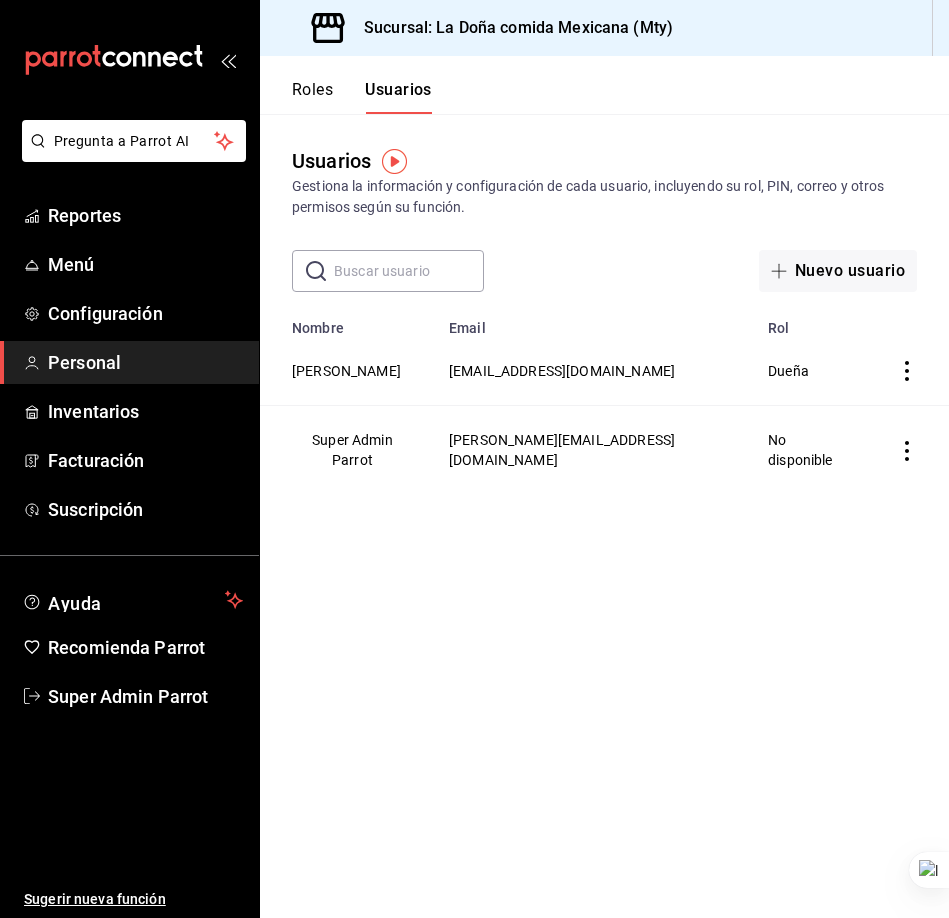 click on "juany1101@hotmail.com" at bounding box center (596, 371) 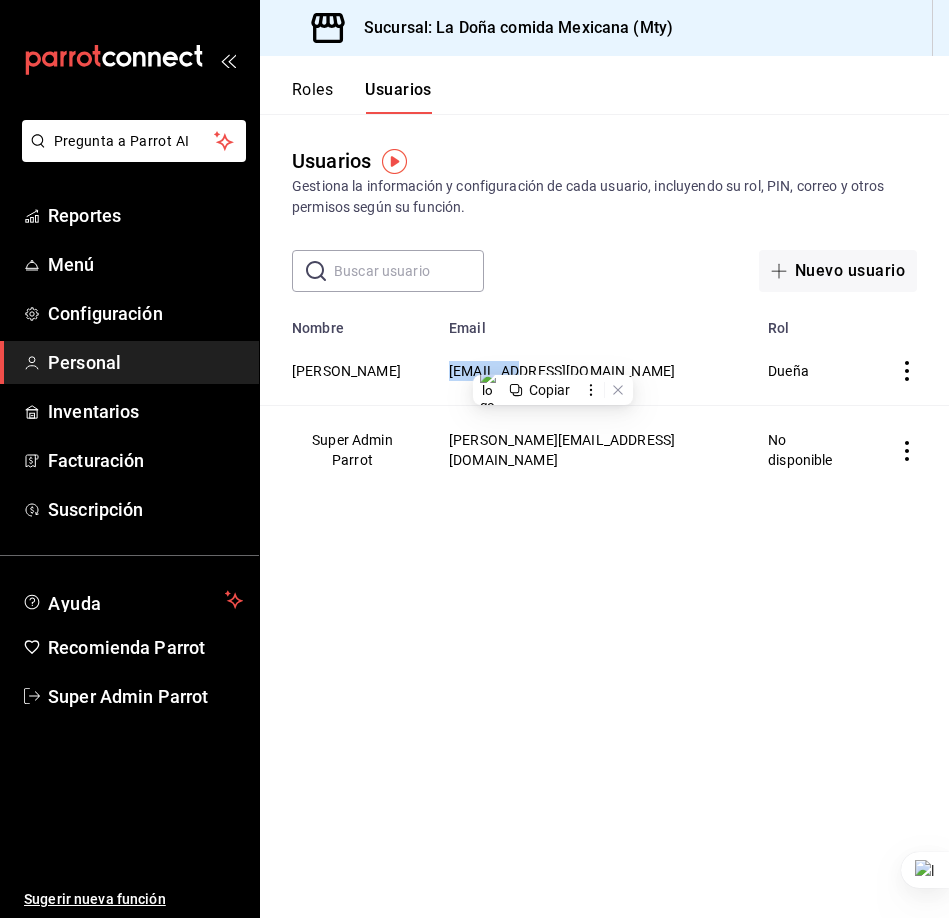 click on "juany1101@hotmail.com" at bounding box center [596, 371] 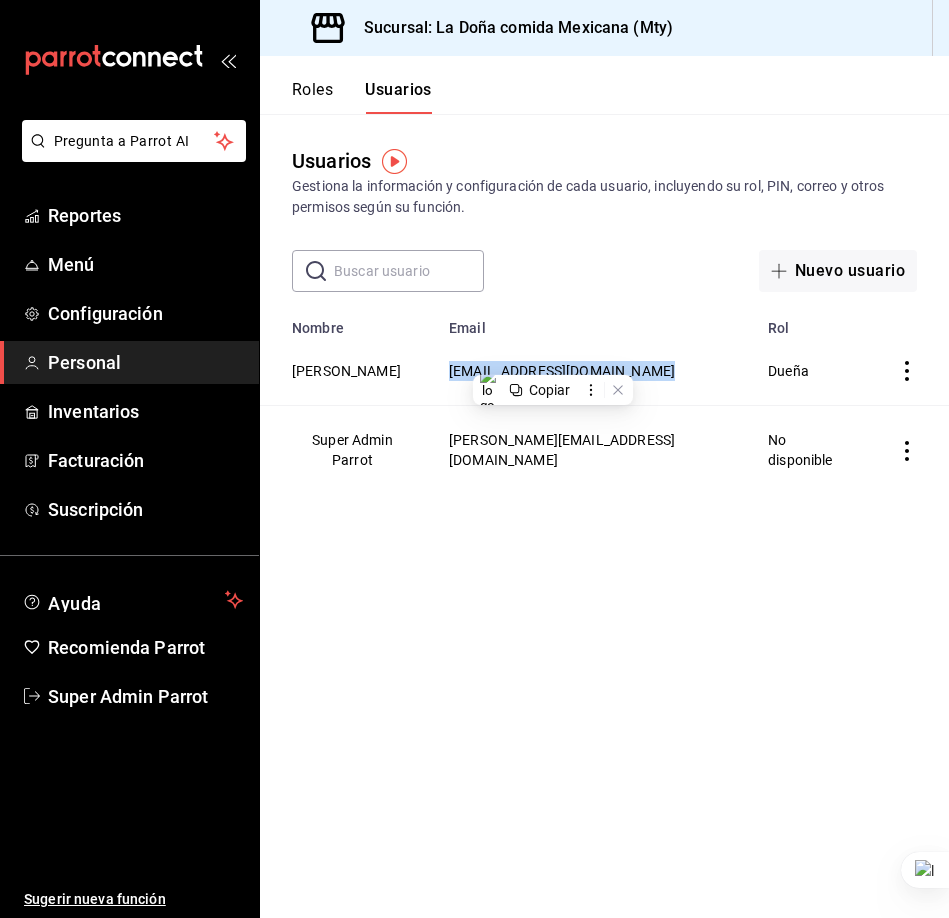 click on "juany1101@hotmail.com" at bounding box center (596, 371) 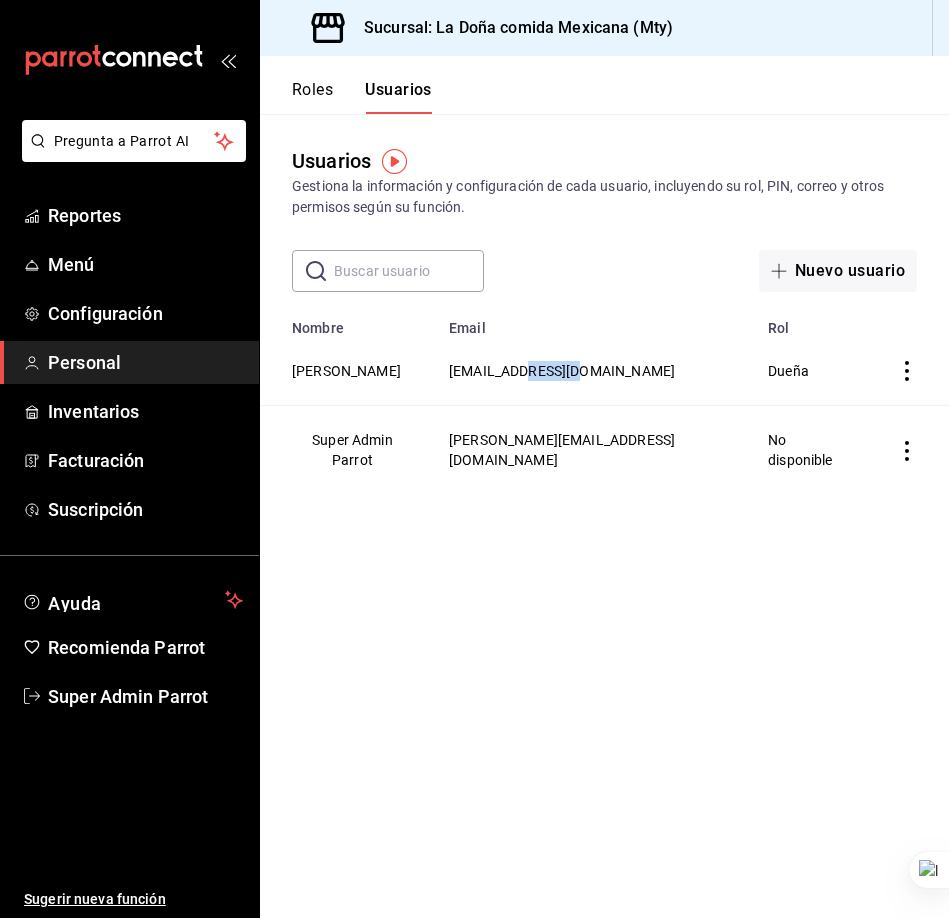 click on "juany1101@hotmail.com" at bounding box center [562, 371] 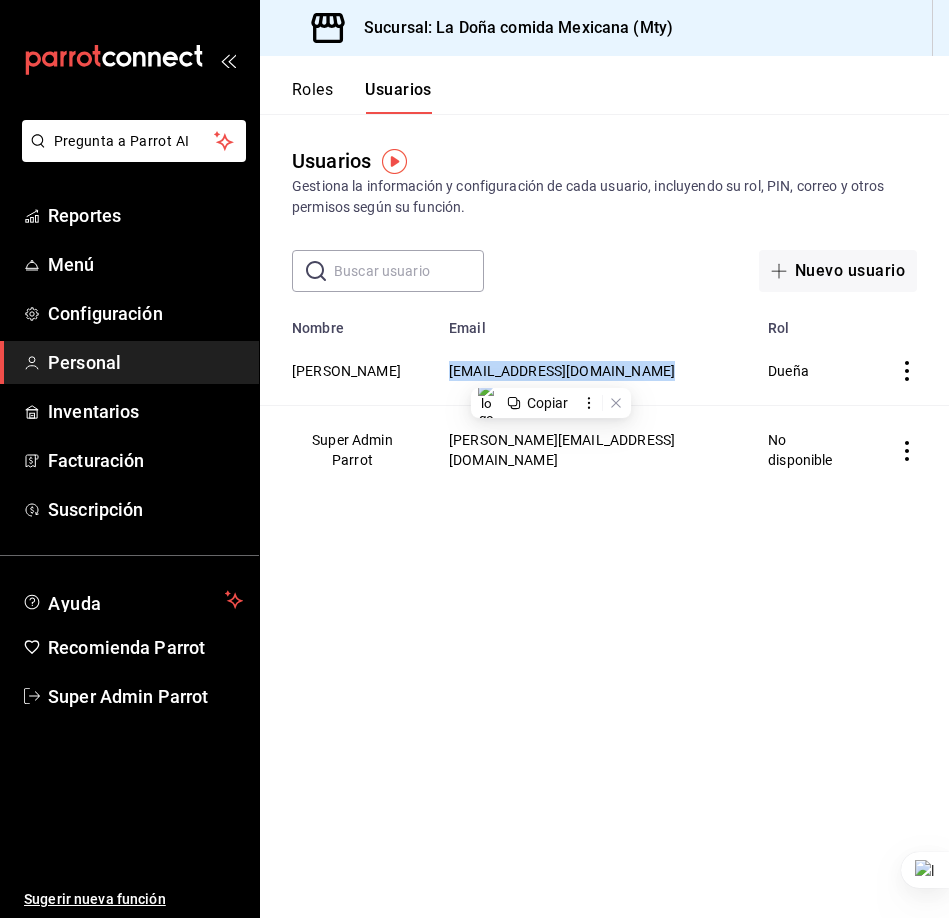 click on "juany1101@hotmail.com" at bounding box center [562, 371] 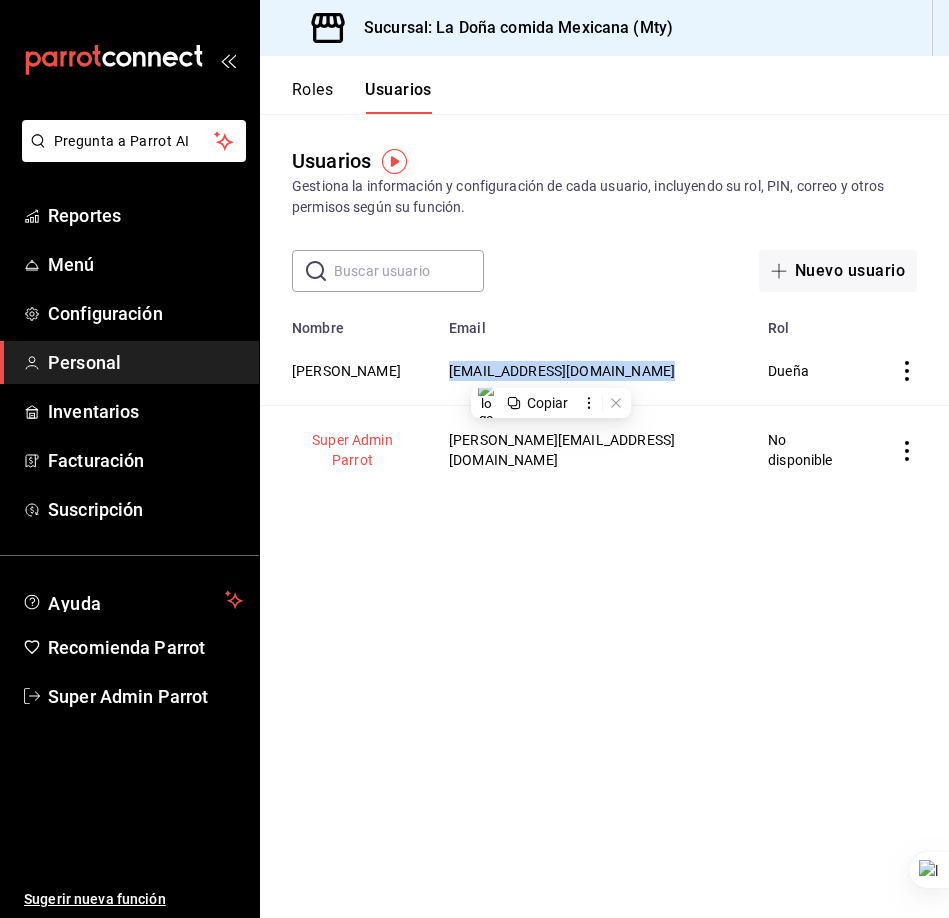 click on "Super Admin Parrot" at bounding box center (352, 450) 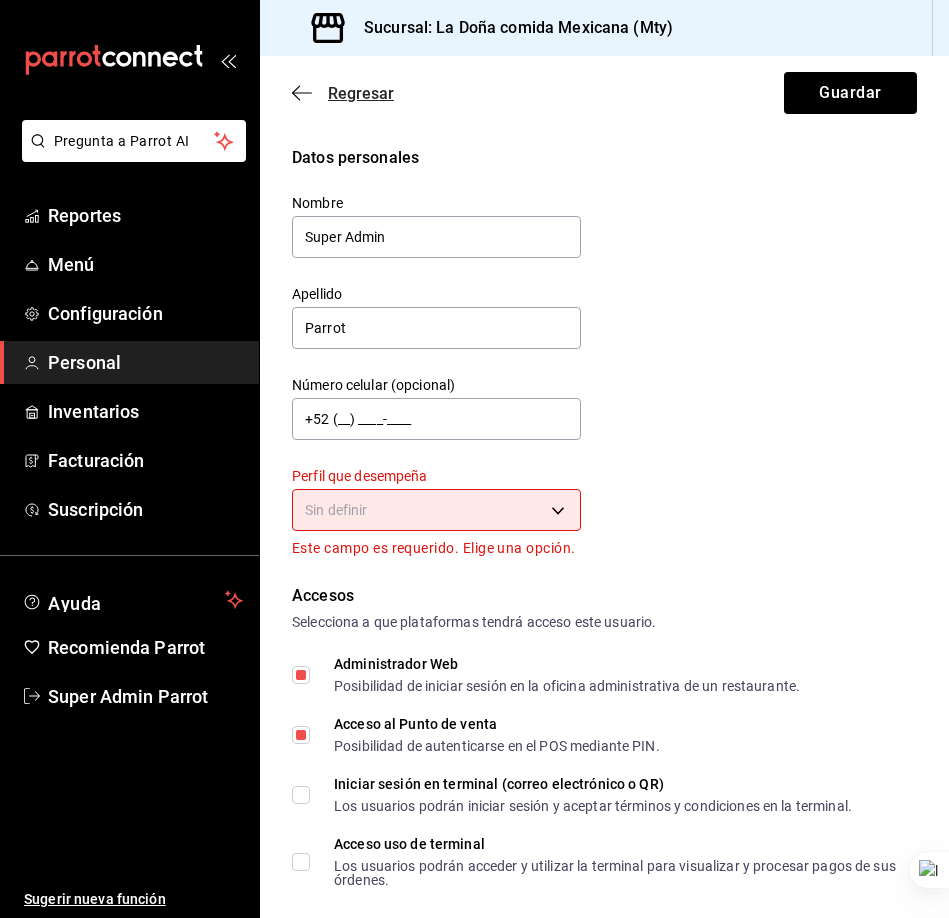 click 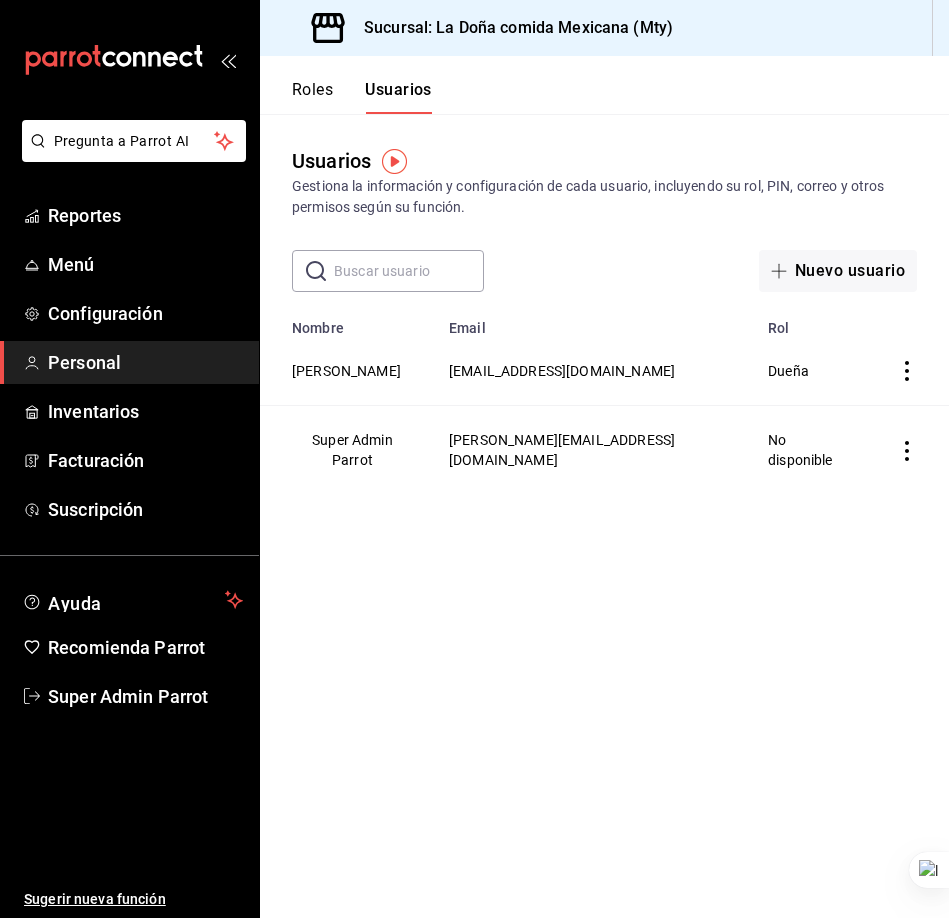 click on "Usuarios Gestiona la información y configuración de cada usuario, incluyendo su rol, PIN, correo y otros permisos según su función. ​ ​ Nuevo usuario Lo sentimos, no pudimos cargar la lista de usuarios. Reintentar Nombre Email Rol Juany Sauceda juany1101@hotmail.com Dueña Super Admin Parrot ladona@comidamexicana.com No disponible" at bounding box center (604, 516) 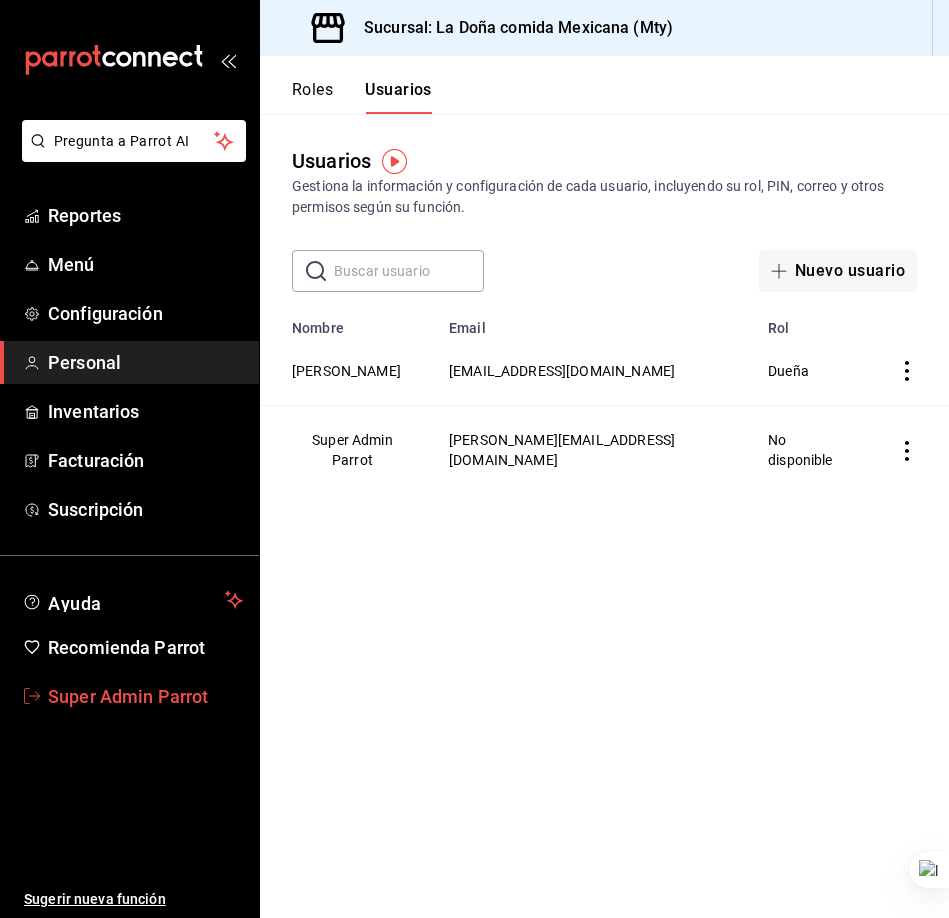 click on "Super Admin Parrot" at bounding box center (145, 696) 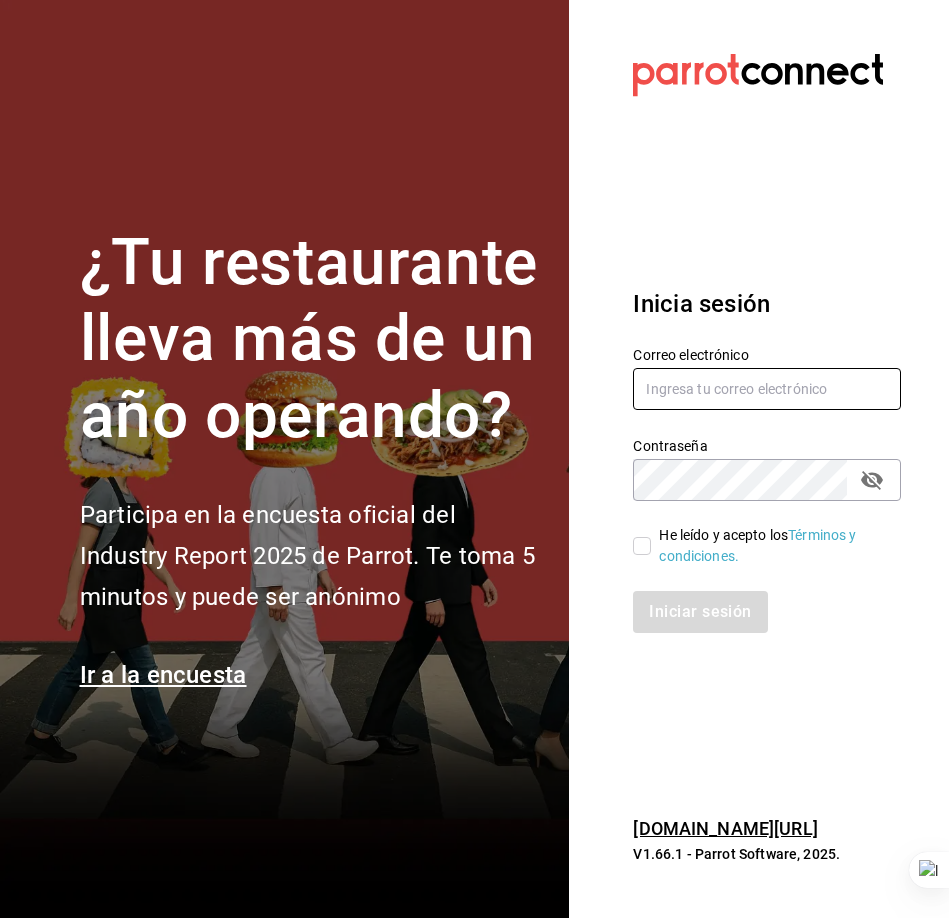 click at bounding box center [767, 389] 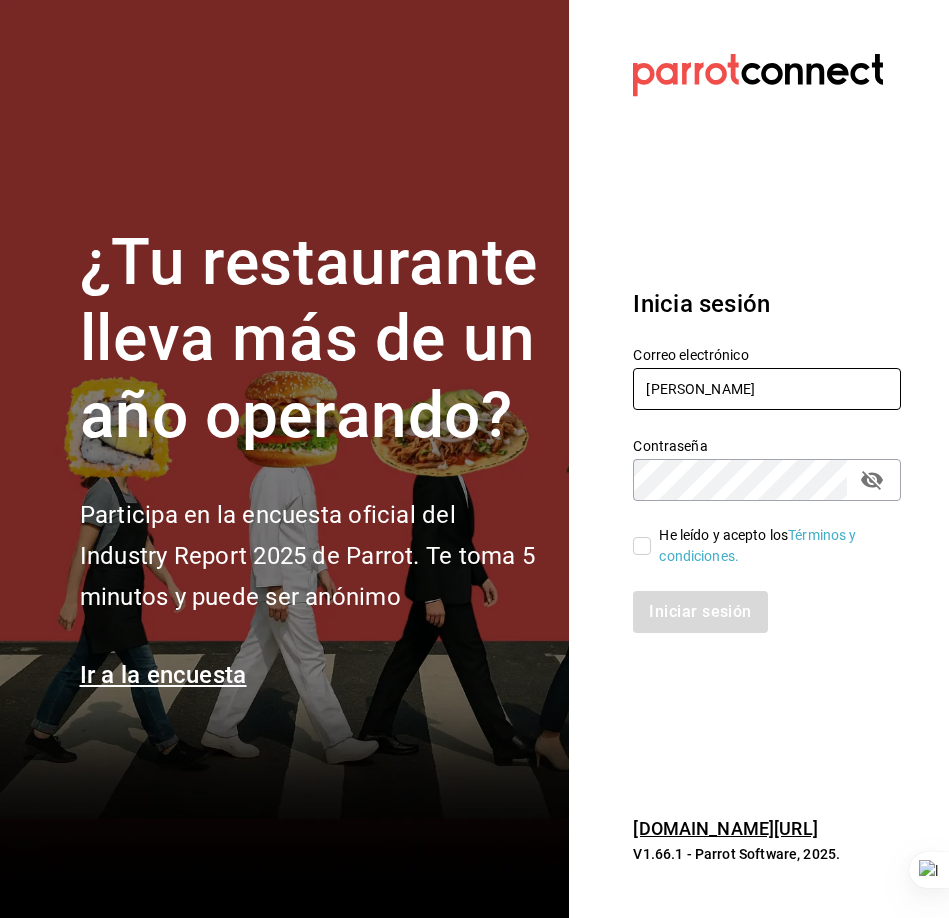 type on "bernies@tamaulipas.com" 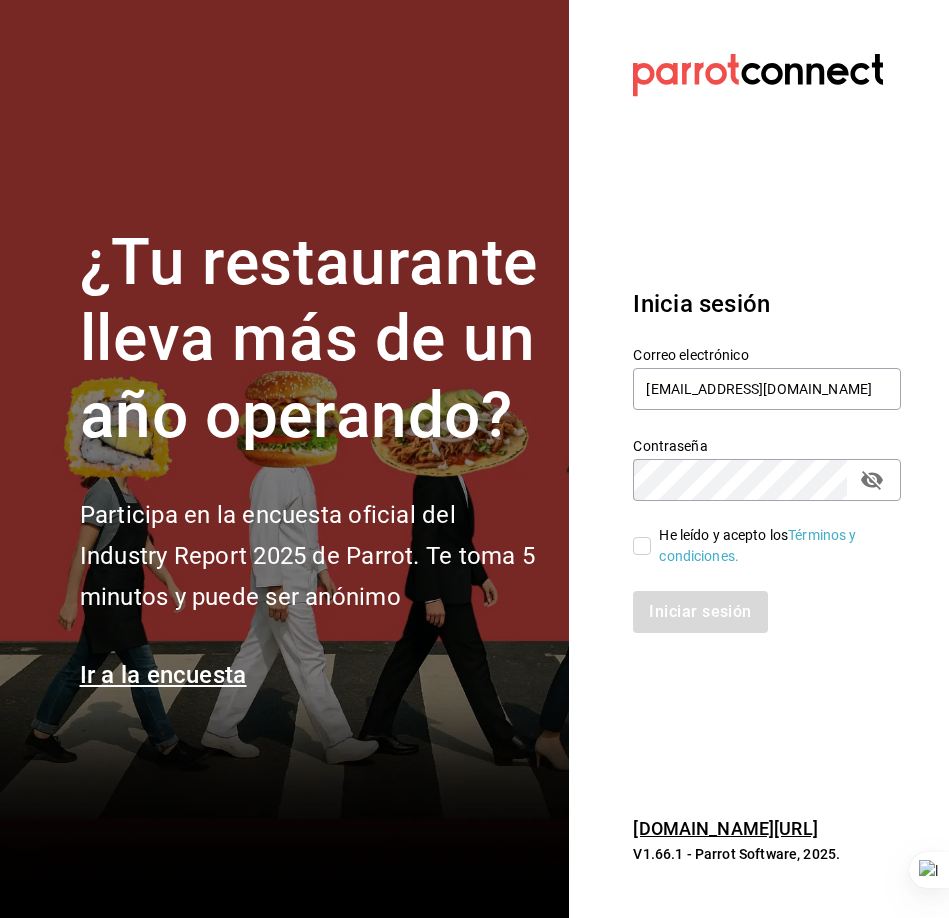 click on "He leído y acepto los  Términos y condiciones." at bounding box center [768, 546] 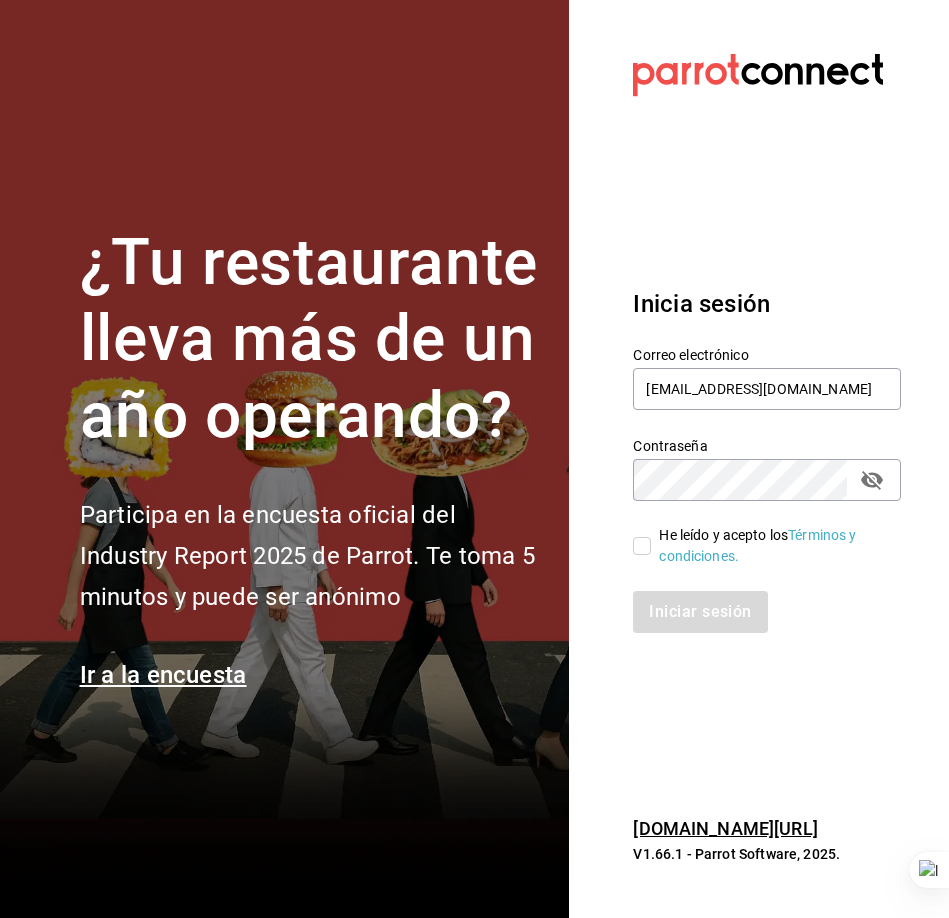 checkbox on "true" 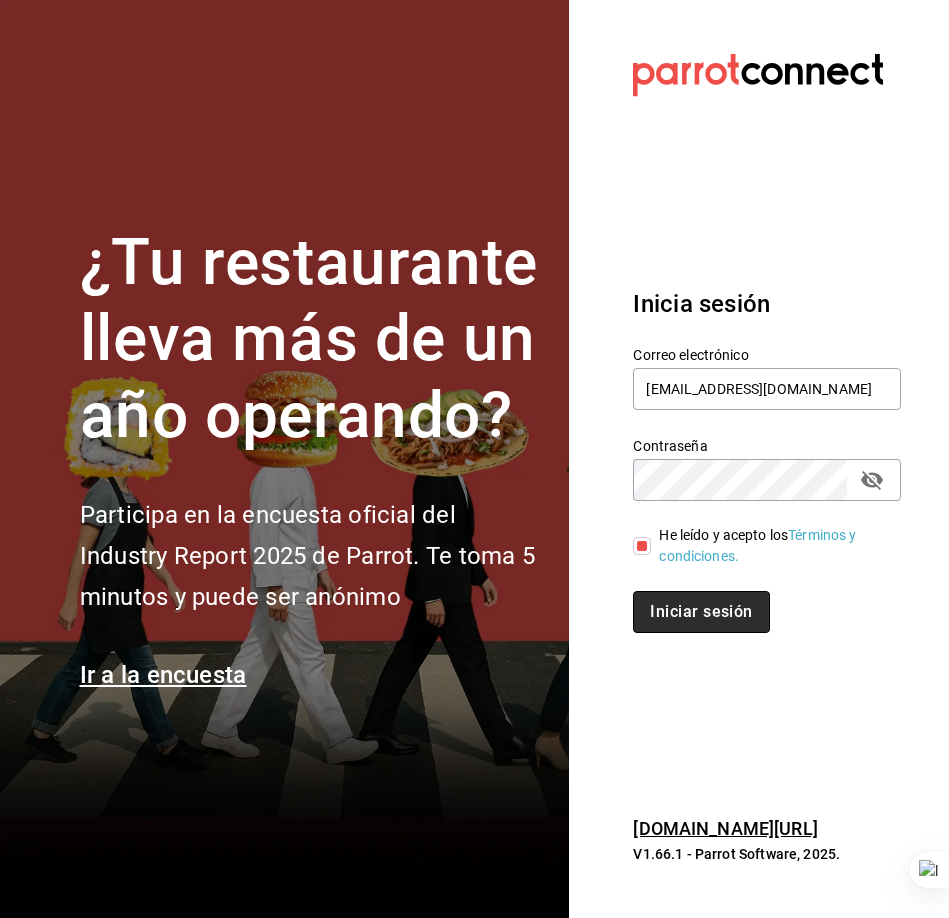 click on "Iniciar sesión" at bounding box center (701, 612) 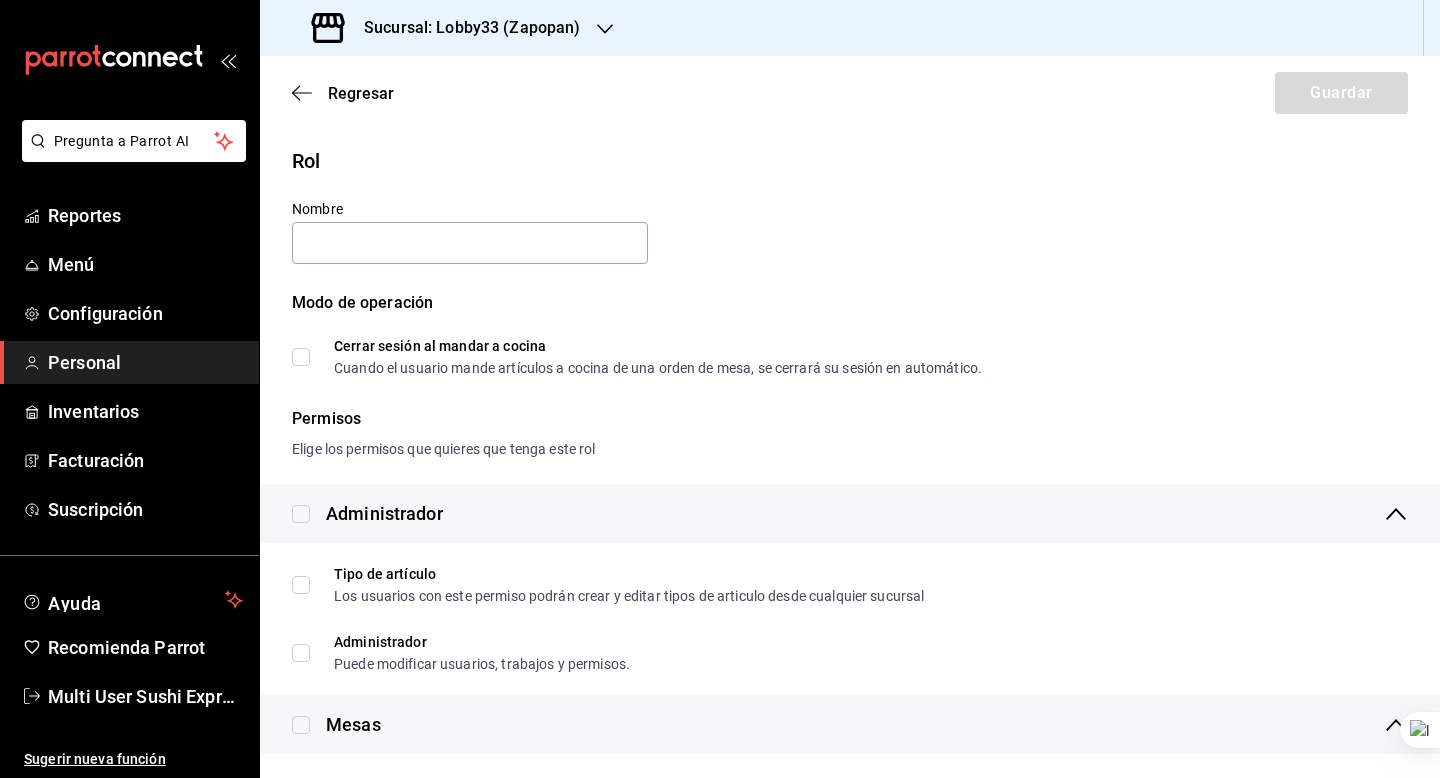 scroll, scrollTop: 0, scrollLeft: 0, axis: both 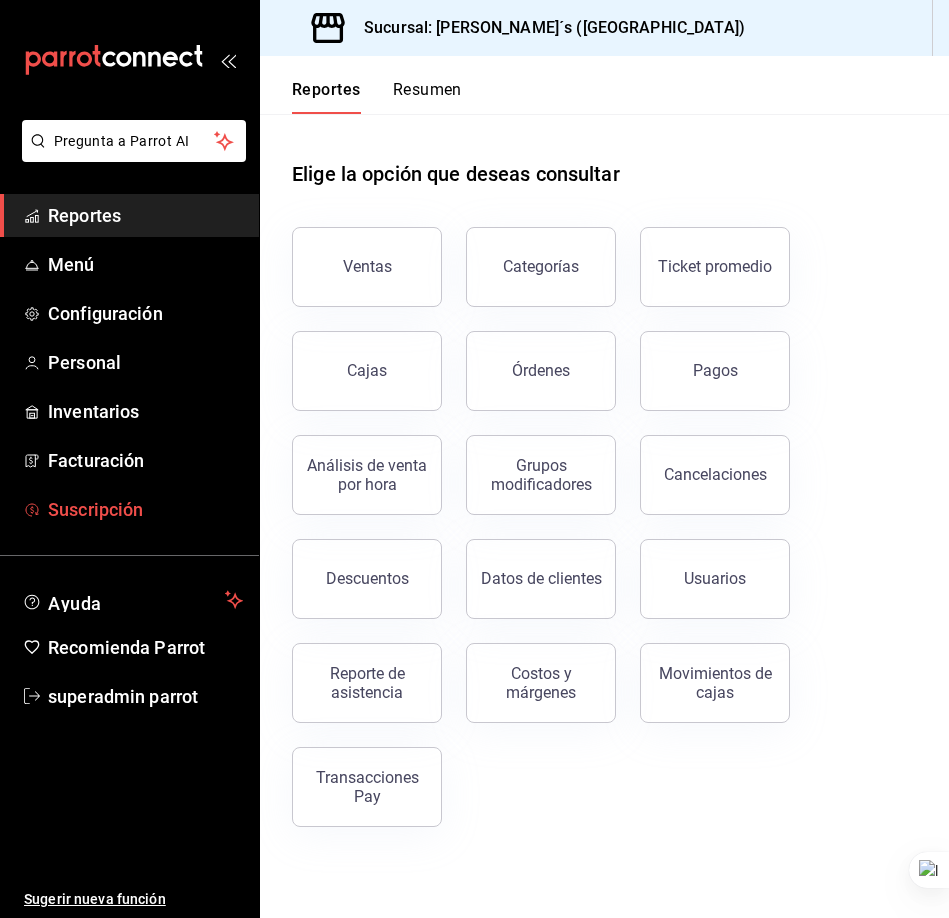 click on "Suscripción" at bounding box center (145, 509) 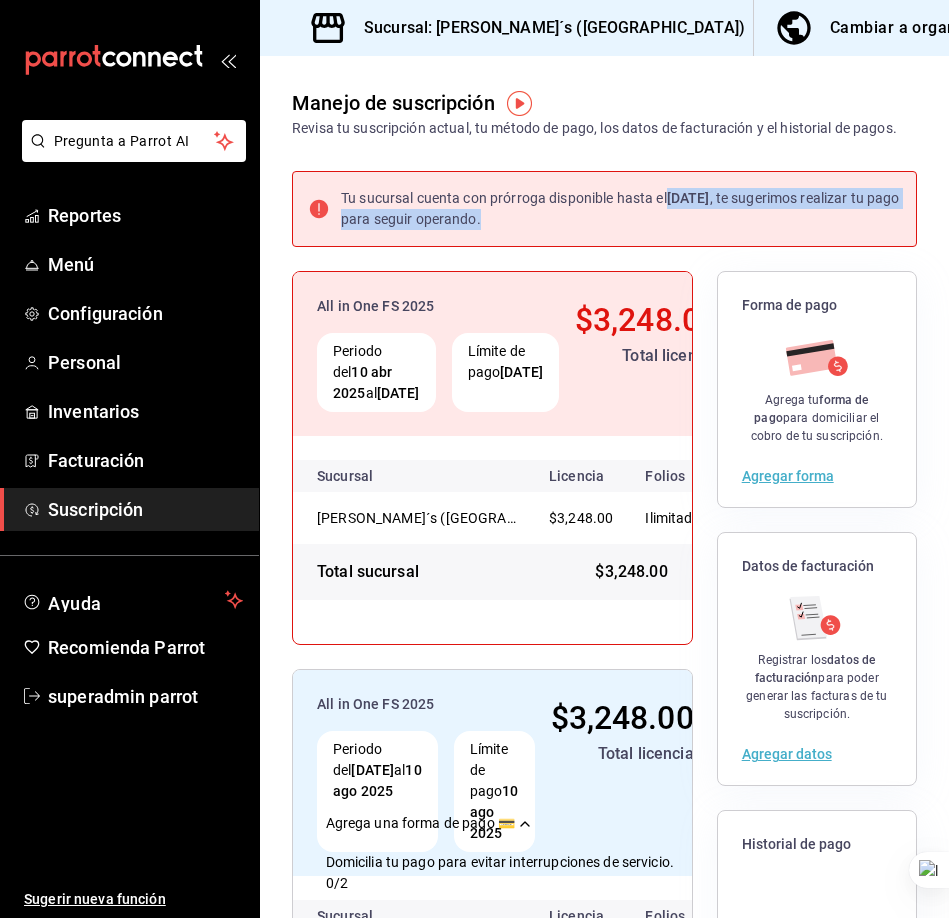 drag, startPoint x: 671, startPoint y: 203, endPoint x: 750, endPoint y: 221, distance: 81.02469 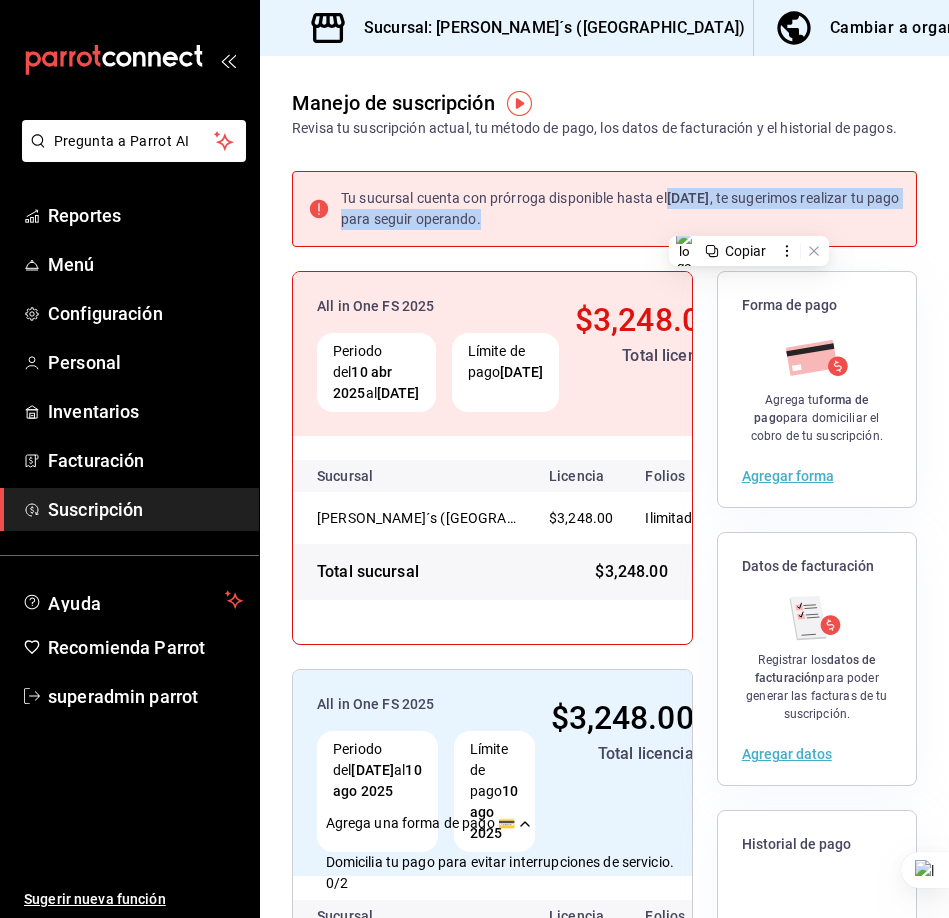 click on "Tu sucursal cuenta con prórroga disponible hasta el  [DATE] , te sugerimos realizar tu pago para seguir operando." at bounding box center (620, 209) 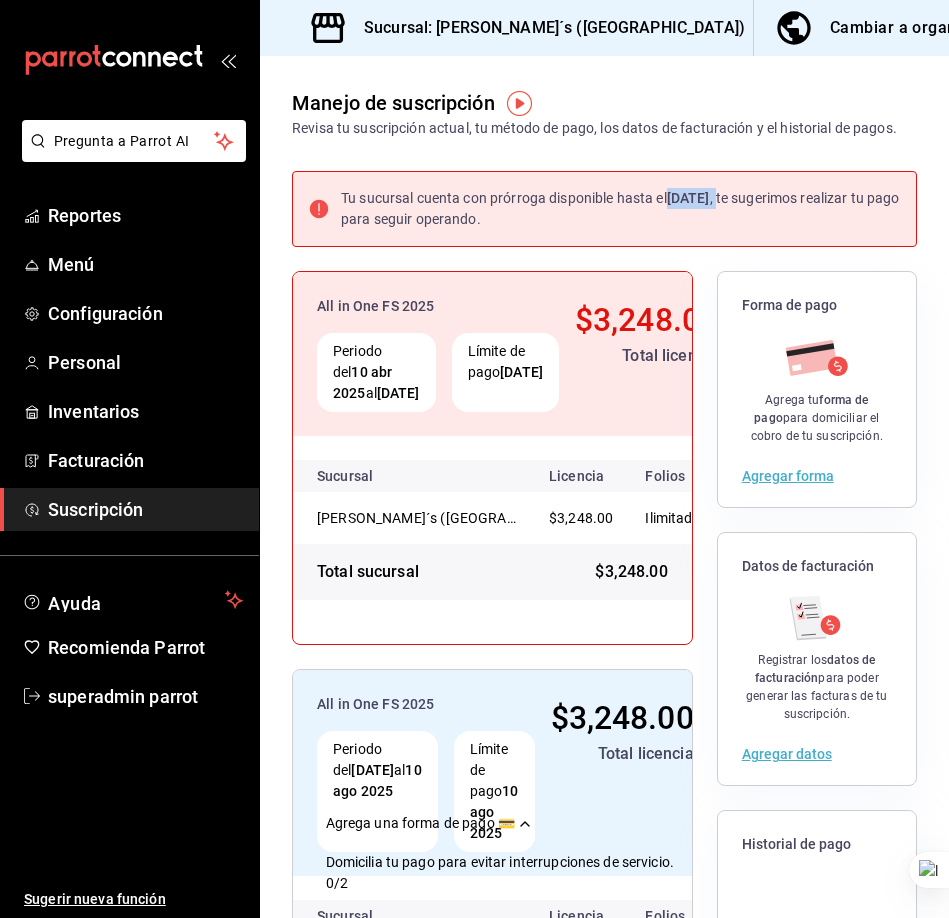 drag, startPoint x: 745, startPoint y: 192, endPoint x: 671, endPoint y: 193, distance: 74.00676 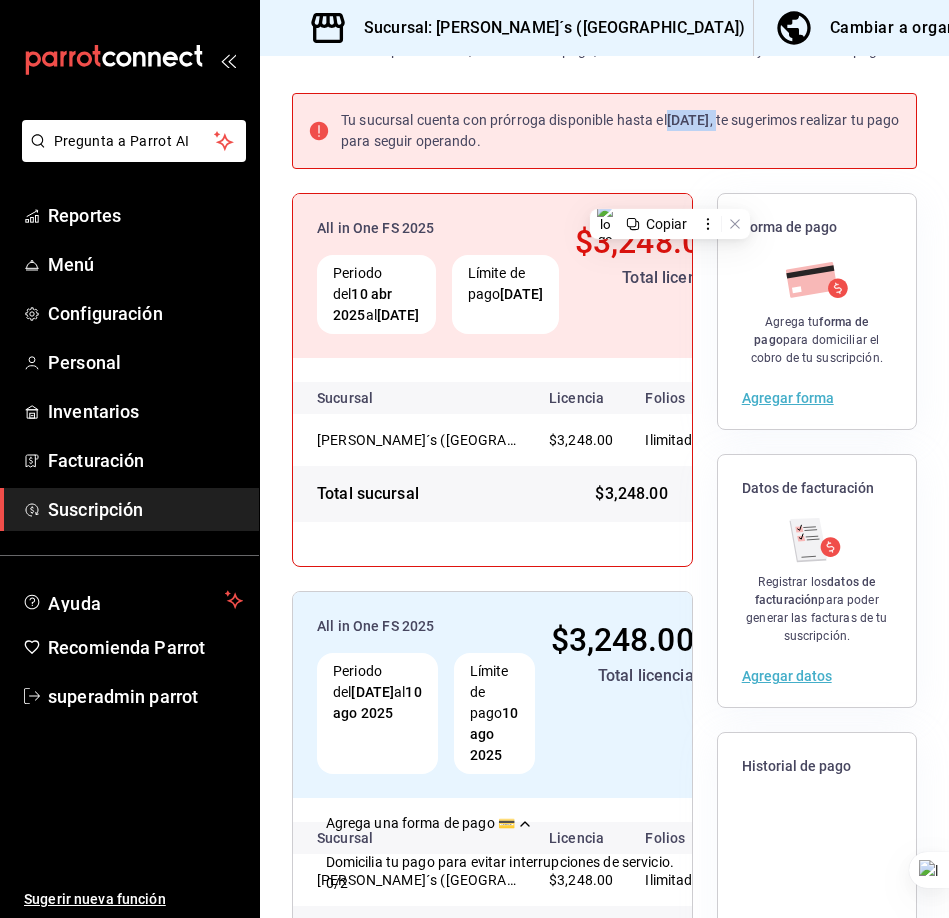 scroll, scrollTop: 0, scrollLeft: 0, axis: both 